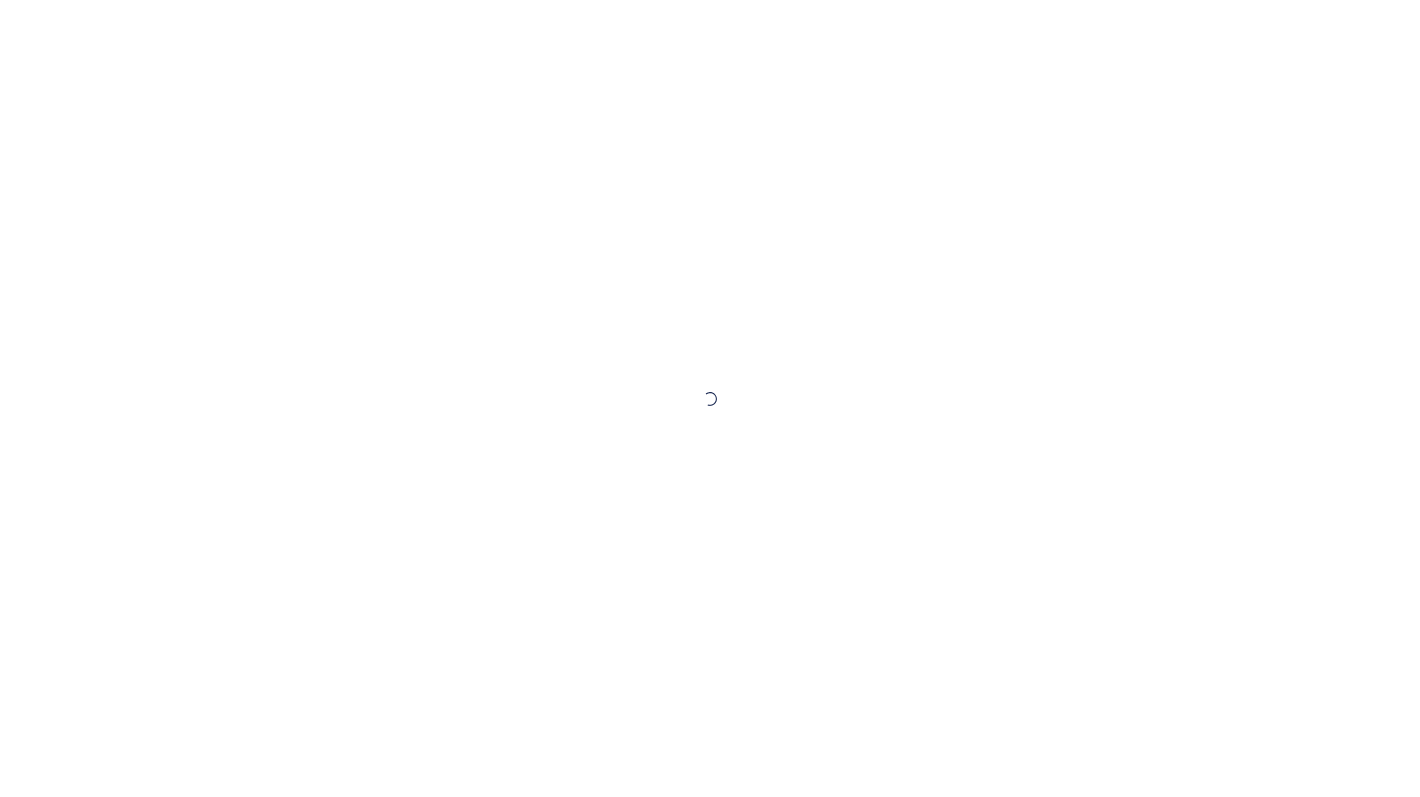 scroll, scrollTop: 0, scrollLeft: 0, axis: both 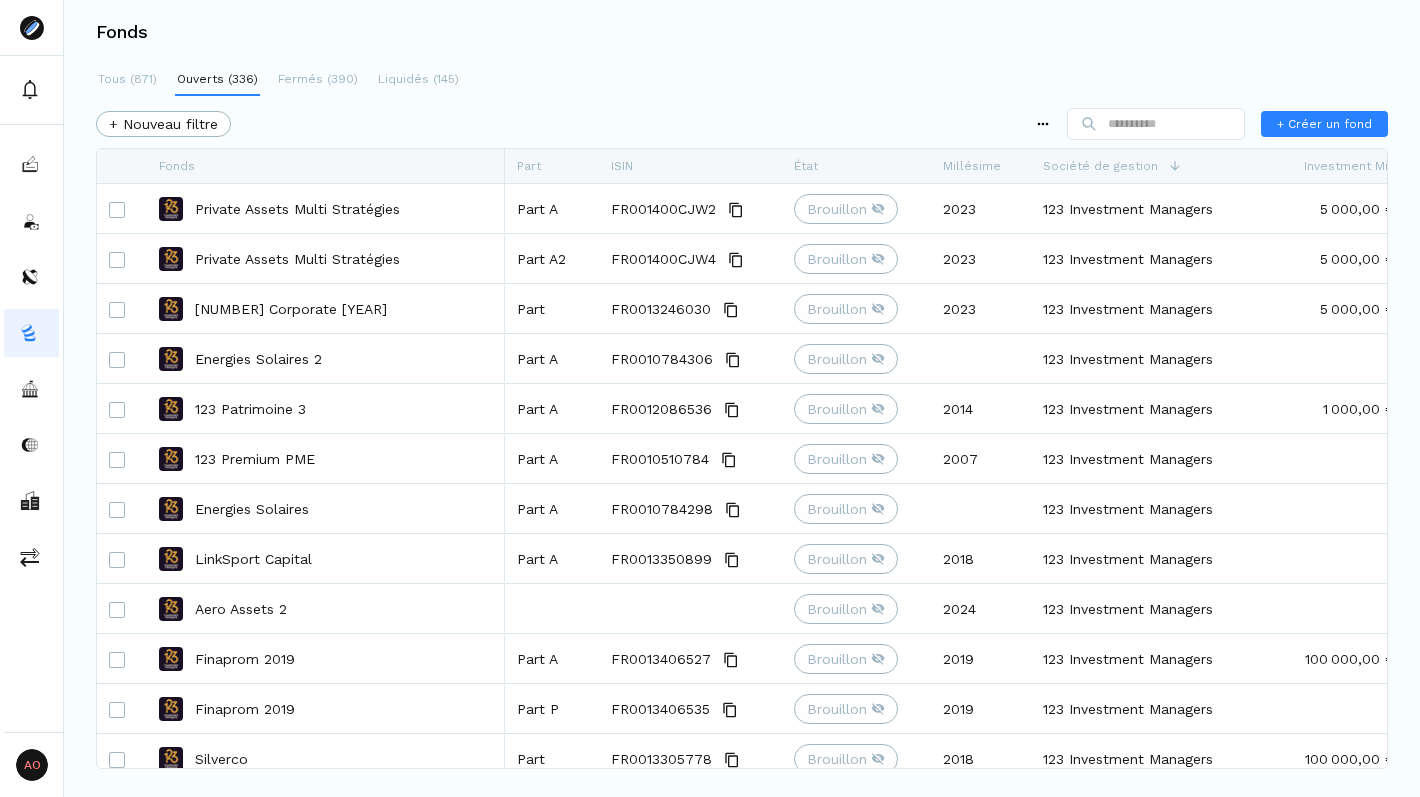 click on "Tous (871) Ouverts (336) Fermés (390) Liquidés (145) + Nouveau filtre + Créer un fond Faites glisser ici pour définir les groupes de lignes Faites glisser ici pour définir les étiquettes de colonnes
Fonds
Part
ISIN
État
Millésime
TFAM UNI 3" at bounding box center (742, 394) 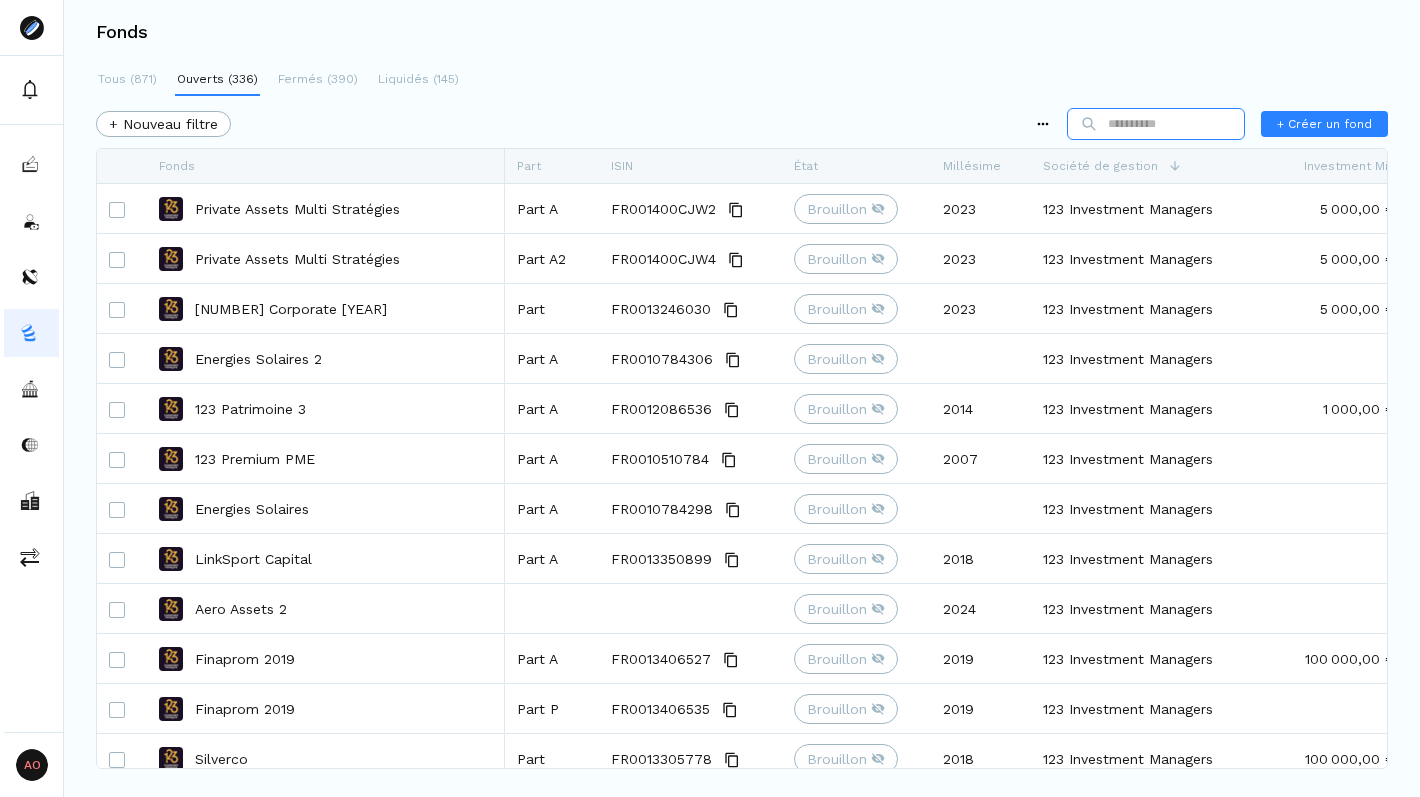 click at bounding box center [1156, 124] 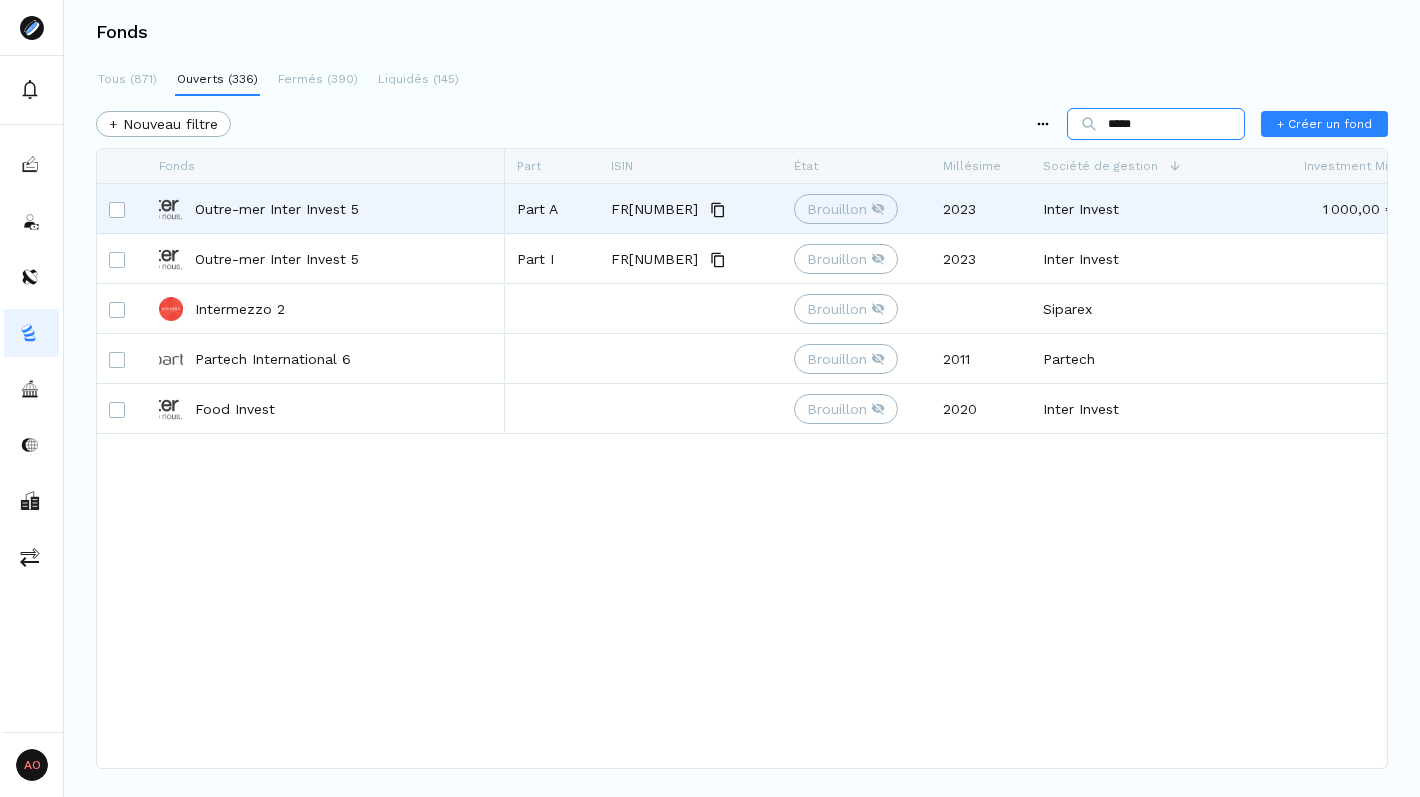 type on "*****" 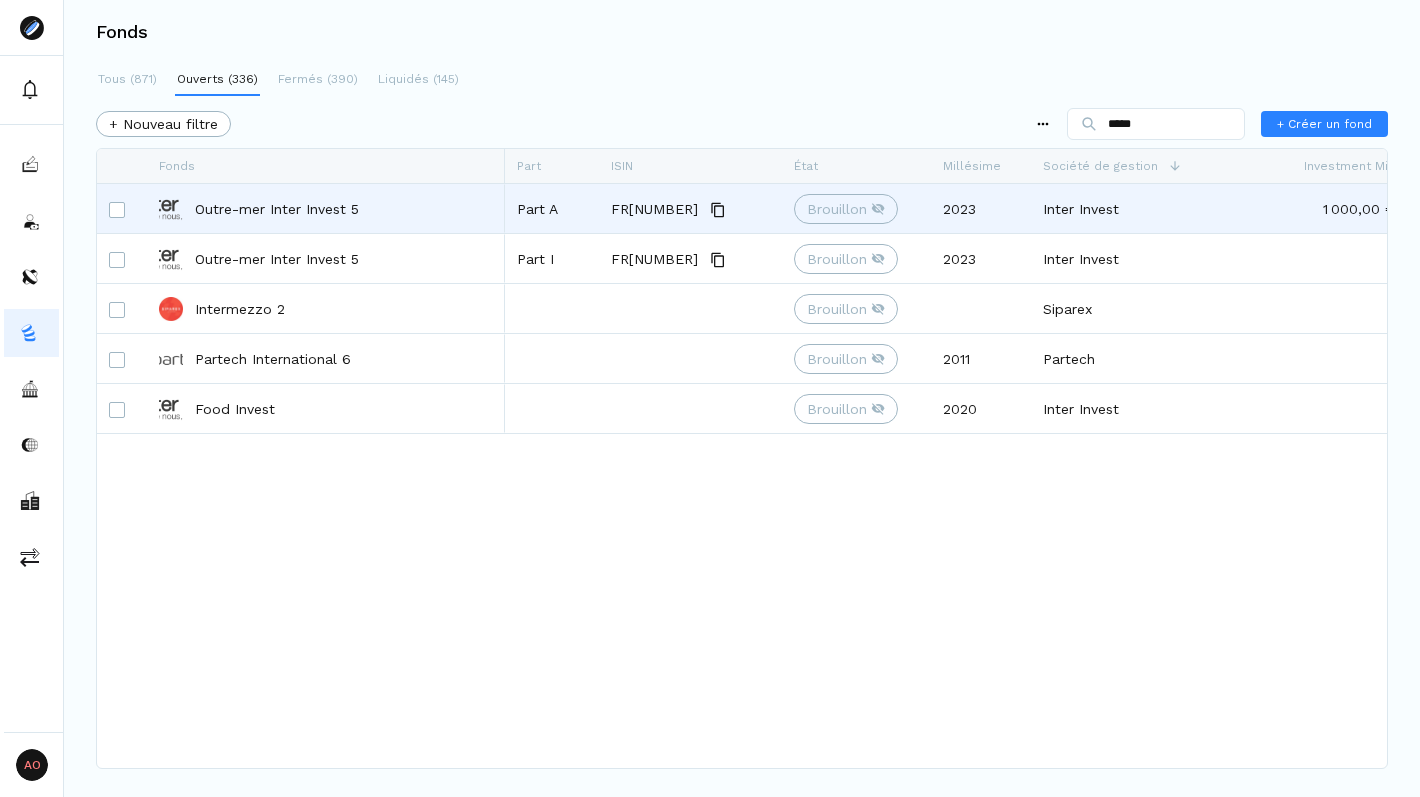 click on "Outre-mer Inter Invest 5" at bounding box center [277, 209] 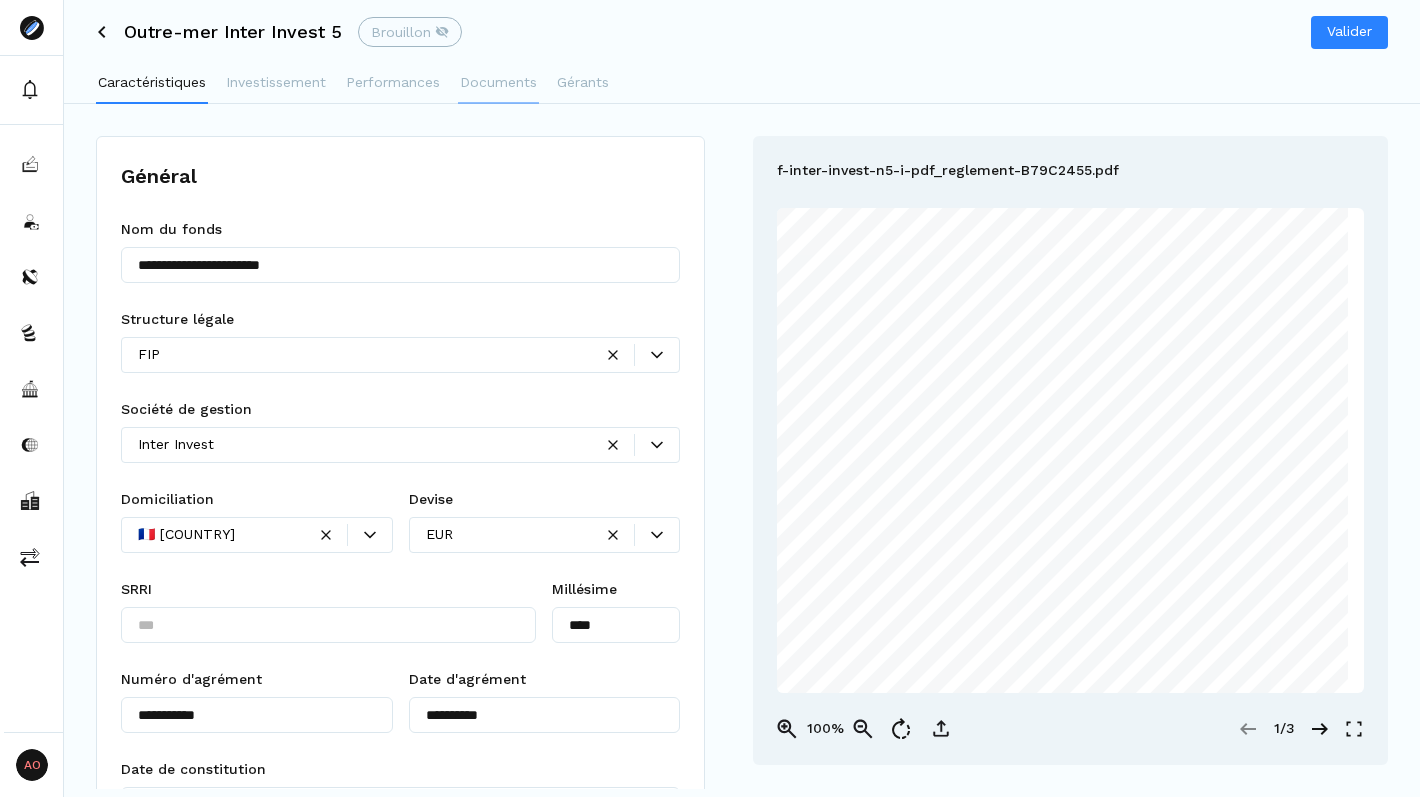 click on "Documents" at bounding box center (498, 82) 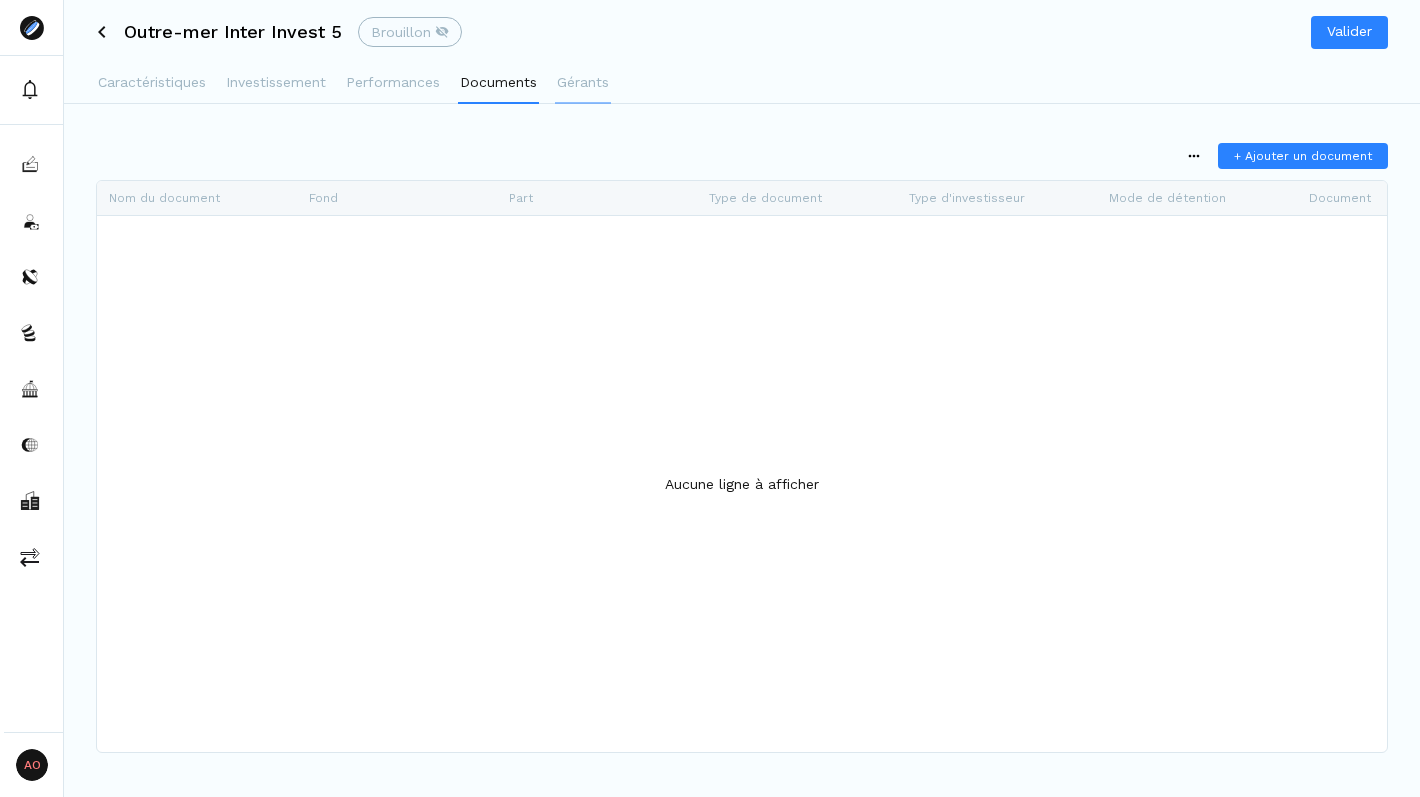 click on "Gérants" at bounding box center (583, 82) 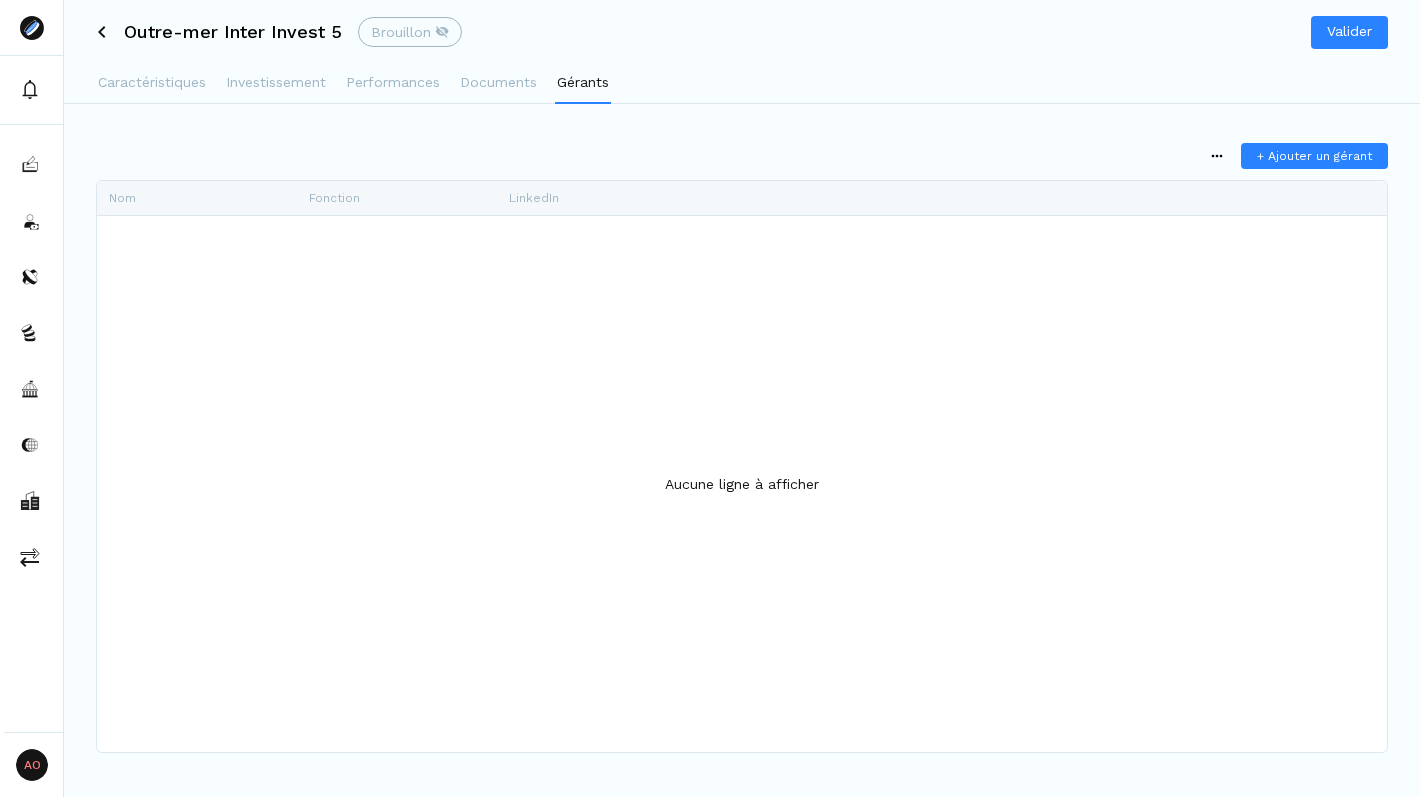 click on "[COMPANY_NAME] 5 Brouillon Valider" at bounding box center (742, 32) 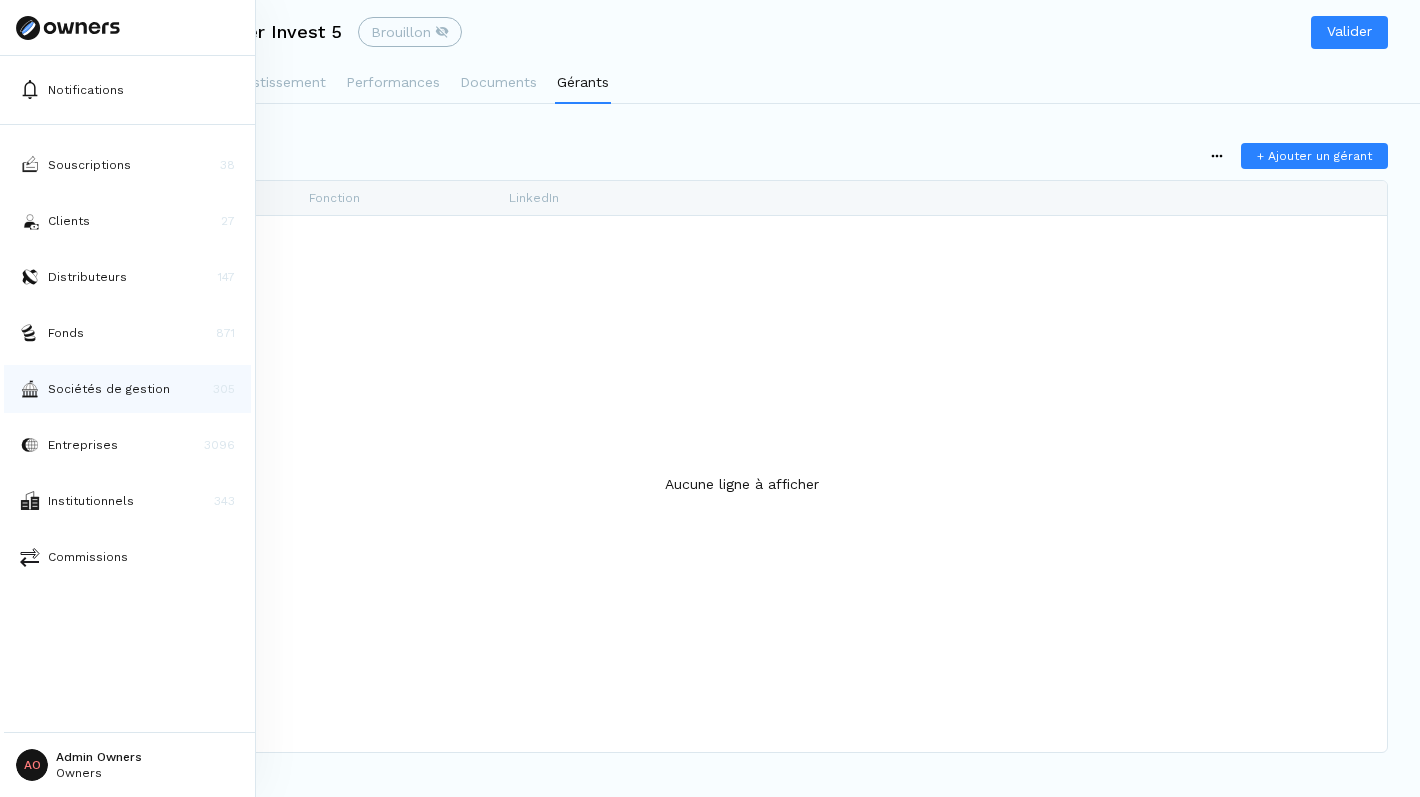 click at bounding box center [30, 389] 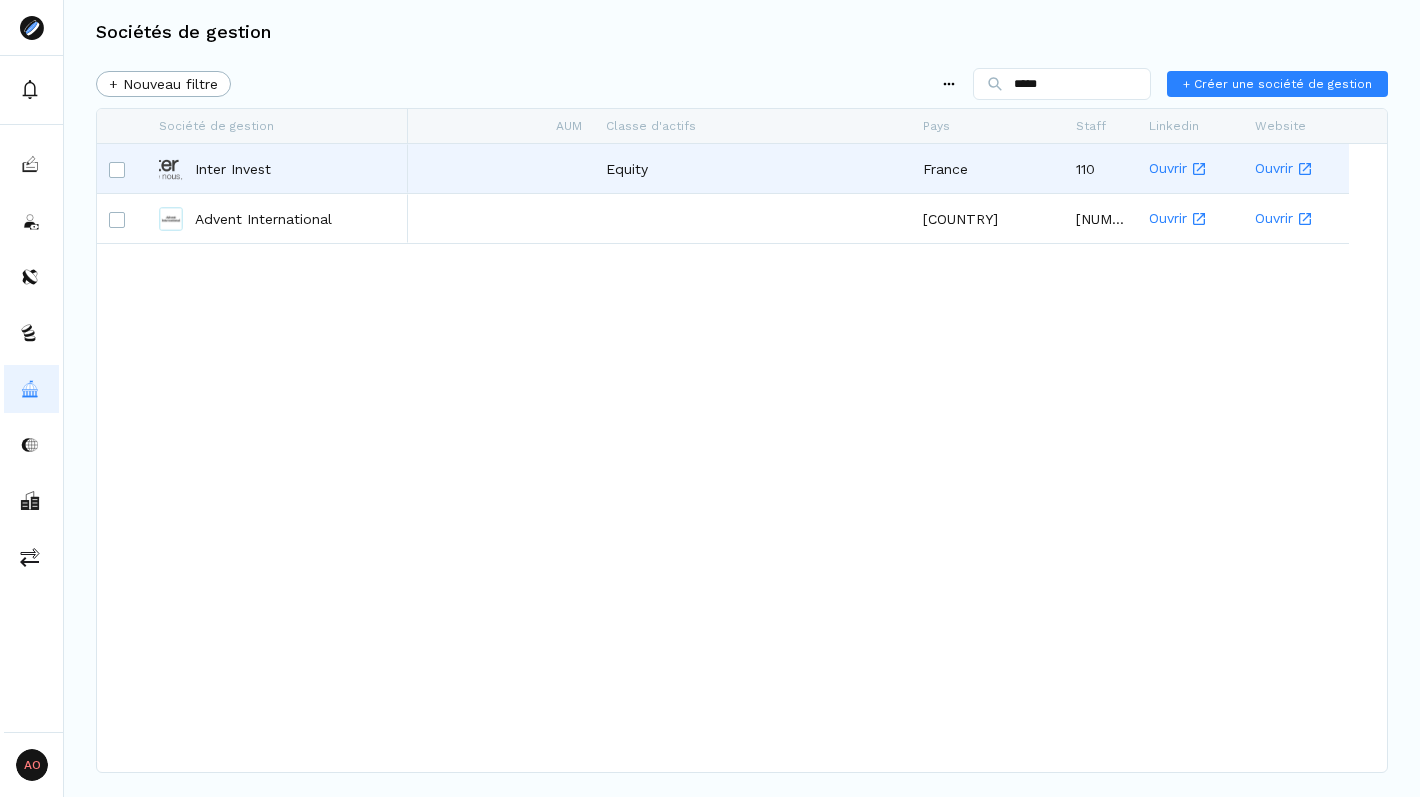 type on "*****" 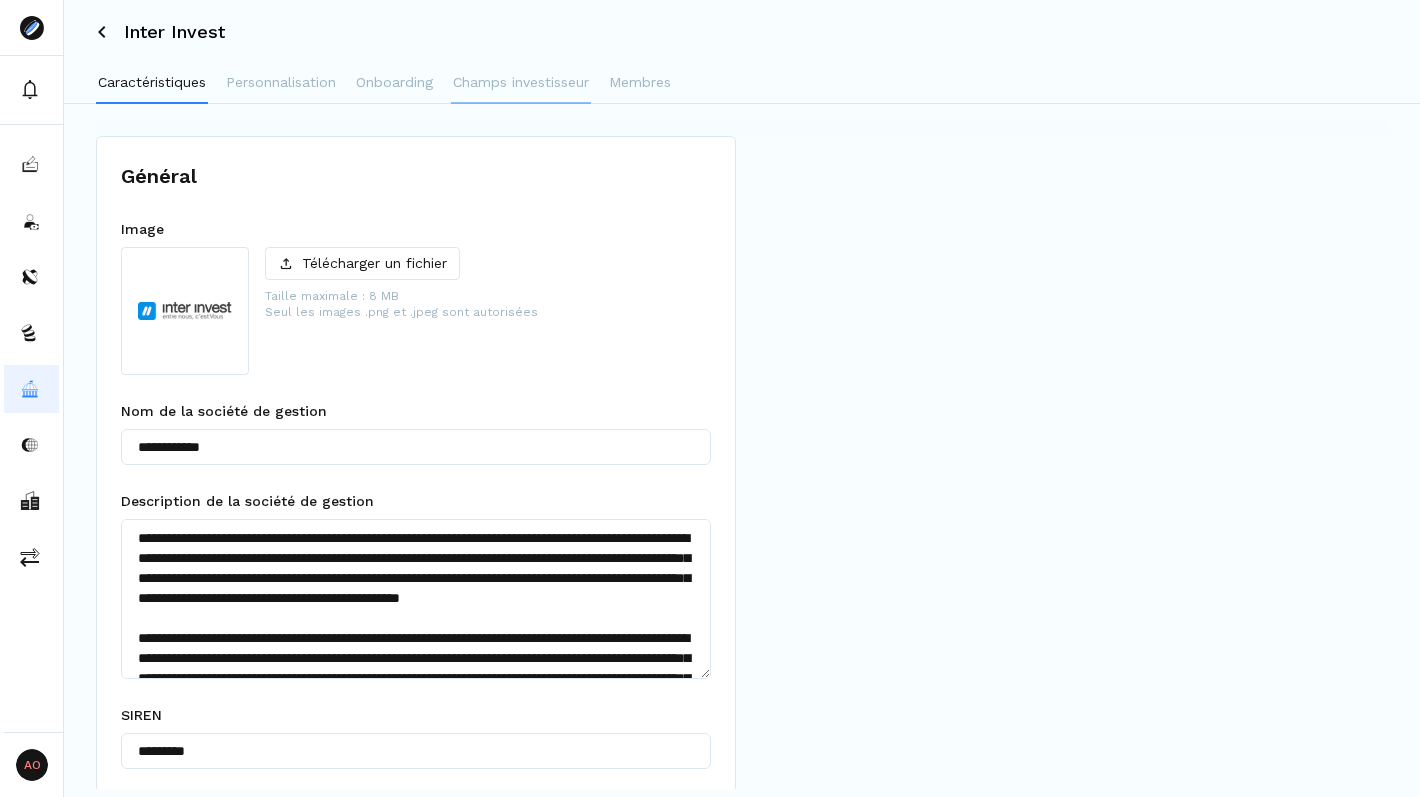 click on "Champs investisseur" at bounding box center (521, 82) 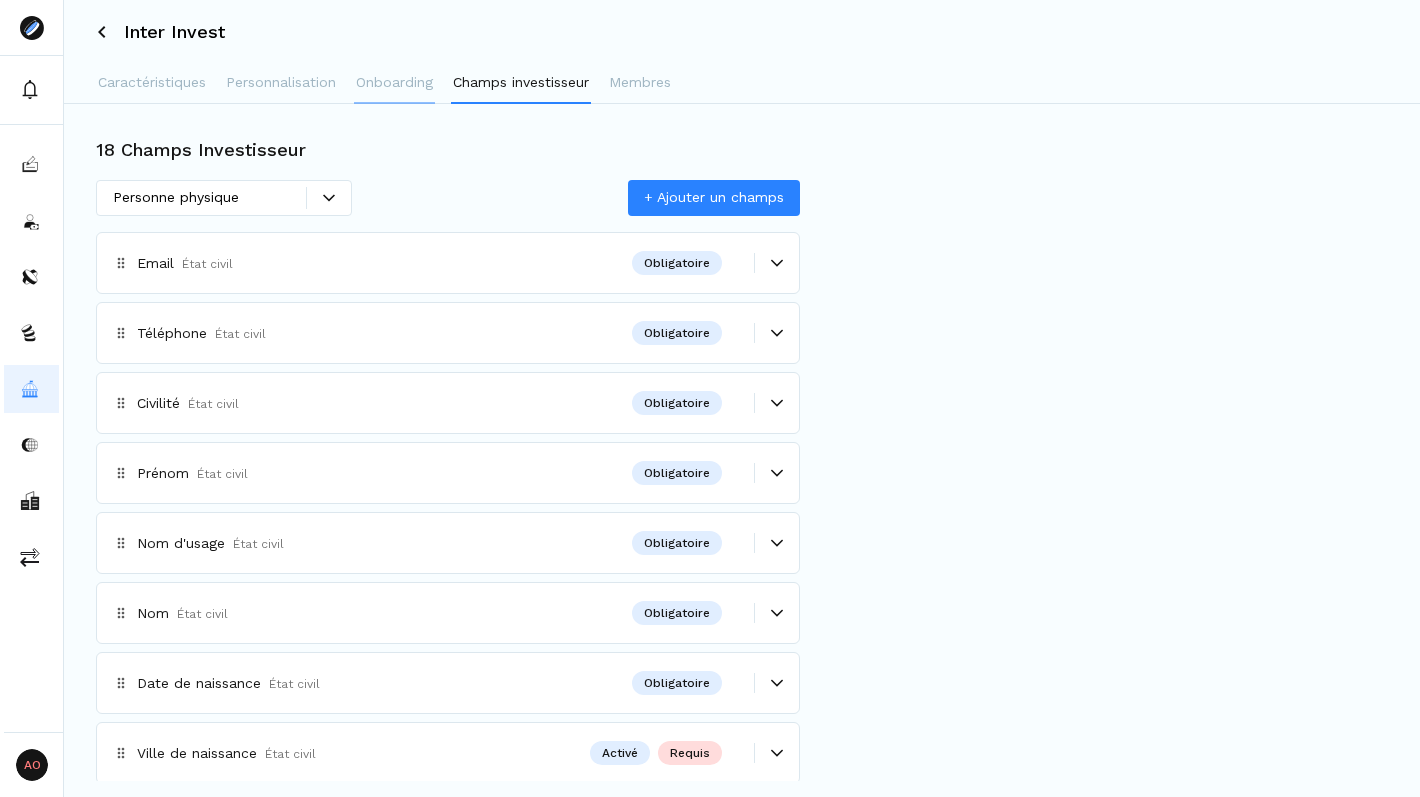 click on "Onboarding" at bounding box center (394, 82) 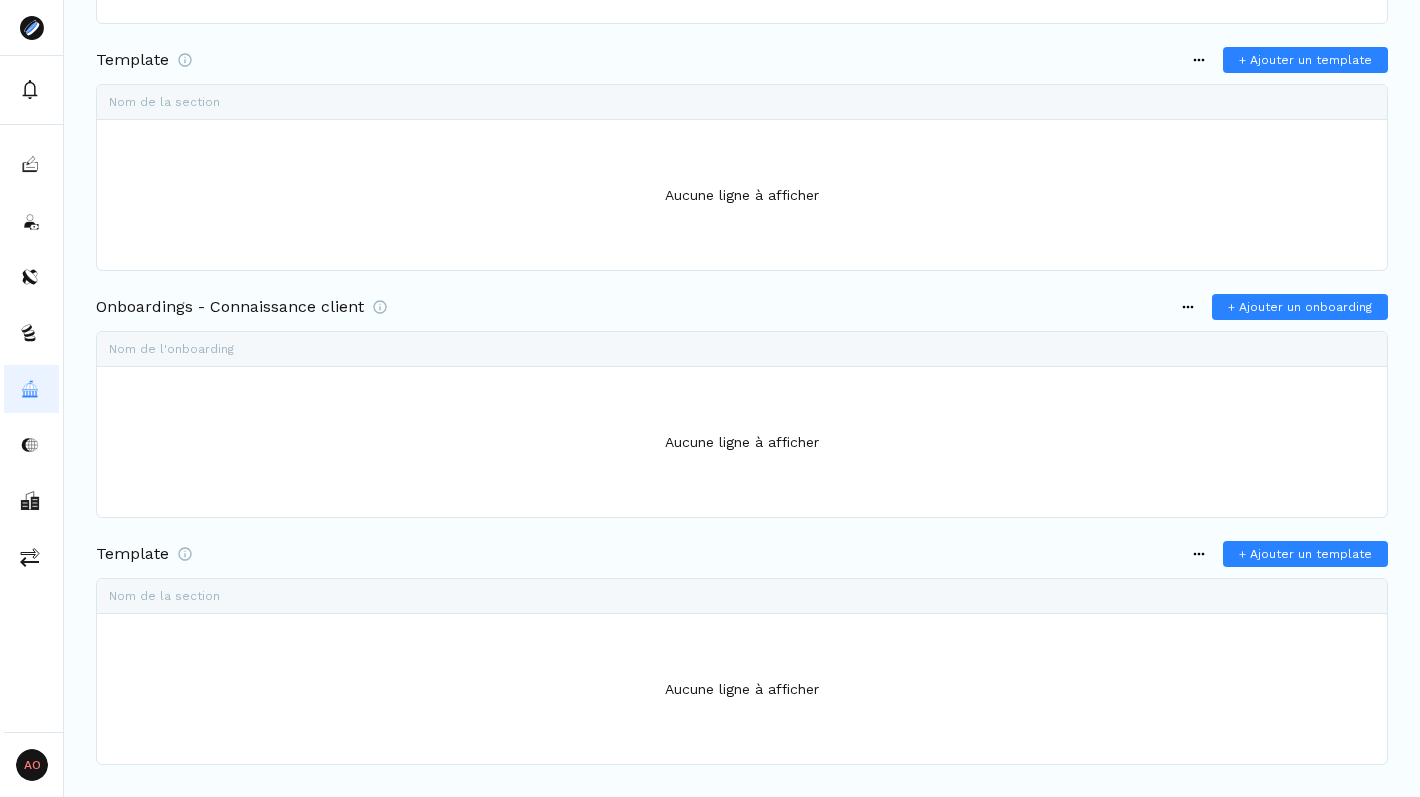 scroll, scrollTop: 0, scrollLeft: 0, axis: both 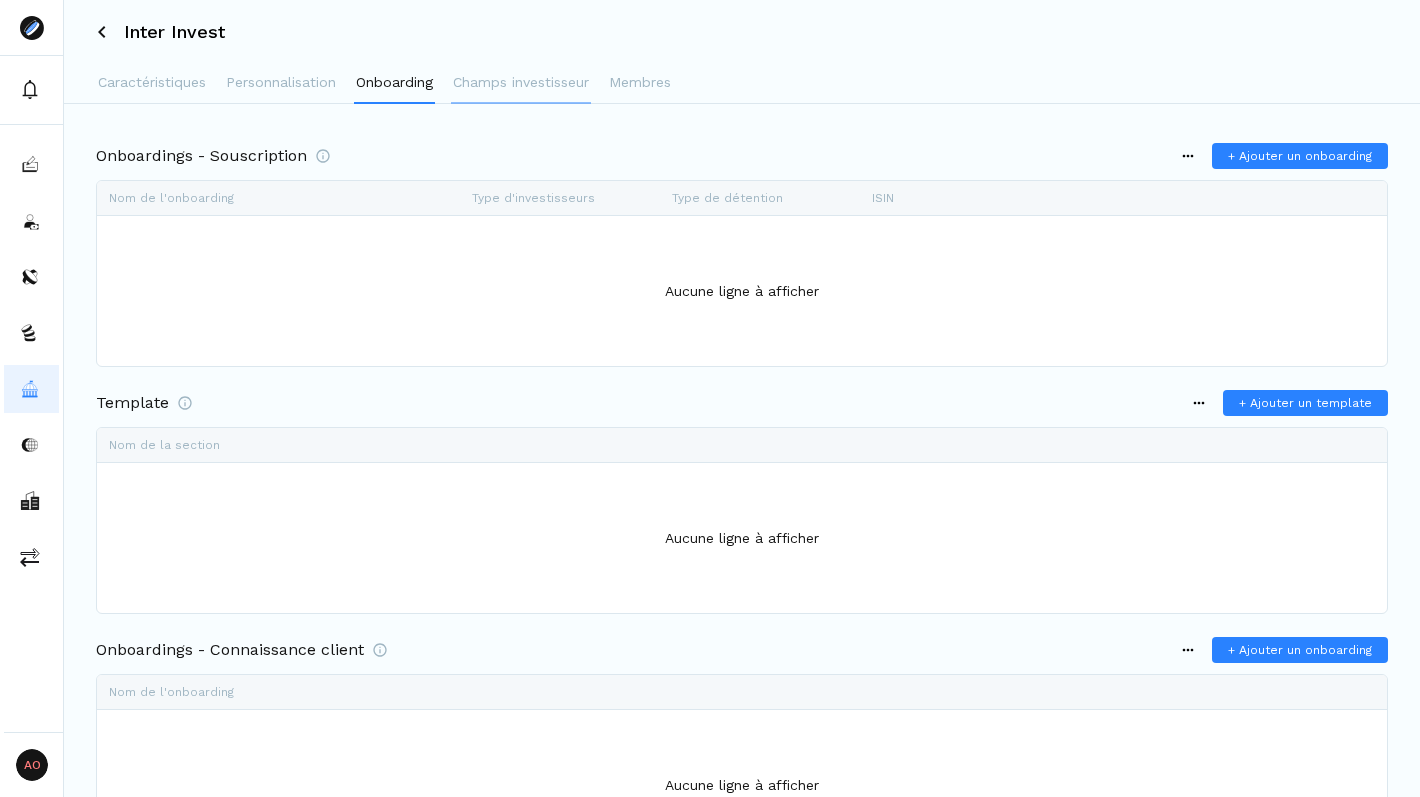 click on "Champs investisseur" at bounding box center (521, 82) 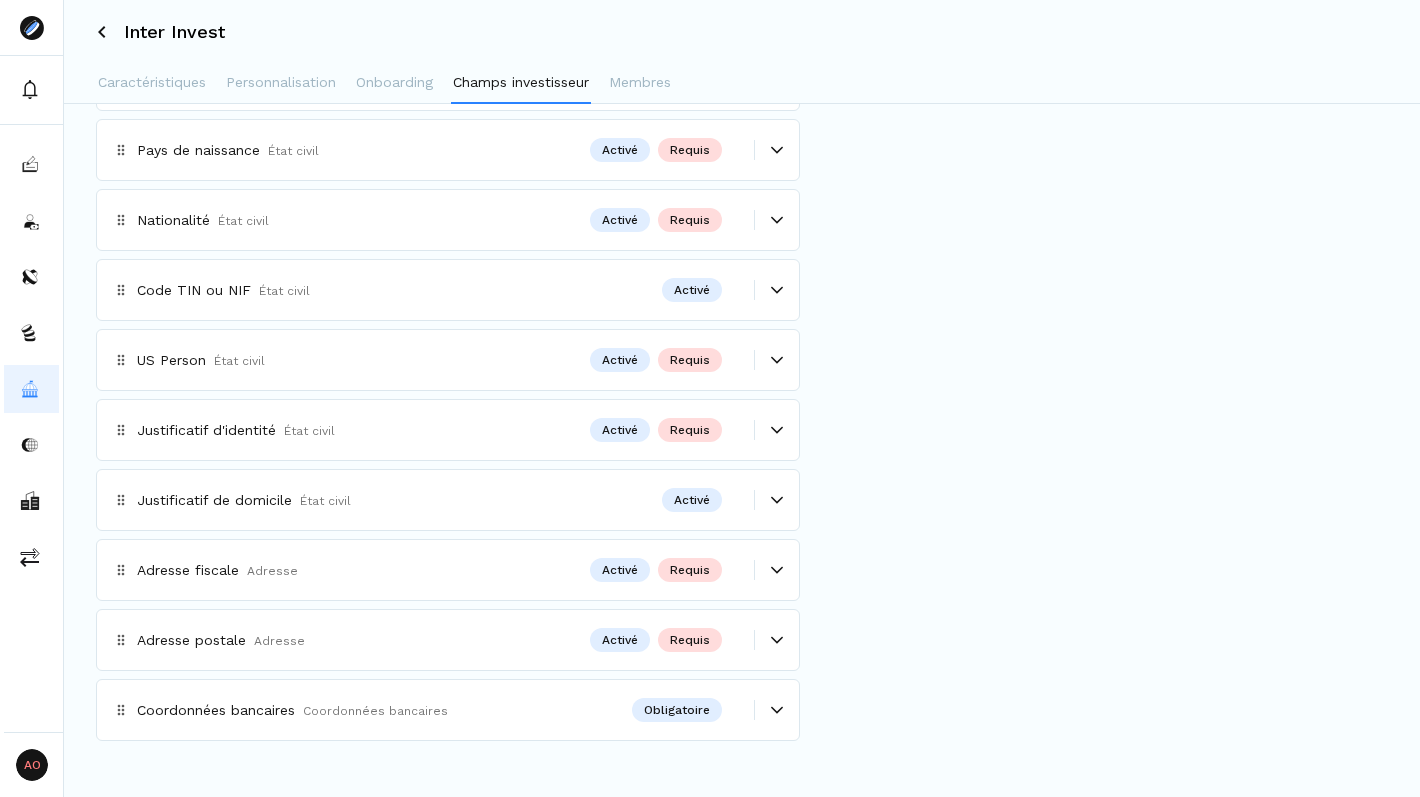 scroll, scrollTop: 0, scrollLeft: 0, axis: both 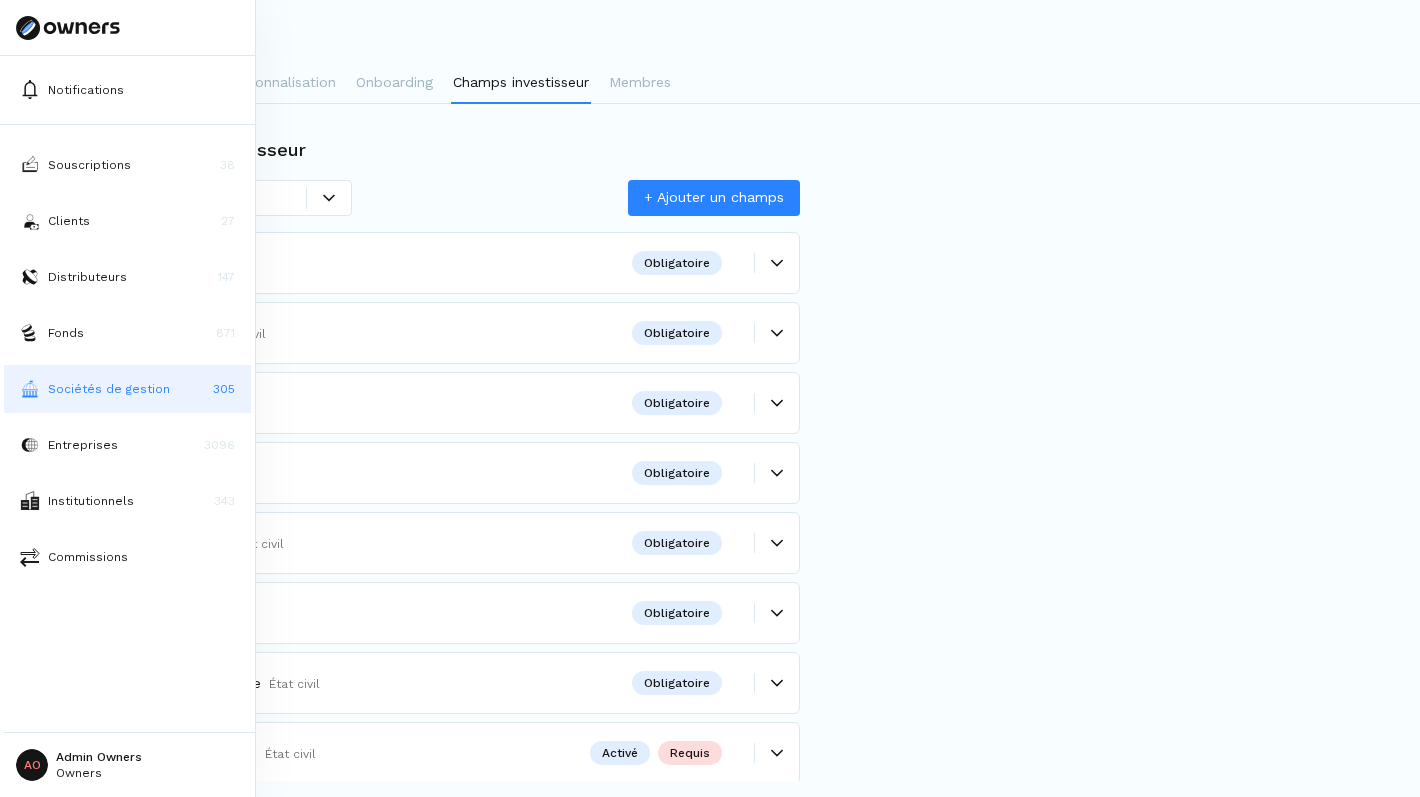 click on "Sociétés de gestion 305" at bounding box center (127, 389) 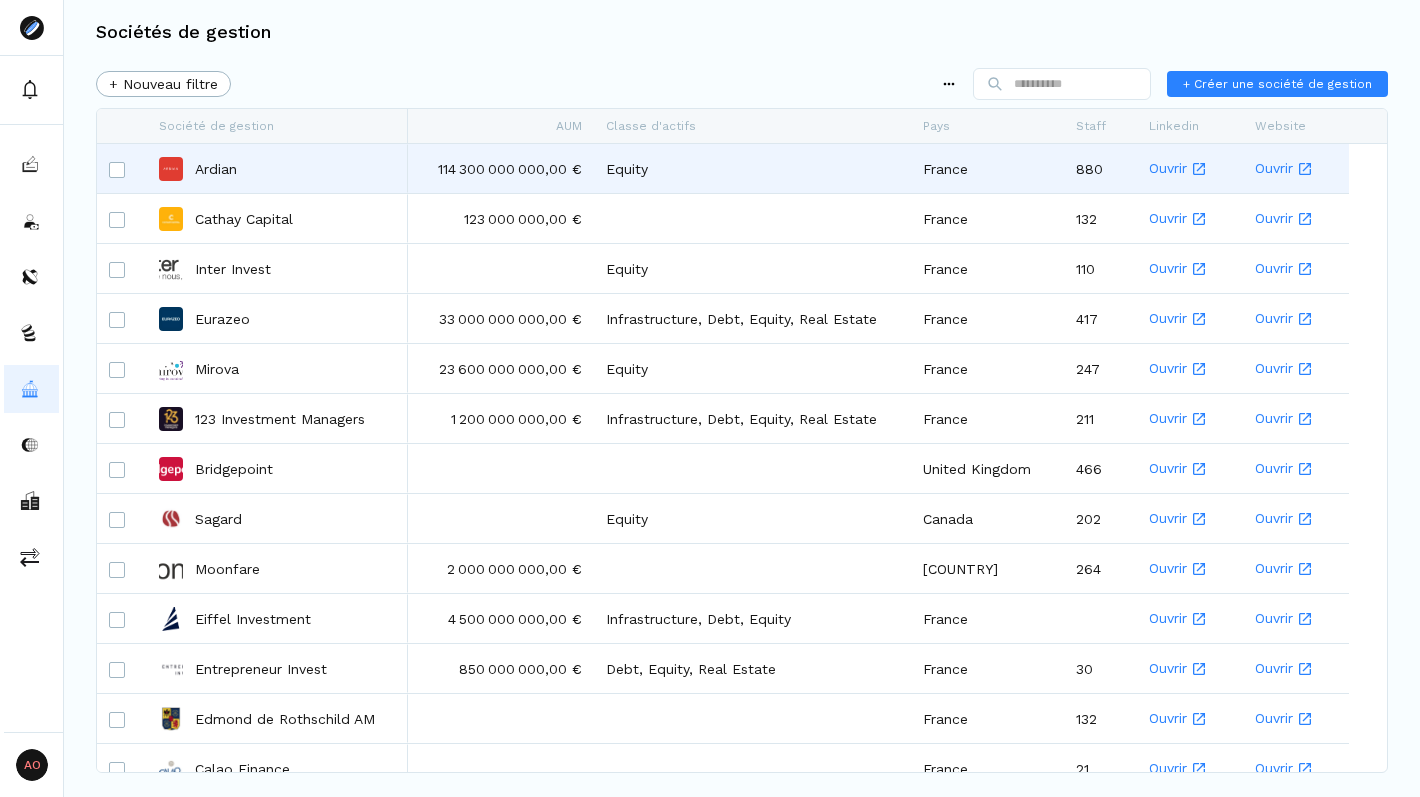 click on "Ardian" at bounding box center [277, 168] 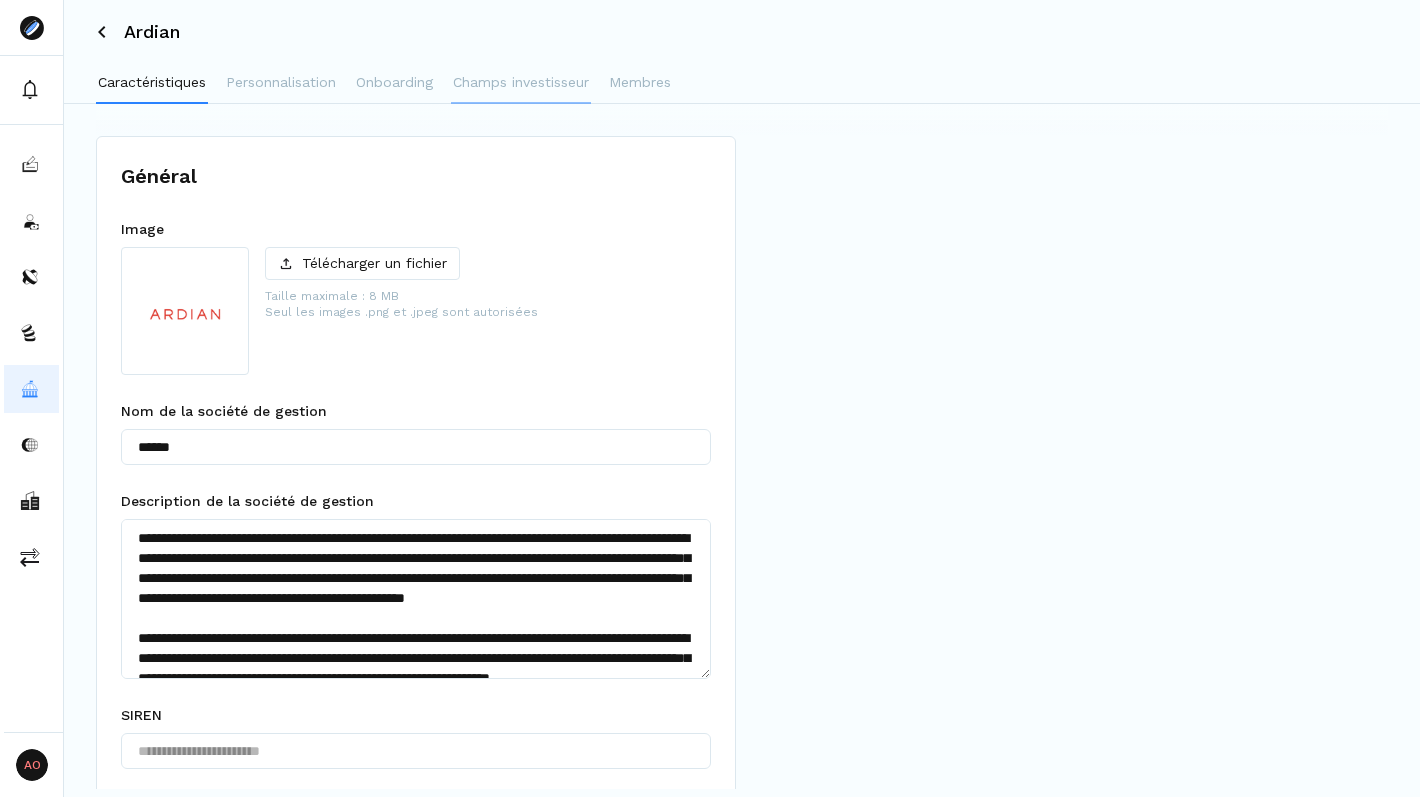 click on "Champs investisseur" at bounding box center [521, 82] 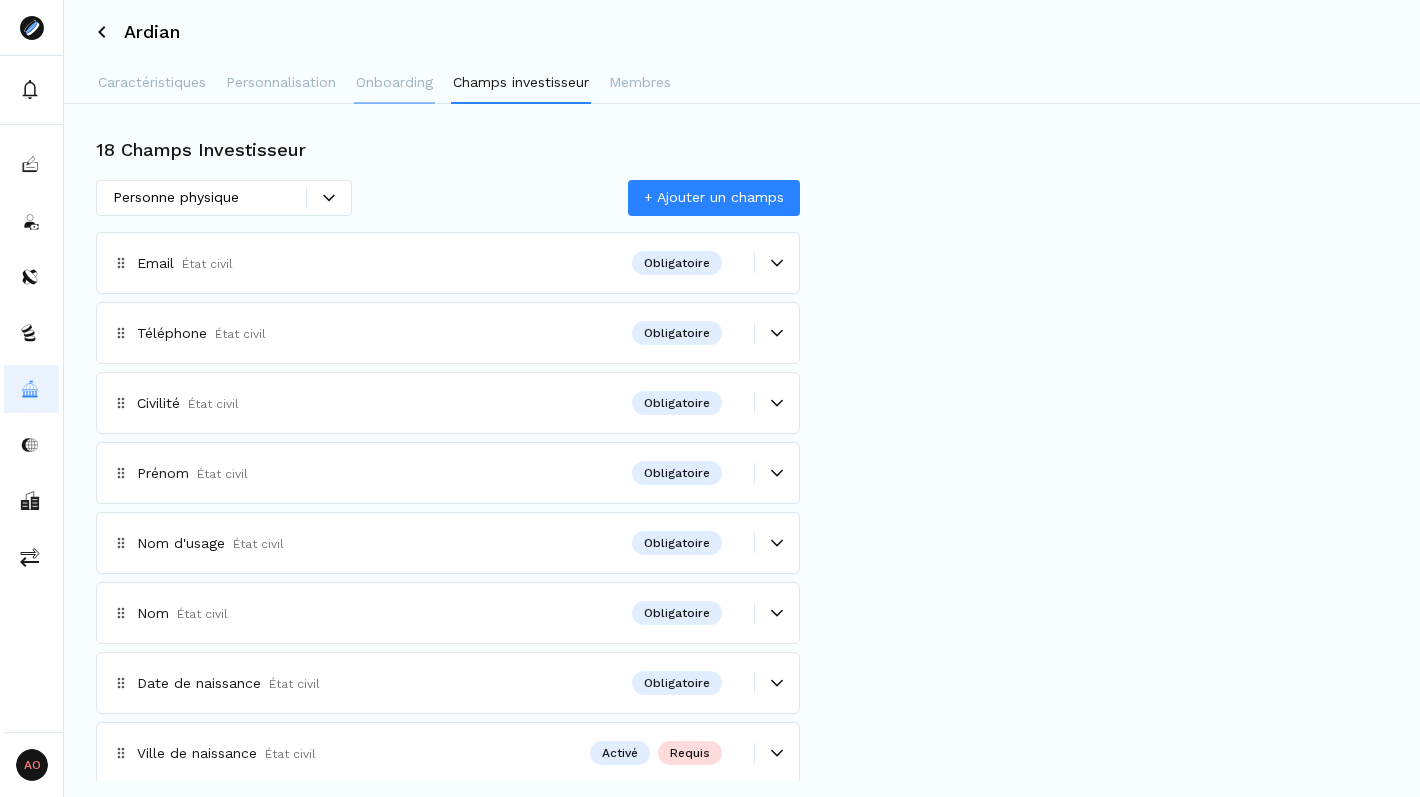 click on "Onboarding" at bounding box center (394, 82) 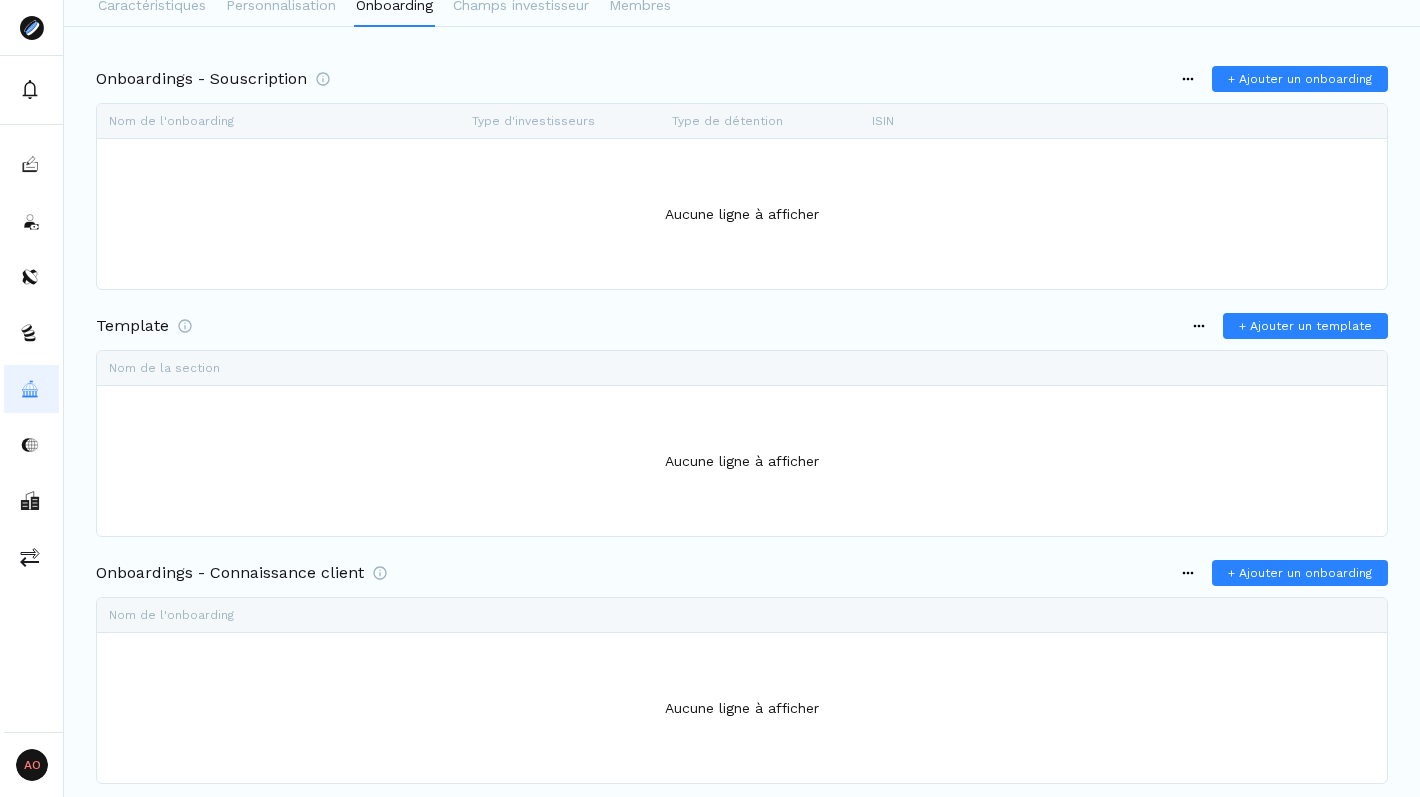scroll, scrollTop: 0, scrollLeft: 0, axis: both 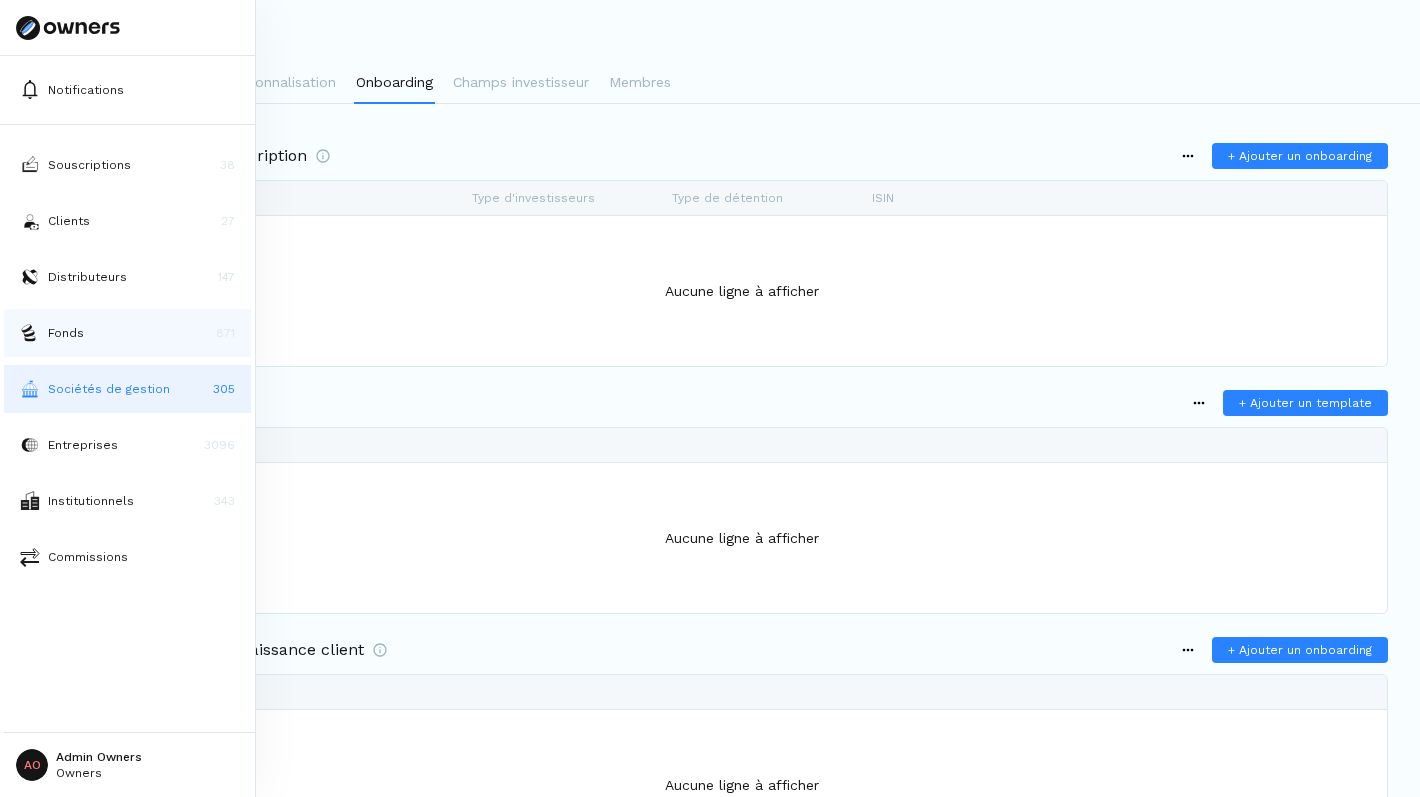 click on "Fonds" at bounding box center (66, 333) 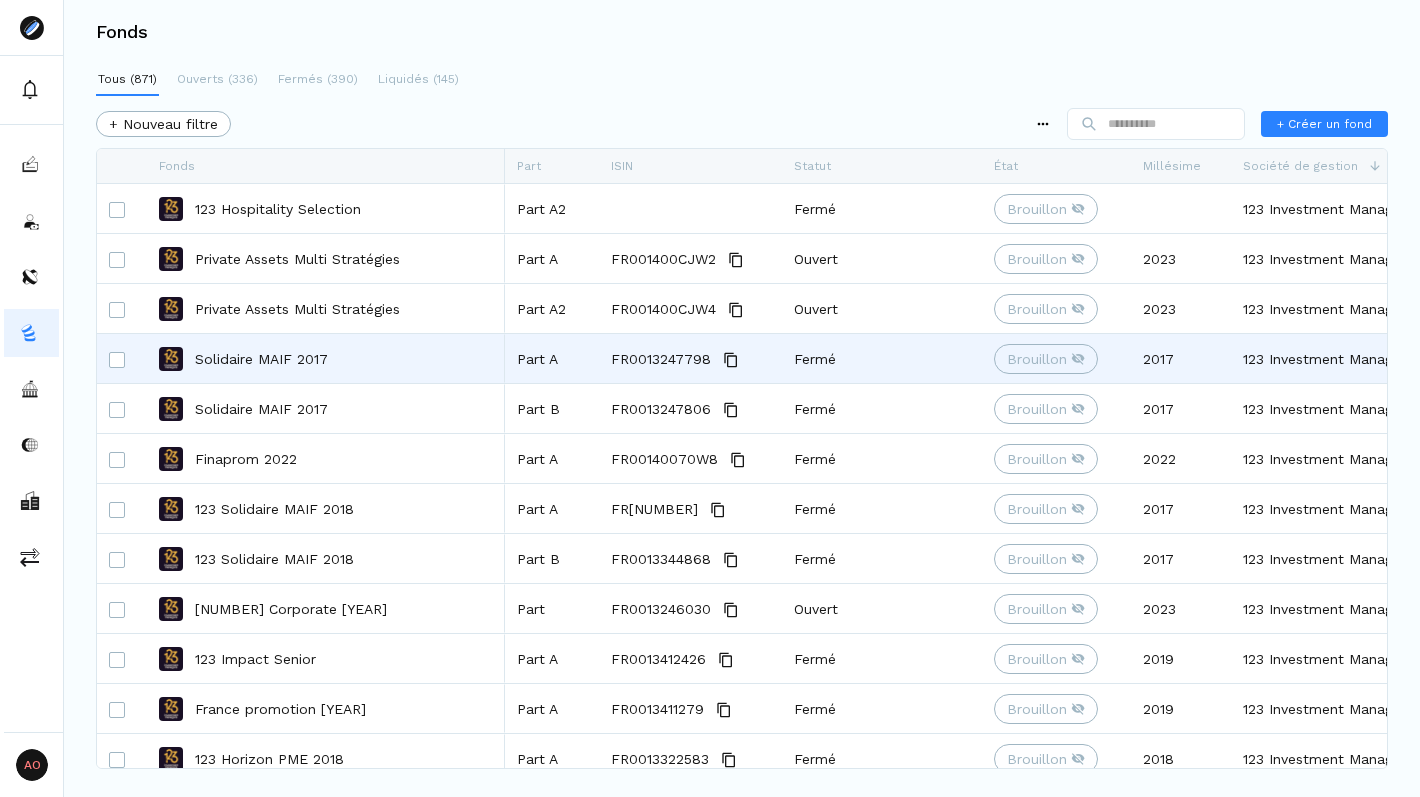 click on "Solidaire MAIF 2017" at bounding box center (261, 359) 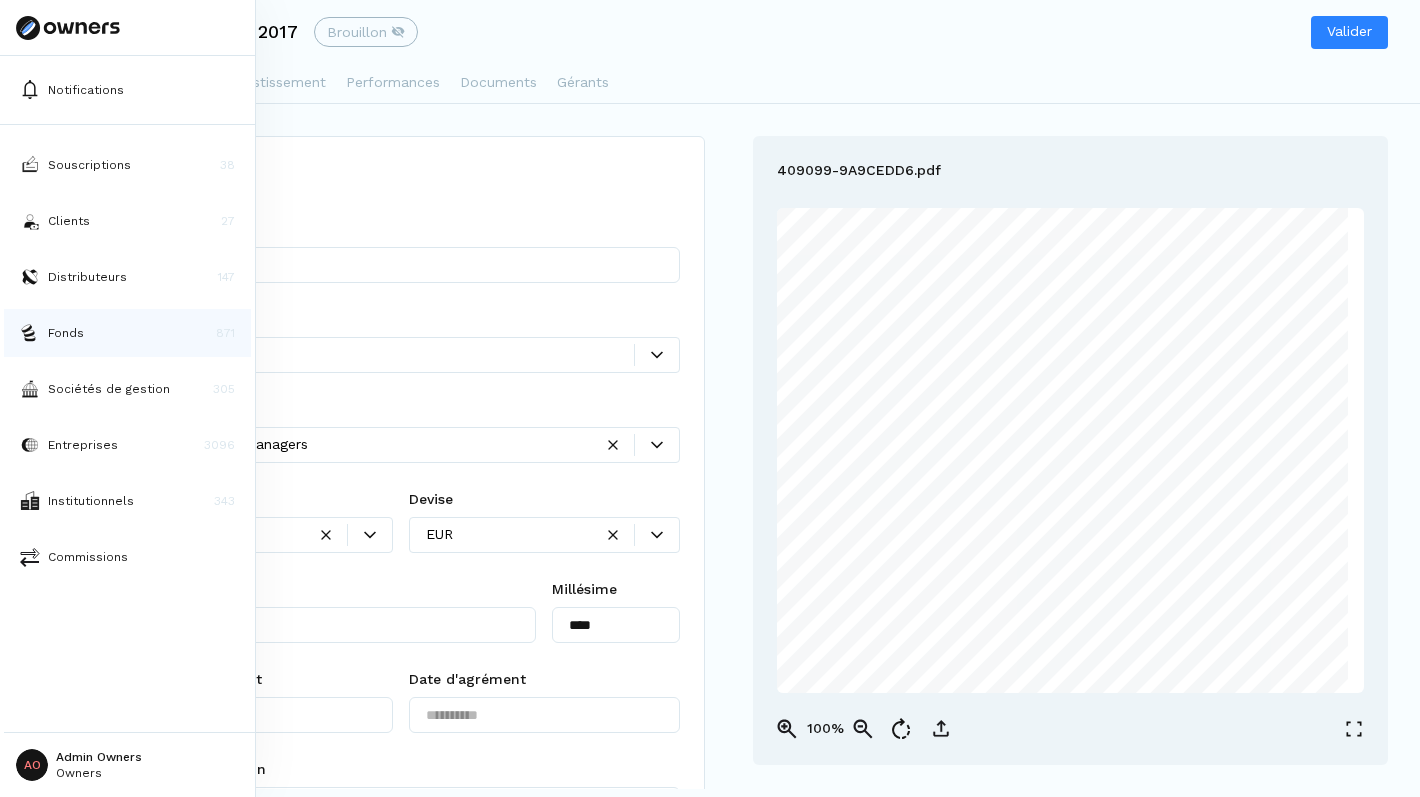 click on "Fonds" at bounding box center (66, 333) 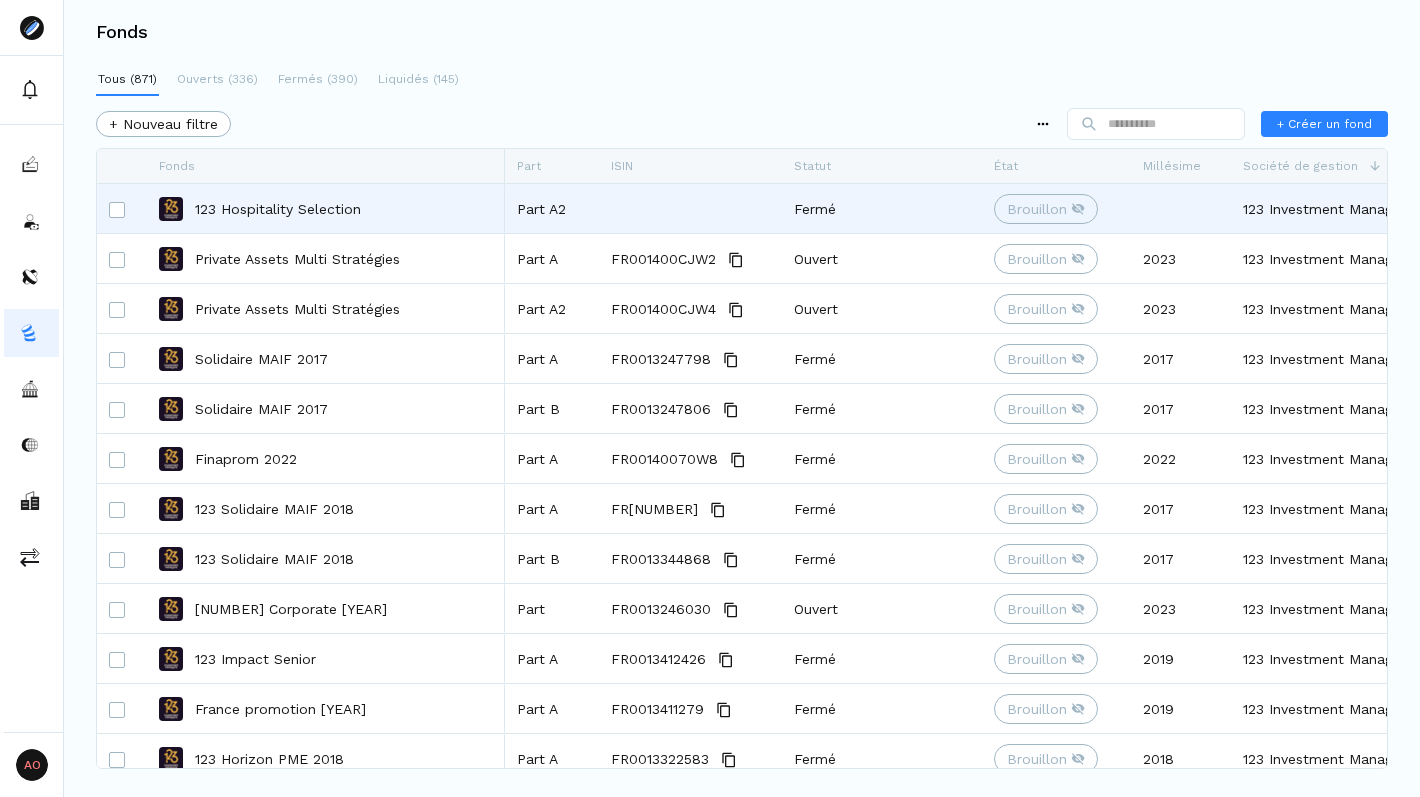 click on "123 Hospitality Selection" at bounding box center (278, 209) 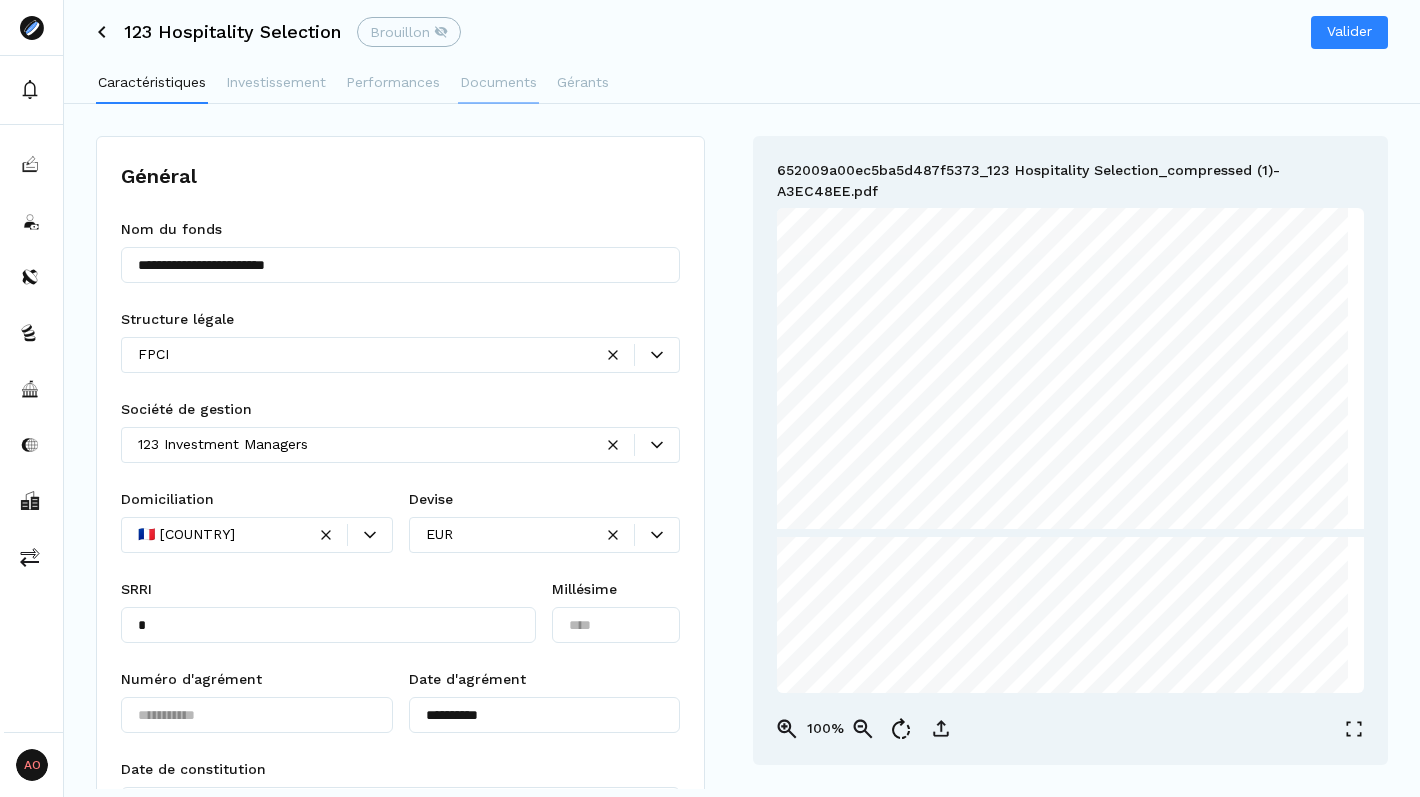 click on "Documents" at bounding box center [498, 82] 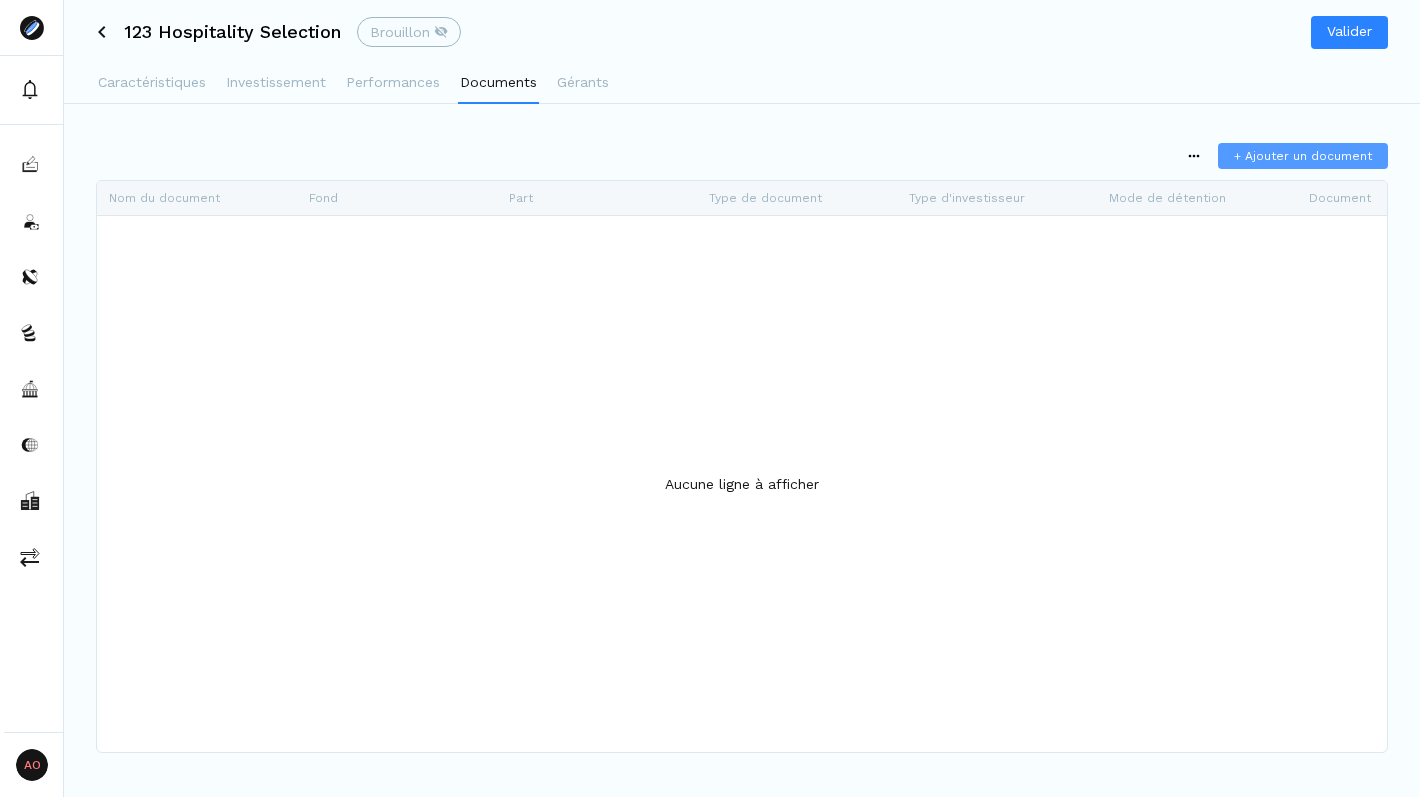 click on "+ Ajouter un document" at bounding box center (1303, 156) 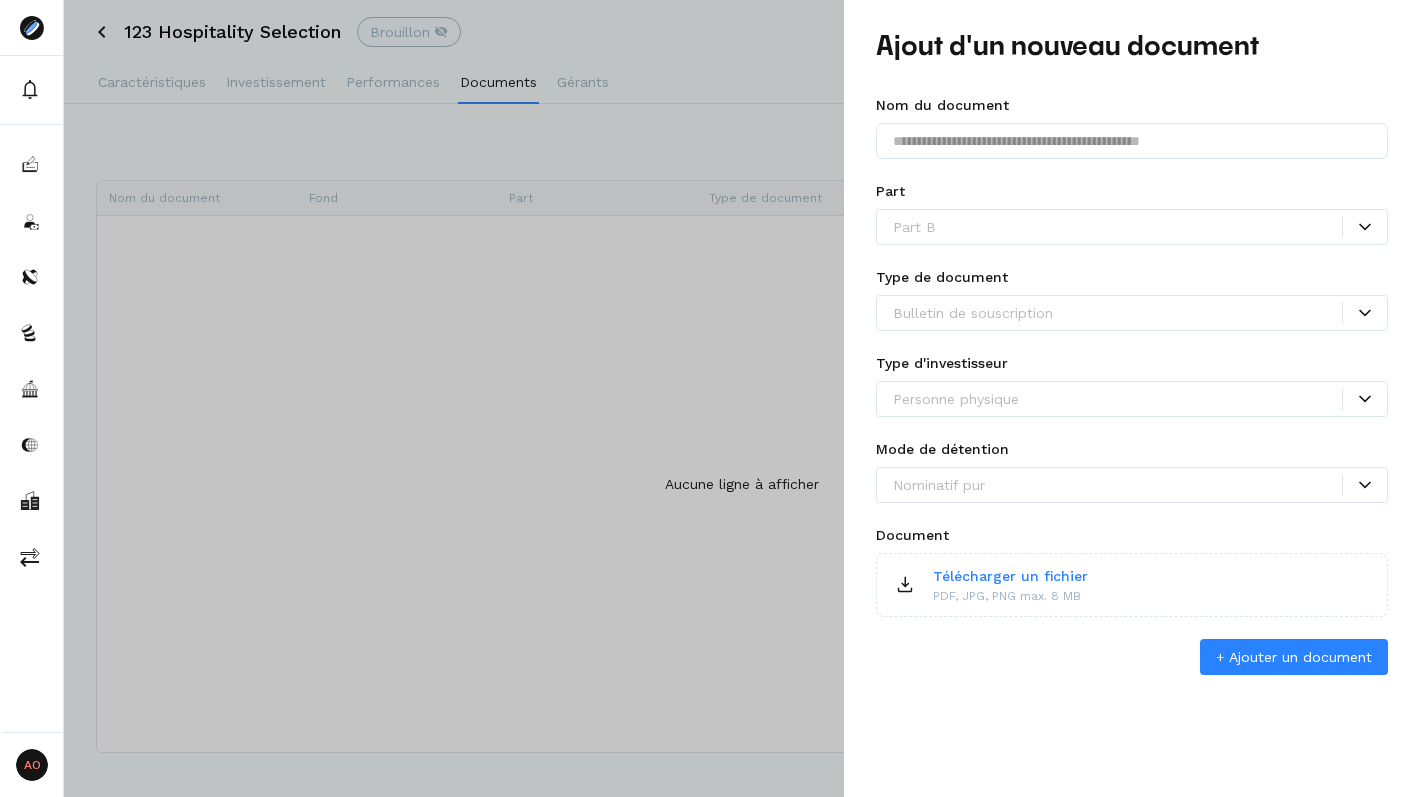 click at bounding box center (710, 398) 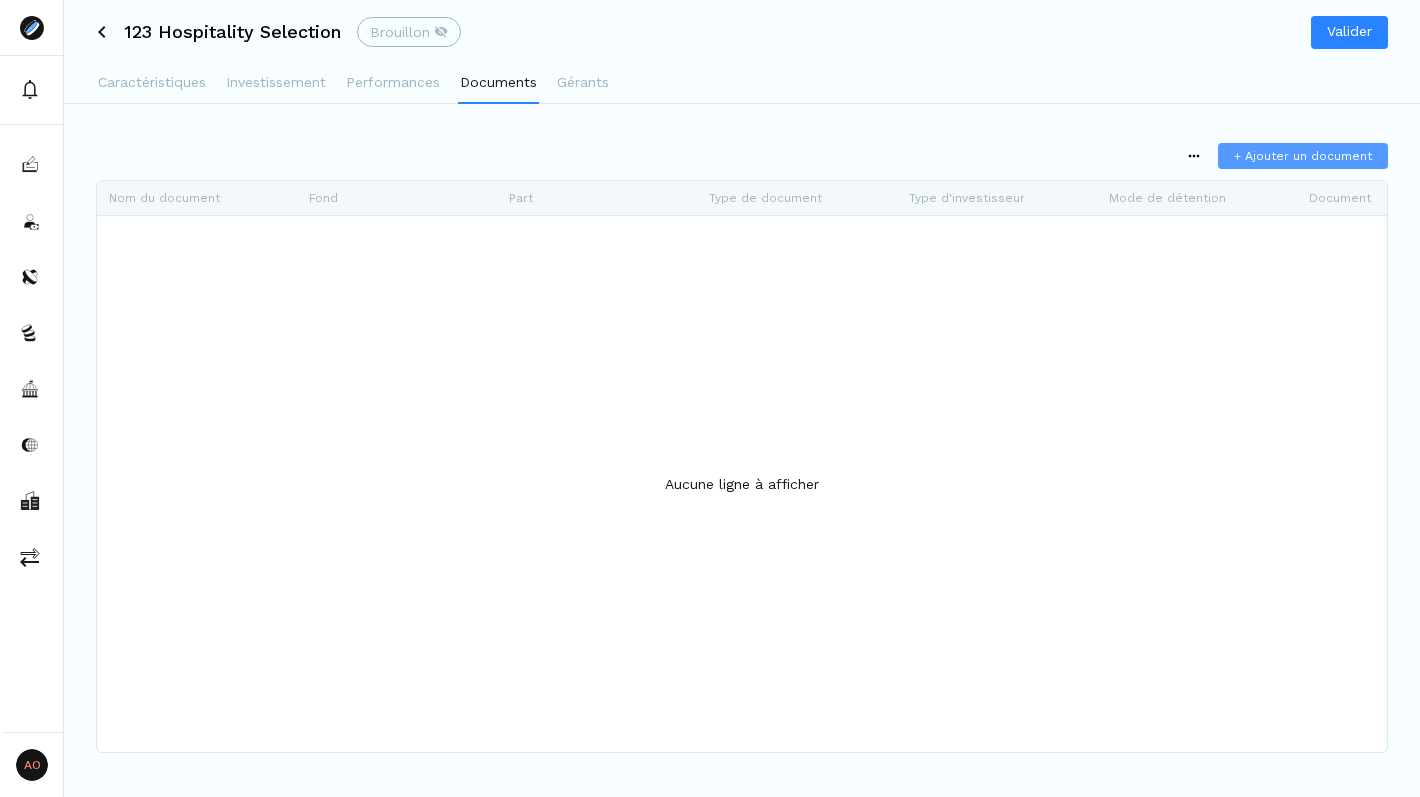 click on "+ Ajouter un document" at bounding box center (1303, 156) 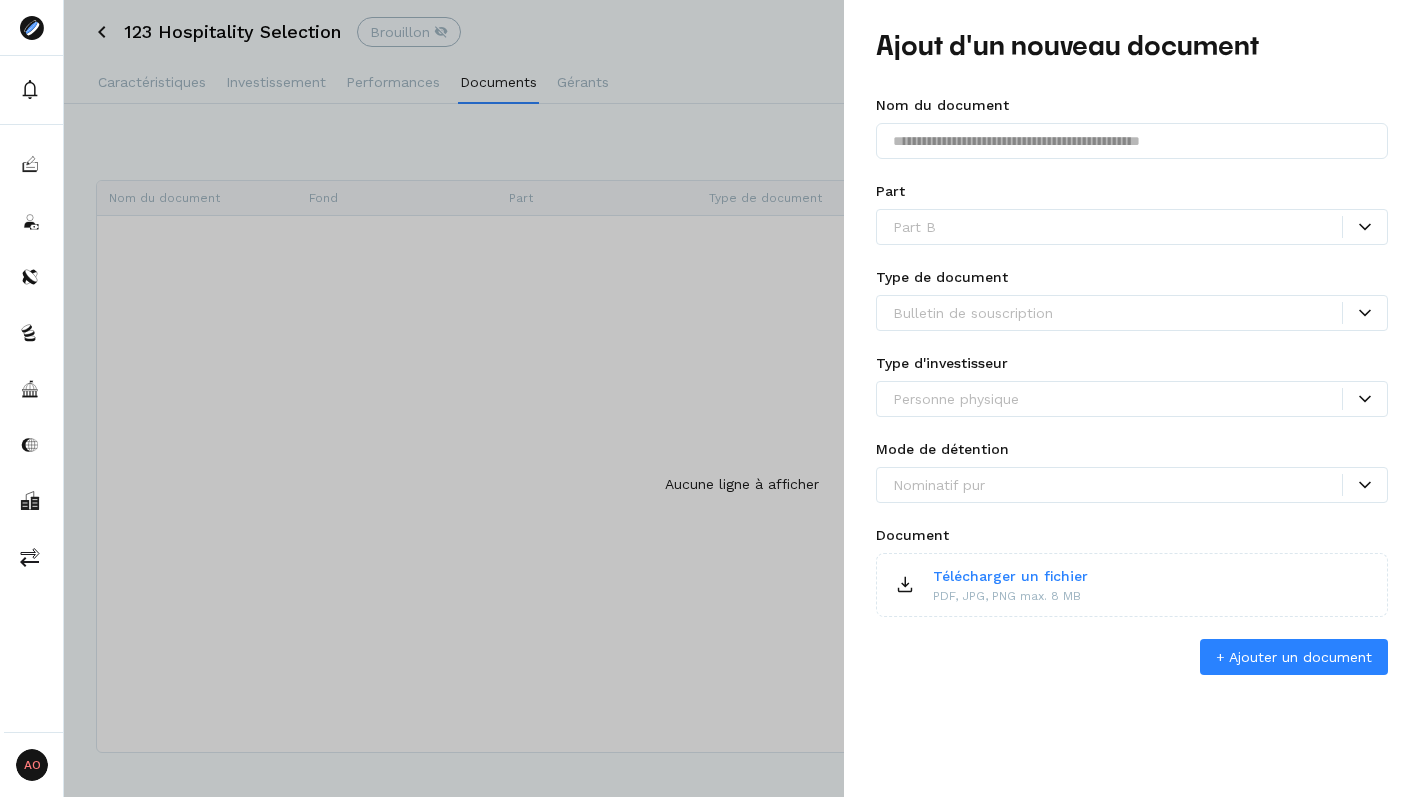 click at bounding box center [1117, 313] 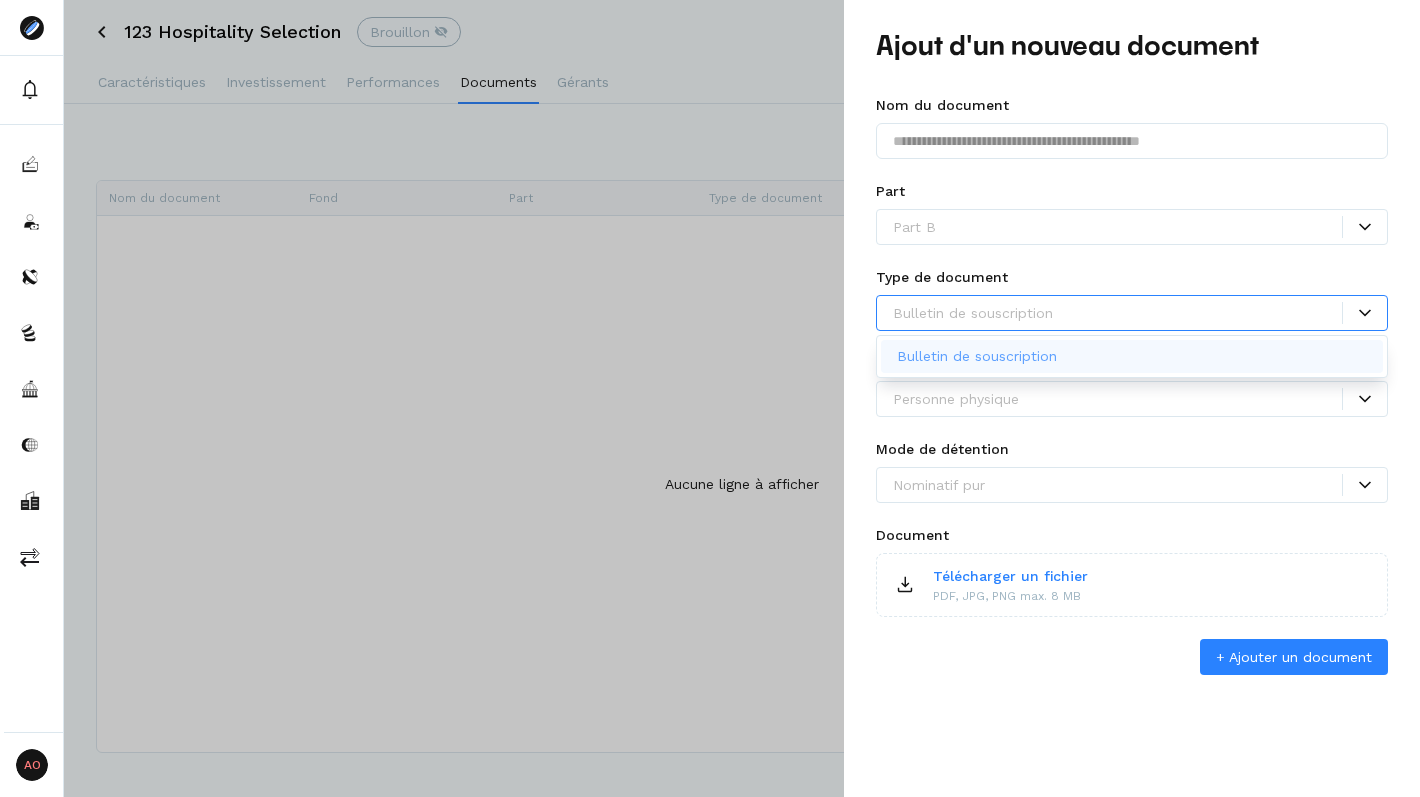 click at bounding box center (1117, 313) 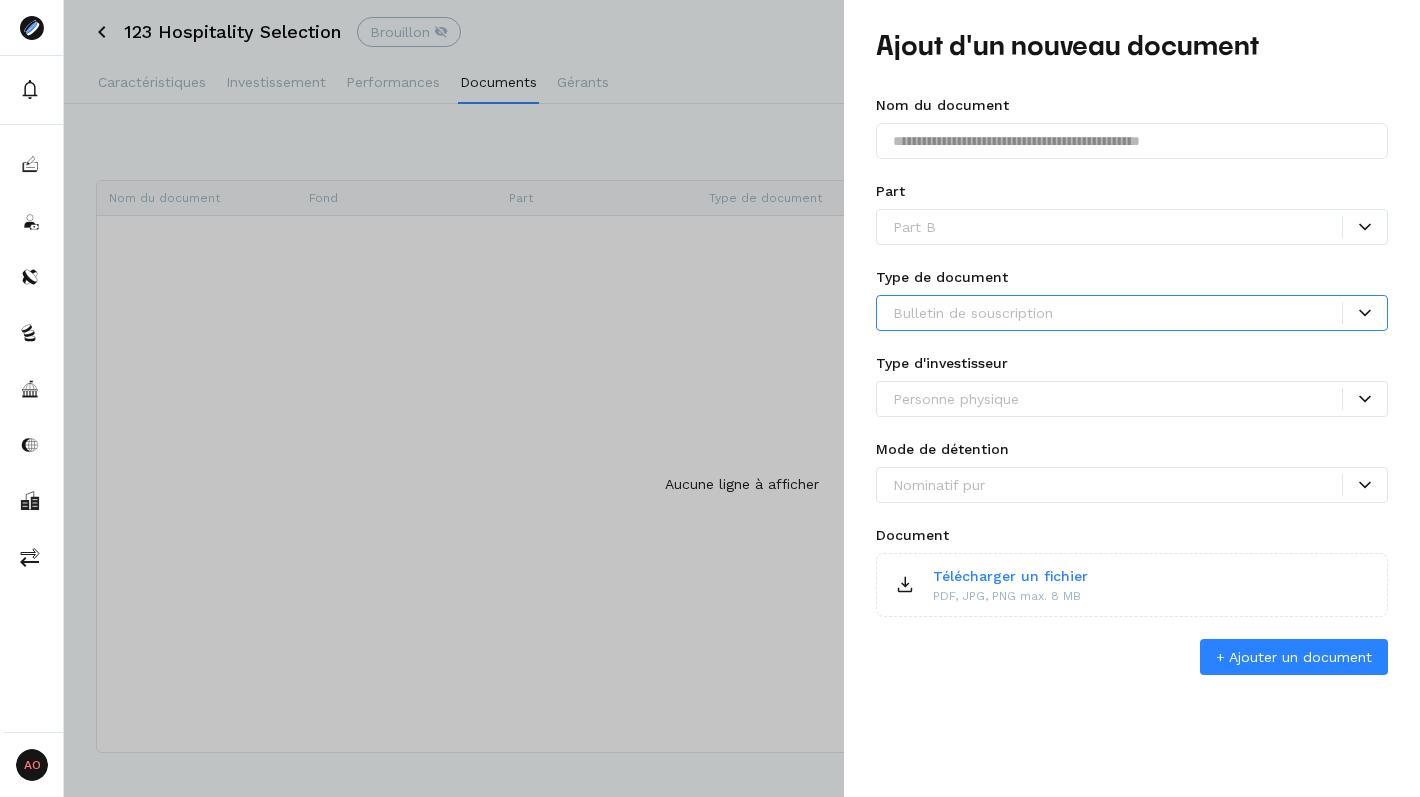 click on "Personne physique" at bounding box center (1132, 399) 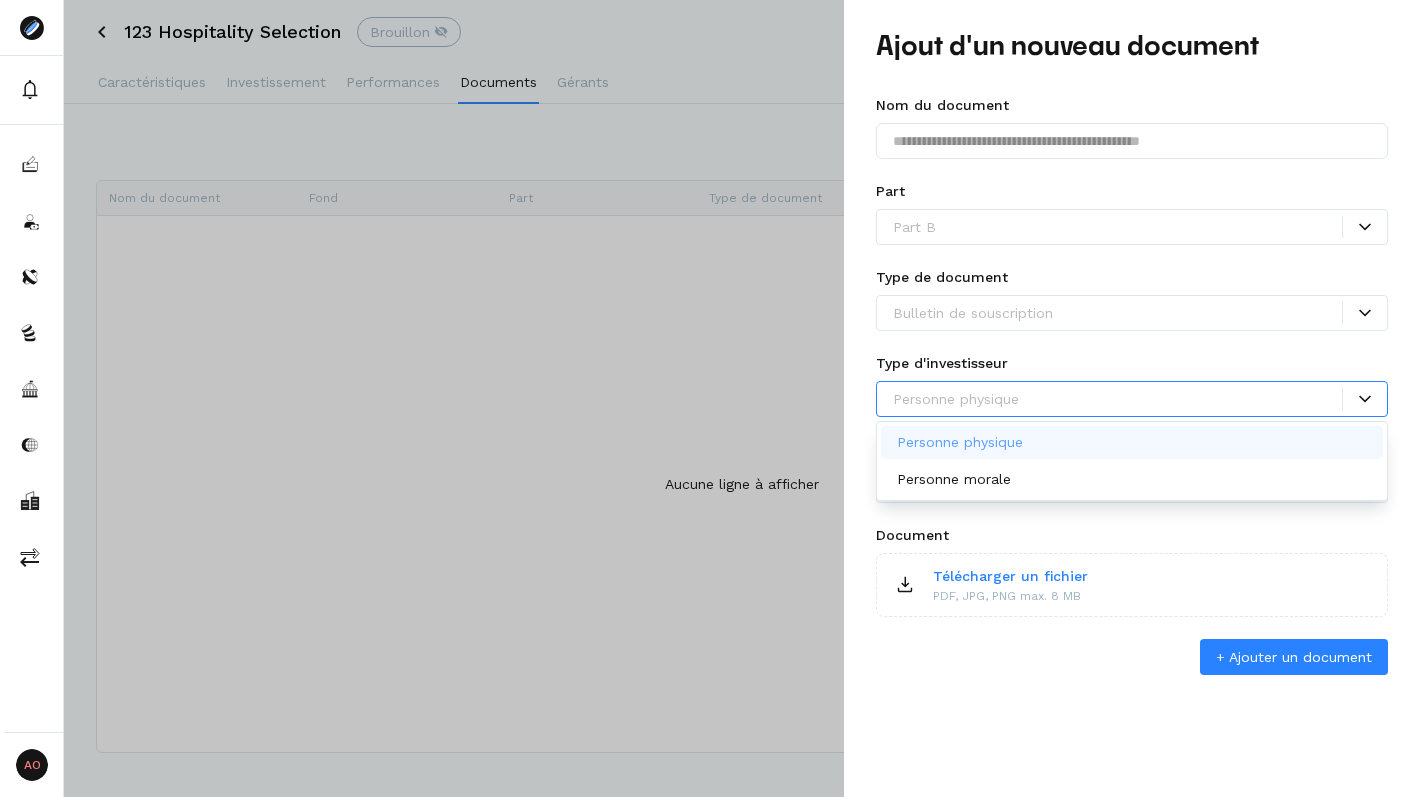 click at bounding box center (1132, 339) 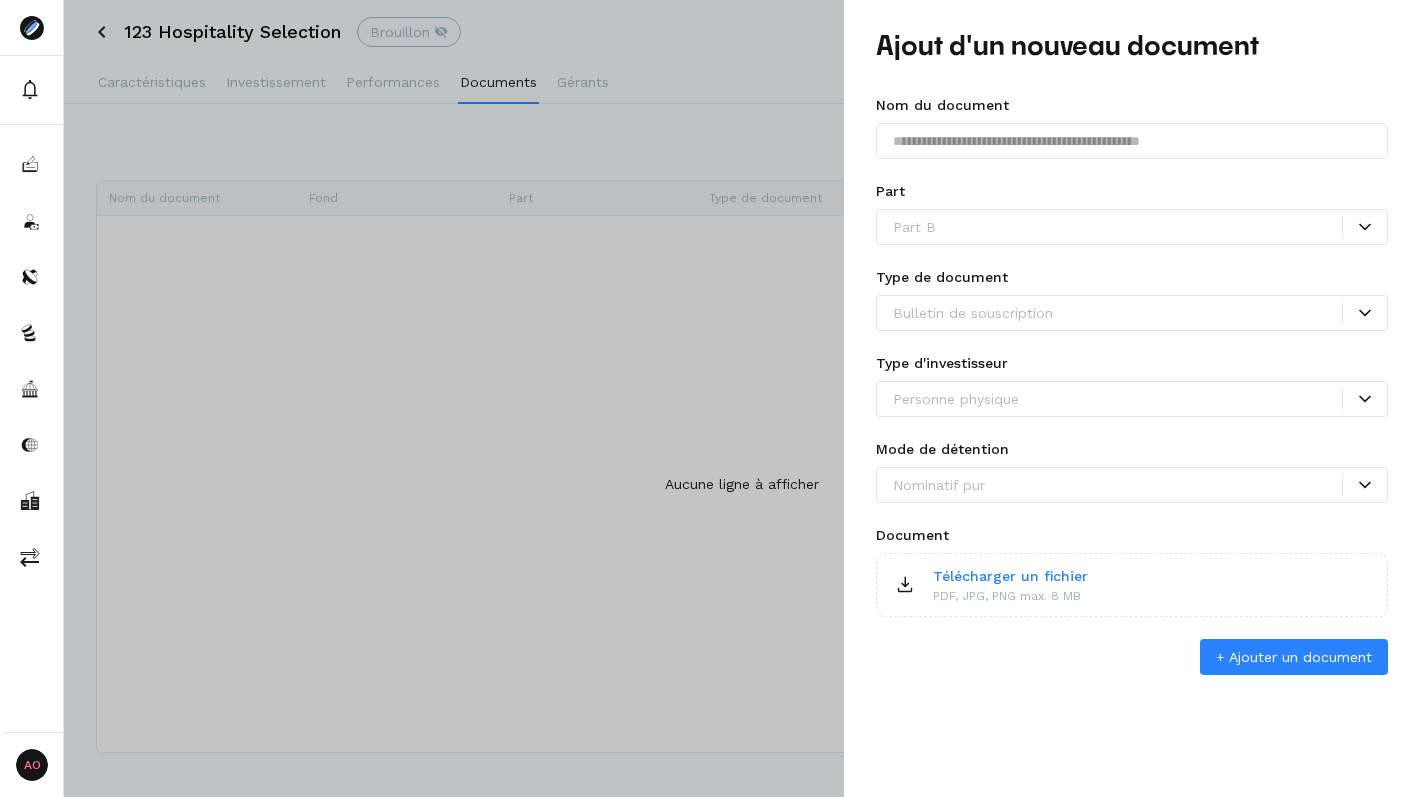 click at bounding box center (1132, 511) 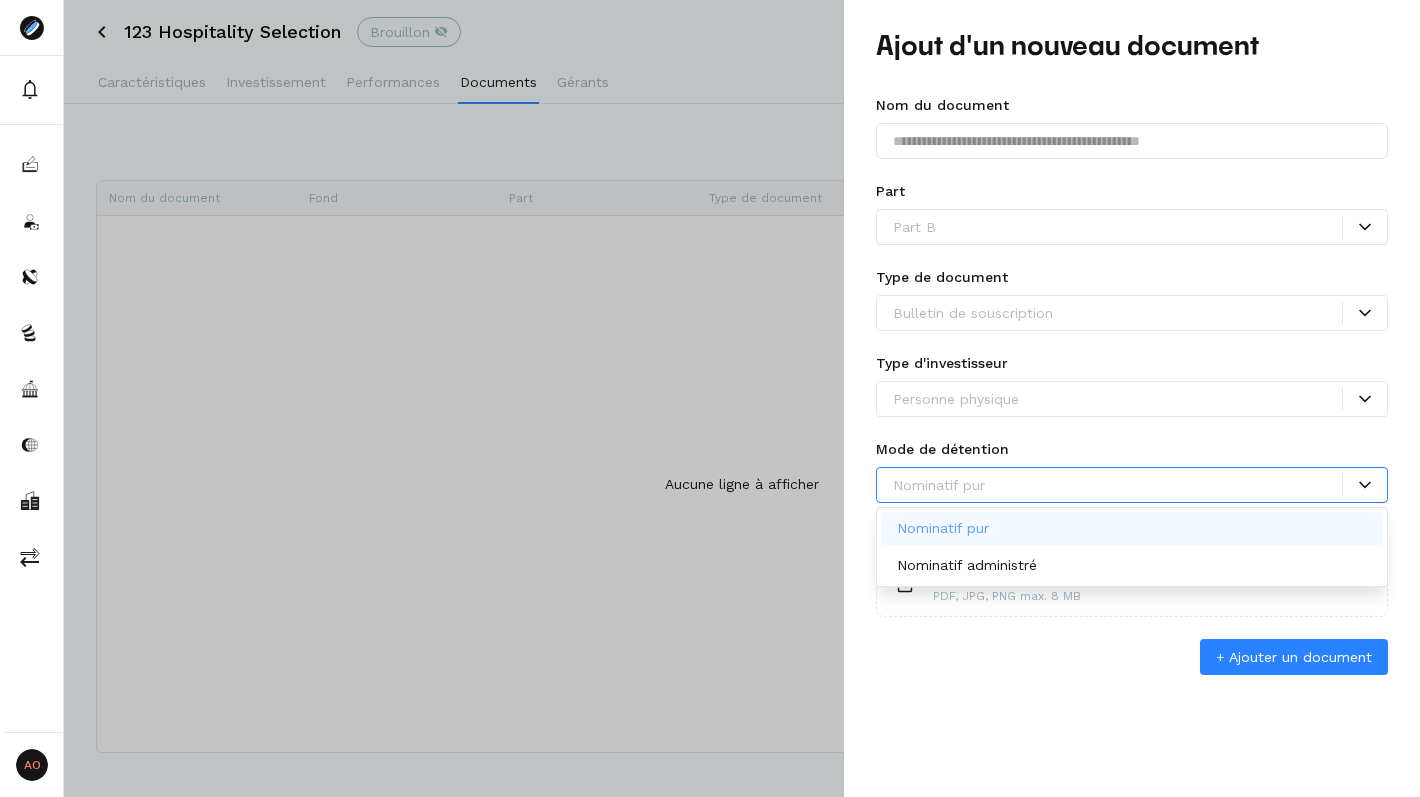 click on "Mode de détention Nominatif pur, 1 of 2. 2 results available. Use Up and Down to choose options, press Enter to select the currently focused option, press Escape to exit the menu, press Tab to select the option and exit the menu. Nominatif pur" at bounding box center [1132, 478] 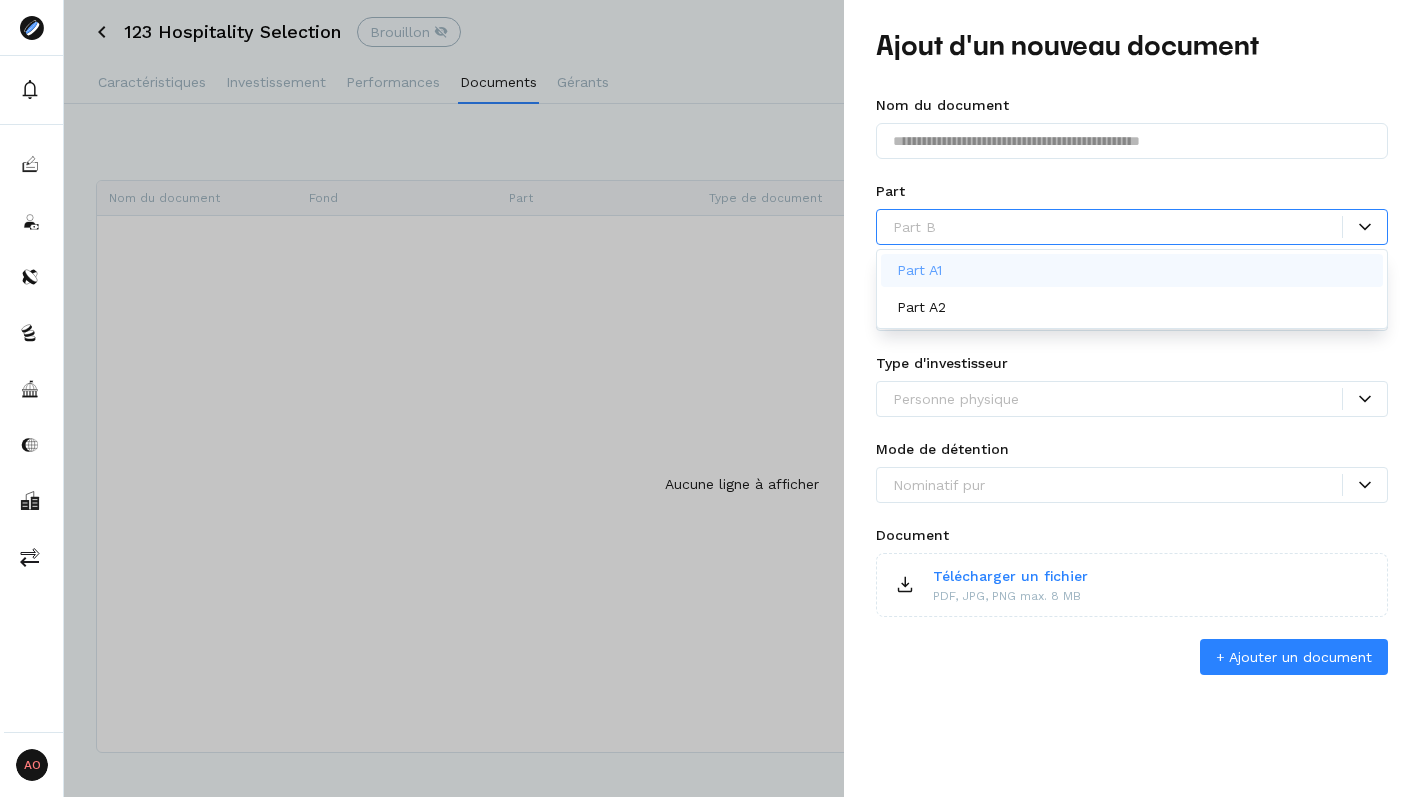 click at bounding box center [1117, 227] 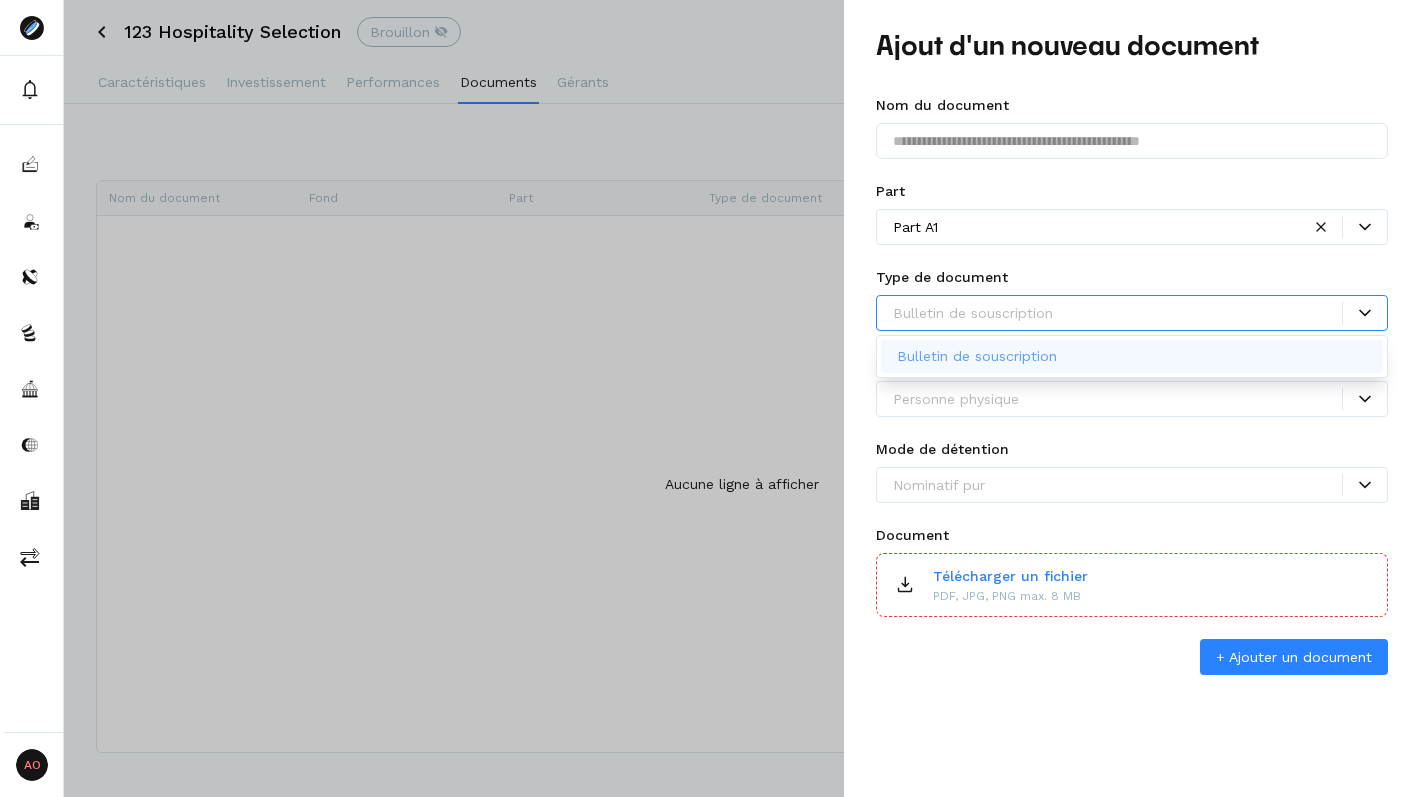 click at bounding box center (1117, 313) 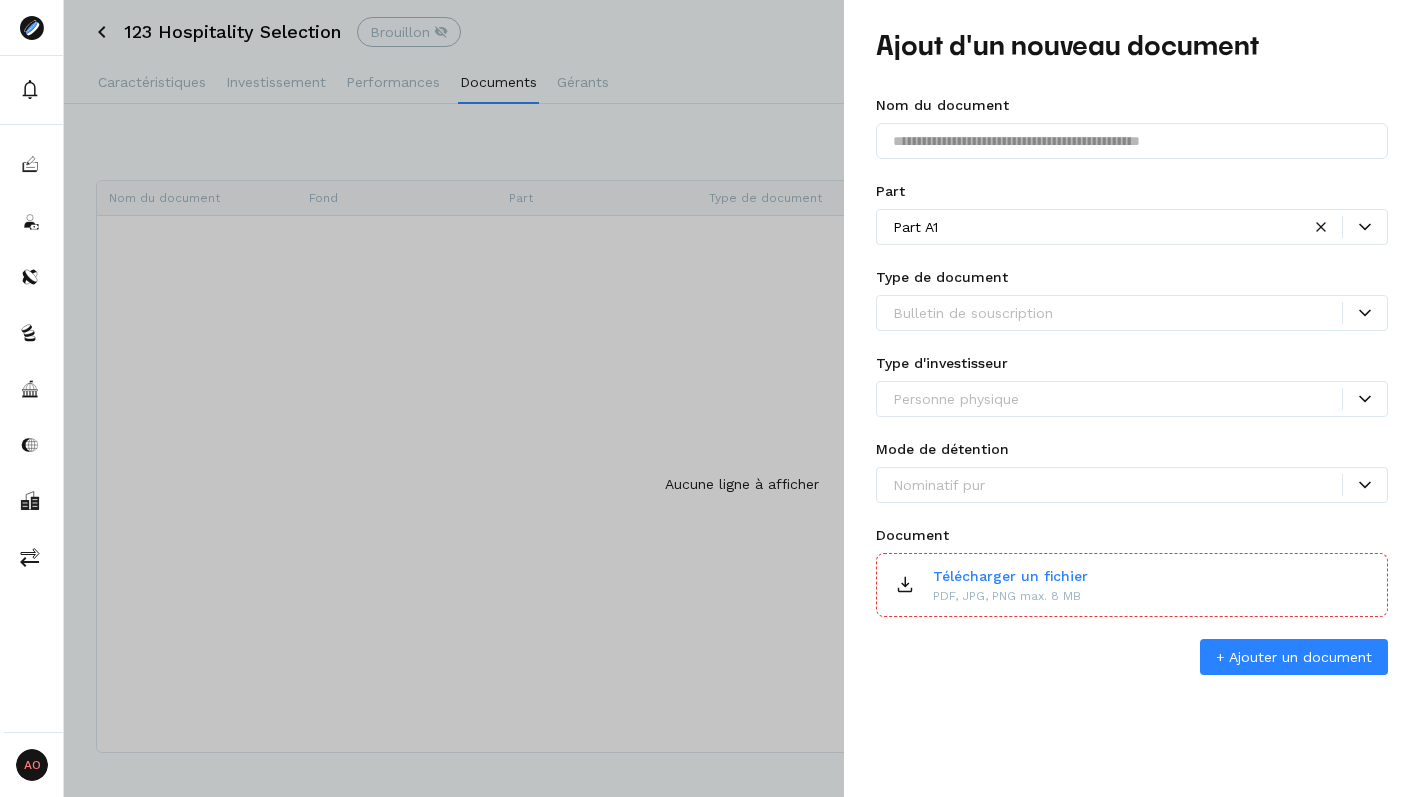click on "Type de document Bulletin de souscription Ce champ est requis" at bounding box center (1132, 306) 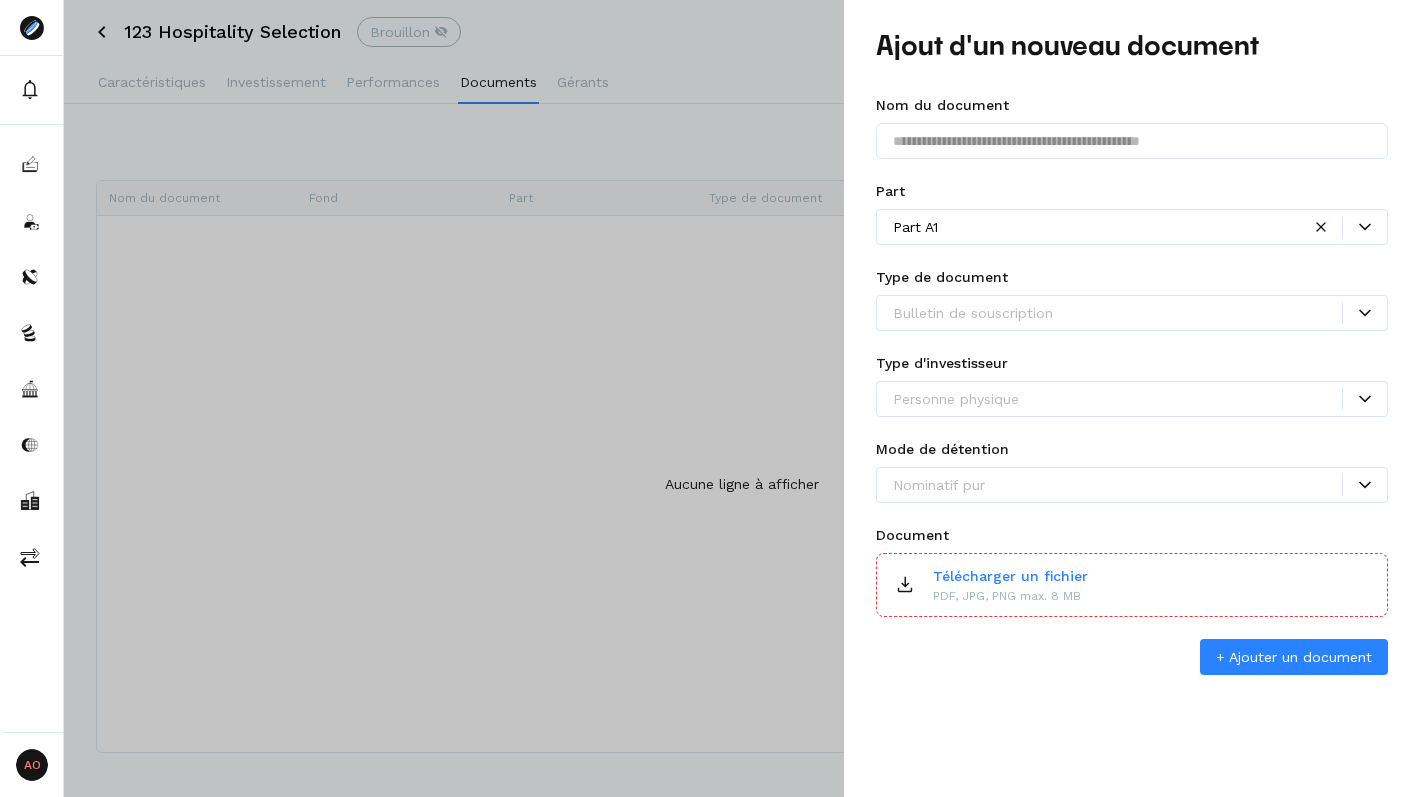 click on "Nom du document" at bounding box center (942, 105) 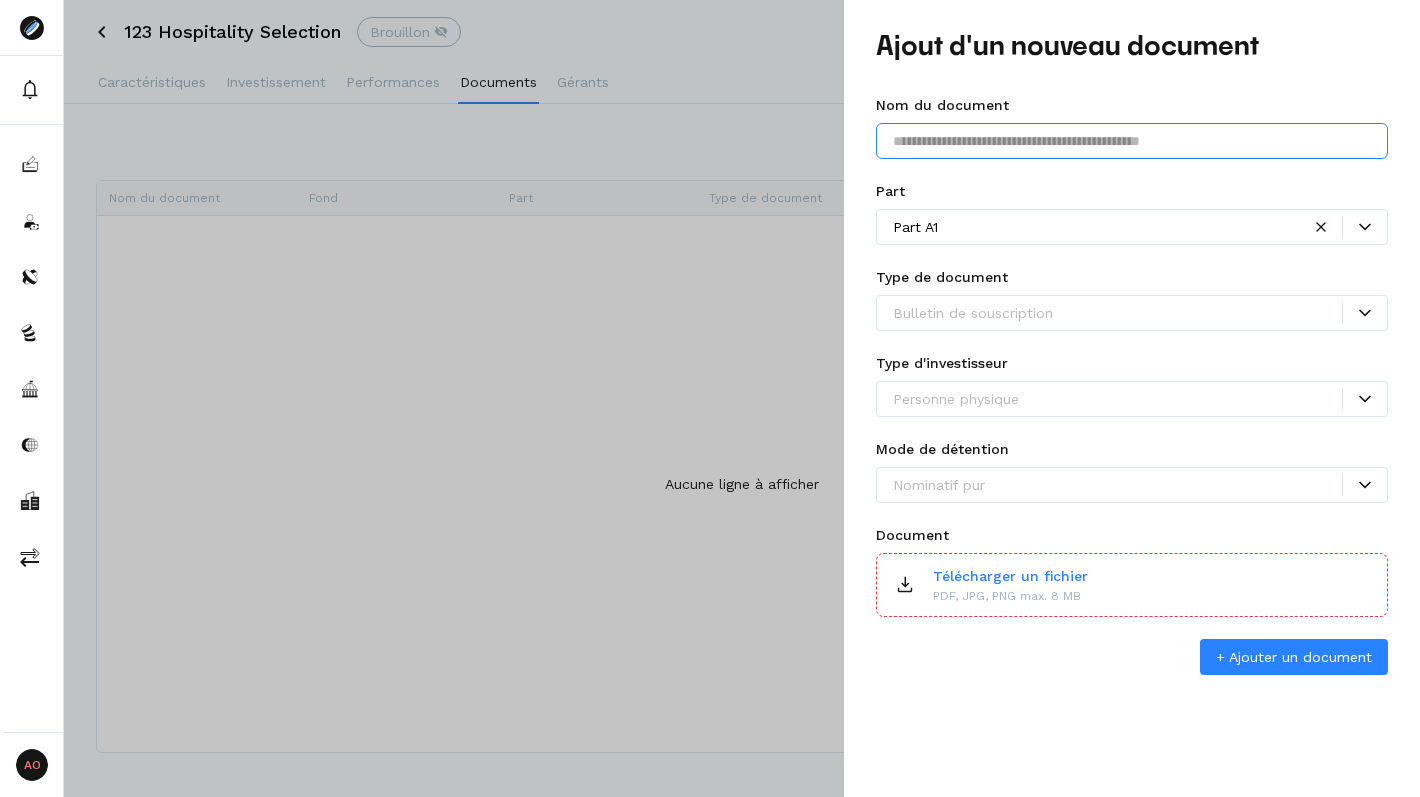 click at bounding box center [1132, 141] 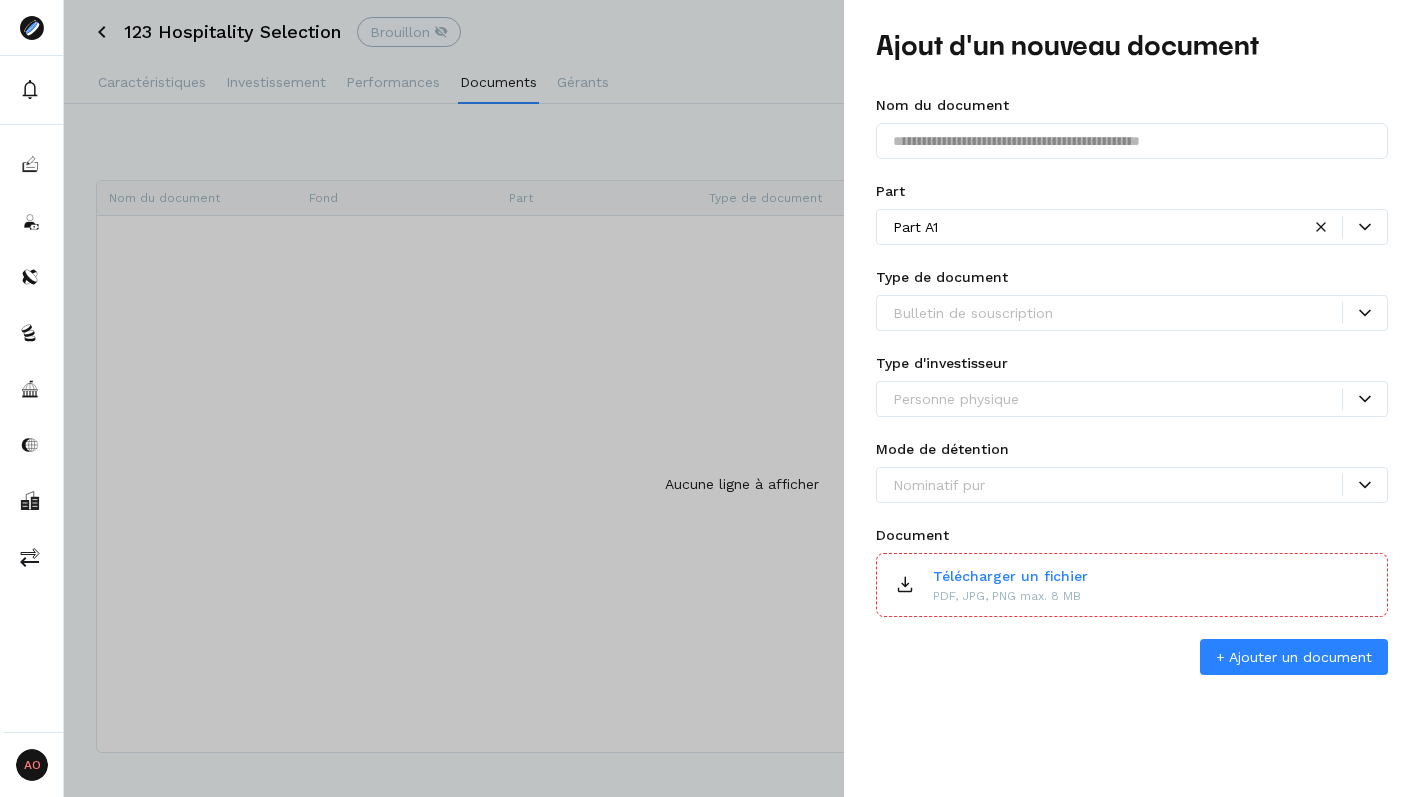 click at bounding box center [710, 398] 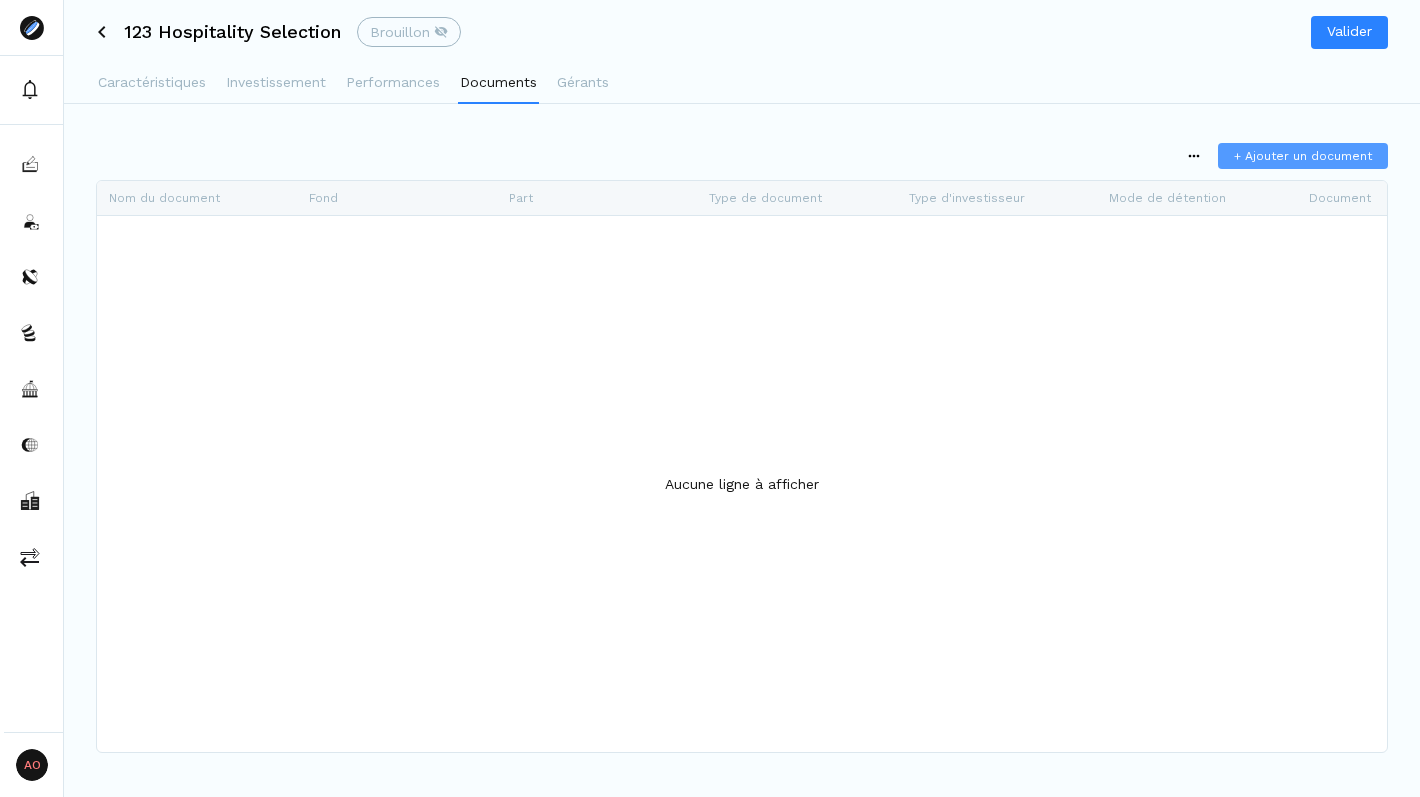 click on "+ Ajouter un document" at bounding box center (1303, 156) 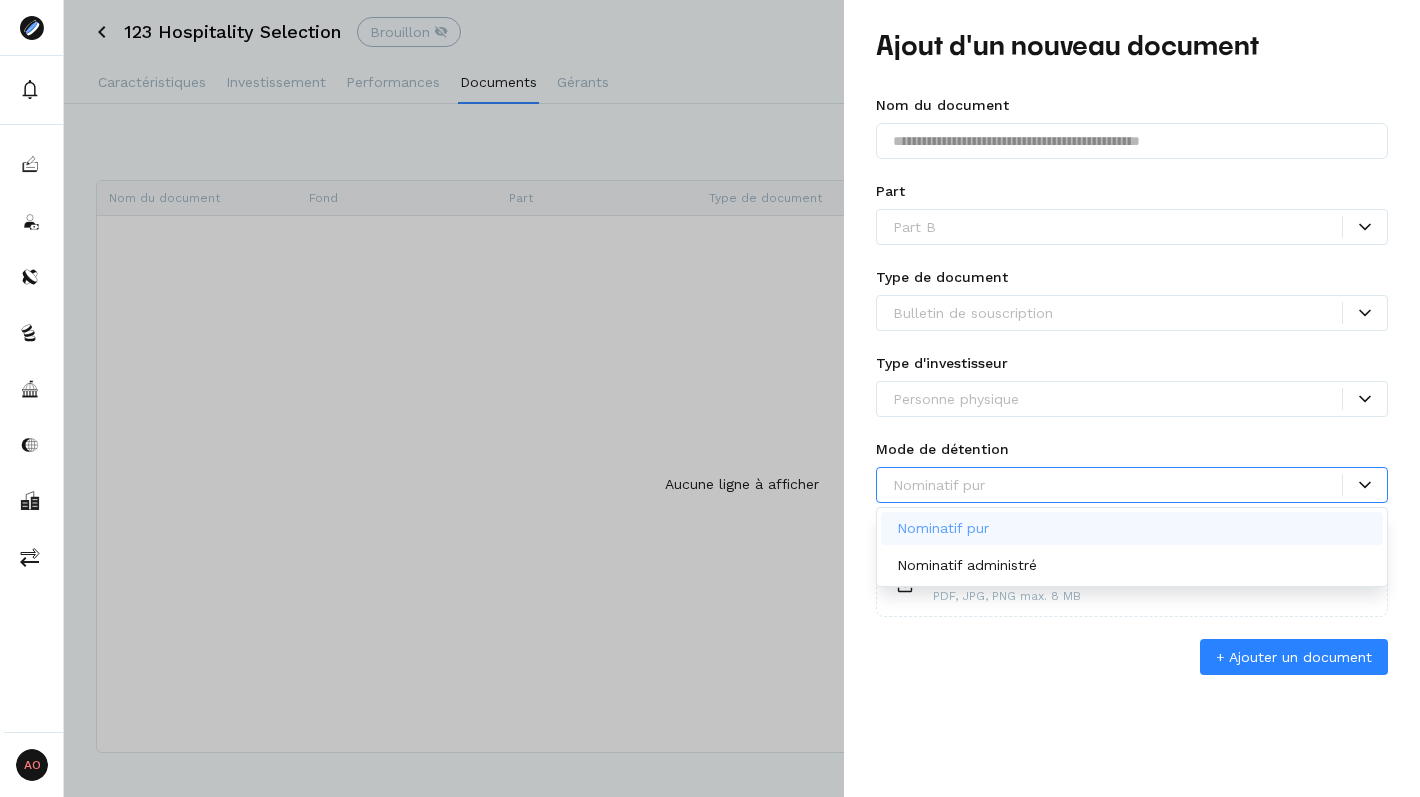 click at bounding box center [1117, 485] 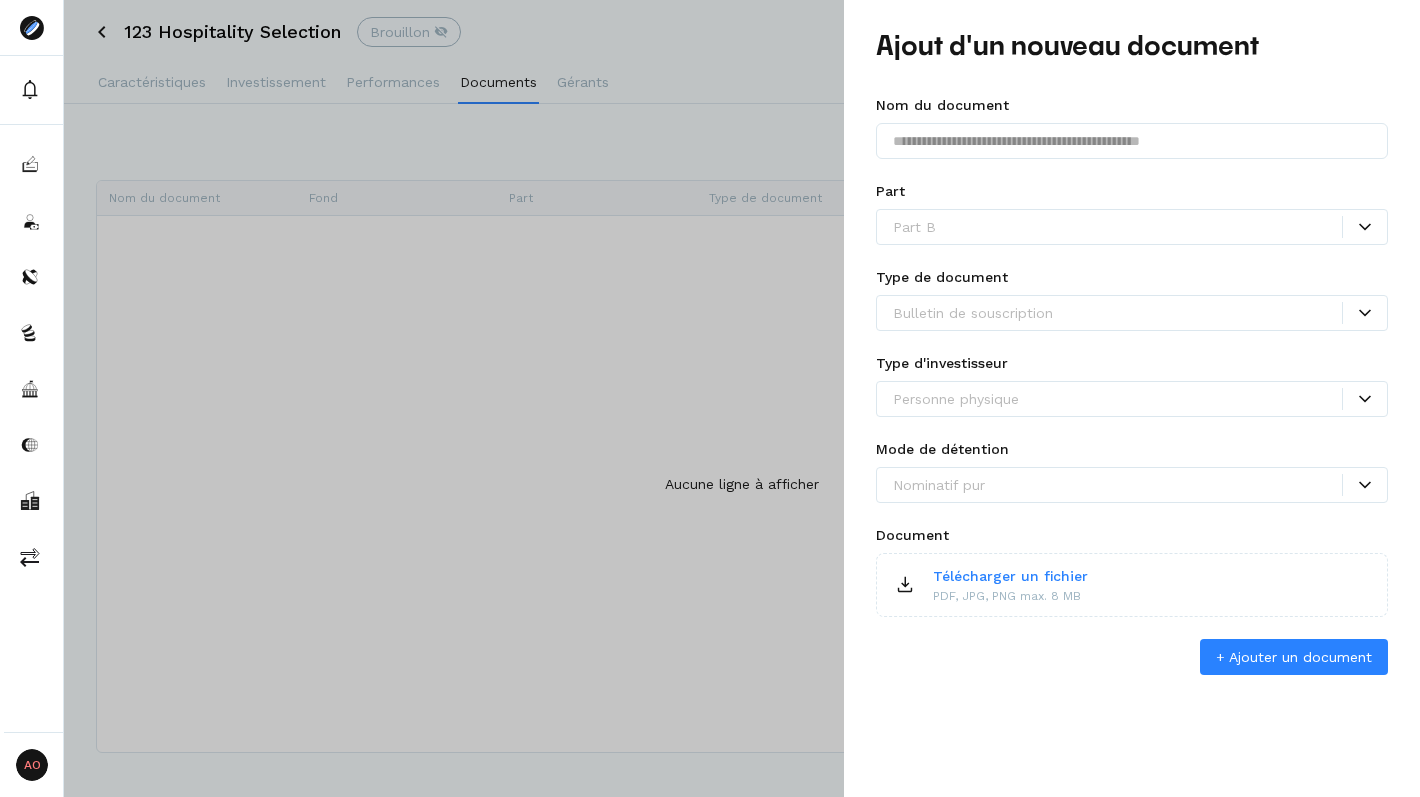 click on "Nom du document Part Part B Type de document Bulletin de souscription Type d'investisseur Personne physique Mode de détention Nominatif pur Document Télécharger un fichier PDF, JPG, PNG max. 8 MB + Ajouter un document" at bounding box center [1132, 385] 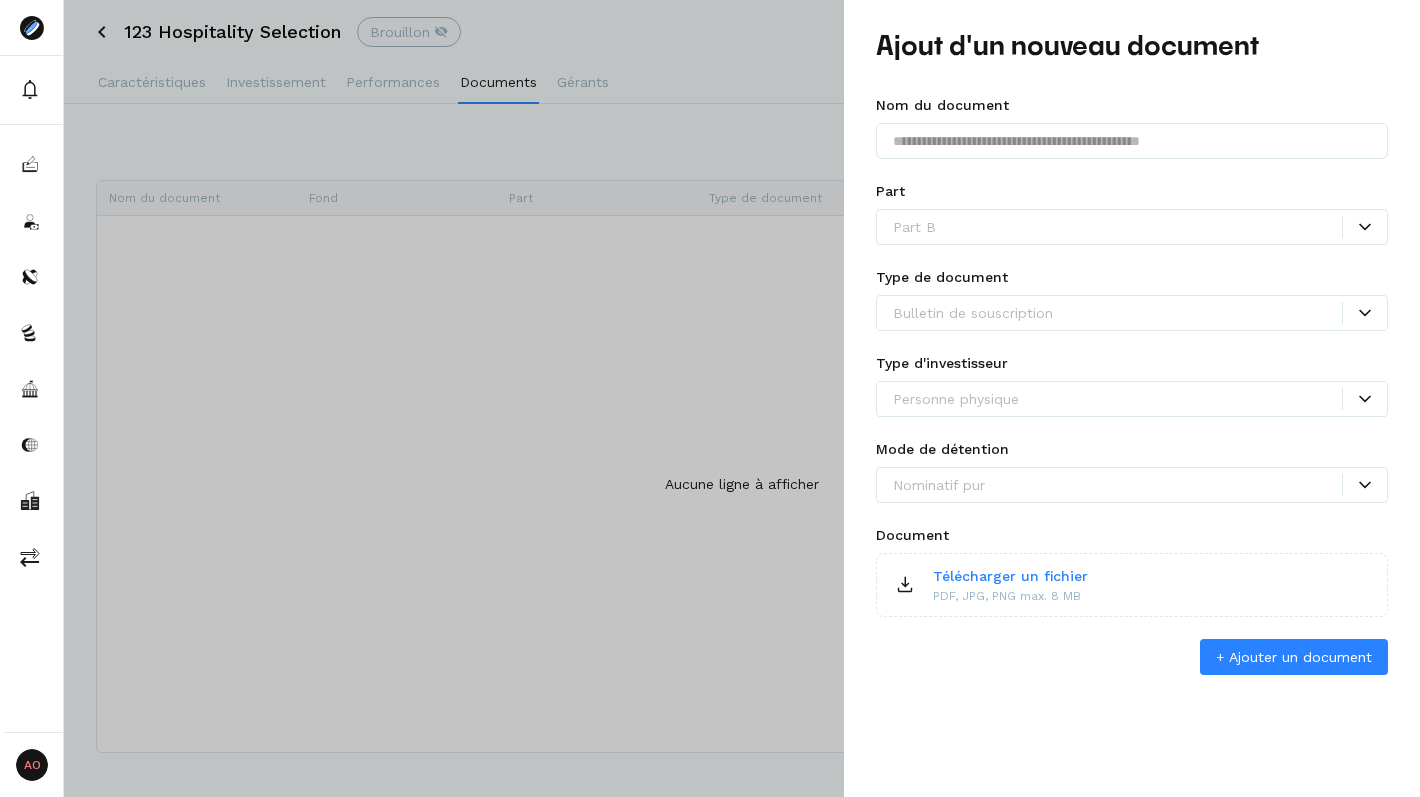 click at bounding box center [710, 398] 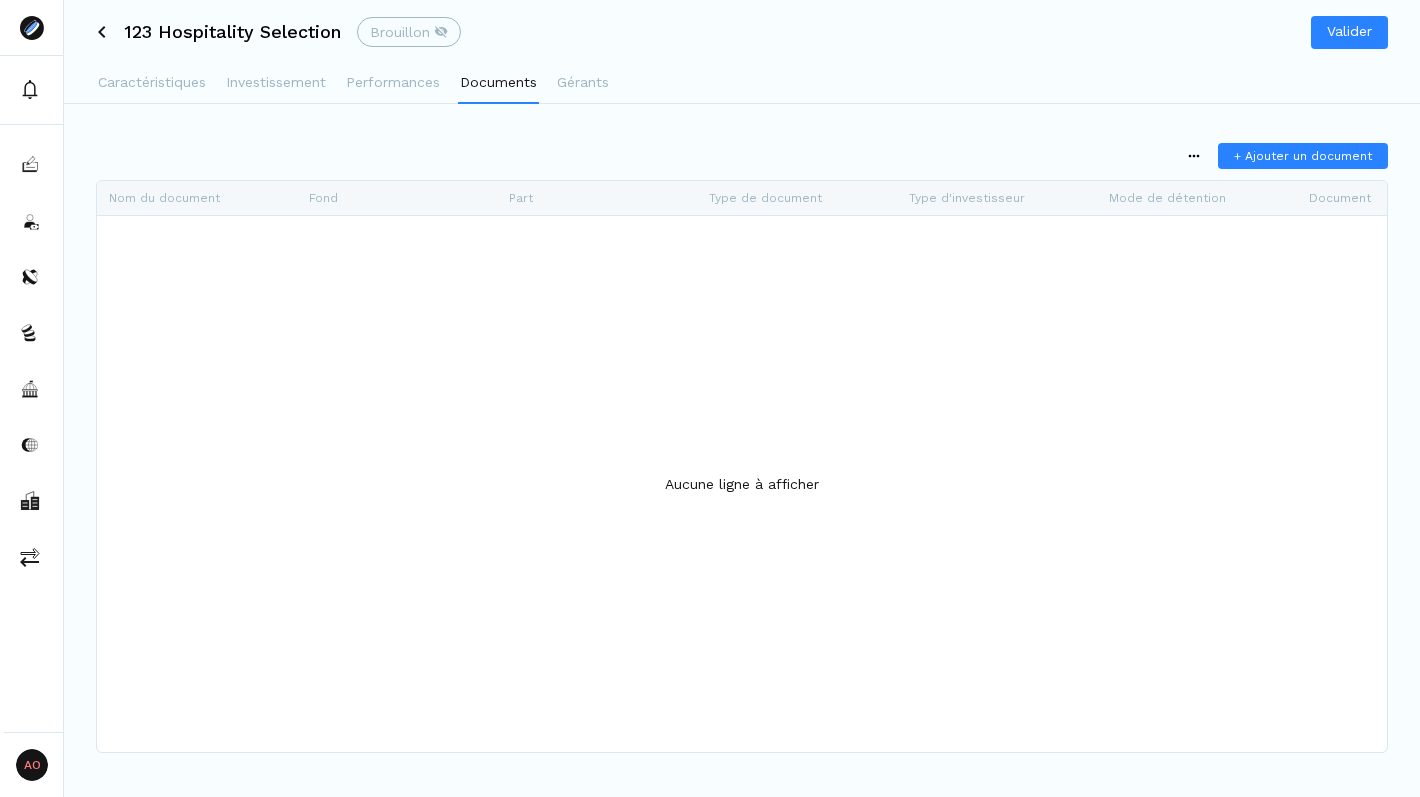 click on "123 Hospitality Selection Brouillon Valider" at bounding box center (742, 32) 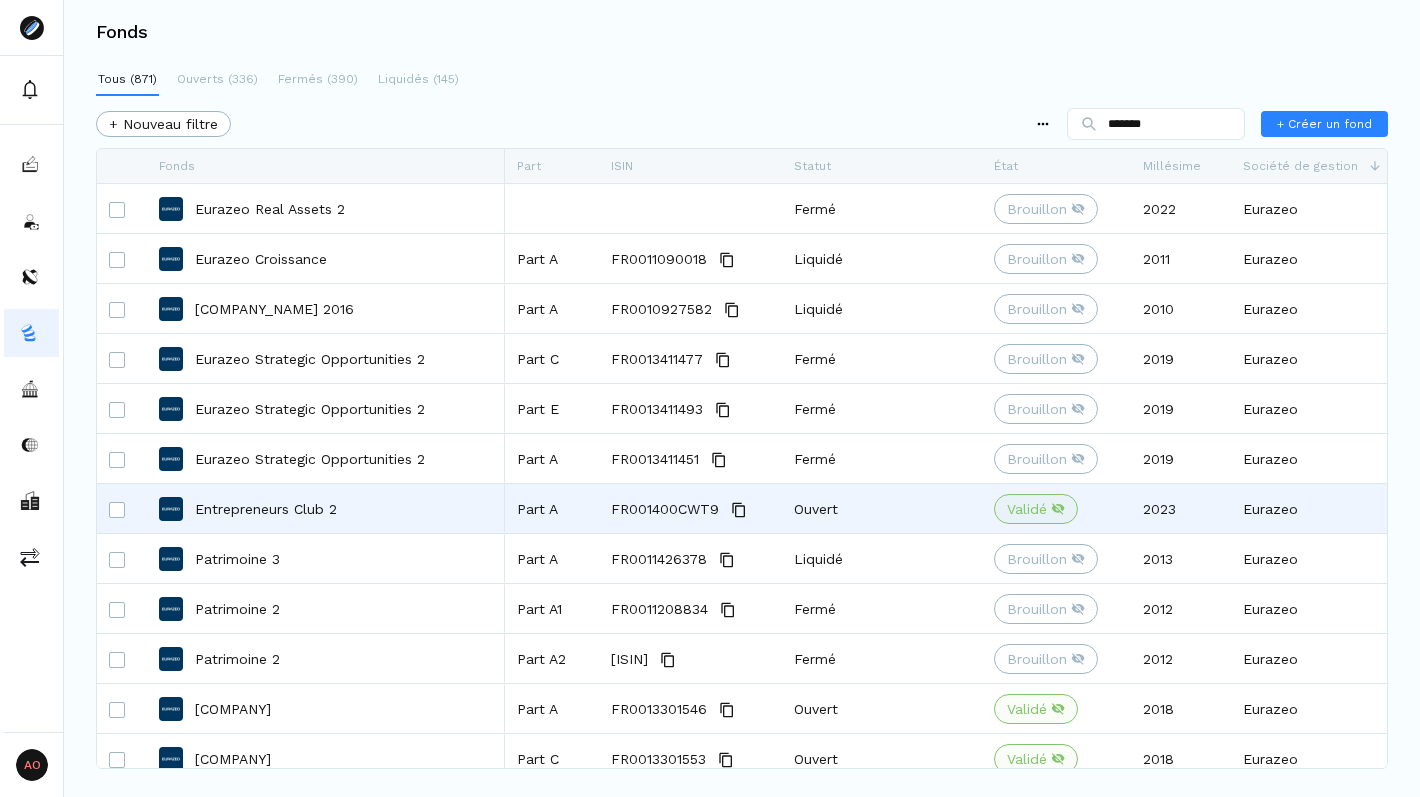 type on "*******" 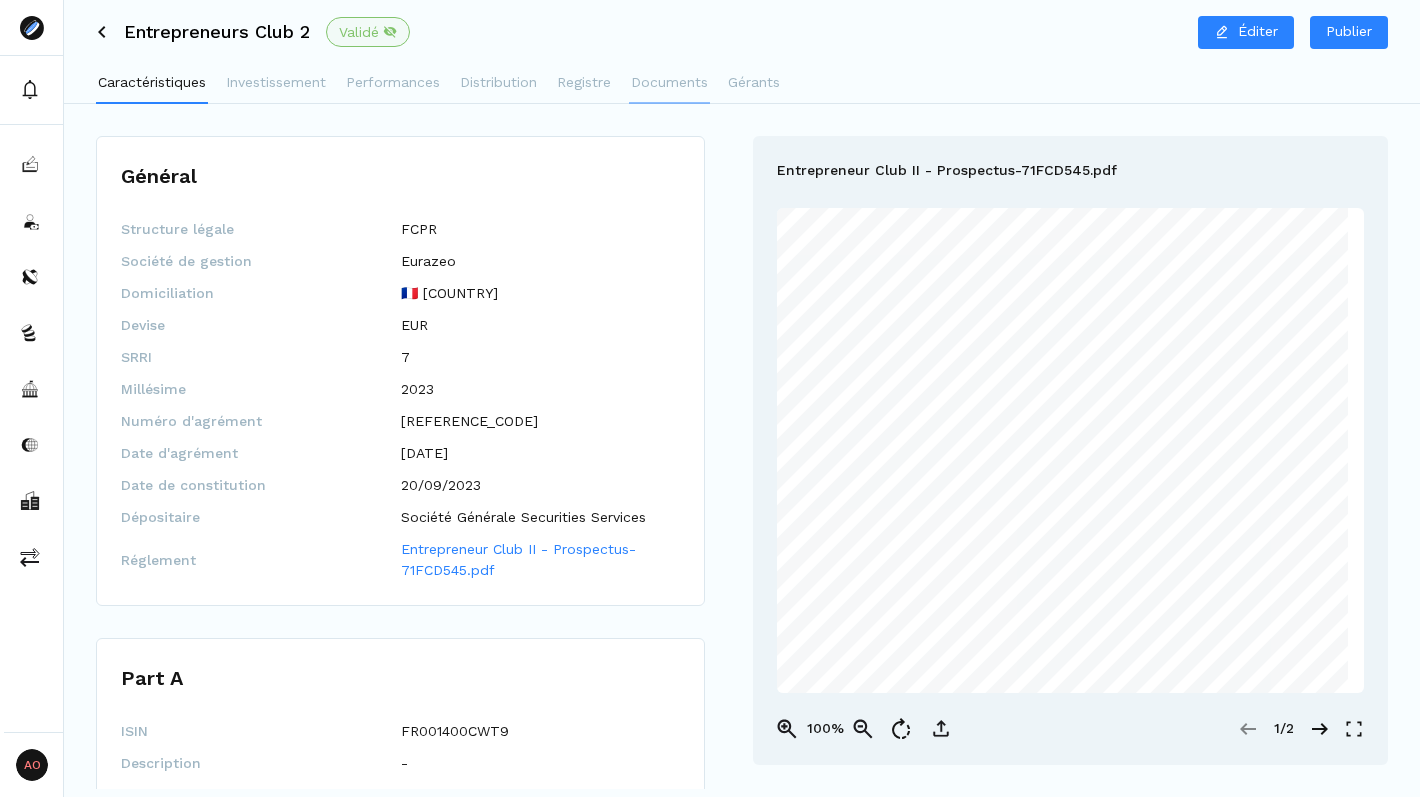 click on "Documents" at bounding box center (669, 82) 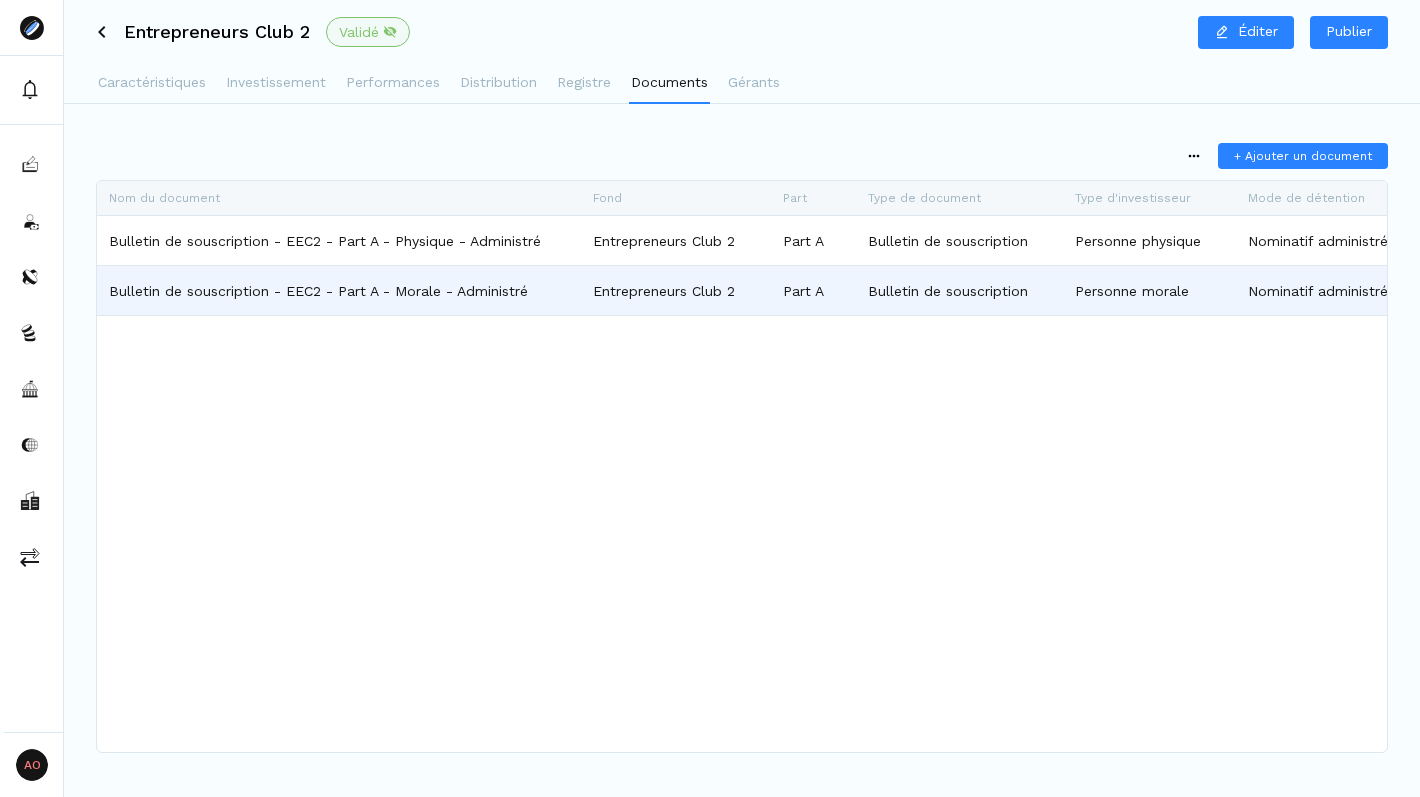 click on "Bulletin de souscription - EEC2 - Part A - Morale - Administré" at bounding box center (339, 290) 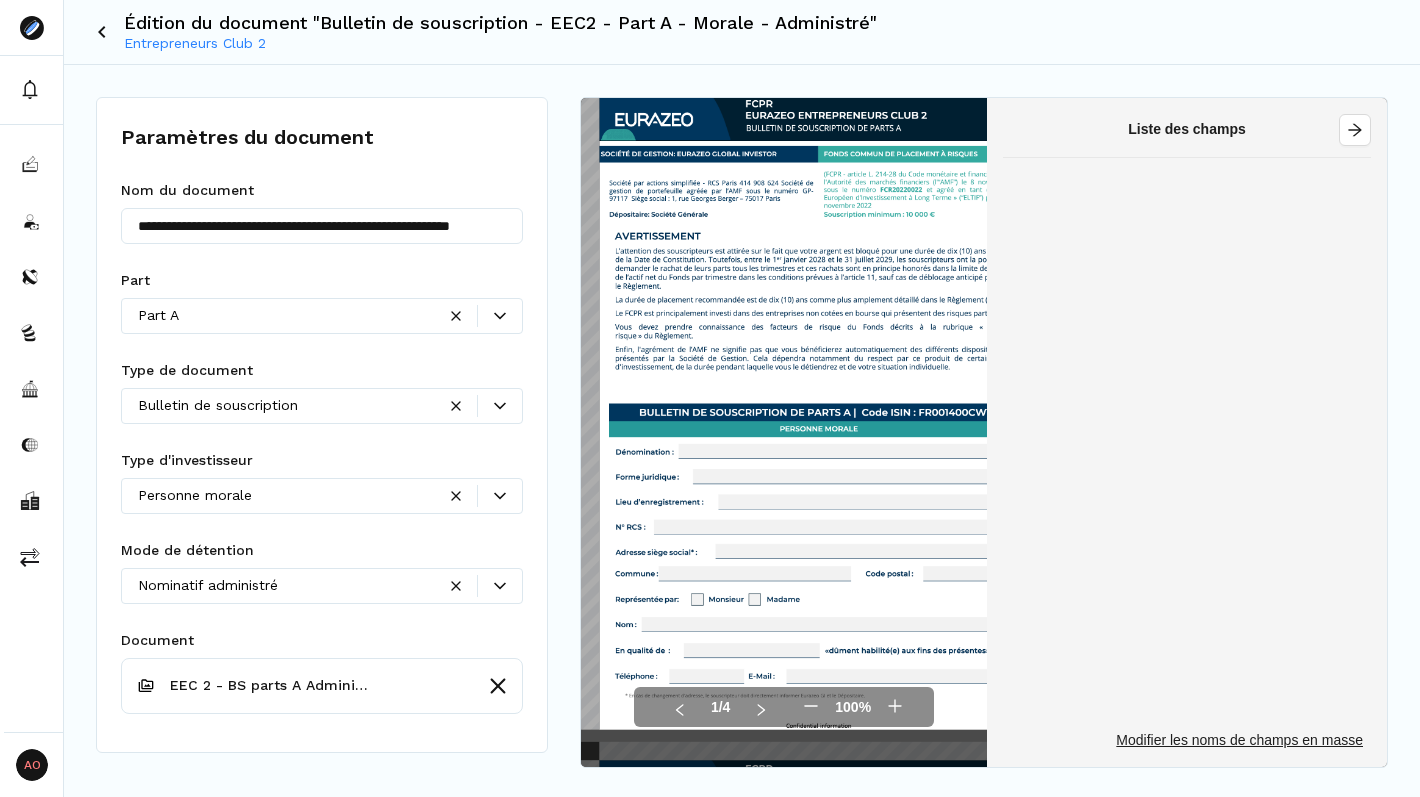 scroll, scrollTop: 0, scrollLeft: 0, axis: both 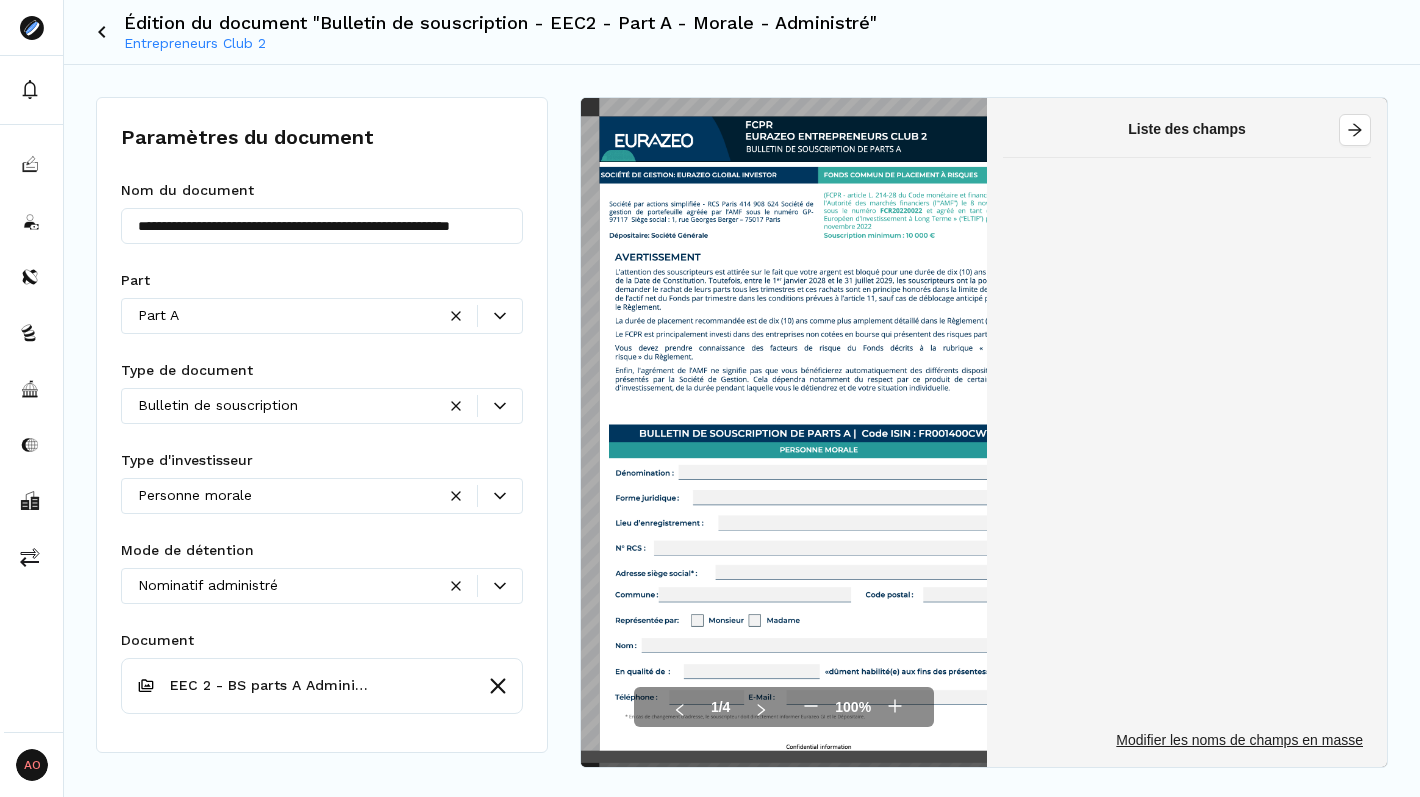 click at bounding box center [818, 433] 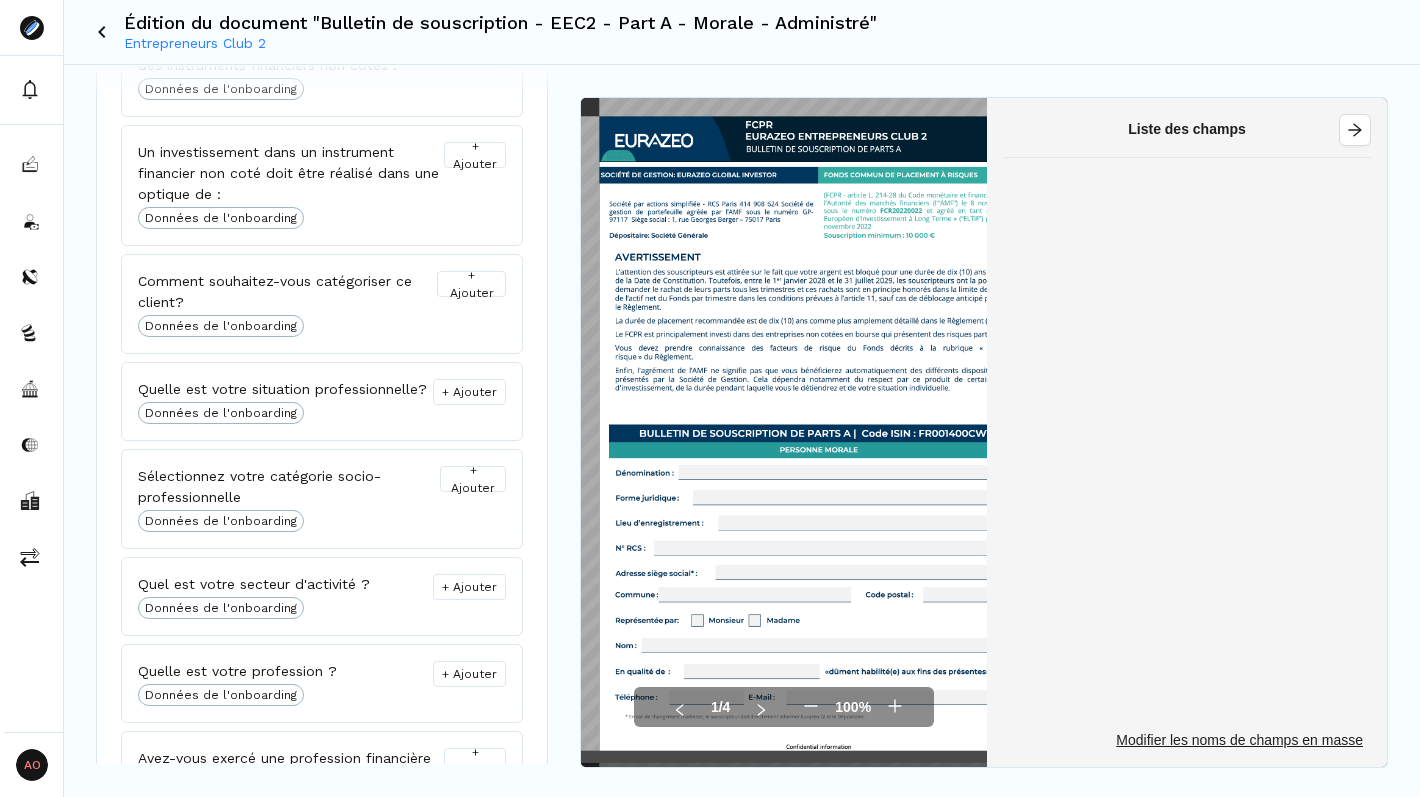 scroll, scrollTop: 3964, scrollLeft: 0, axis: vertical 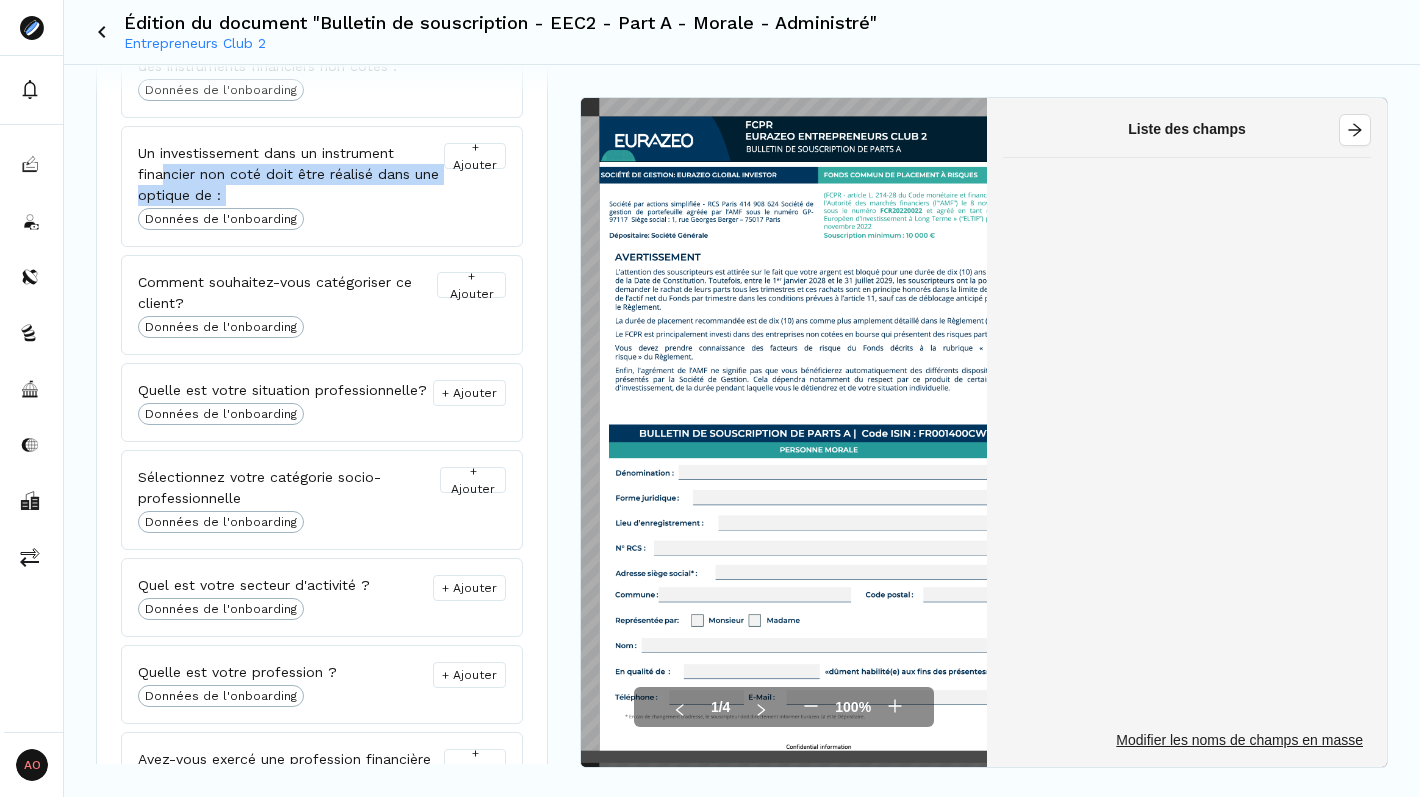 drag, startPoint x: 165, startPoint y: 169, endPoint x: 313, endPoint y: 214, distance: 154.69002 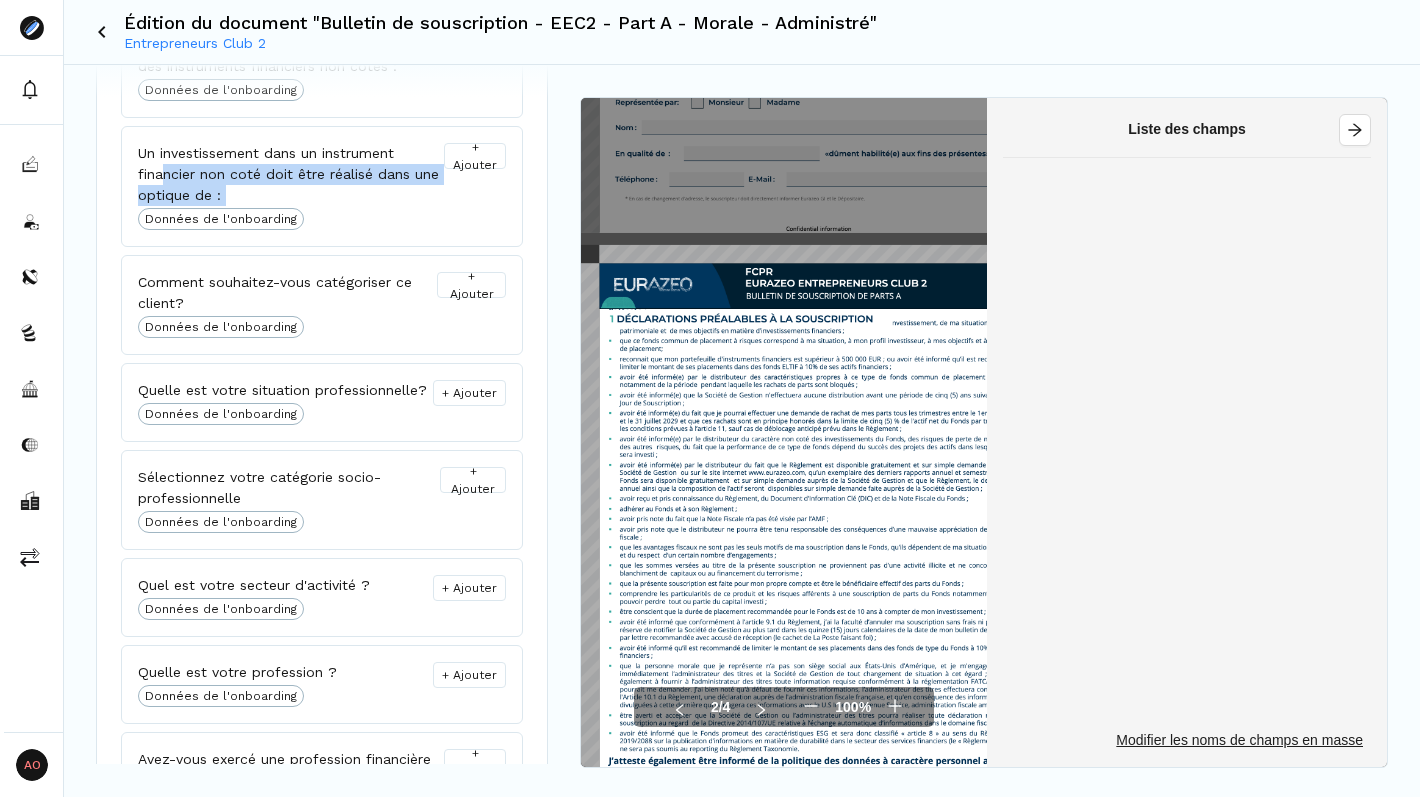 scroll, scrollTop: 532, scrollLeft: 0, axis: vertical 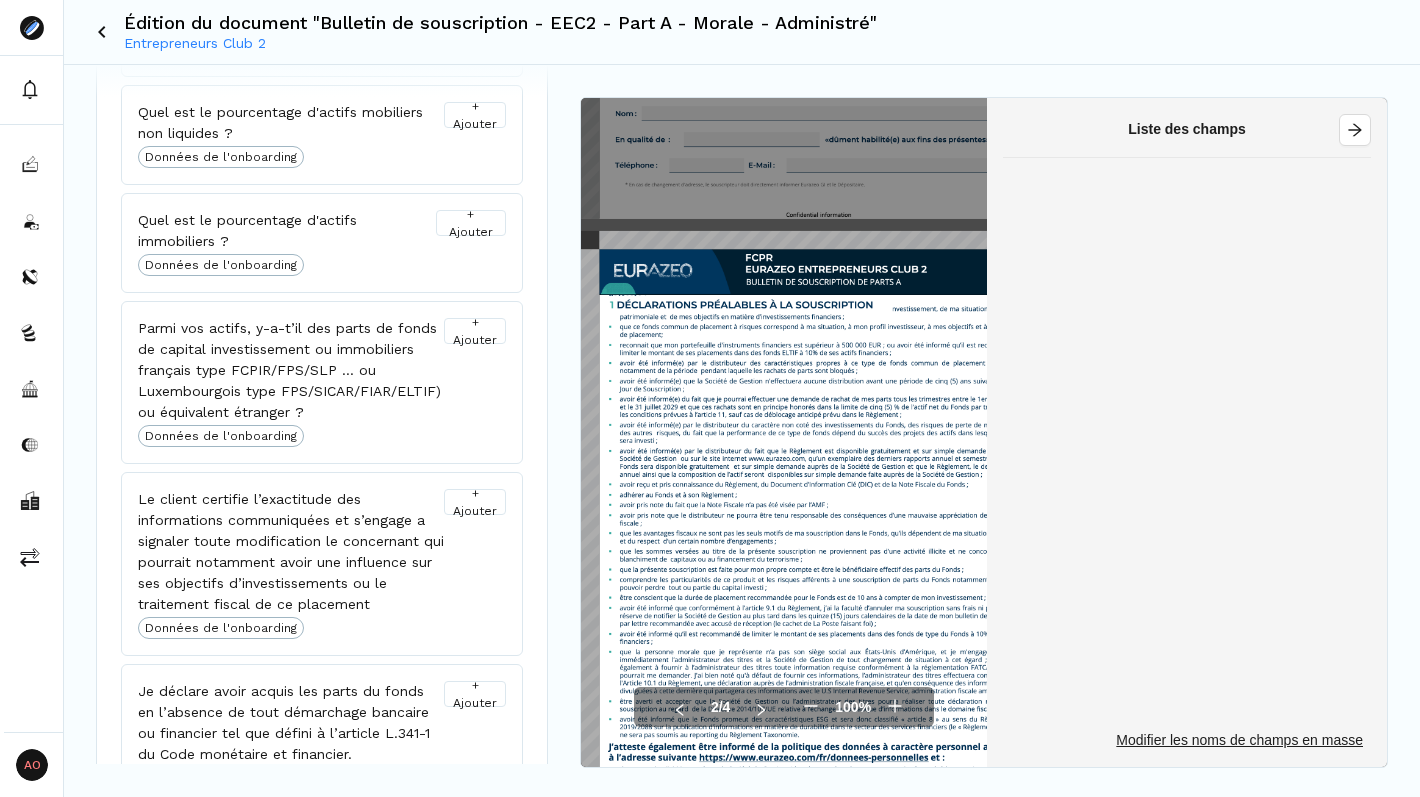 click on "Parmi vos actifs, y-a-t’il des parts de fonds de capital investissement ou immobiliers français type FCPIR/FPS/SLP … ou Luxembourgois type FPS/SICAR/FIAR/ELTIF) ou équivalent étranger ?" at bounding box center (291, 370) 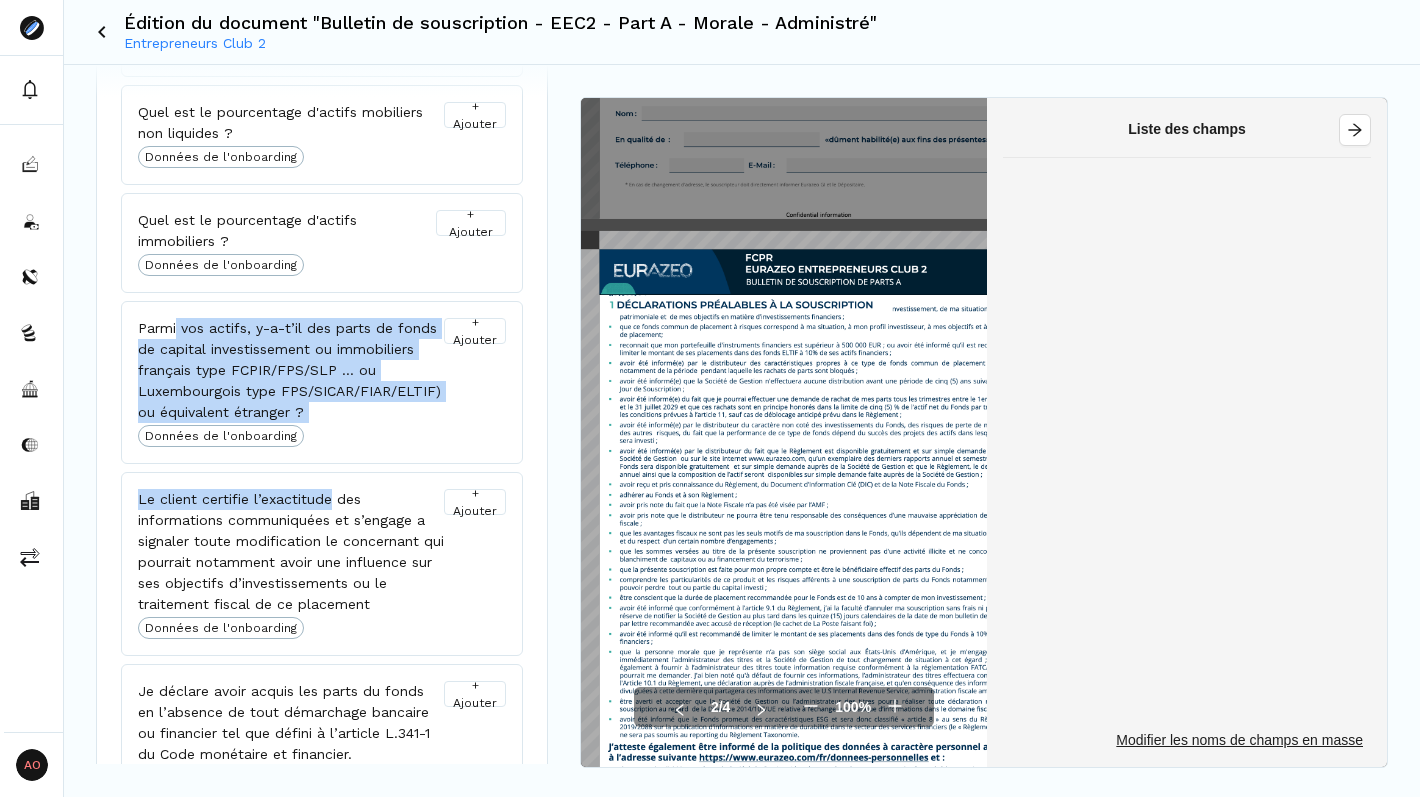drag, startPoint x: 176, startPoint y: 327, endPoint x: 335, endPoint y: 493, distance: 229.863 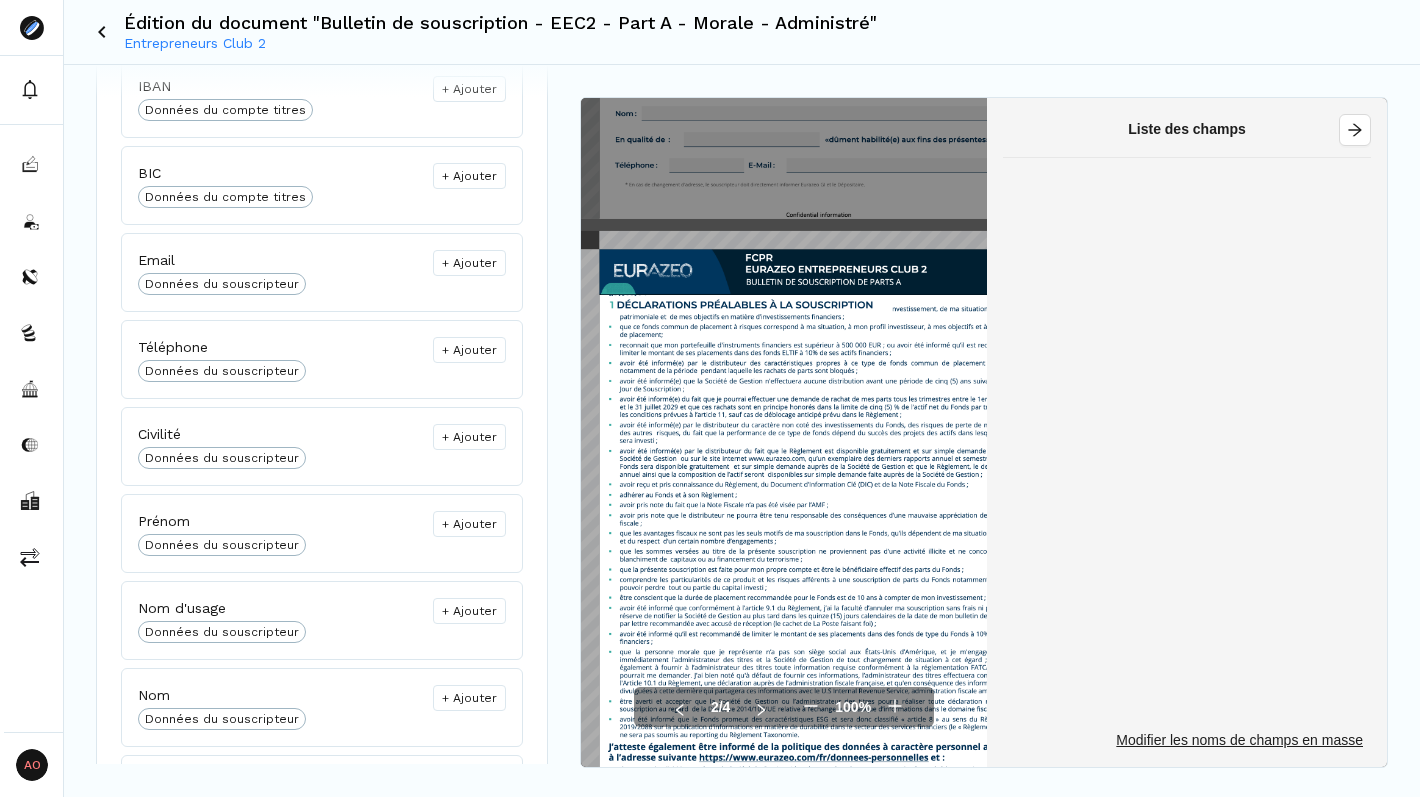 scroll, scrollTop: 15517, scrollLeft: 0, axis: vertical 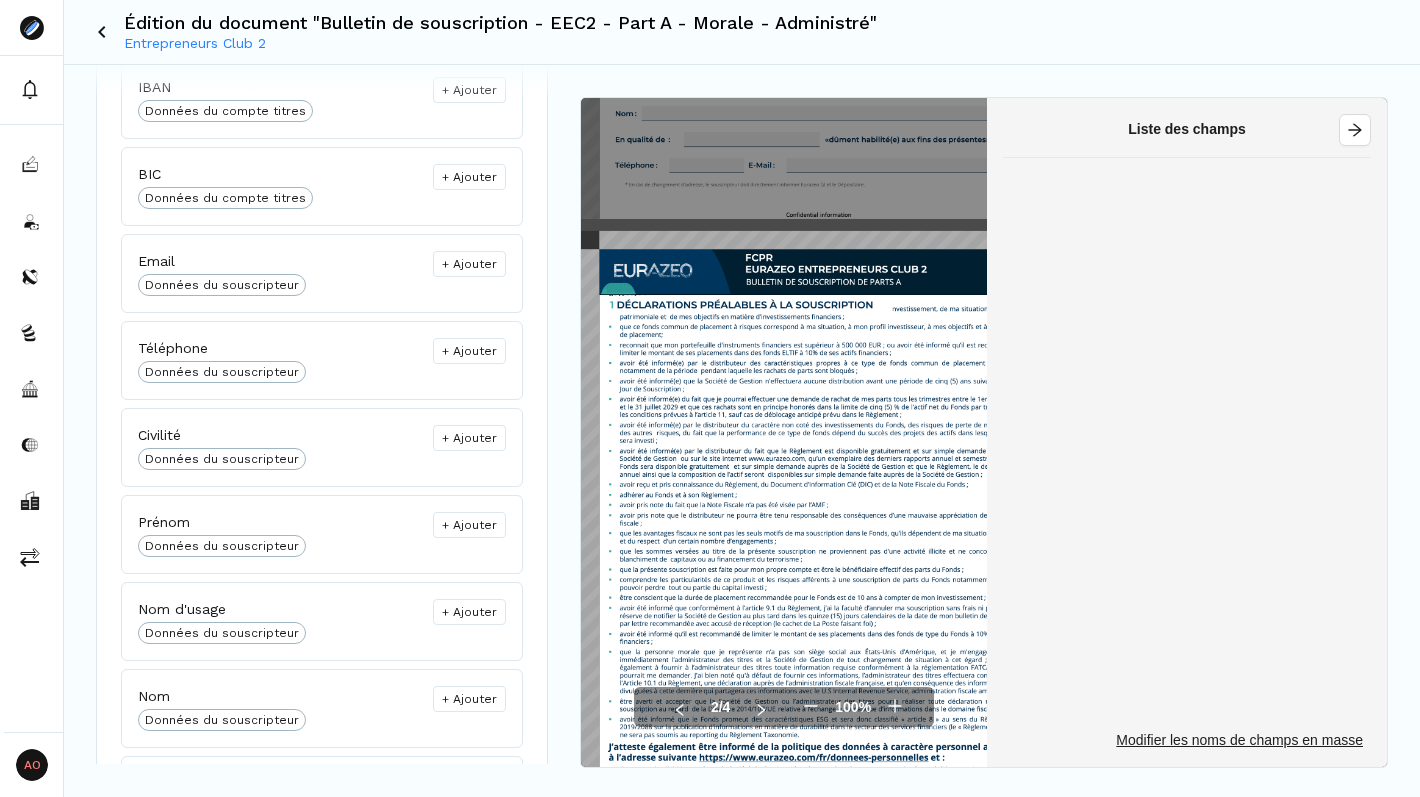 click on "Données du souscripteur" at bounding box center [222, 285] 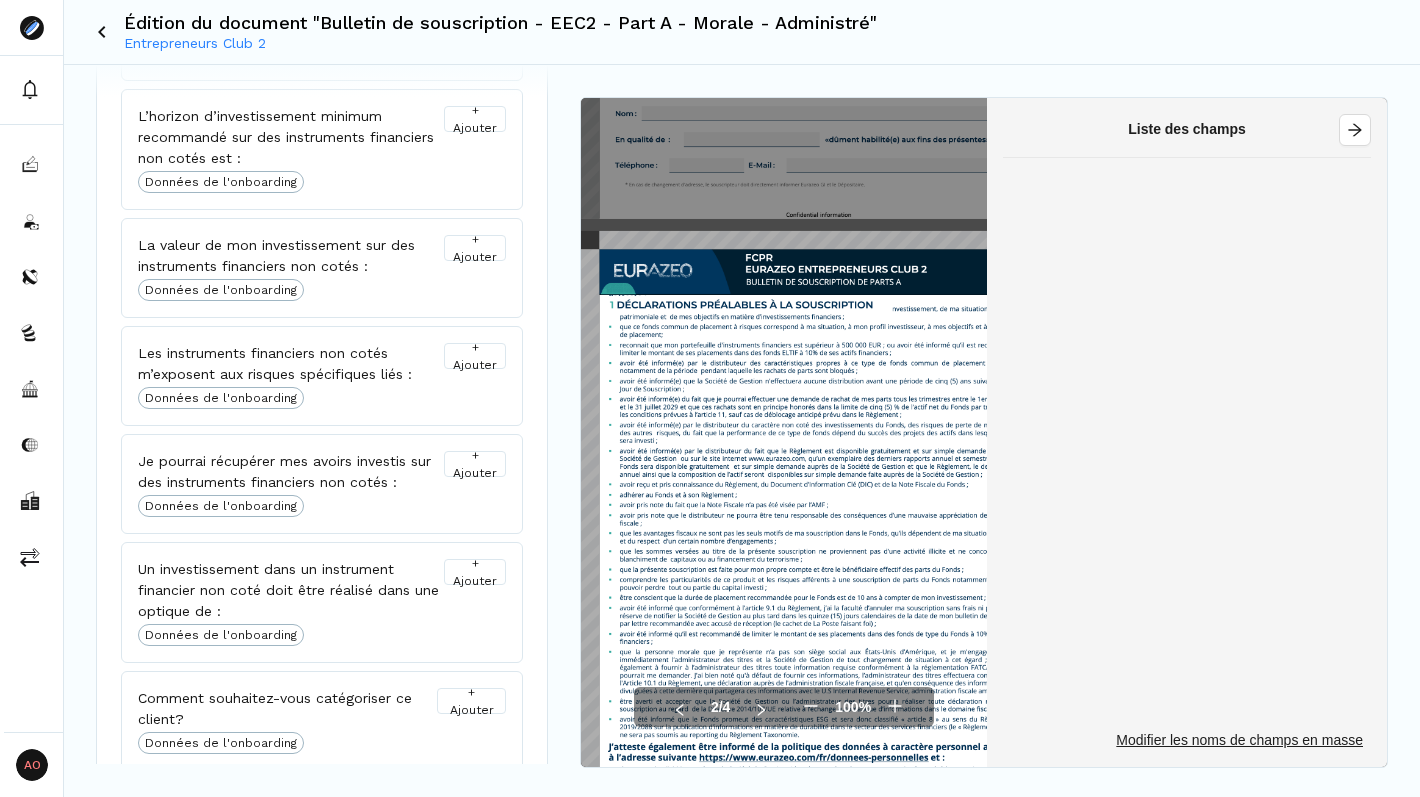 scroll, scrollTop: 2844, scrollLeft: 0, axis: vertical 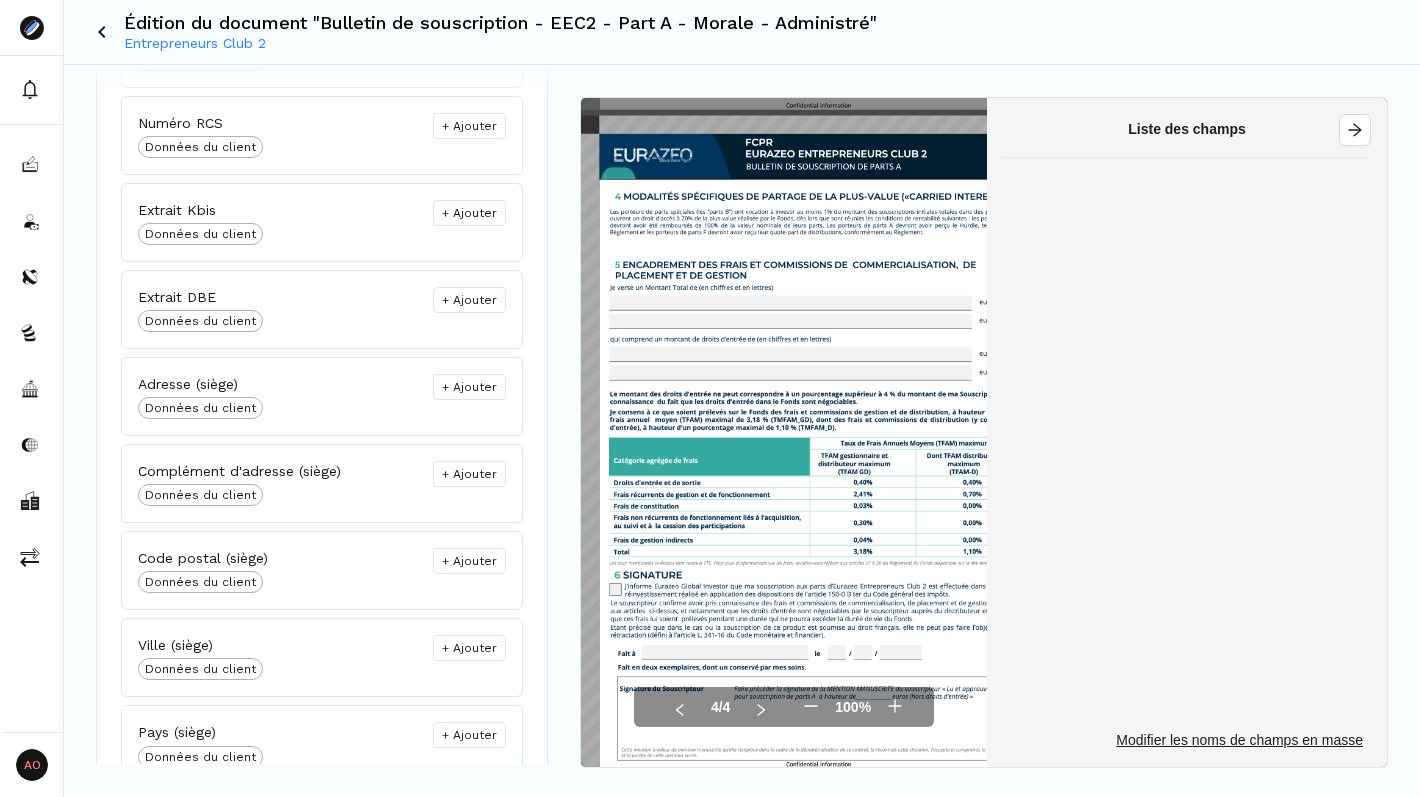 click at bounding box center (818, 451) 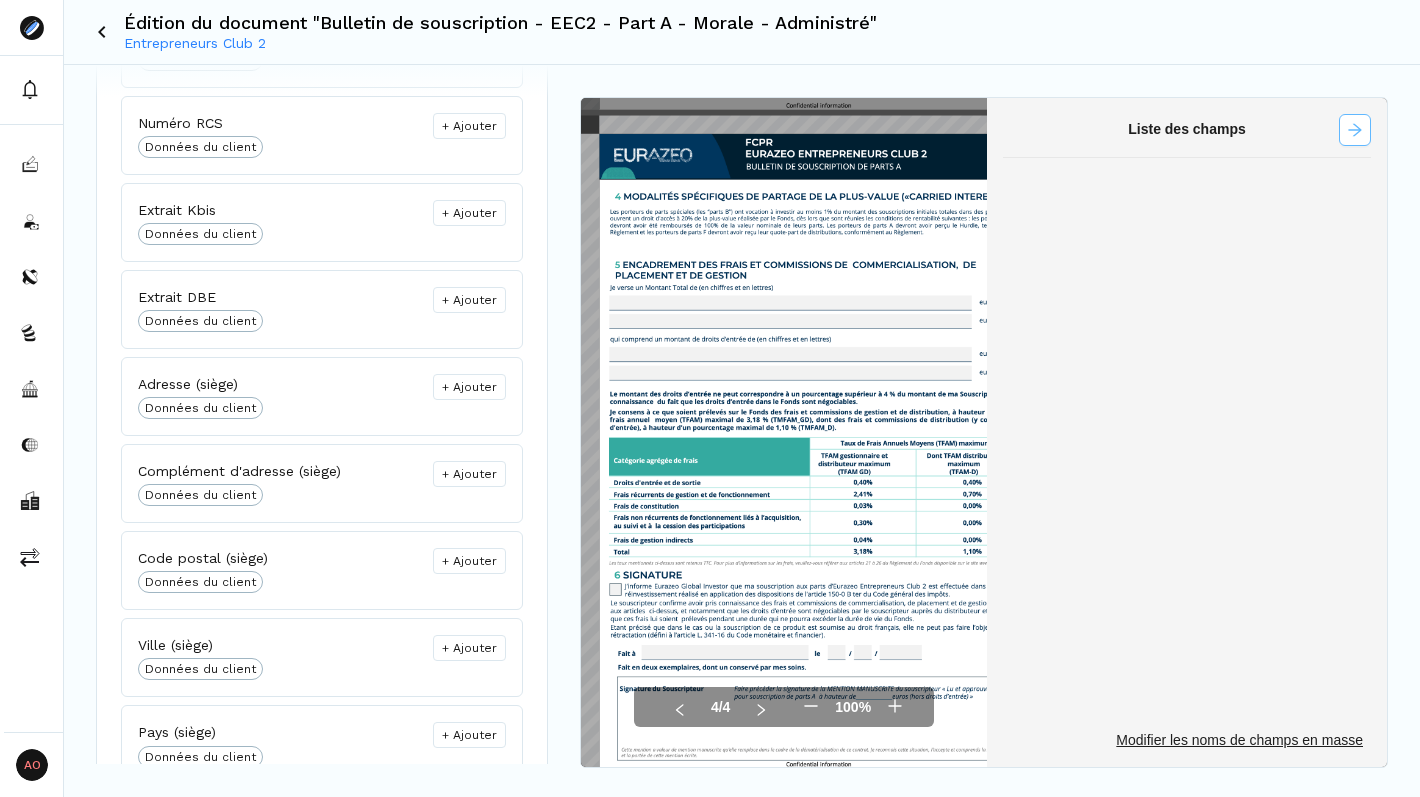 click 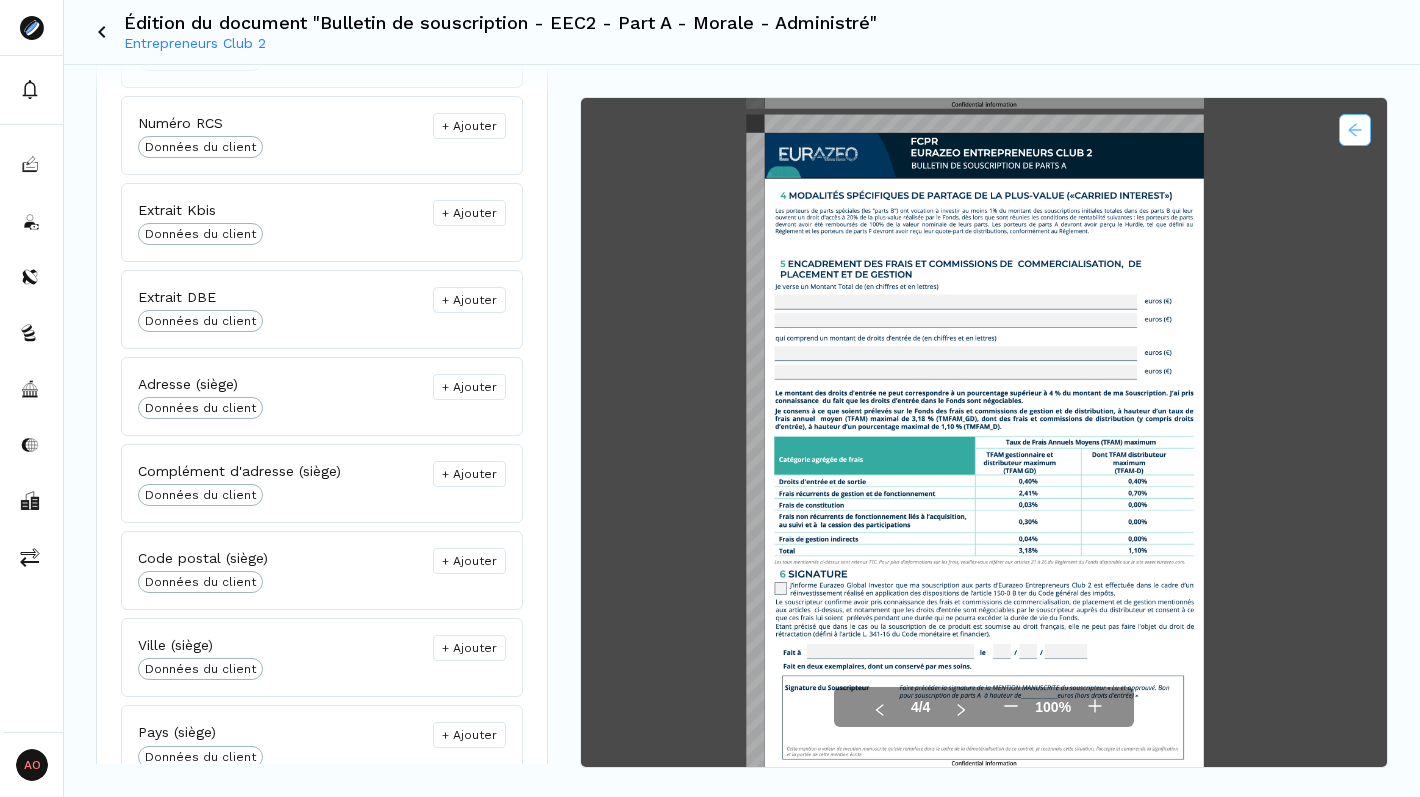 scroll, scrollTop: 1964, scrollLeft: 0, axis: vertical 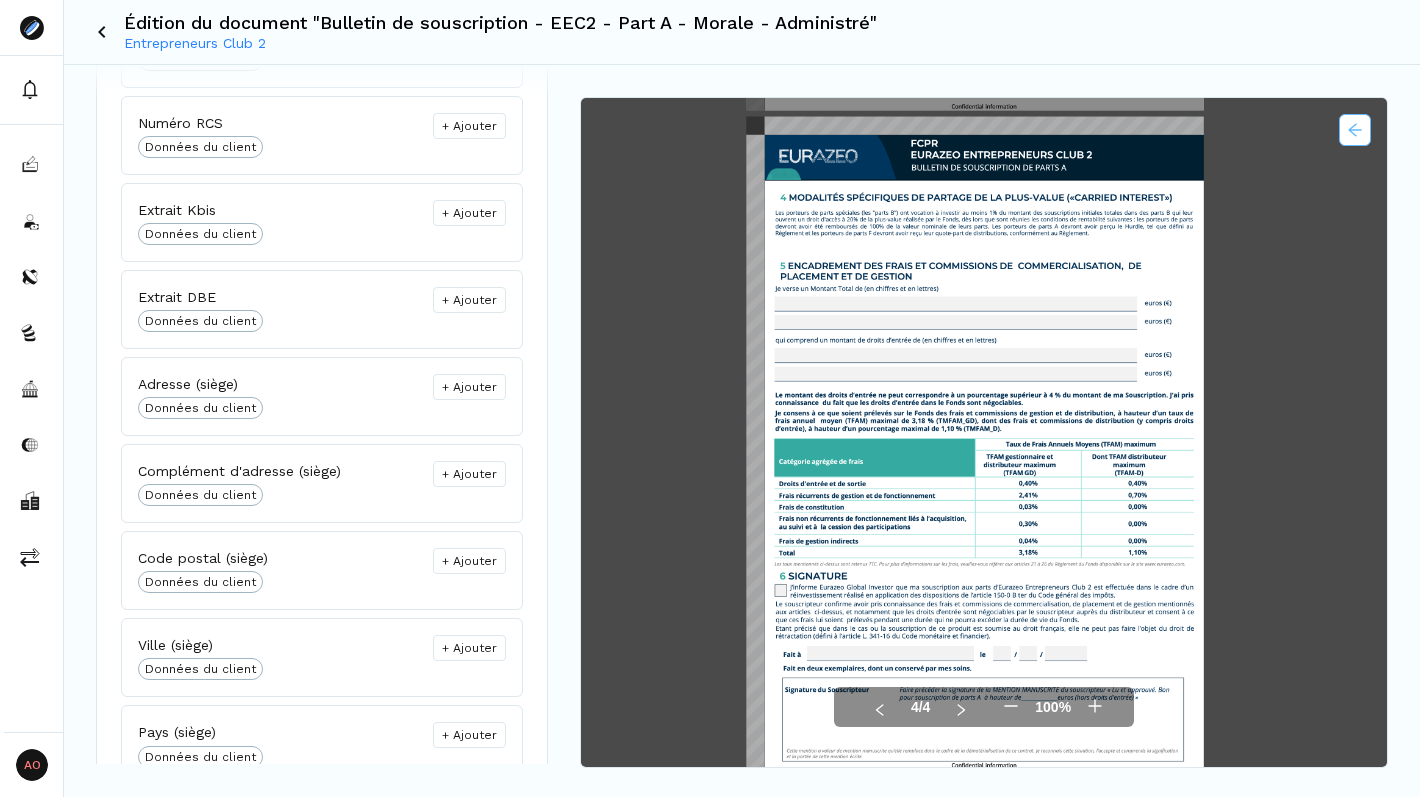 click at bounding box center [1355, 130] 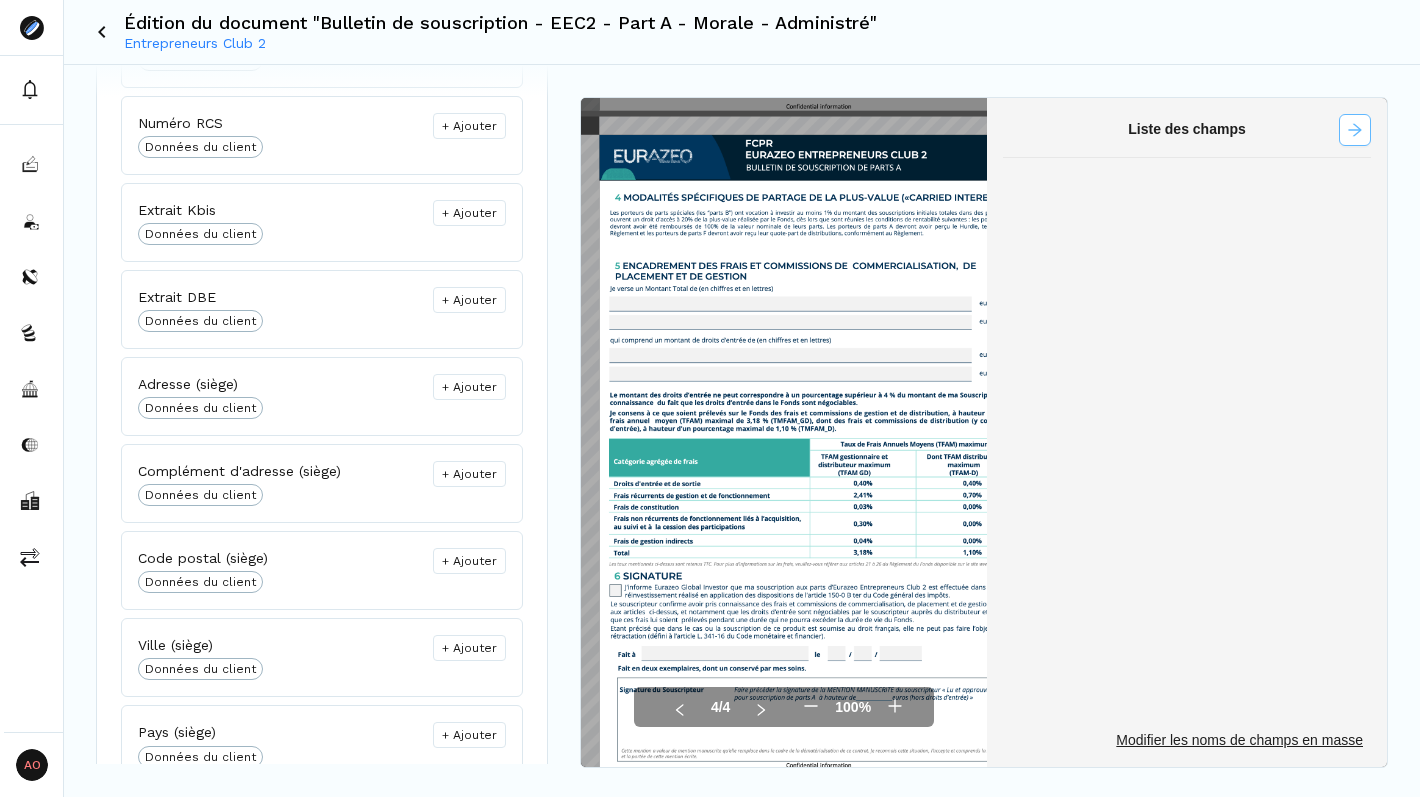 click at bounding box center (1355, 130) 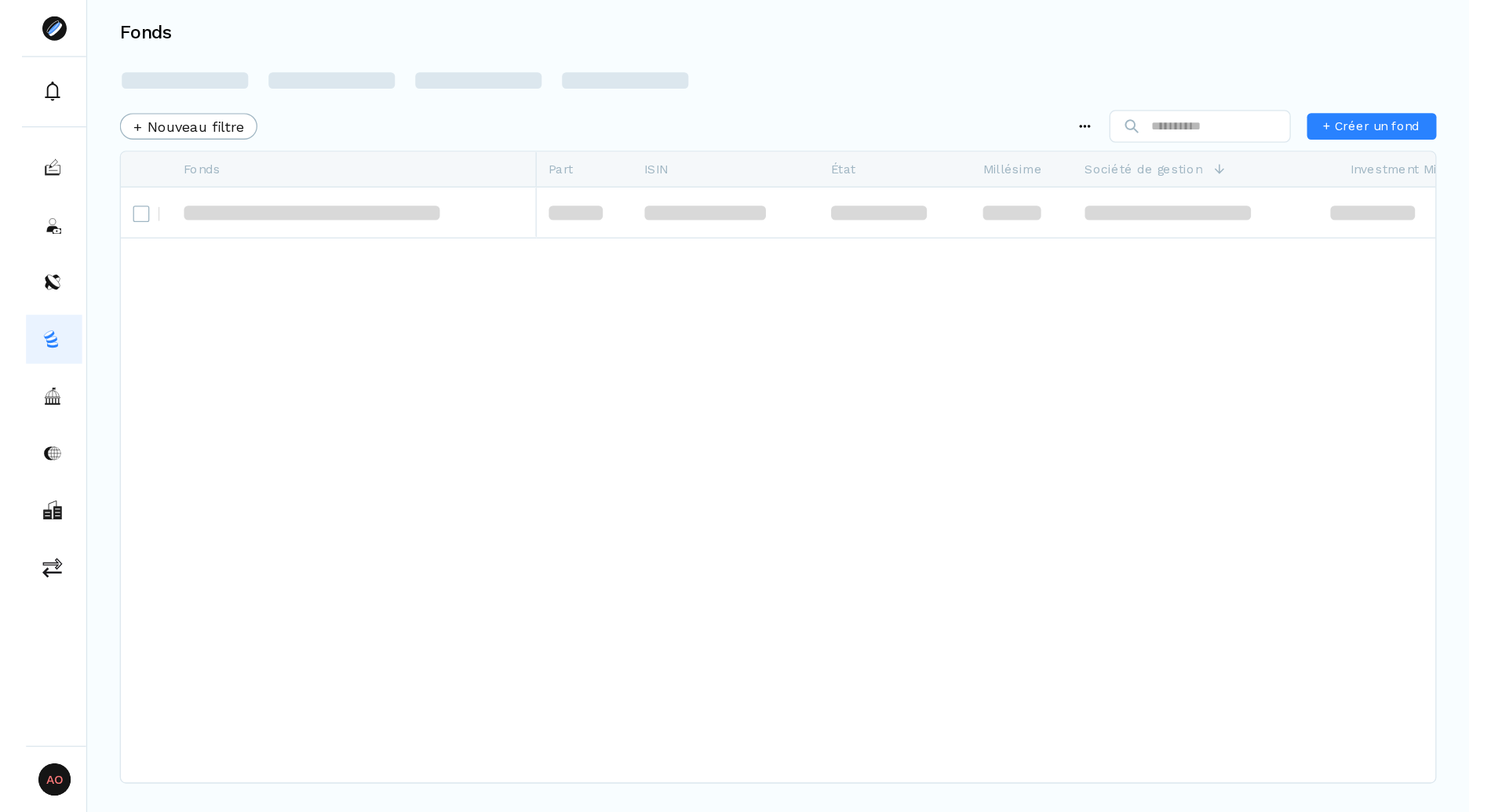scroll, scrollTop: 0, scrollLeft: 0, axis: both 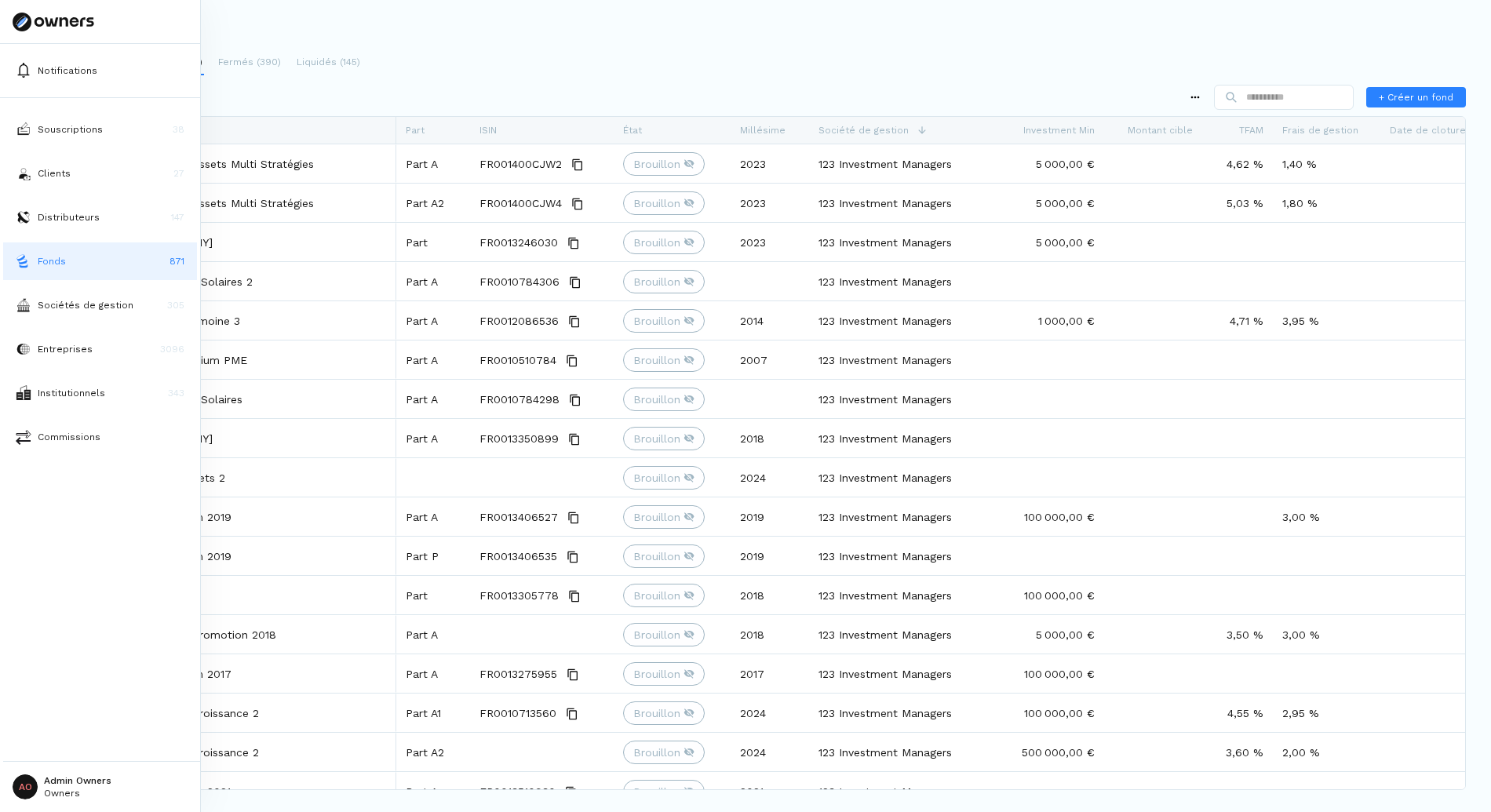 click on "Notifications Souscriptions 38 Clients 27 Distributeurs 147 Fonds 871 Sociétés de gestion 305 Entreprises 3096 Institutionnels 343 Commissions AO Admin Owners Owners Fonds Tous (871) Ouverts (336) Fermés (390) Liquidés (145) + Nouveau filtre + Créer un fond Faites glisser ici pour définir les groupes de lignes Faites glisser ici pour définir les étiquettes de colonnes
Fonds
Part
ISIN
État
TFAM 2023" at bounding box center (746, 406) 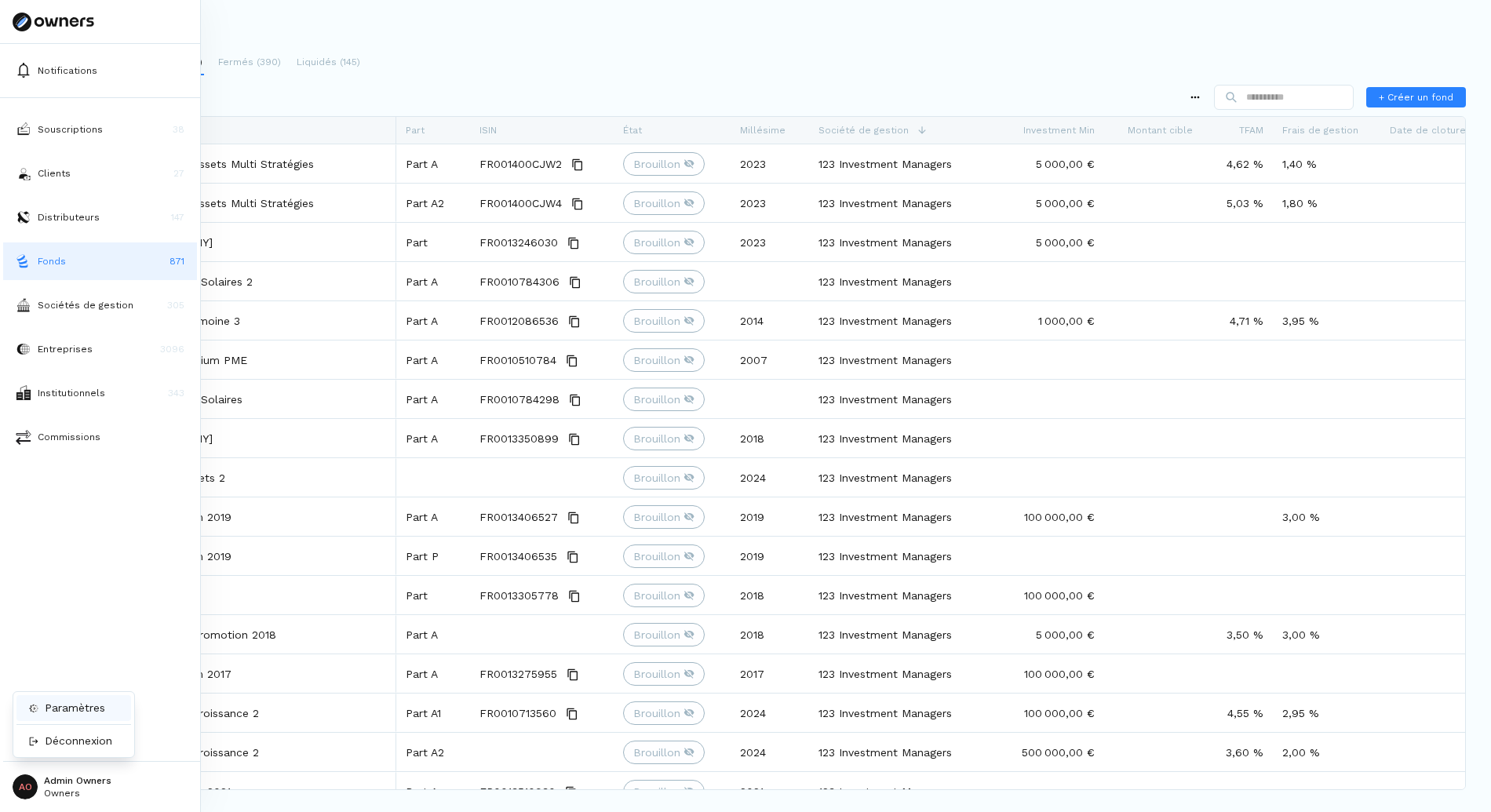click on "Paramètres" at bounding box center [75, 708] 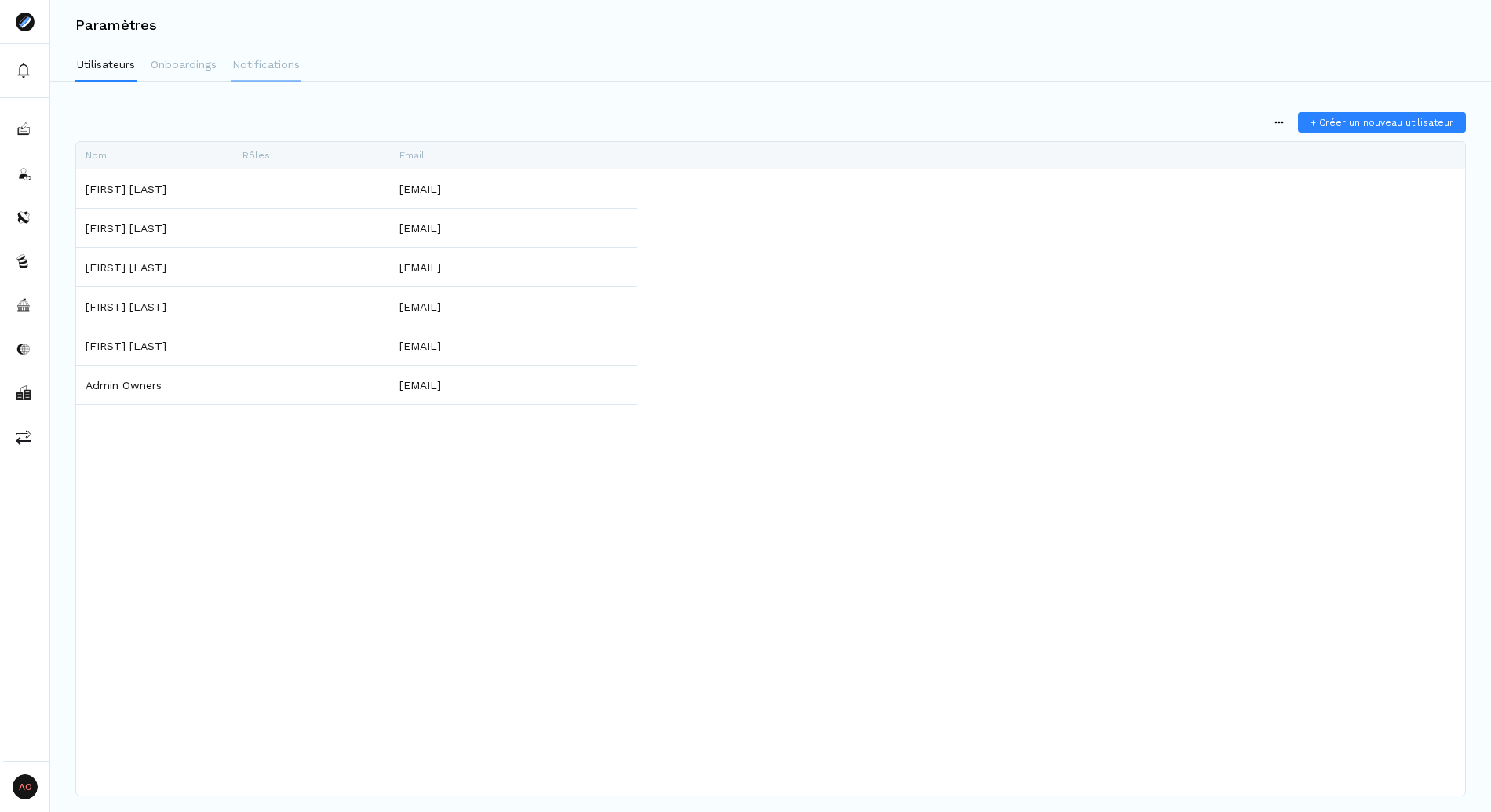 click on "Notifications" at bounding box center (266, 66) 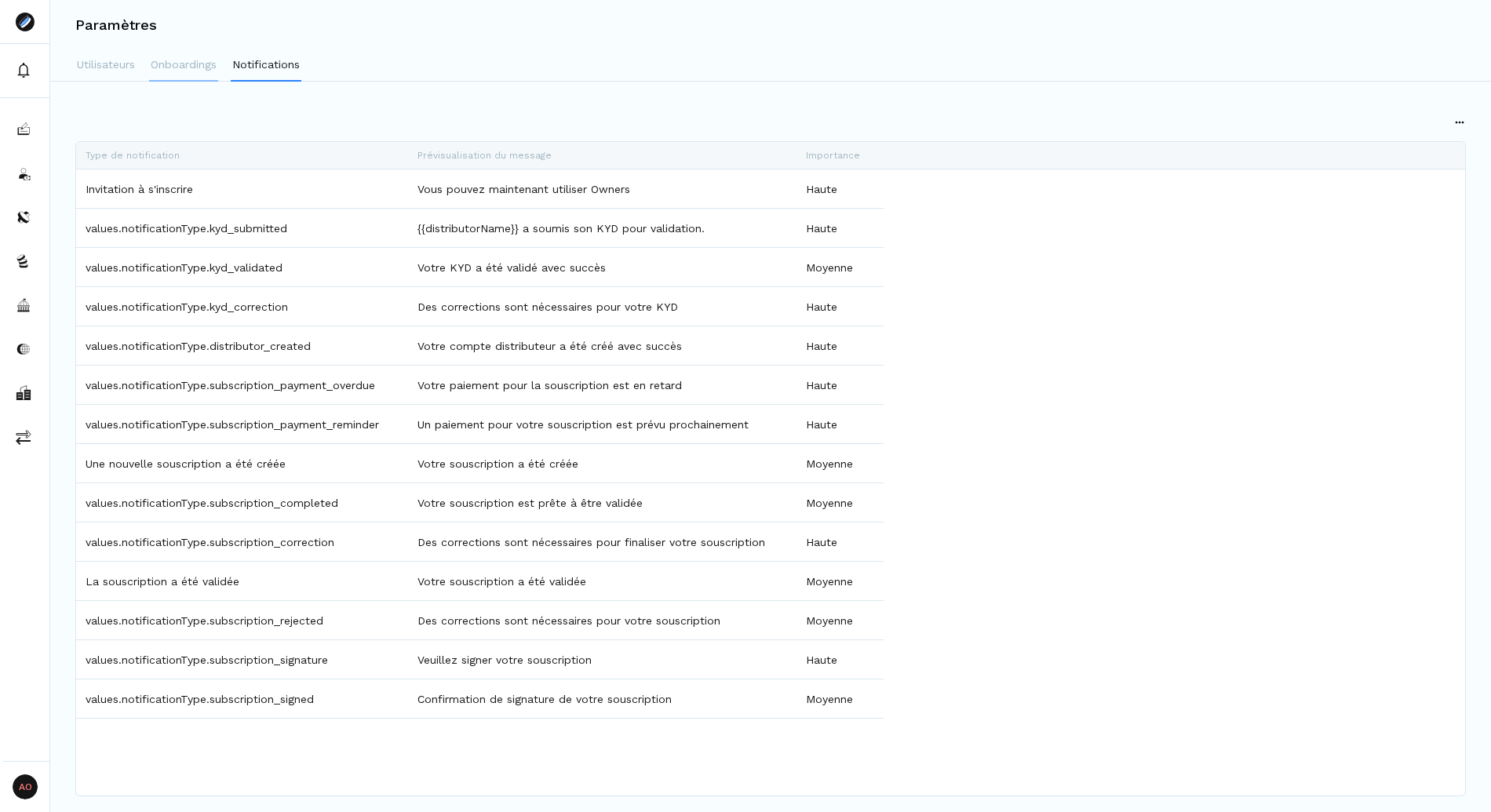 click on "Onboardings" at bounding box center [184, 66] 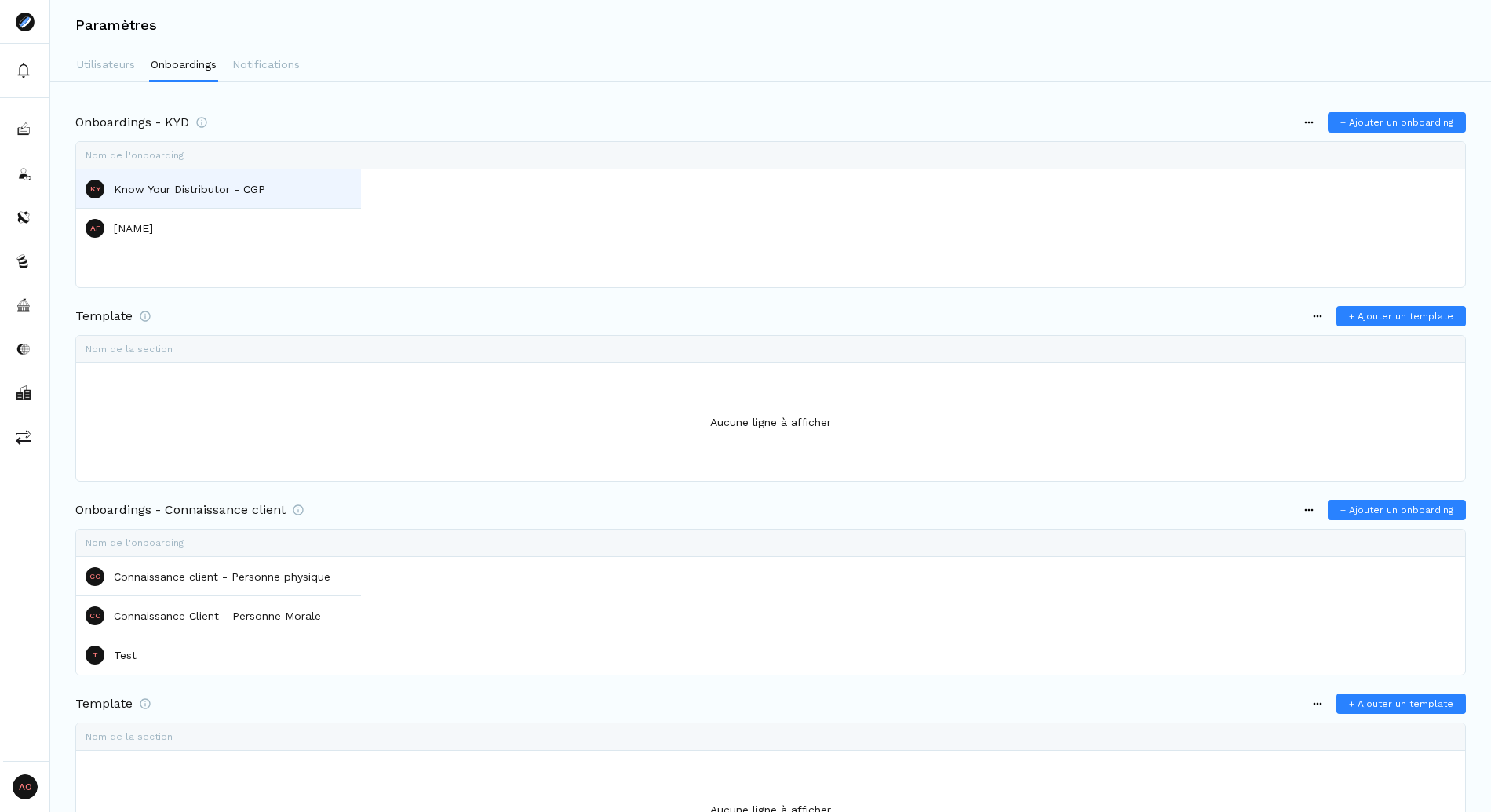click on "Know Your Distributor - CGP" at bounding box center [189, 189] 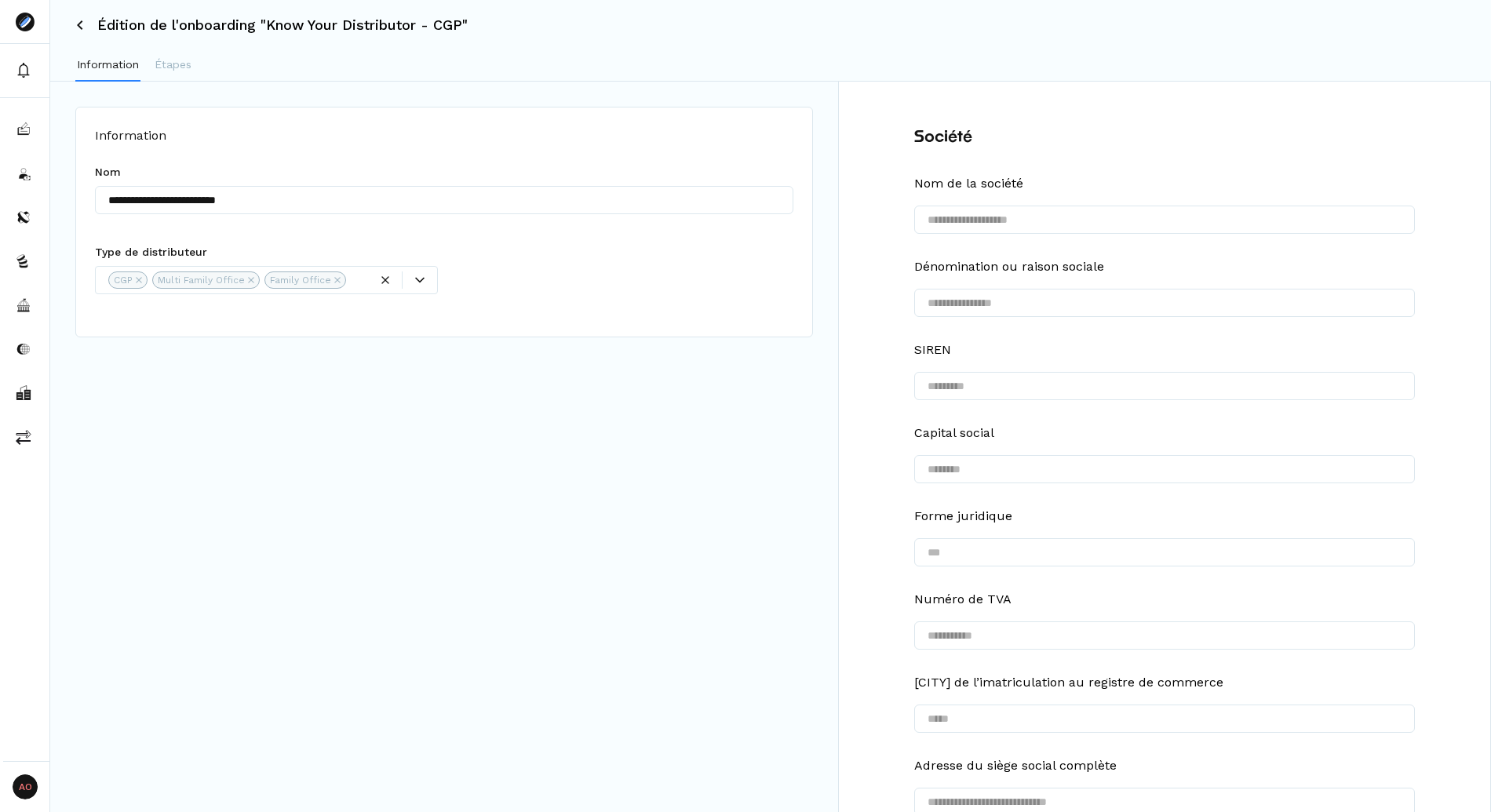 scroll, scrollTop: 15, scrollLeft: 0, axis: vertical 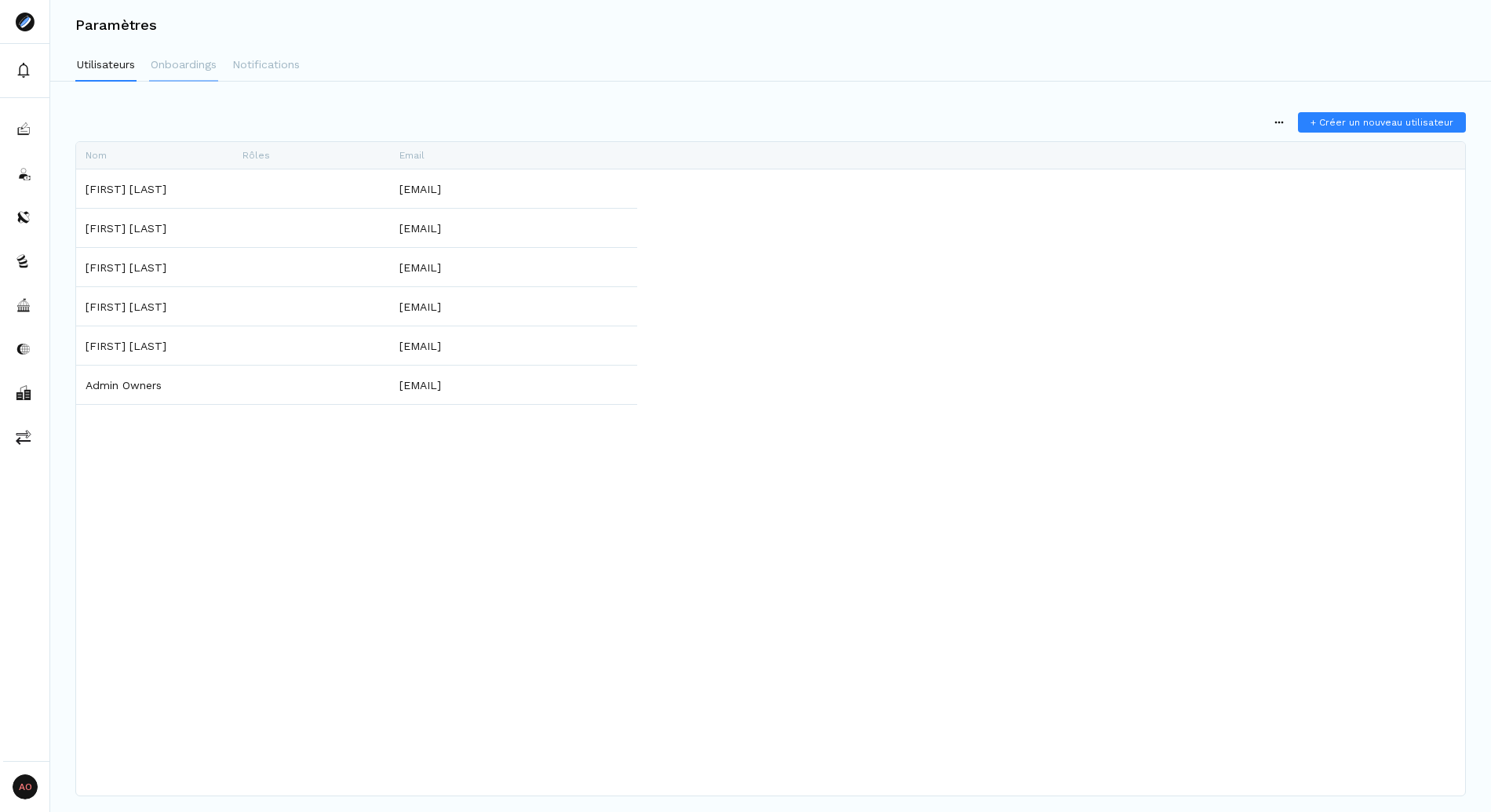 click on "Onboardings" at bounding box center (184, 66) 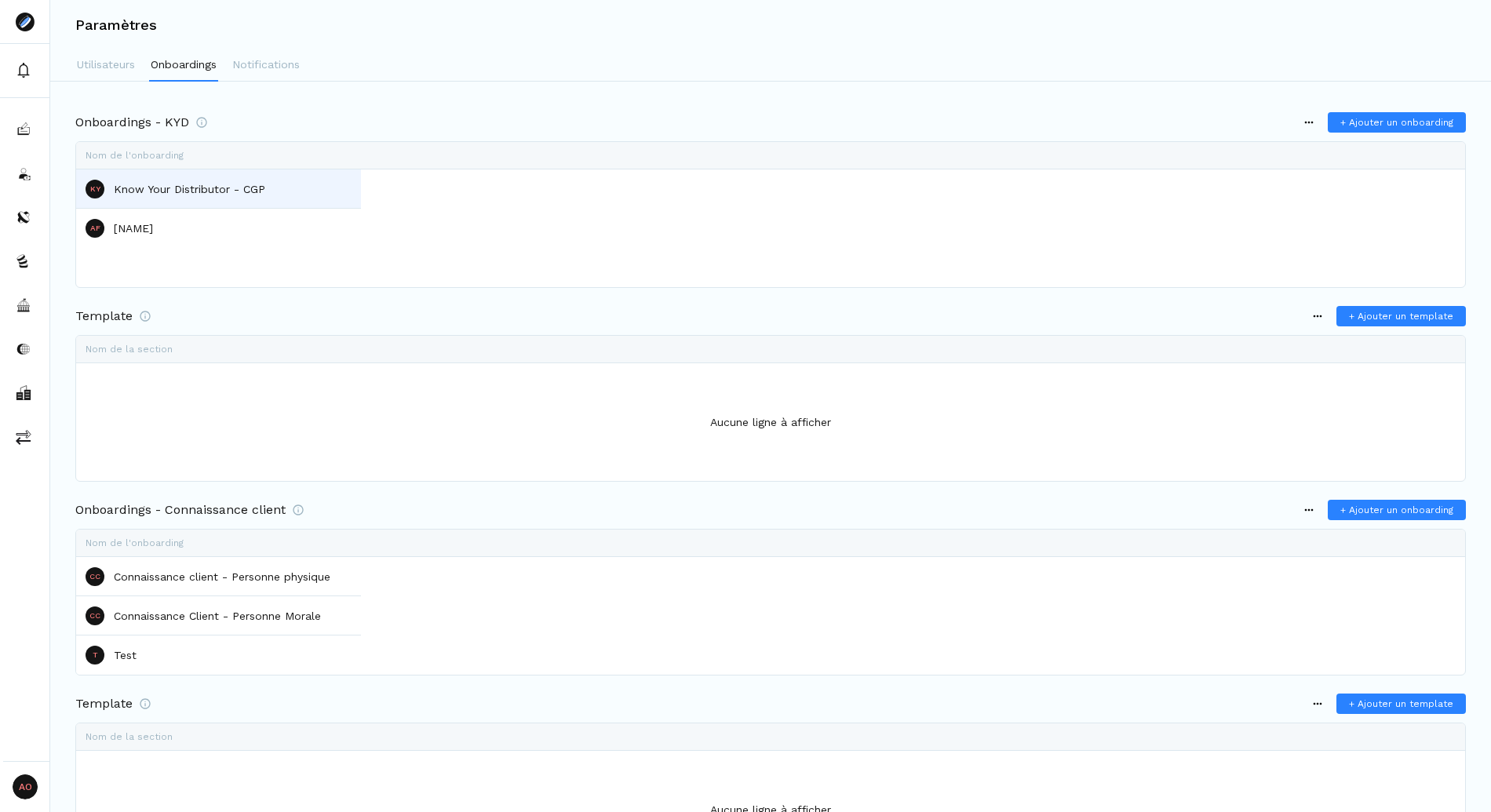 click on "Know Your Distributor - CGP" at bounding box center (189, 189) 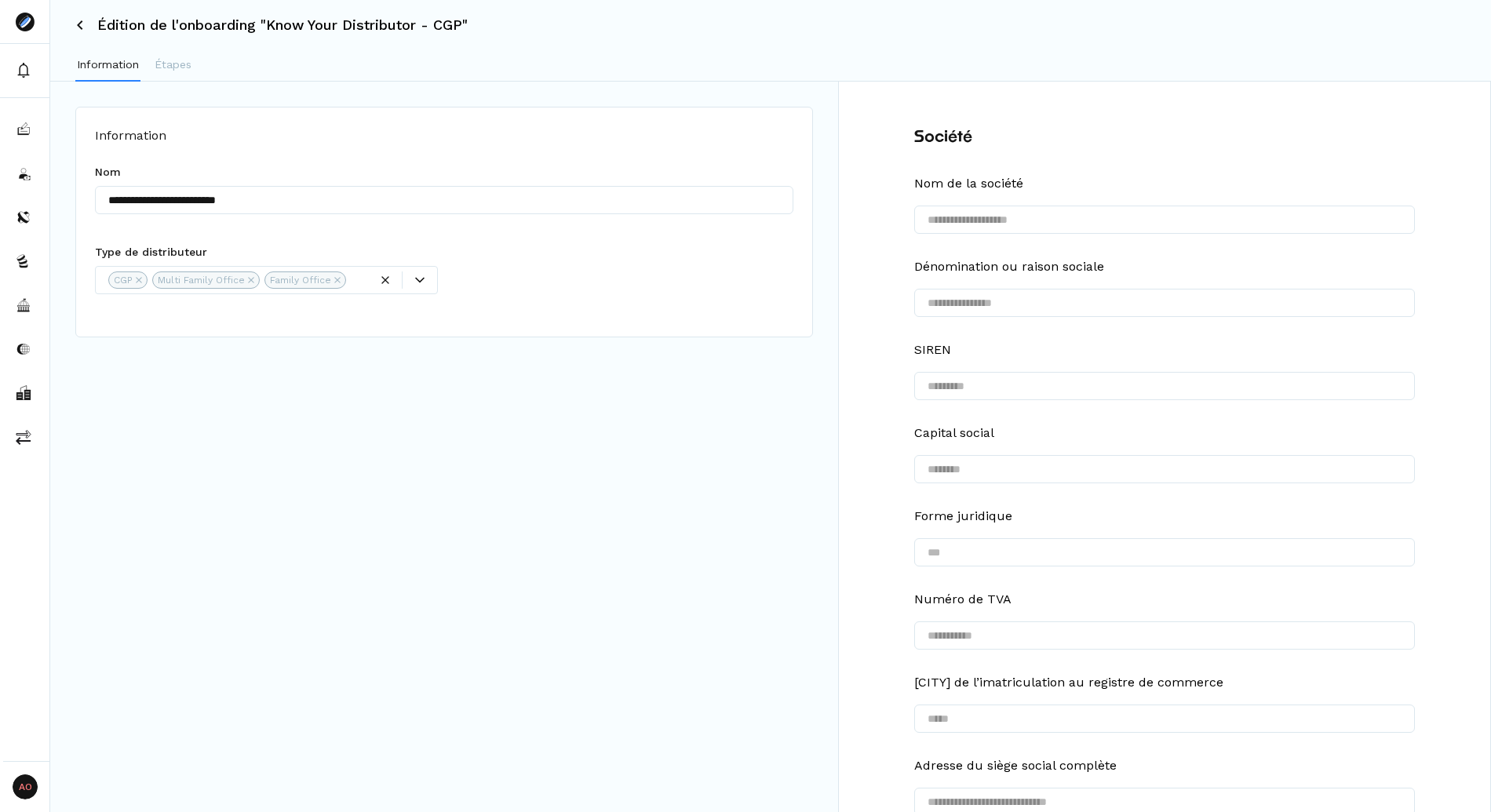 scroll, scrollTop: 15, scrollLeft: 0, axis: vertical 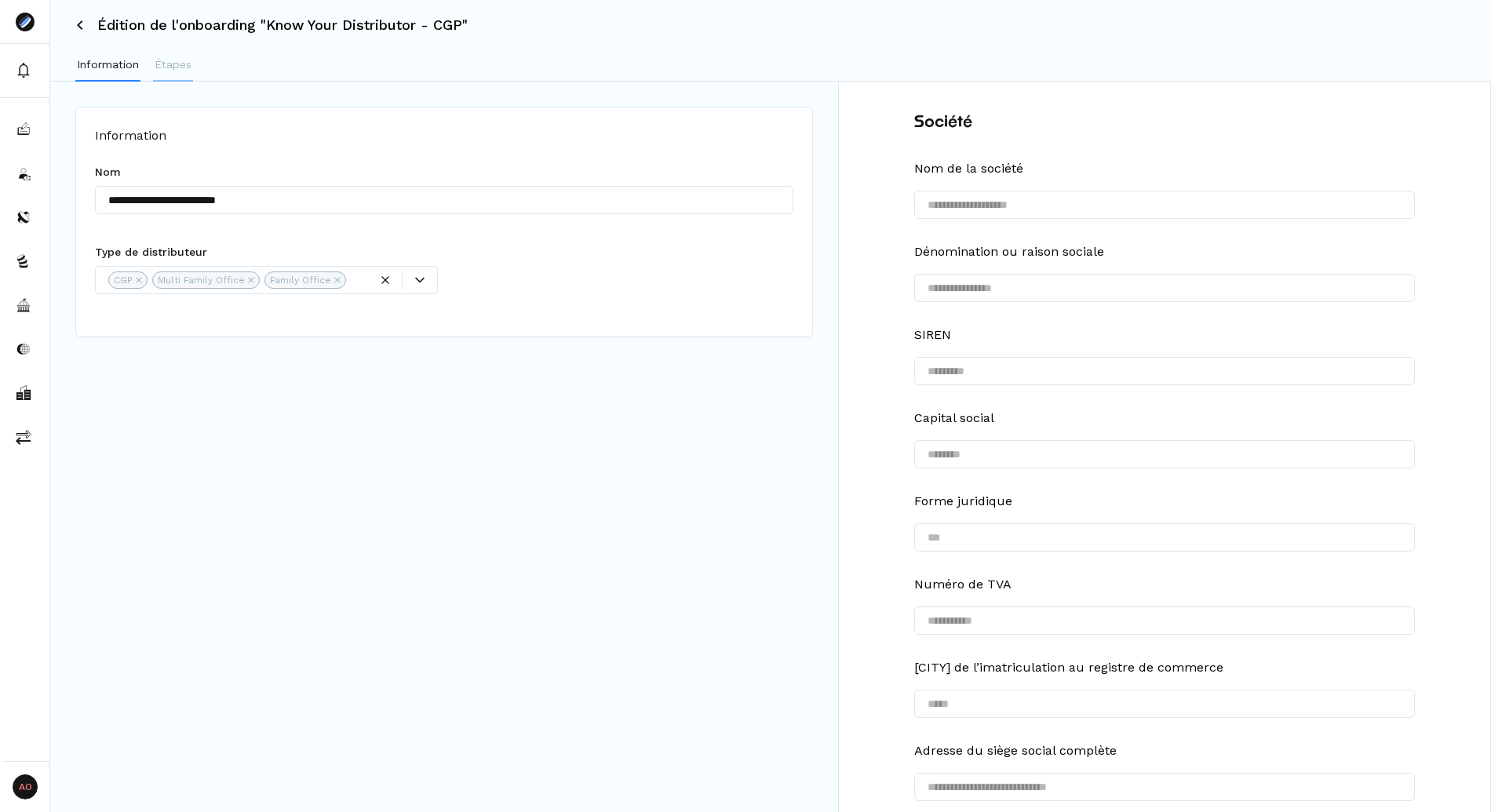 click on "Étapes" at bounding box center (173, 64) 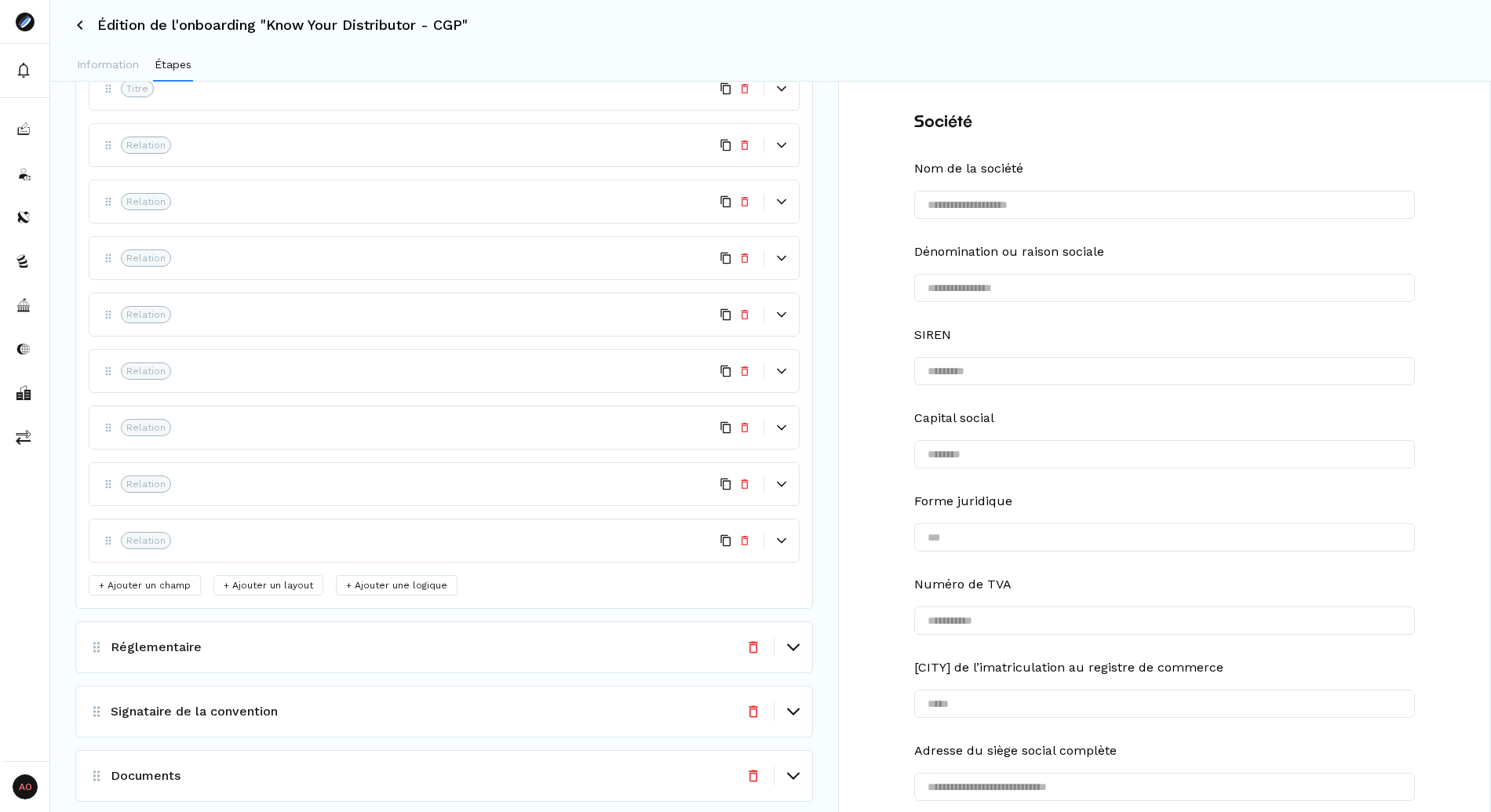 scroll, scrollTop: 147, scrollLeft: 0, axis: vertical 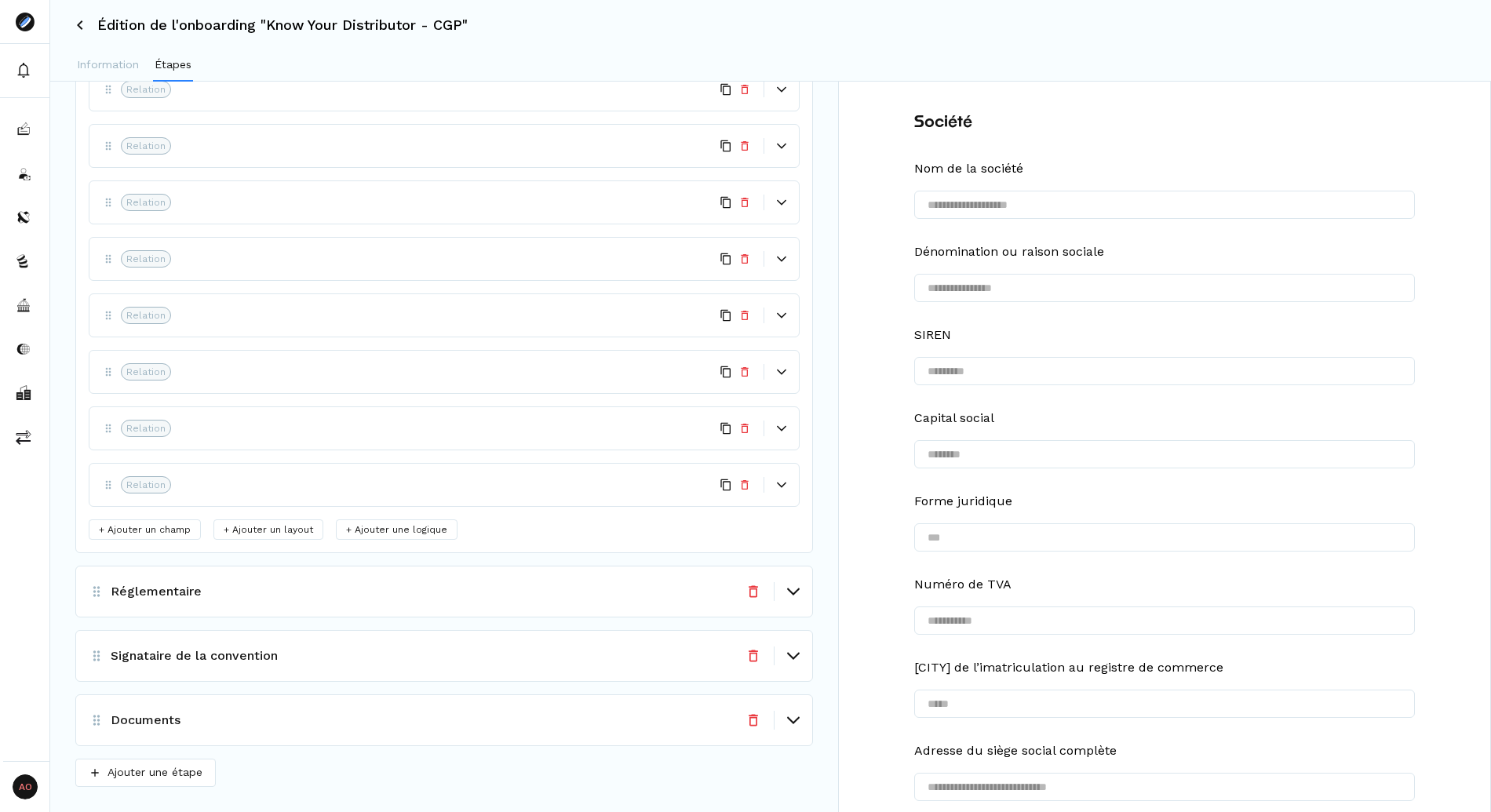 click on "Réglementaire" at bounding box center [444, 592] 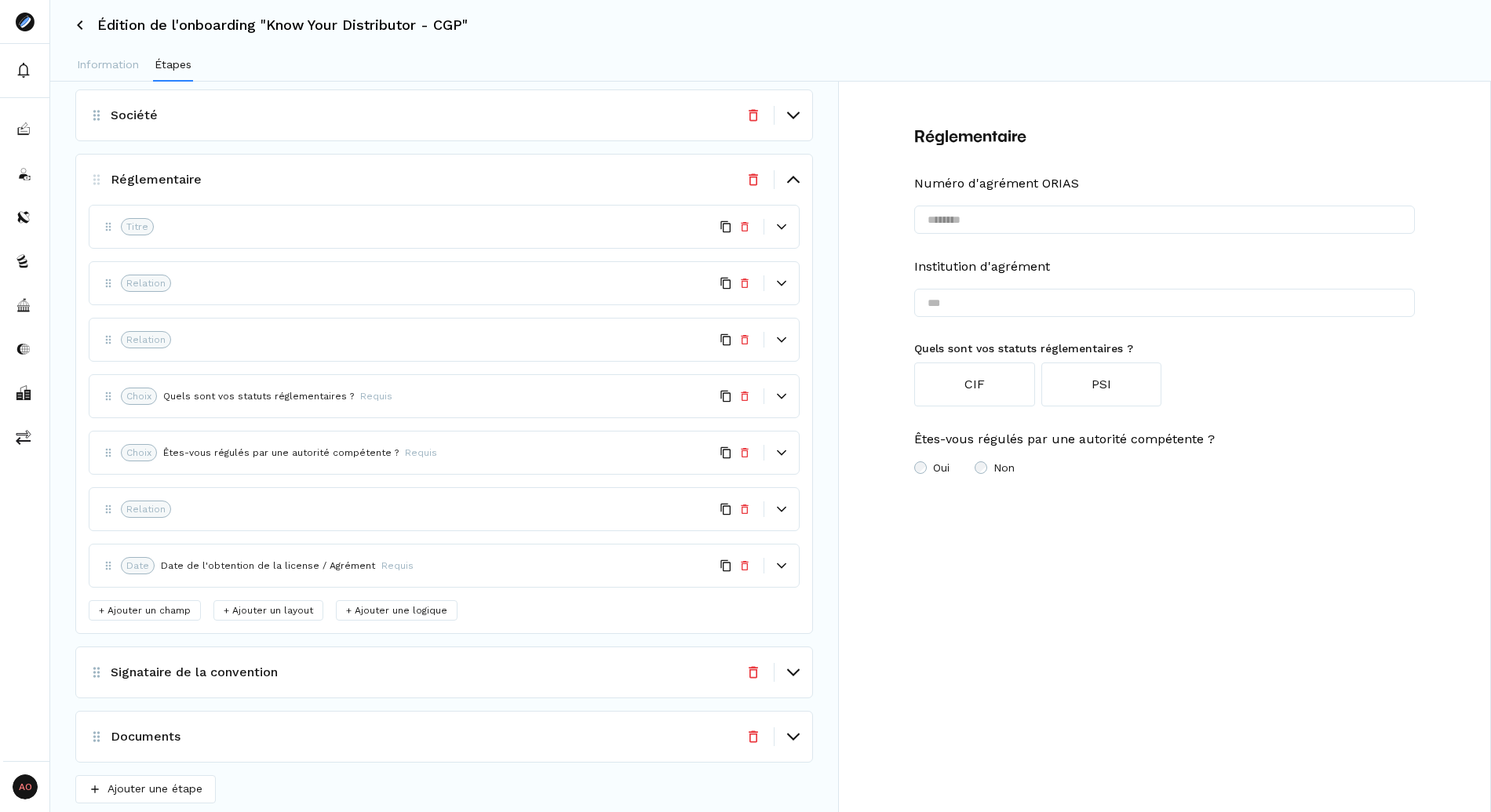 scroll, scrollTop: 34, scrollLeft: 0, axis: vertical 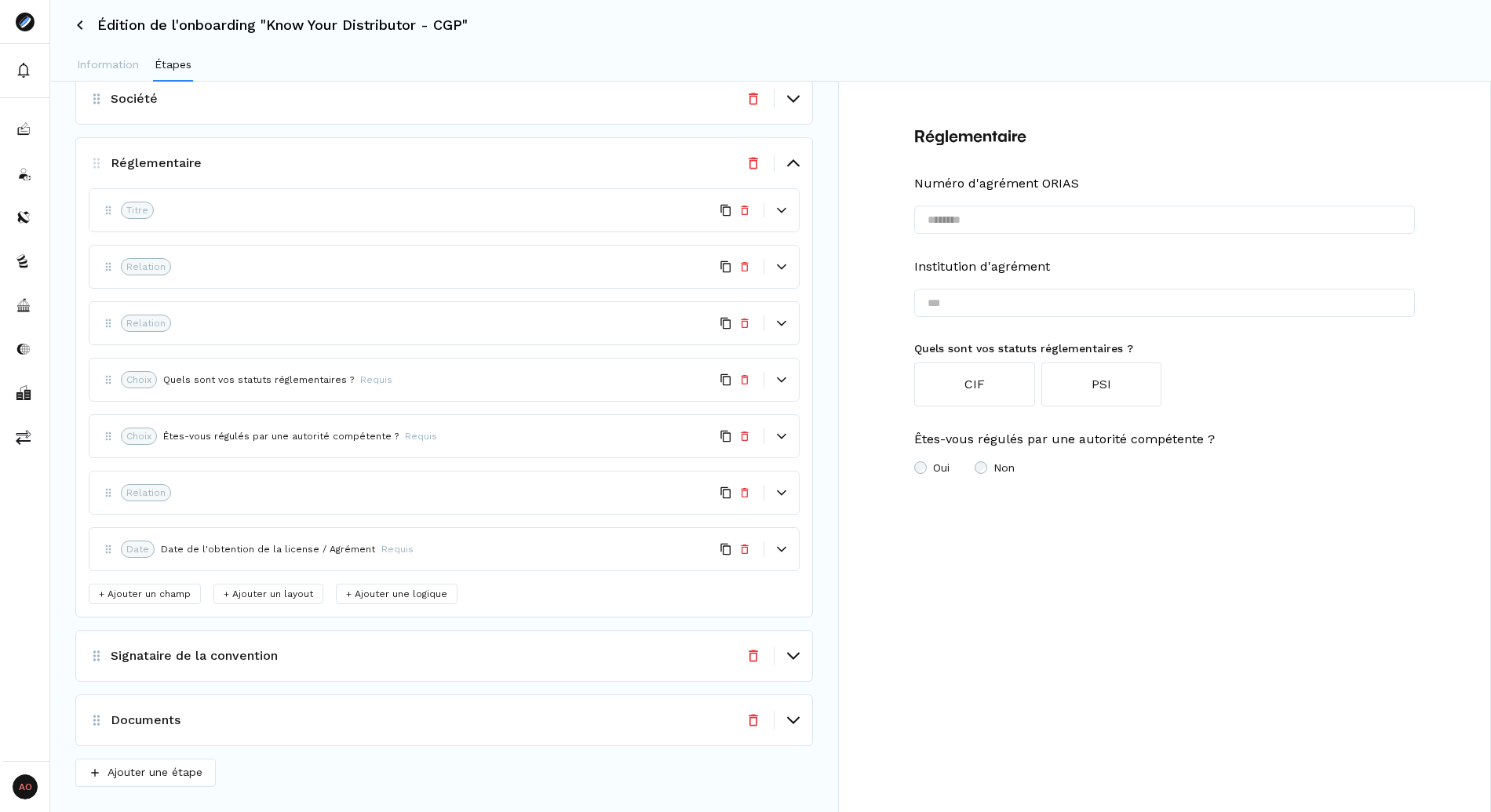 click on "Titre" at bounding box center (426, 210) 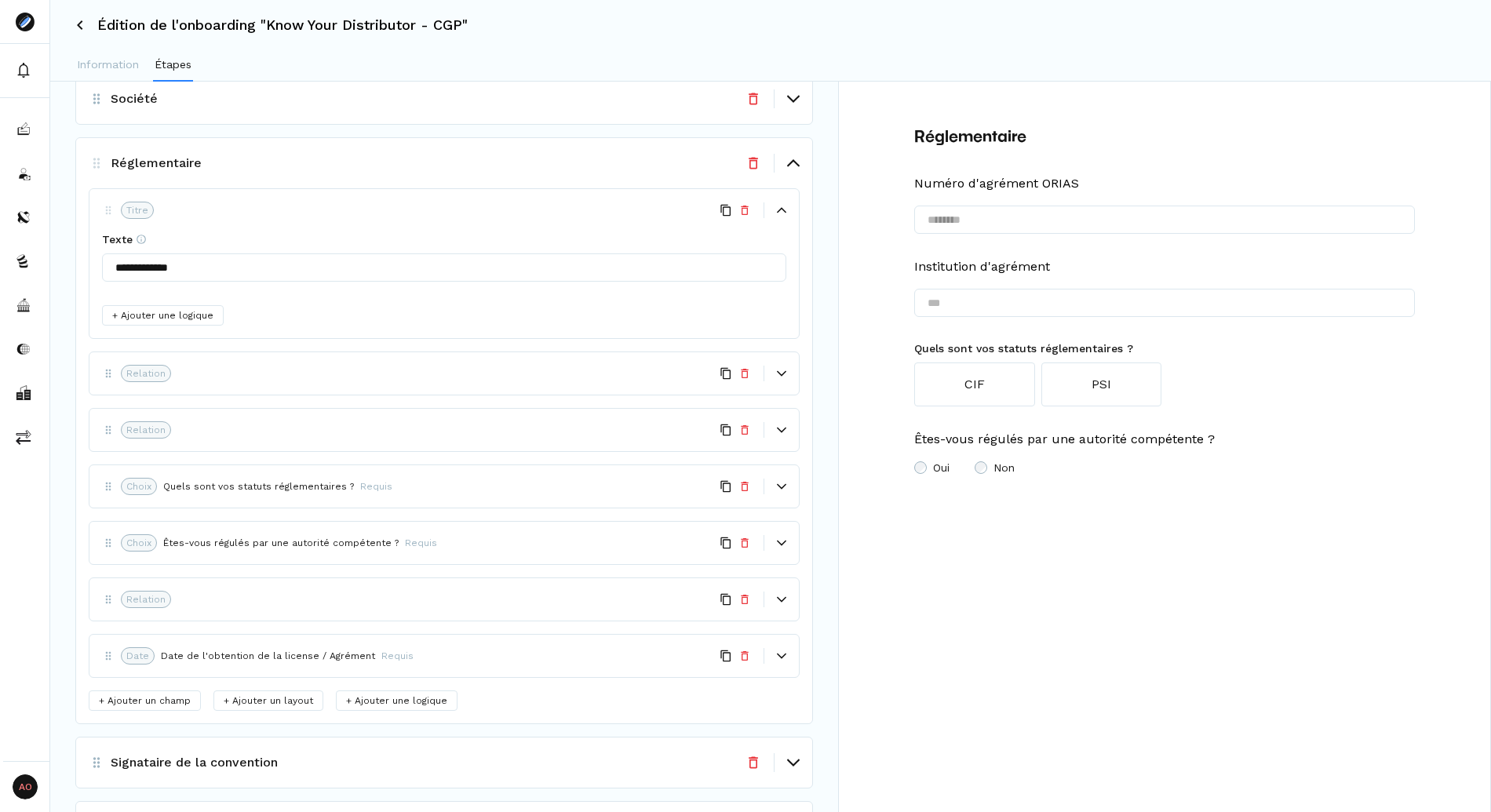 click 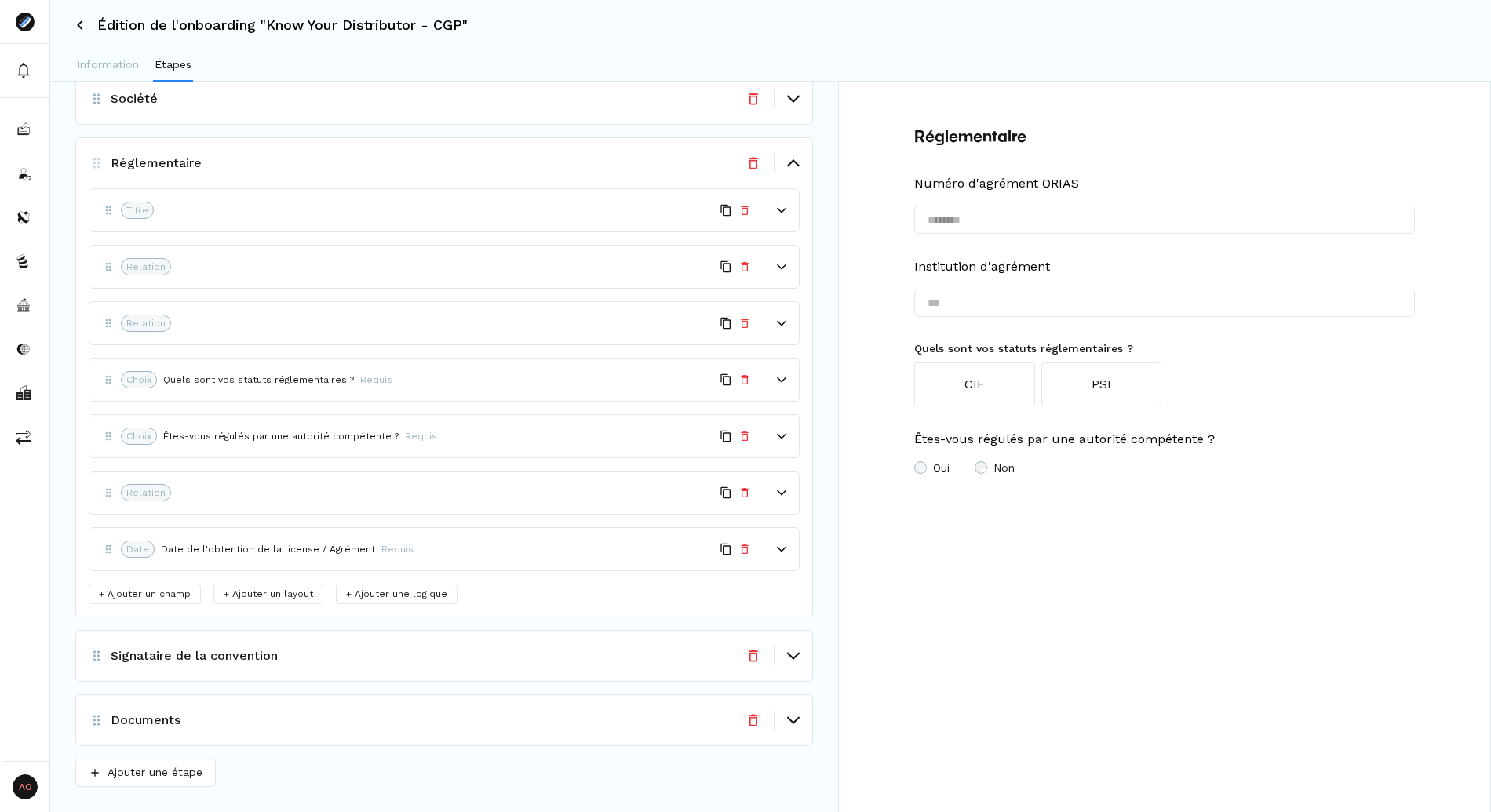 click on "Signataire de la convention" at bounding box center (194, 656) 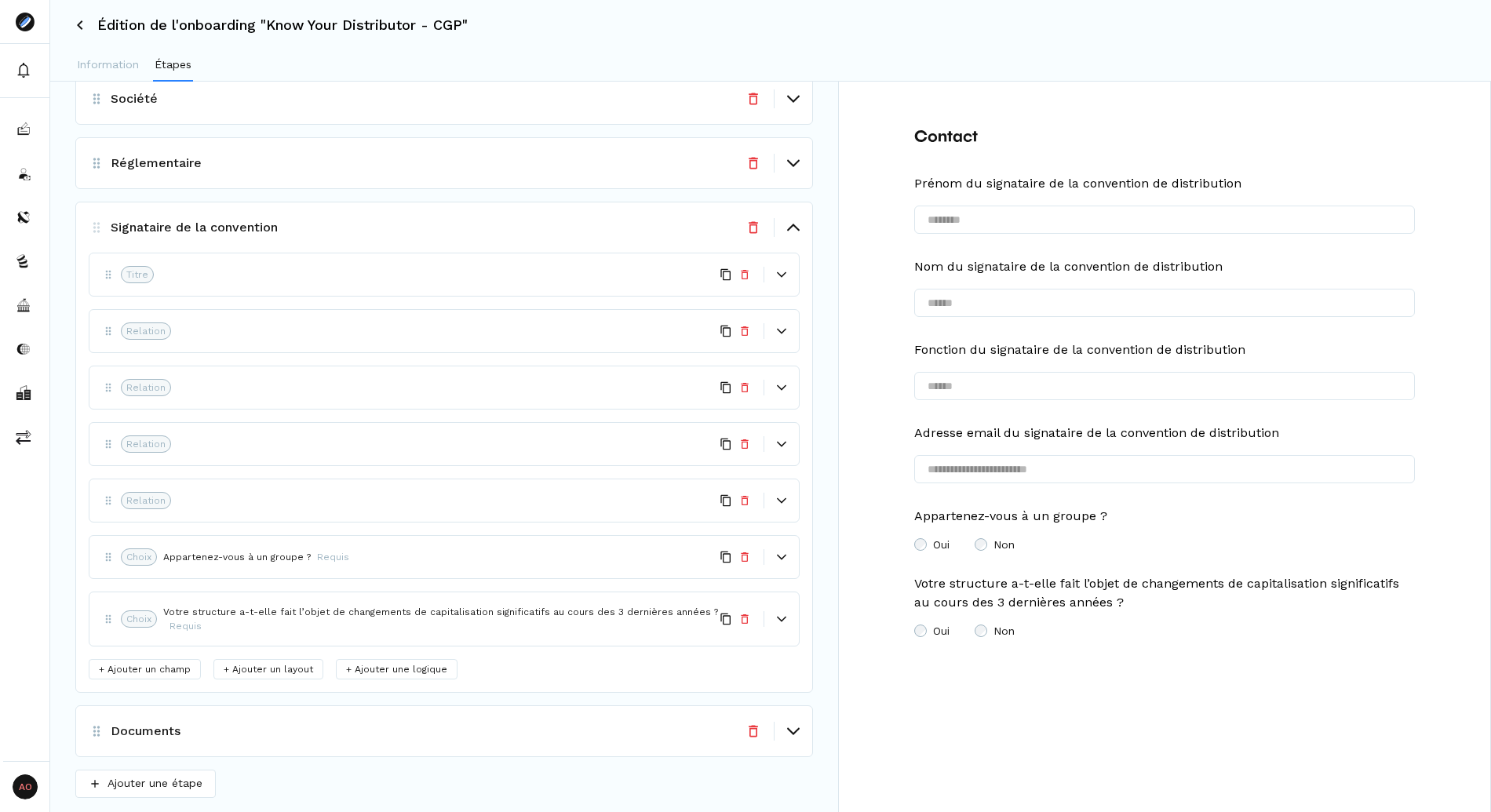 scroll, scrollTop: 45, scrollLeft: 0, axis: vertical 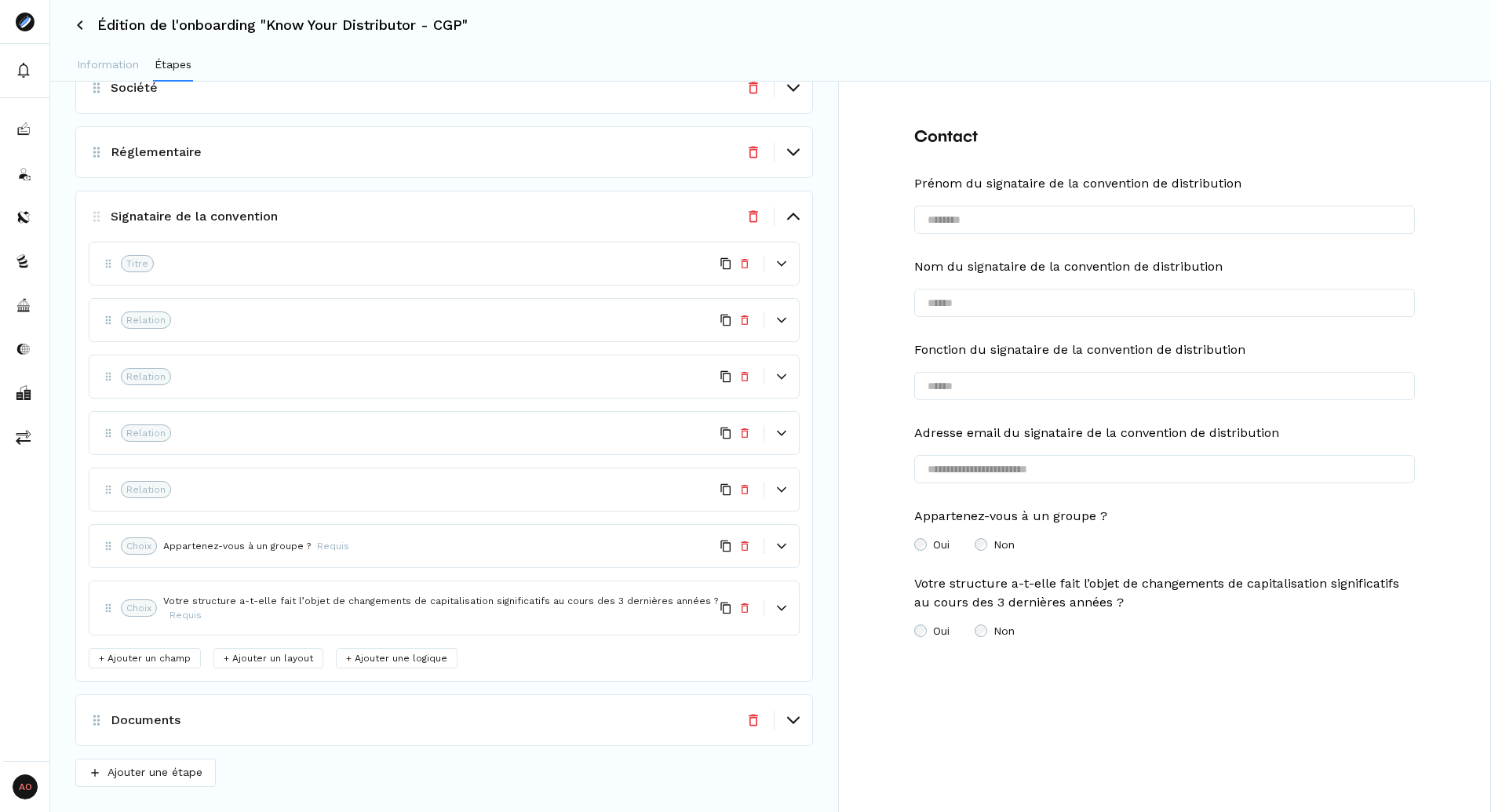 click on "Documents" at bounding box center [145, 720] 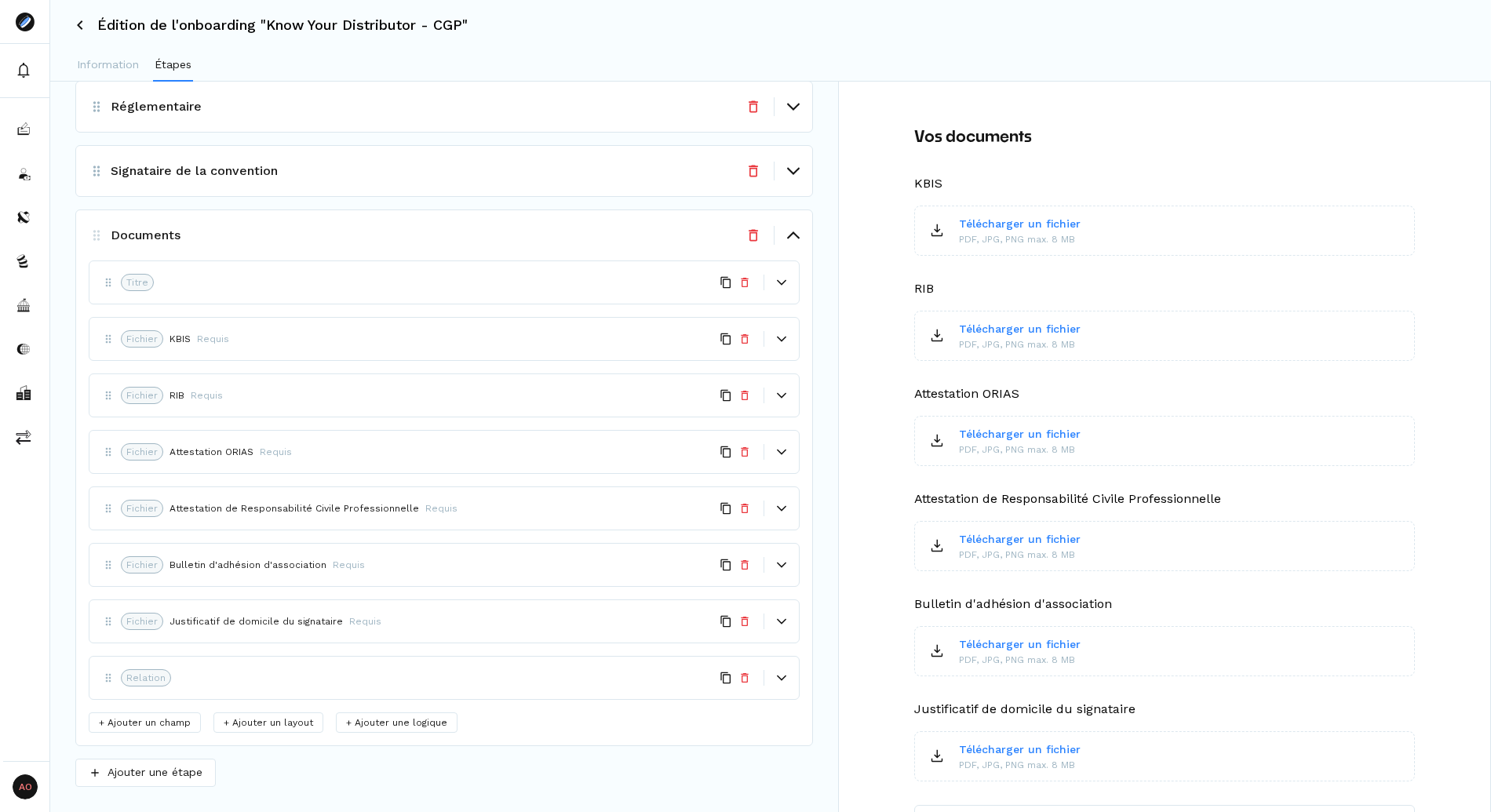scroll, scrollTop: 0, scrollLeft: 0, axis: both 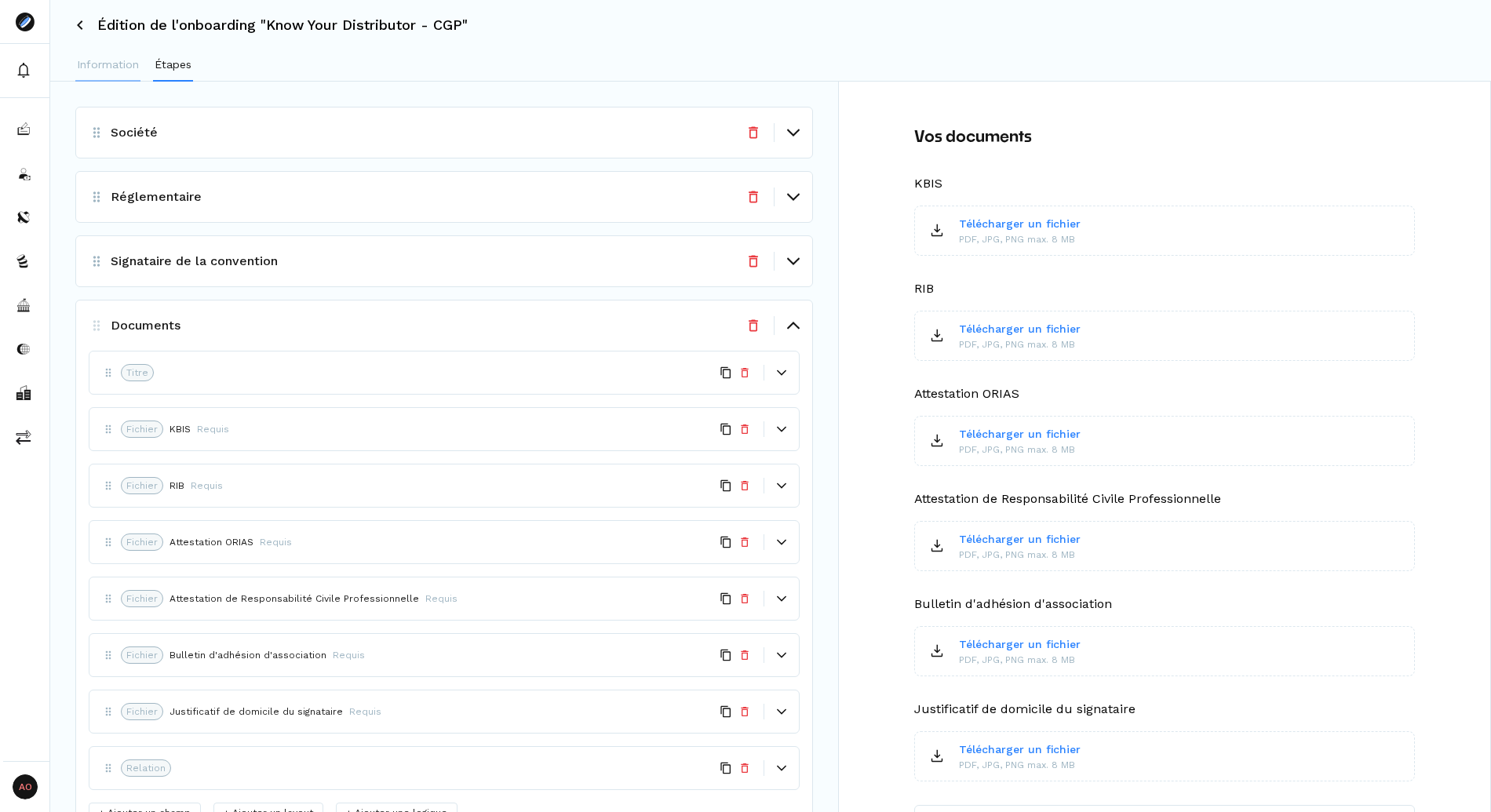click on "Information" at bounding box center (108, 66) 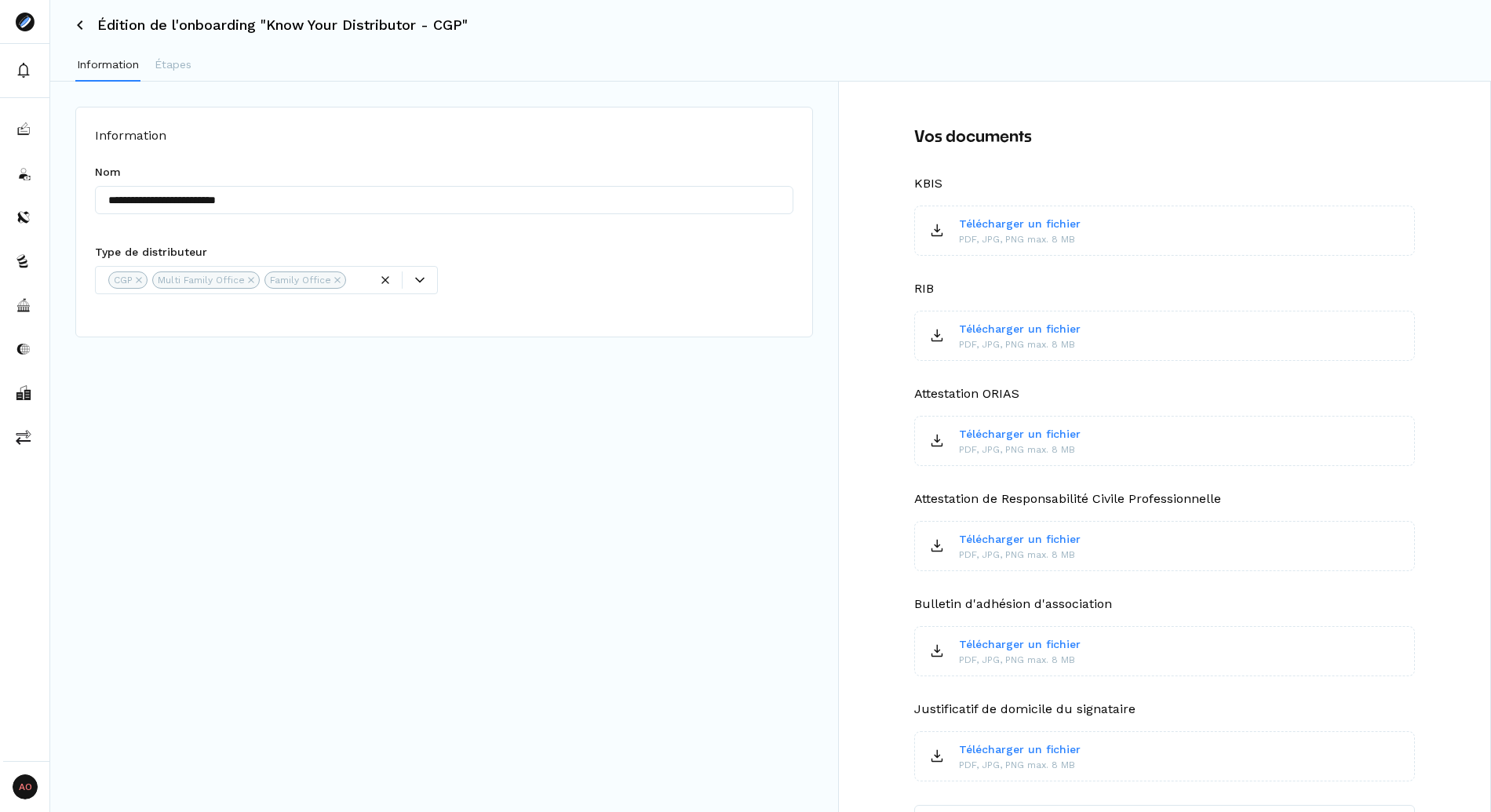 click on "Édition de l'onboarding "Know Your Distributor - CGP"" at bounding box center [771, 25] 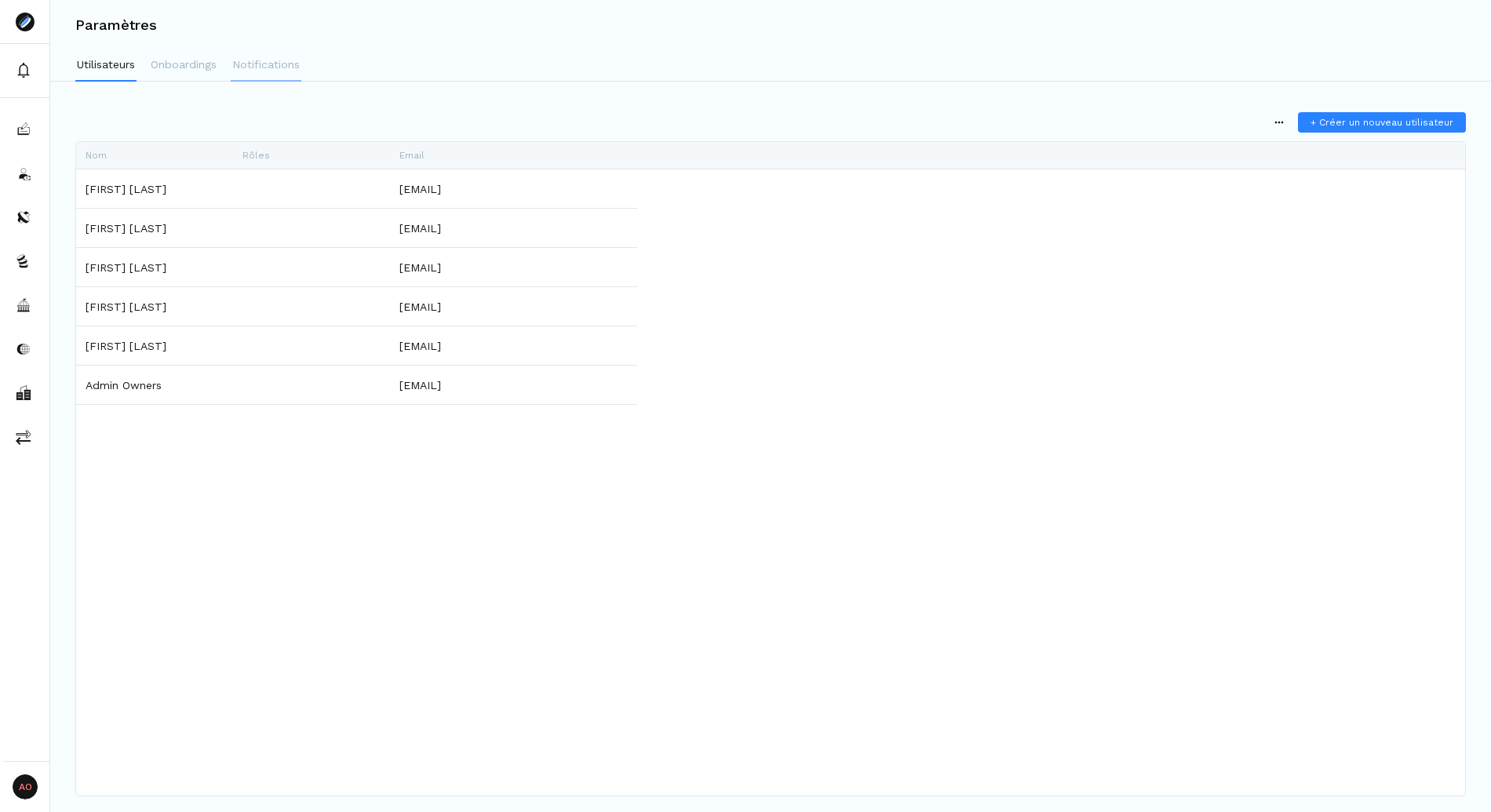 click on "Notifications" at bounding box center [266, 64] 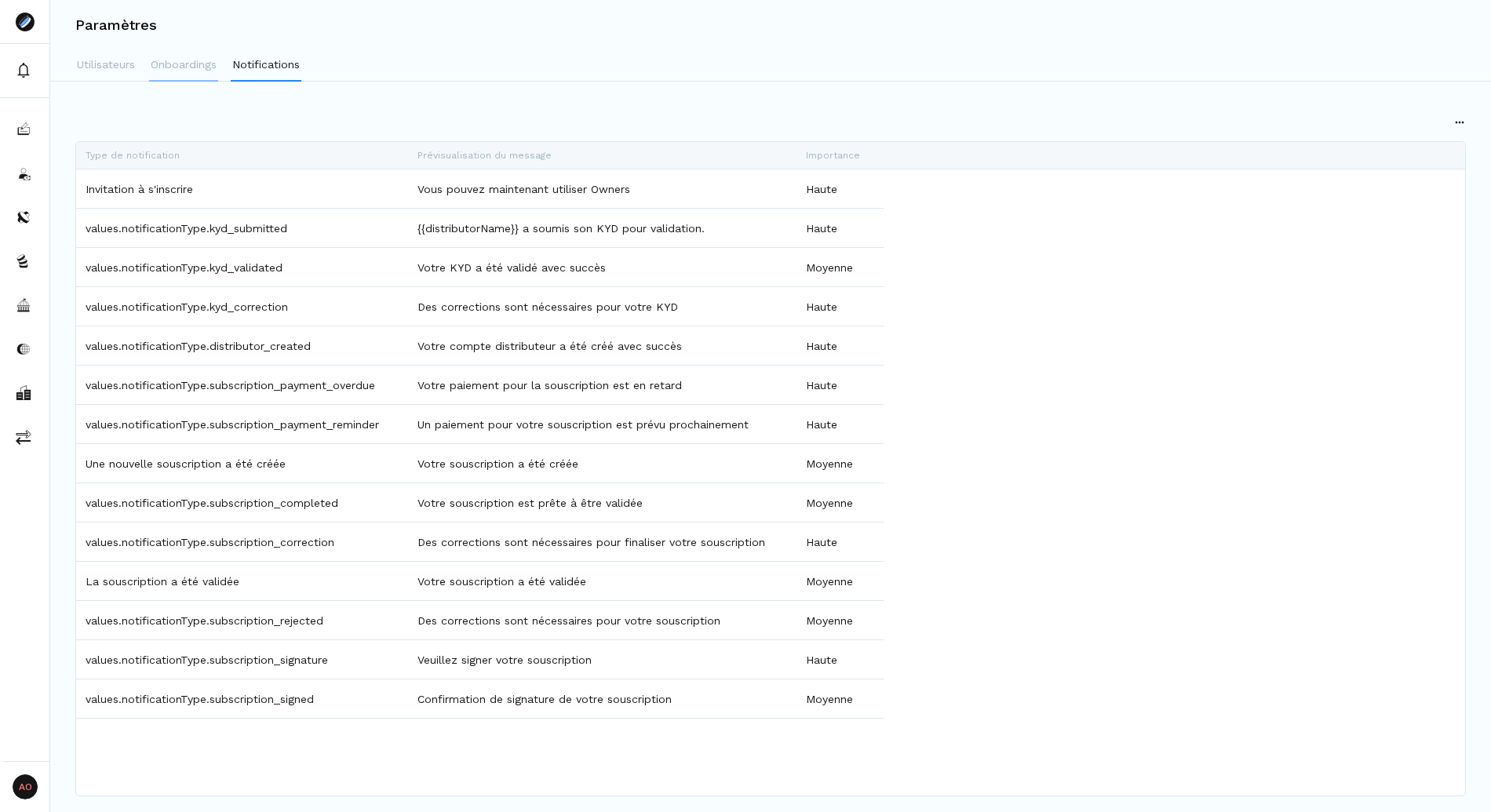 click on "Onboardings" at bounding box center [184, 64] 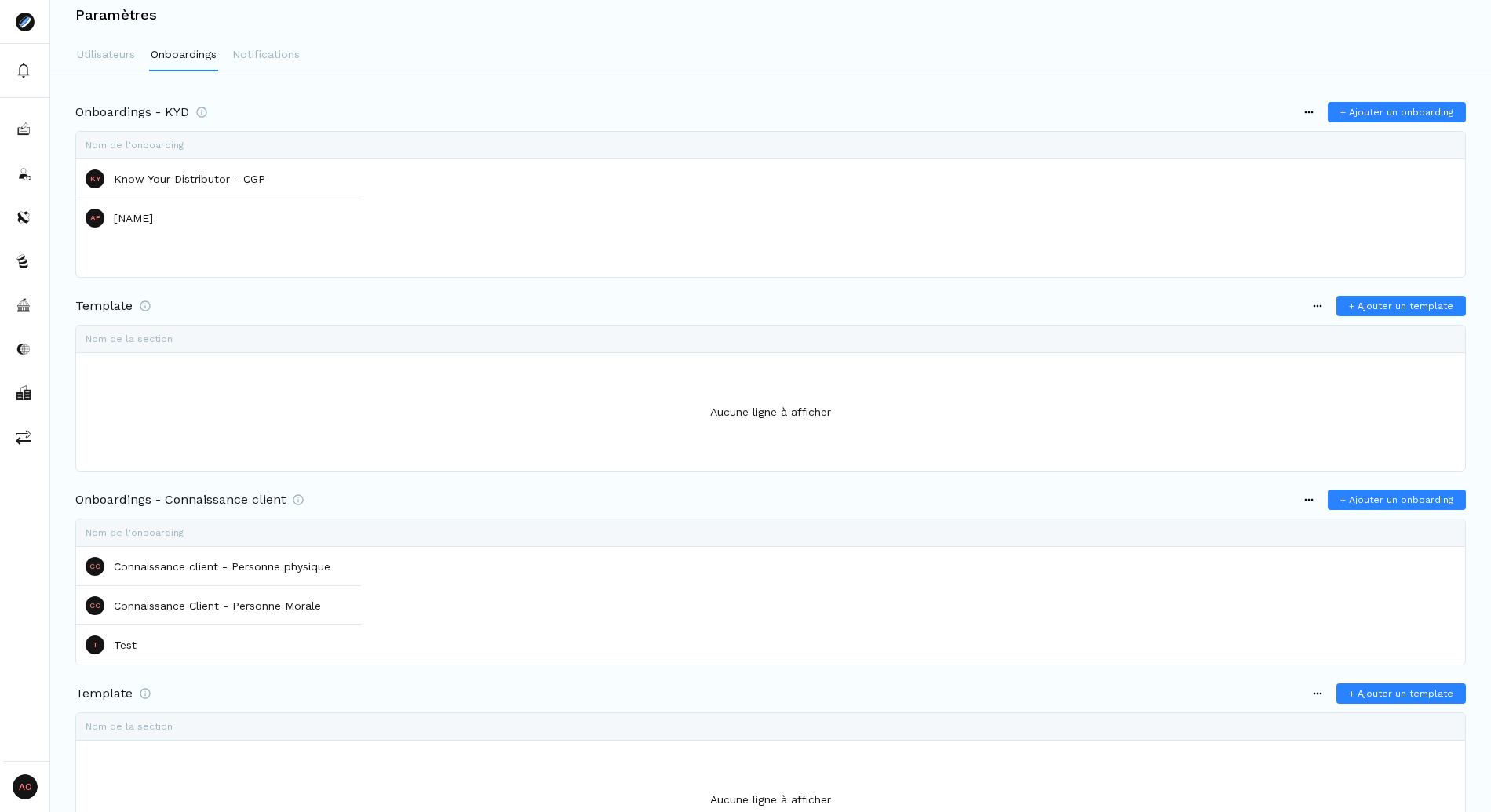 scroll, scrollTop: 0, scrollLeft: 0, axis: both 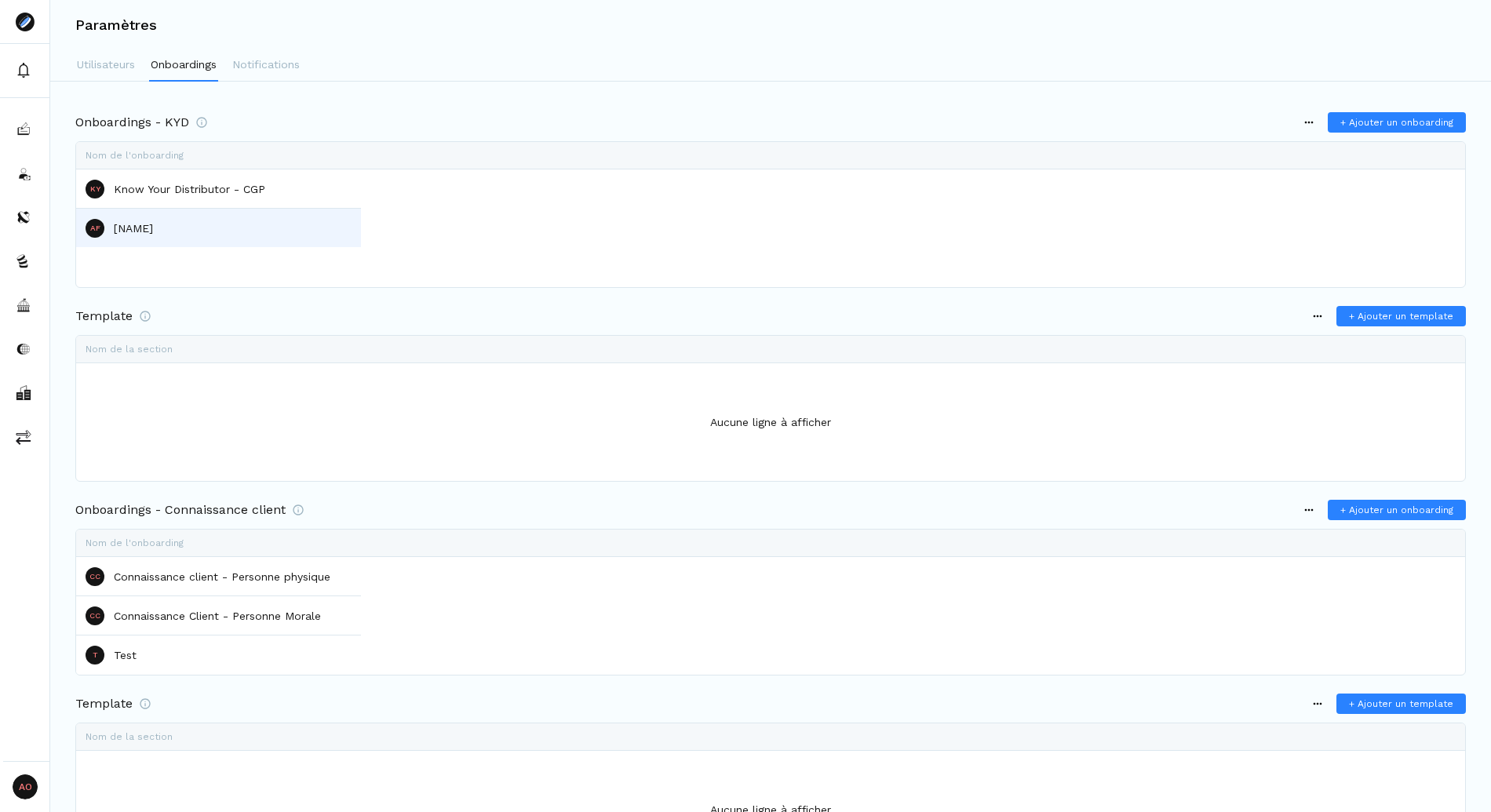 click on "Albert FO test" at bounding box center [133, 228] 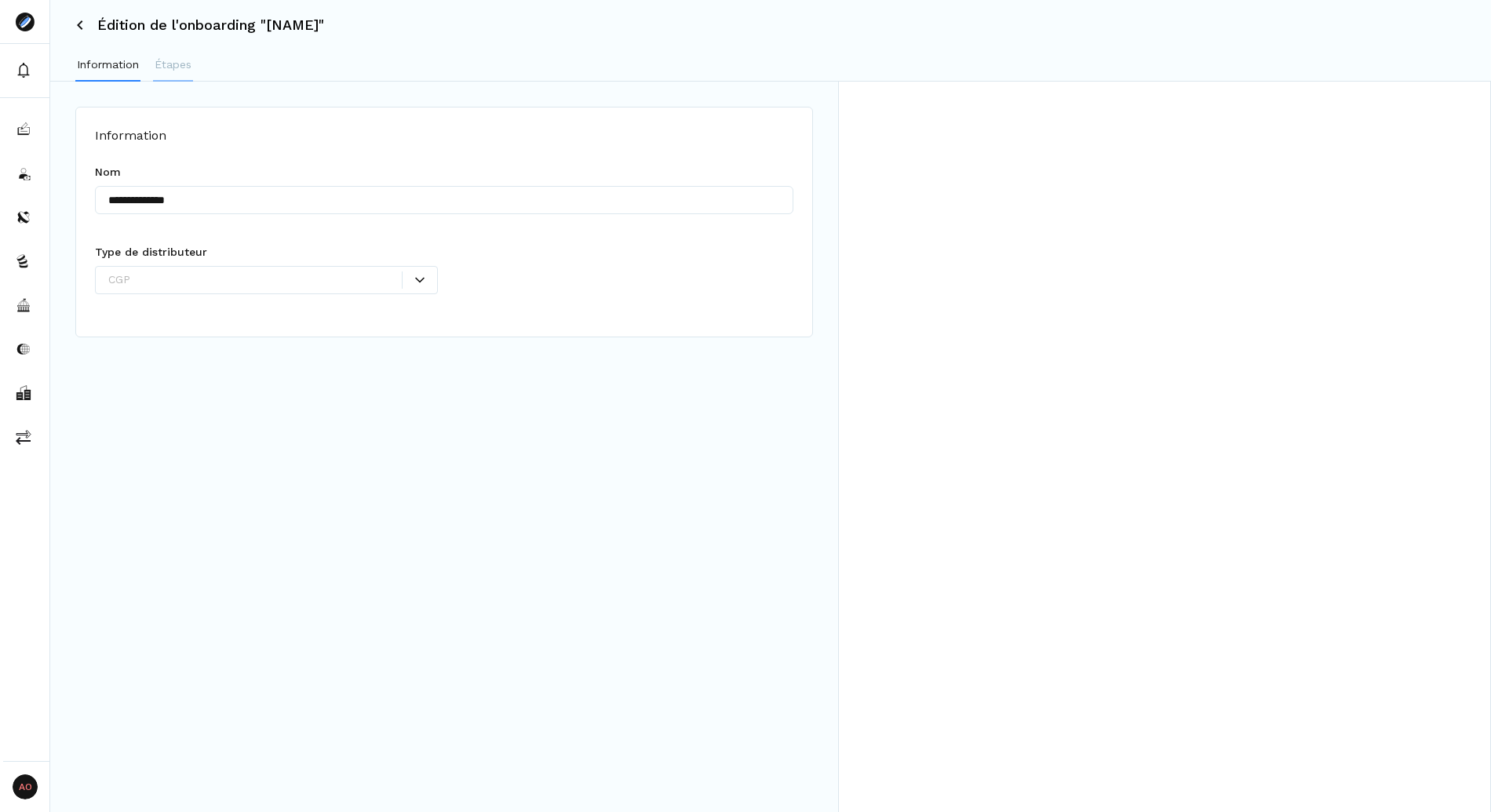 click on "Étapes" at bounding box center [173, 64] 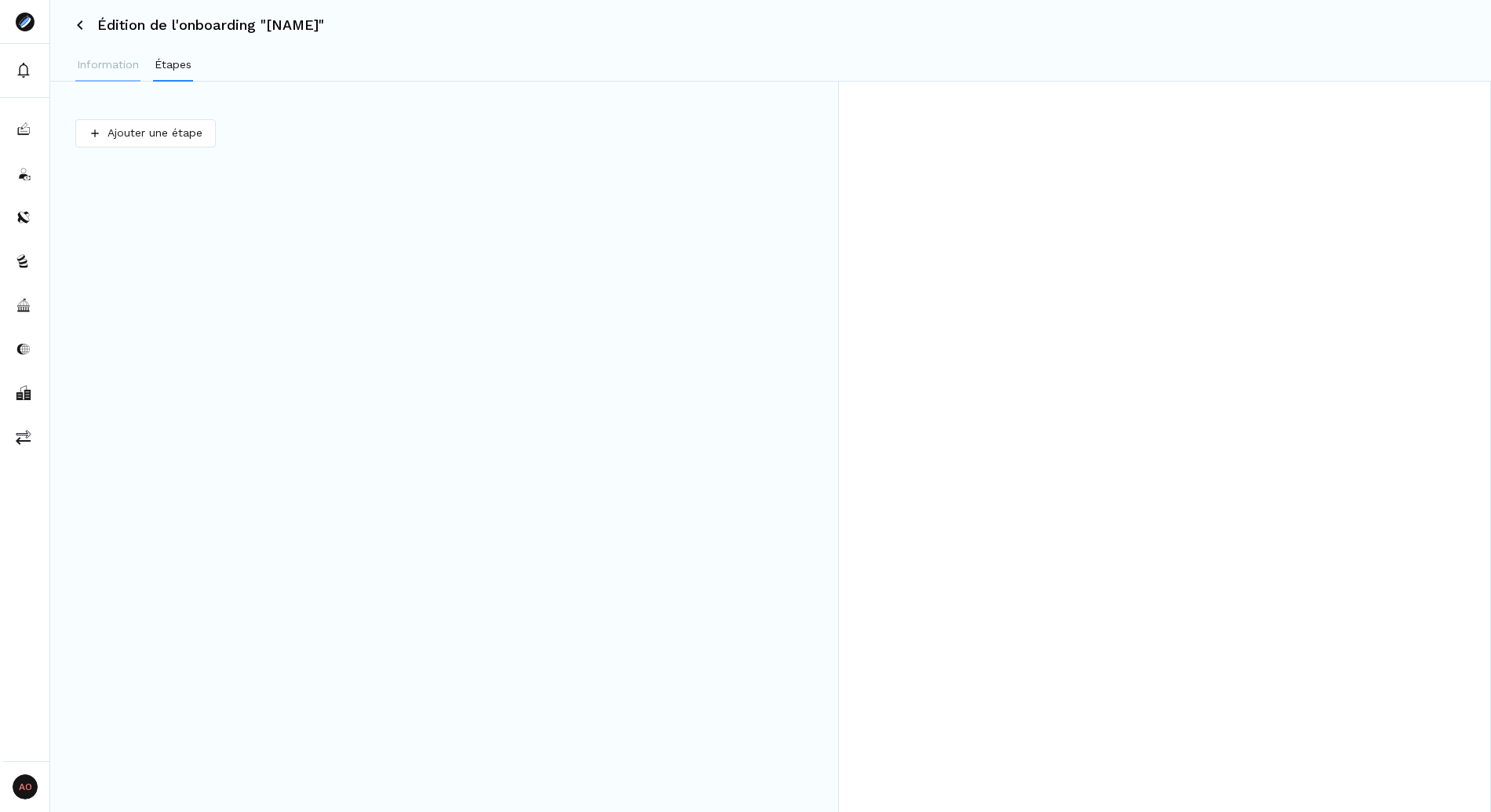 click on "Information" at bounding box center (108, 64) 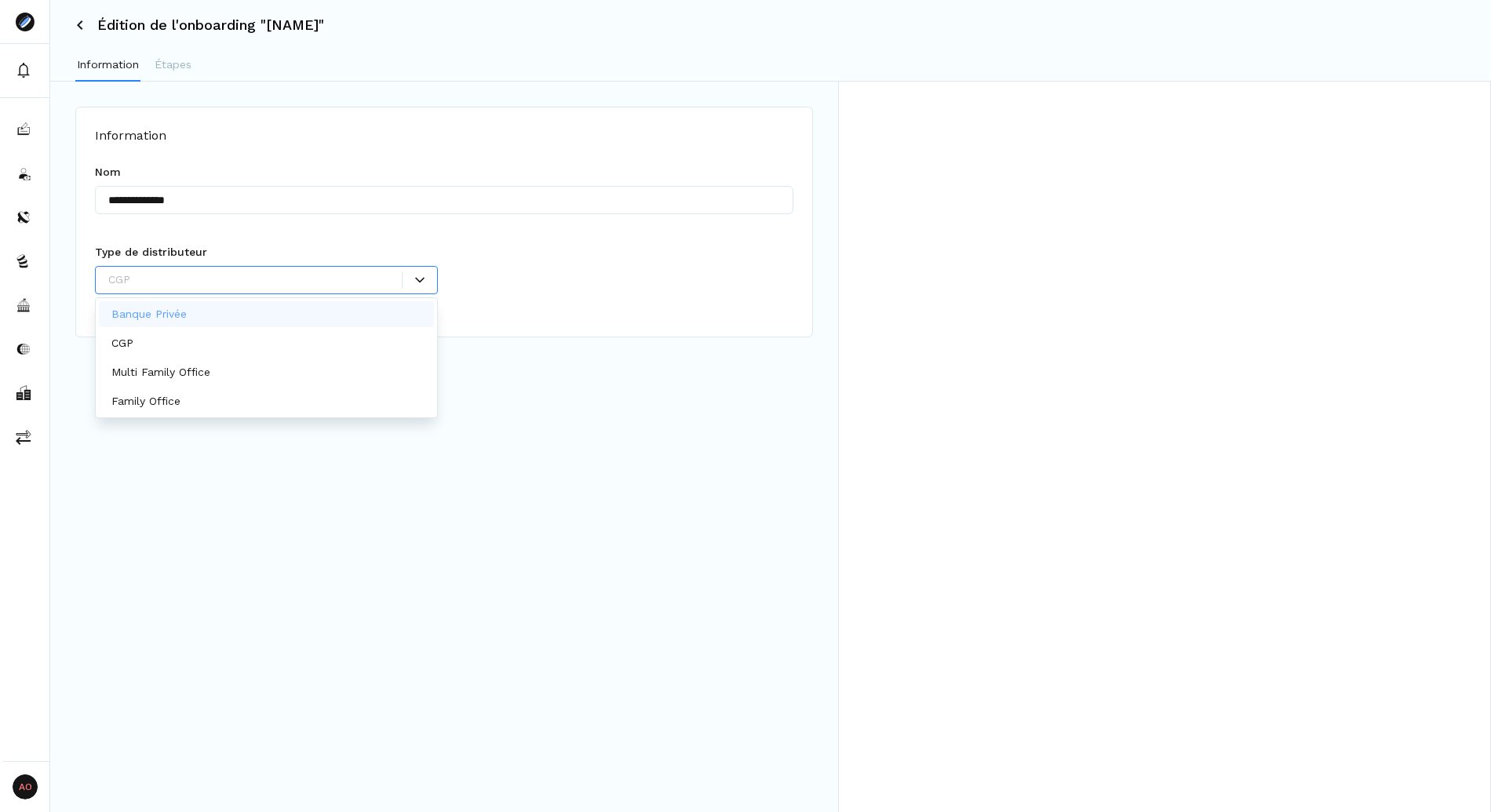 click at bounding box center [255, 279] 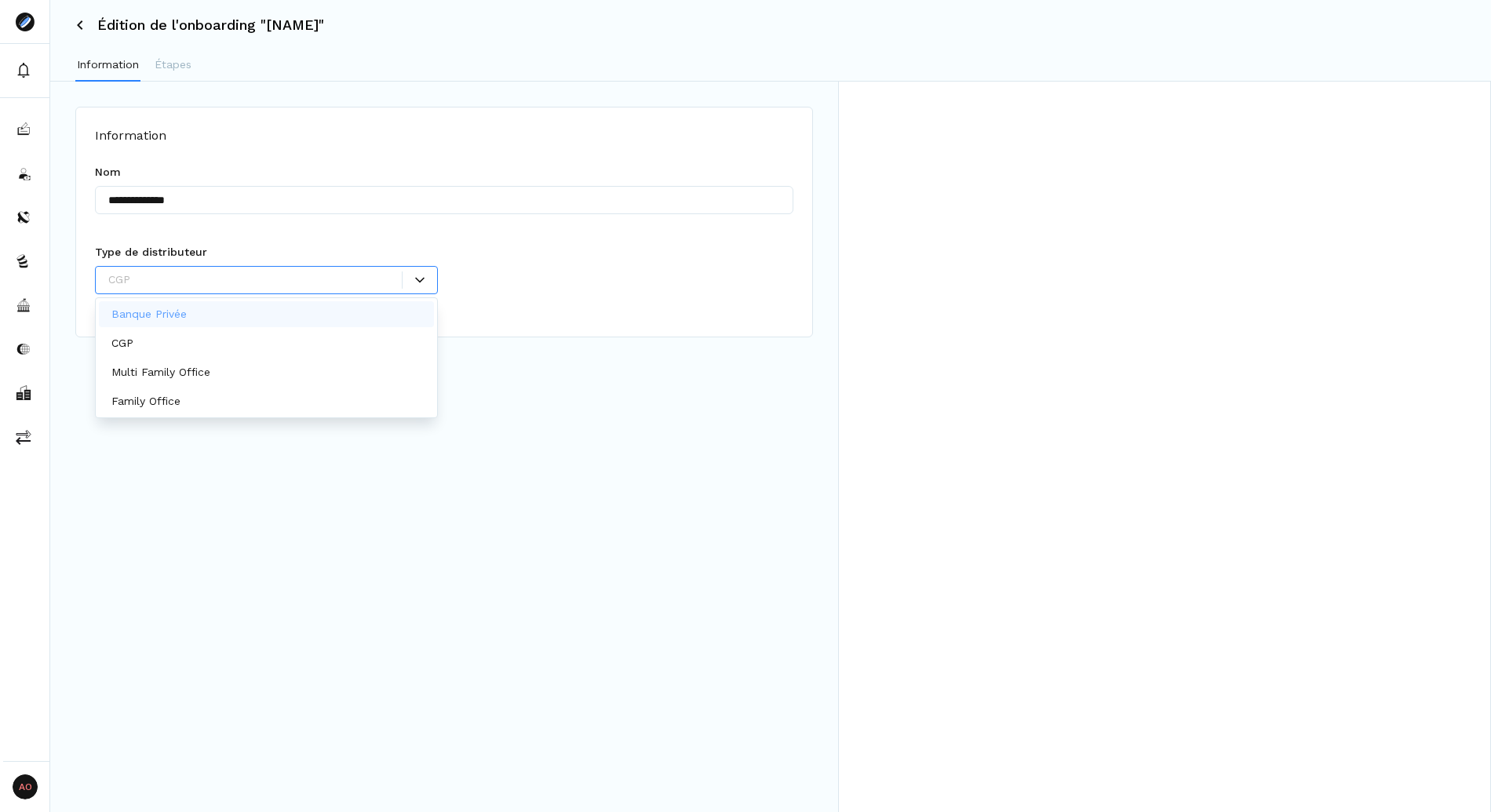 click on "Banque Privée" at bounding box center [266, 314] 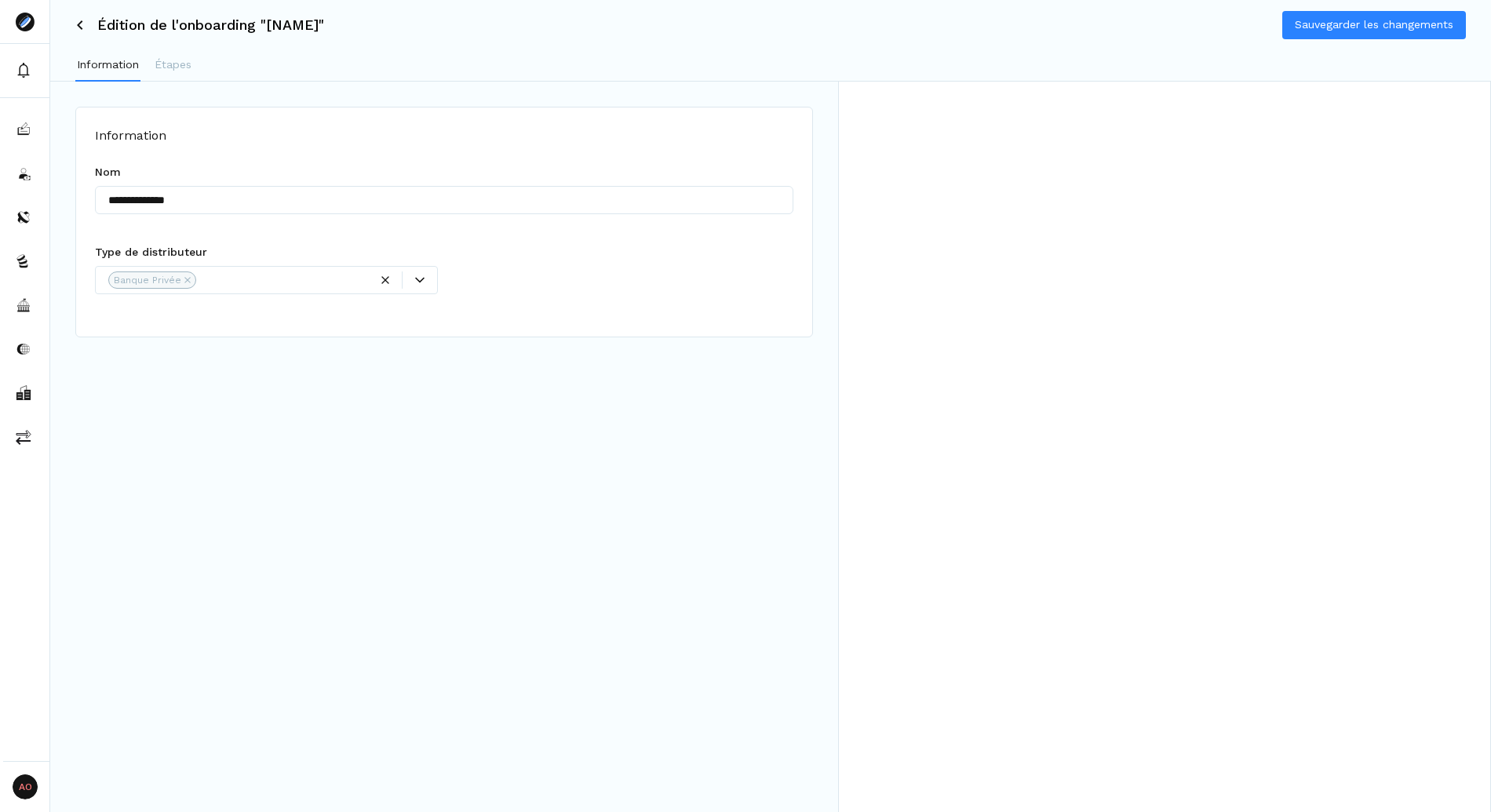 click at bounding box center (1165, 446) 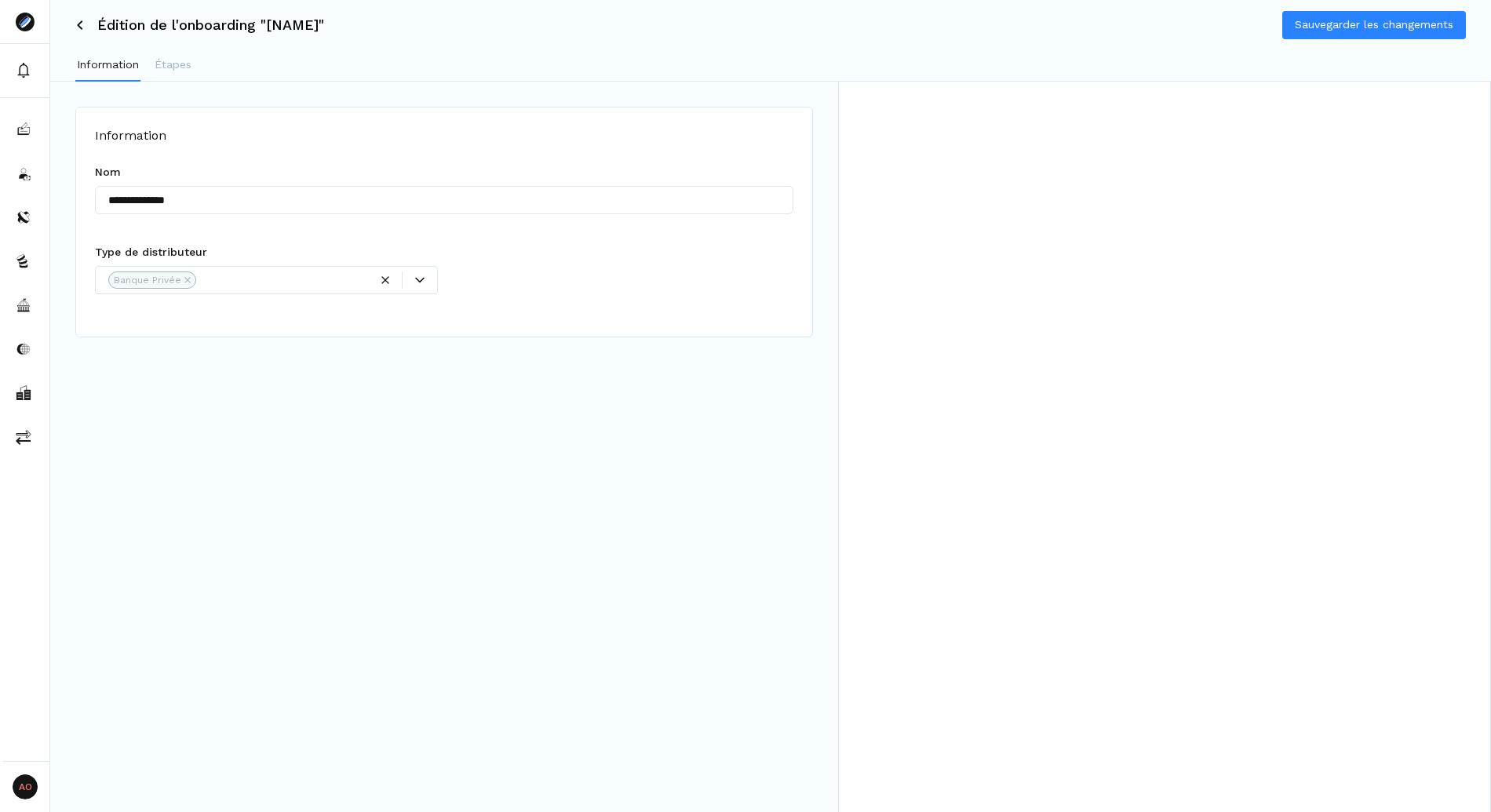click 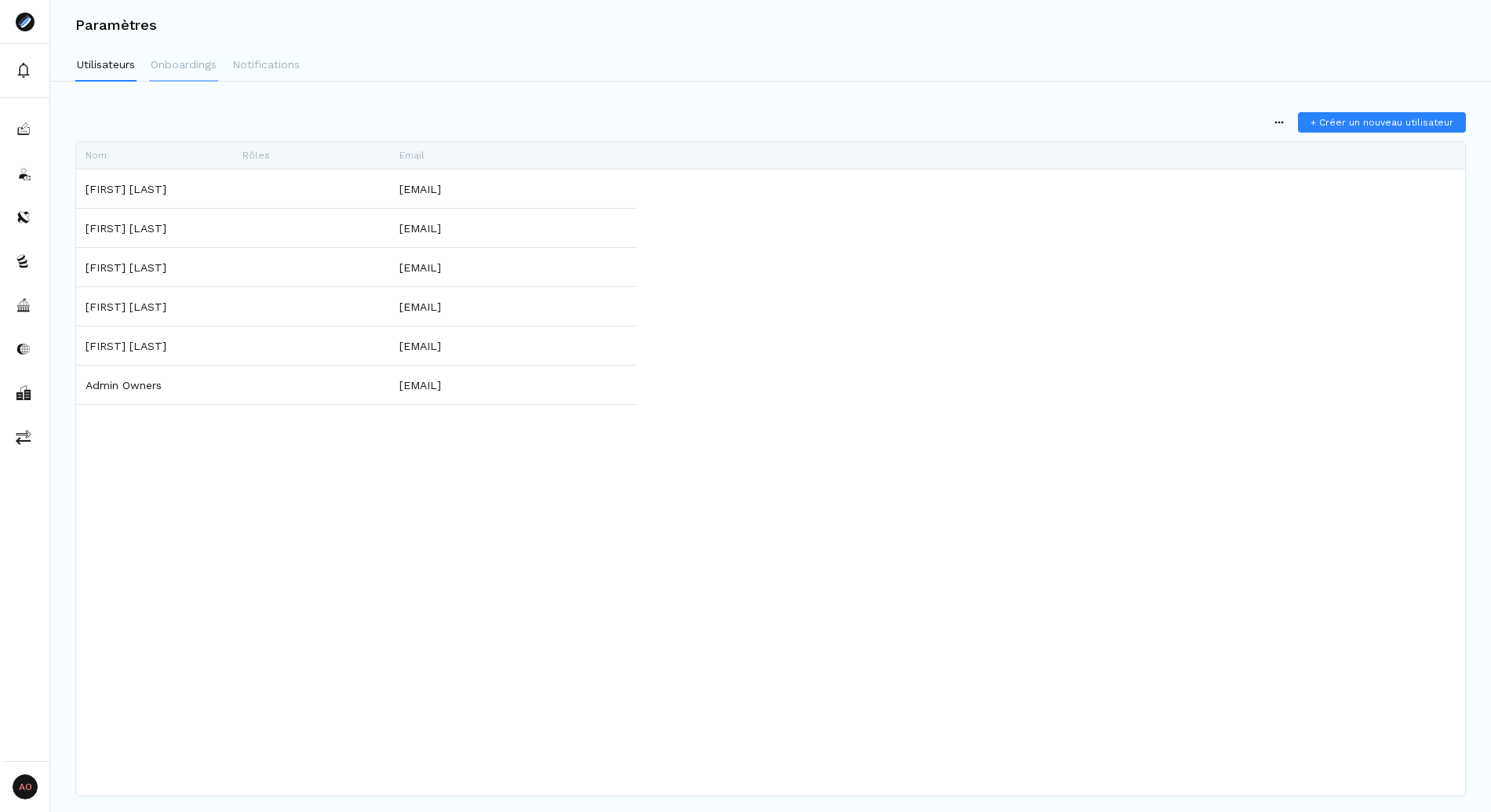 click on "Onboardings" at bounding box center [184, 66] 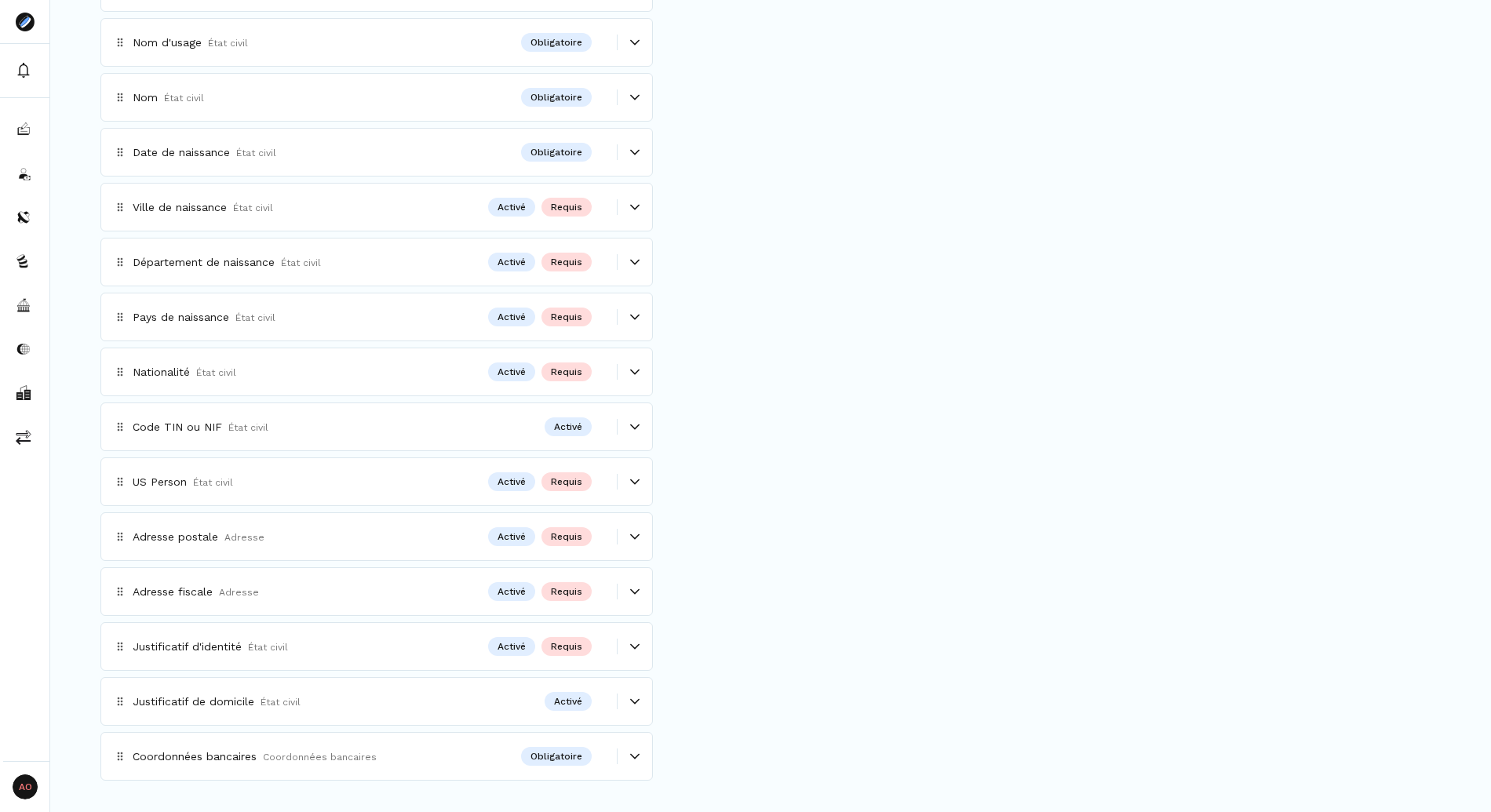 scroll, scrollTop: 1183, scrollLeft: 0, axis: vertical 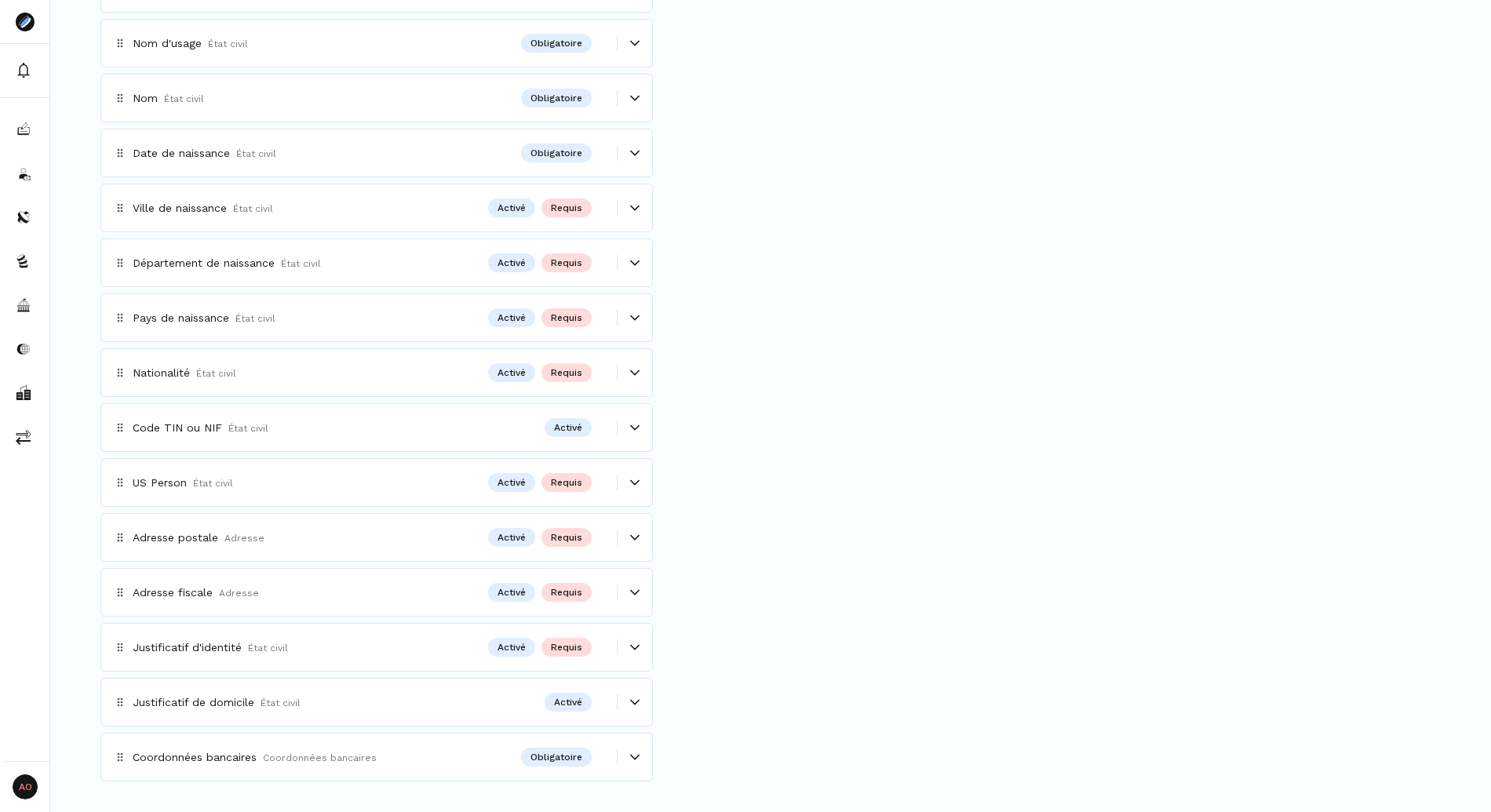 click 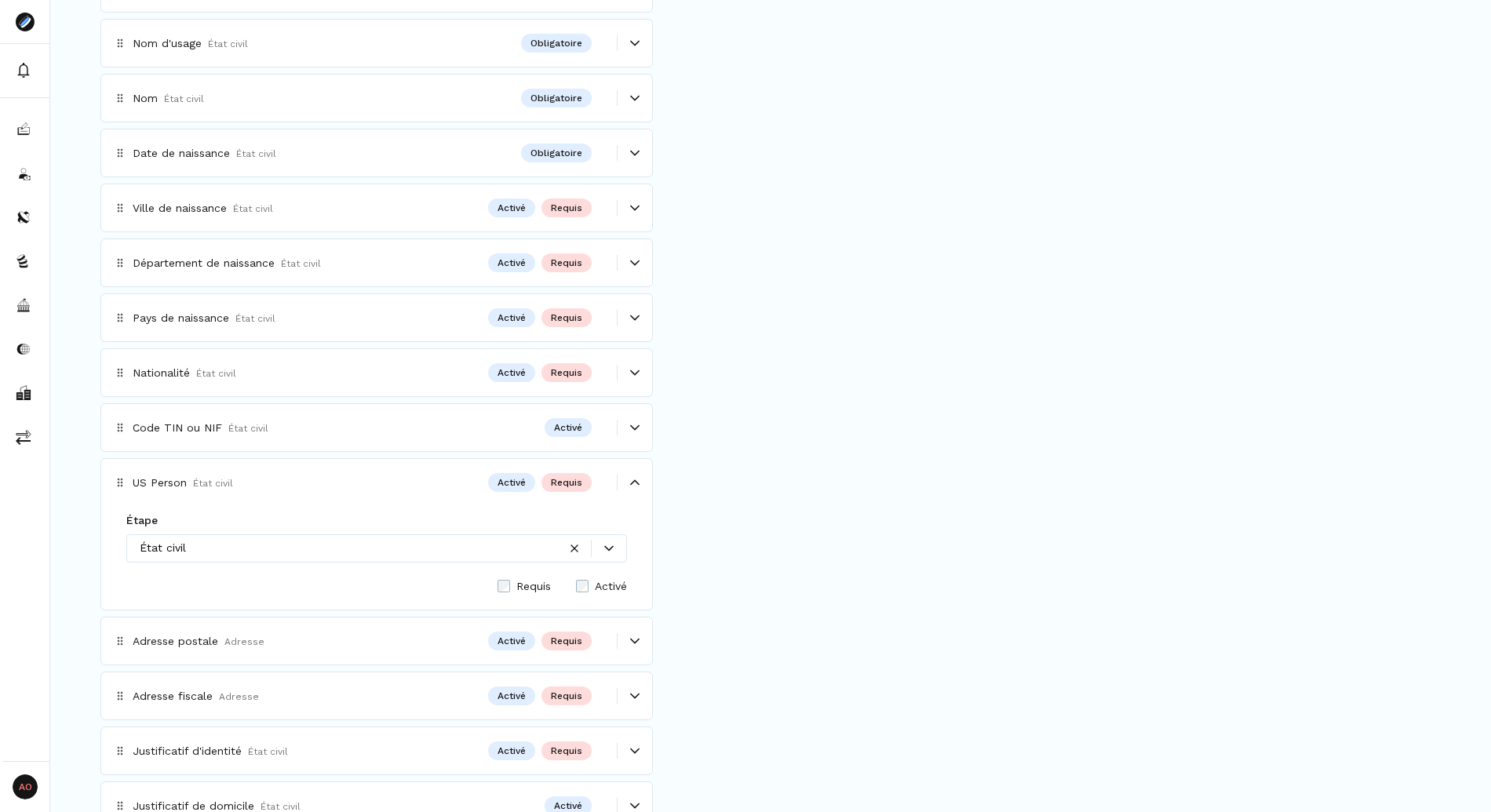 click 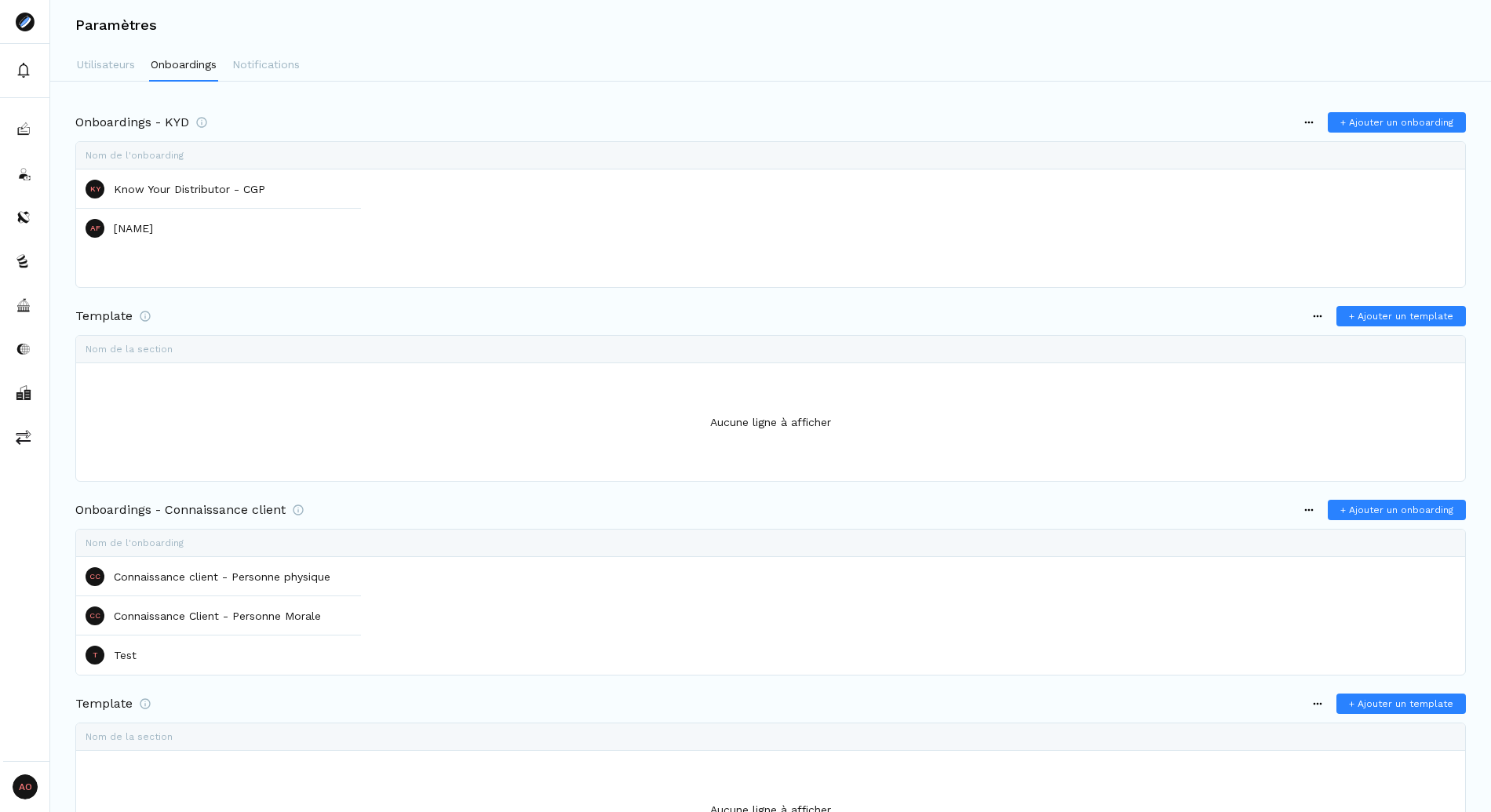 scroll, scrollTop: 399, scrollLeft: 0, axis: vertical 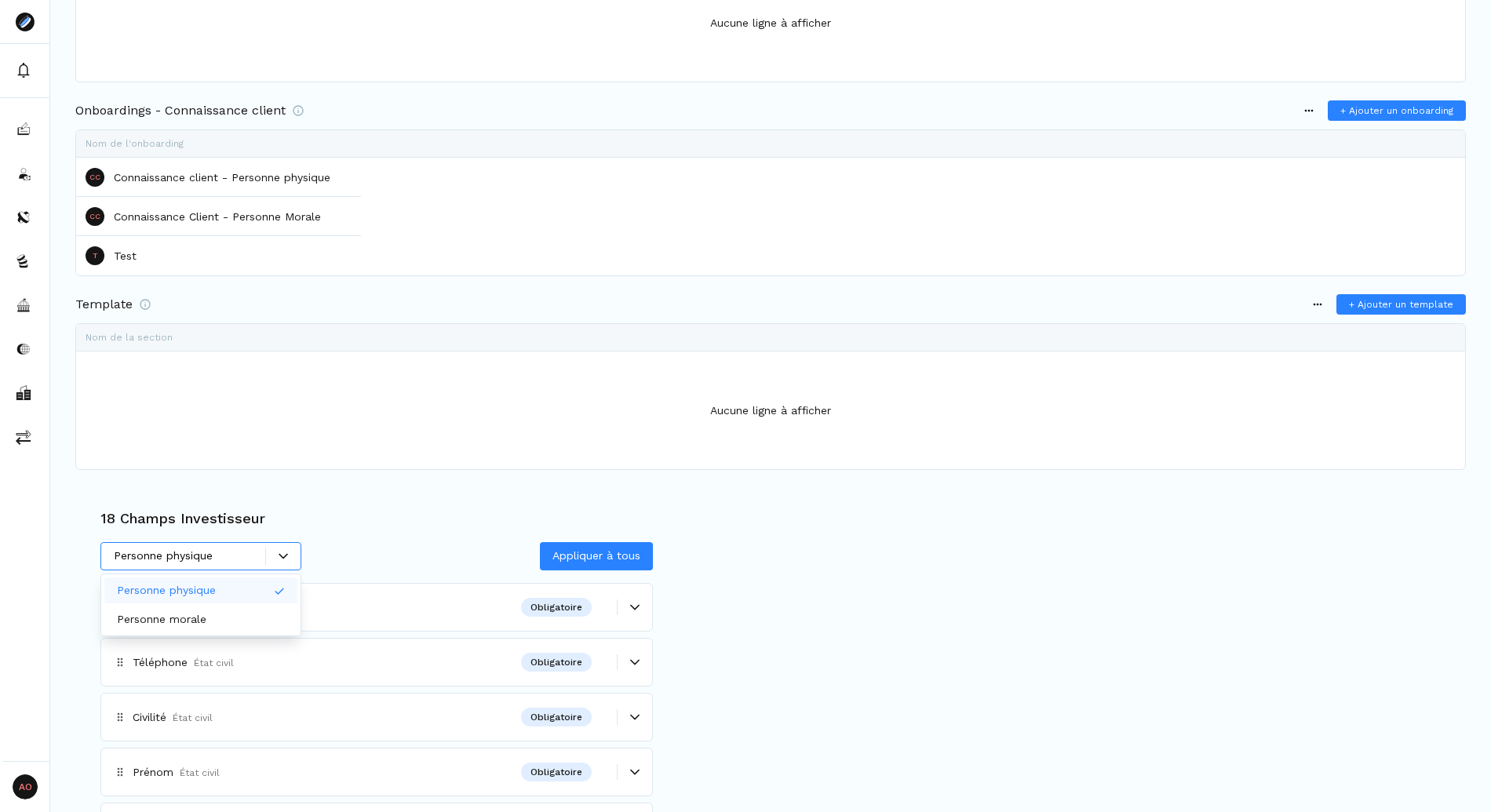 click at bounding box center (283, 556) 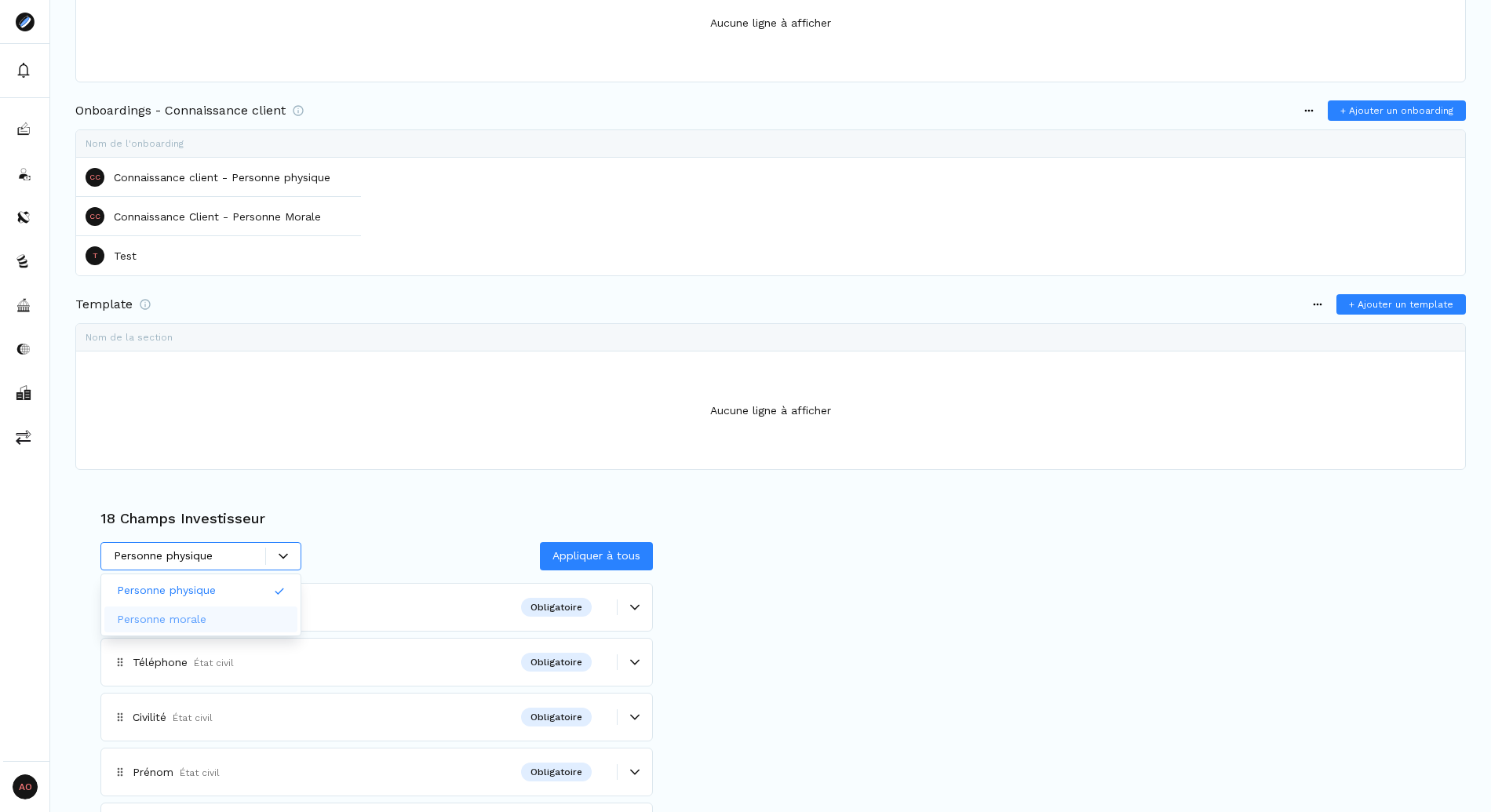 click on "Personne morale" at bounding box center (201, 619) 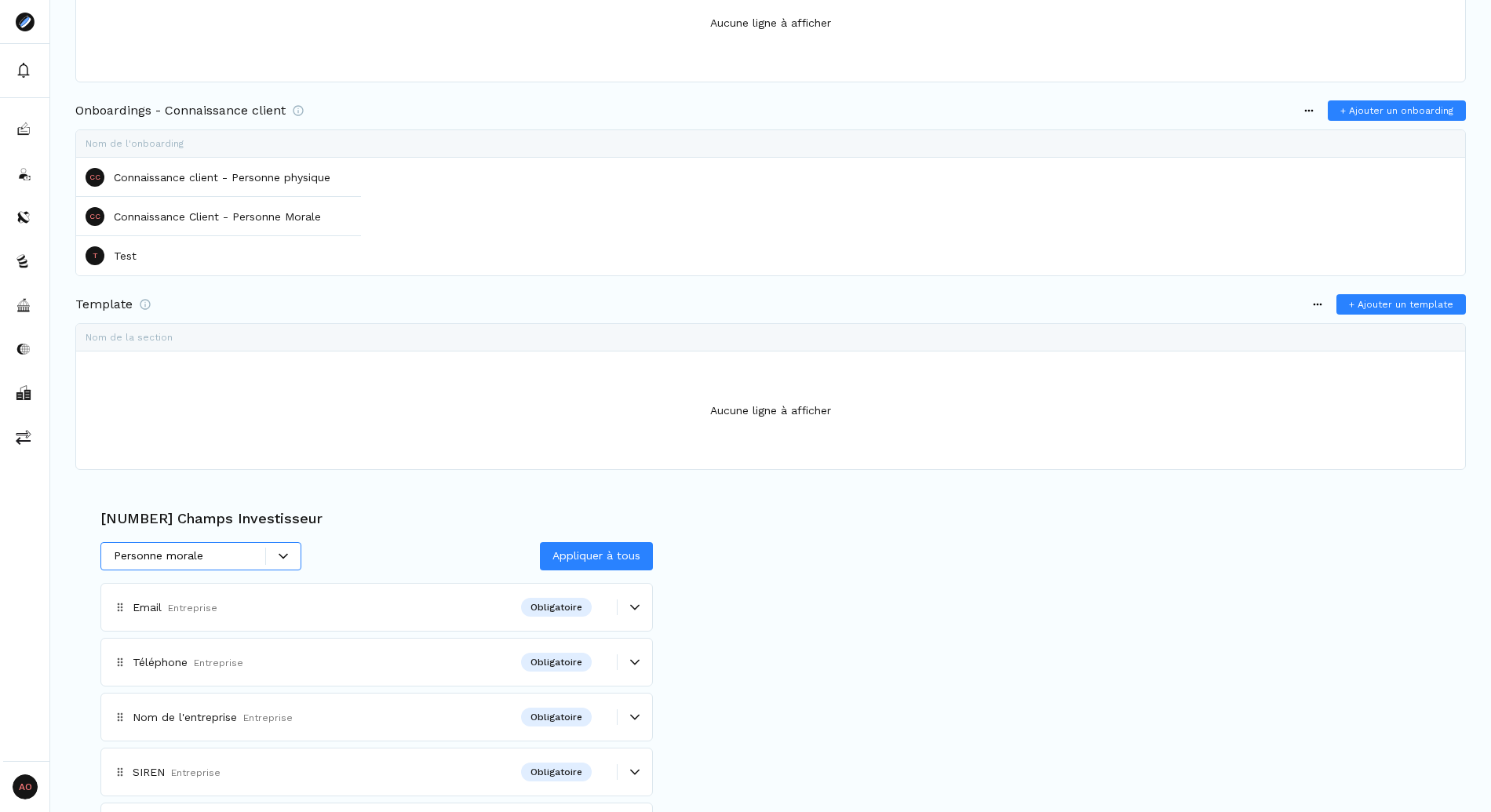 click at bounding box center (283, 556) 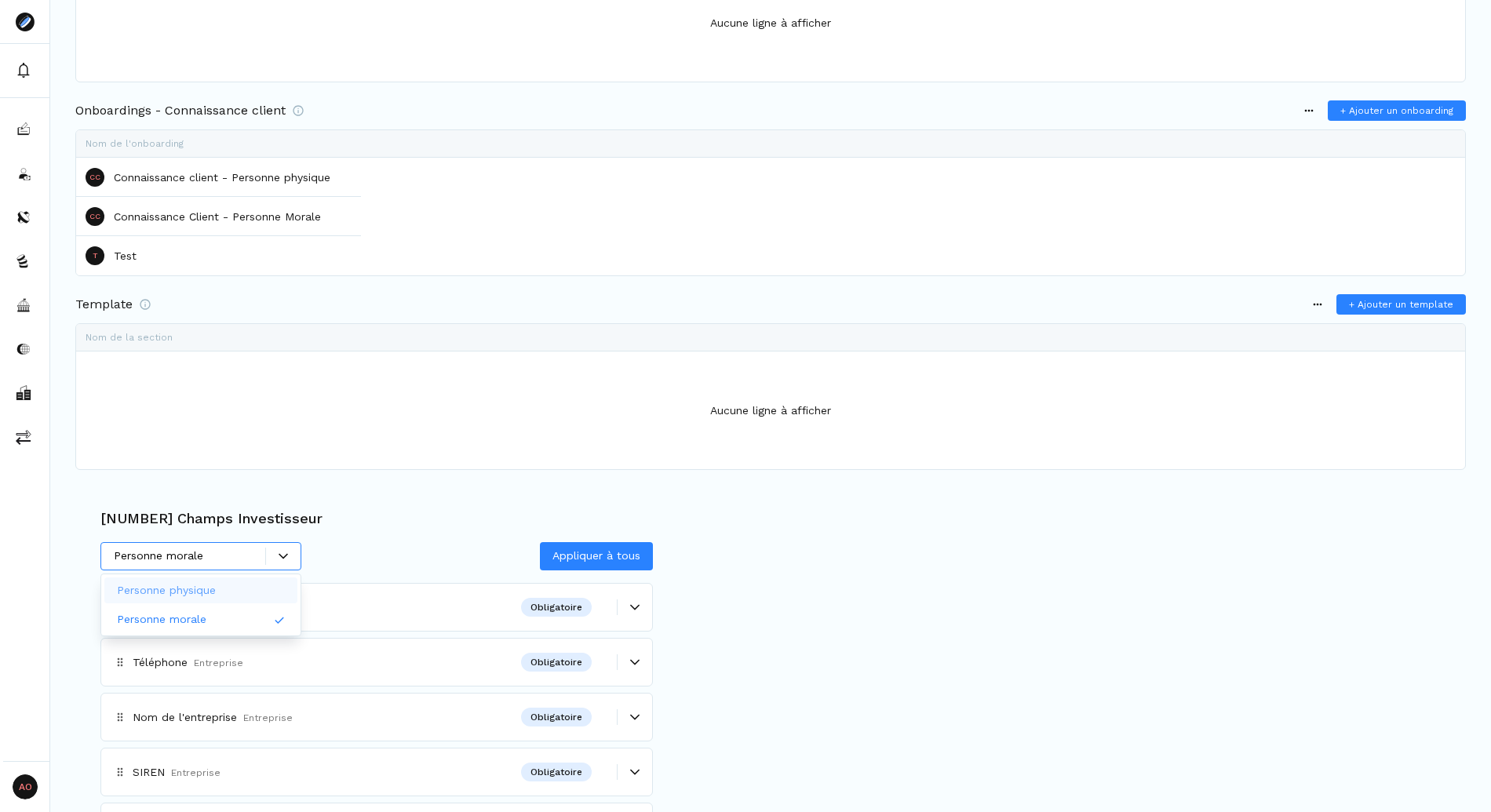 click on "Personne physique" at bounding box center [201, 590] 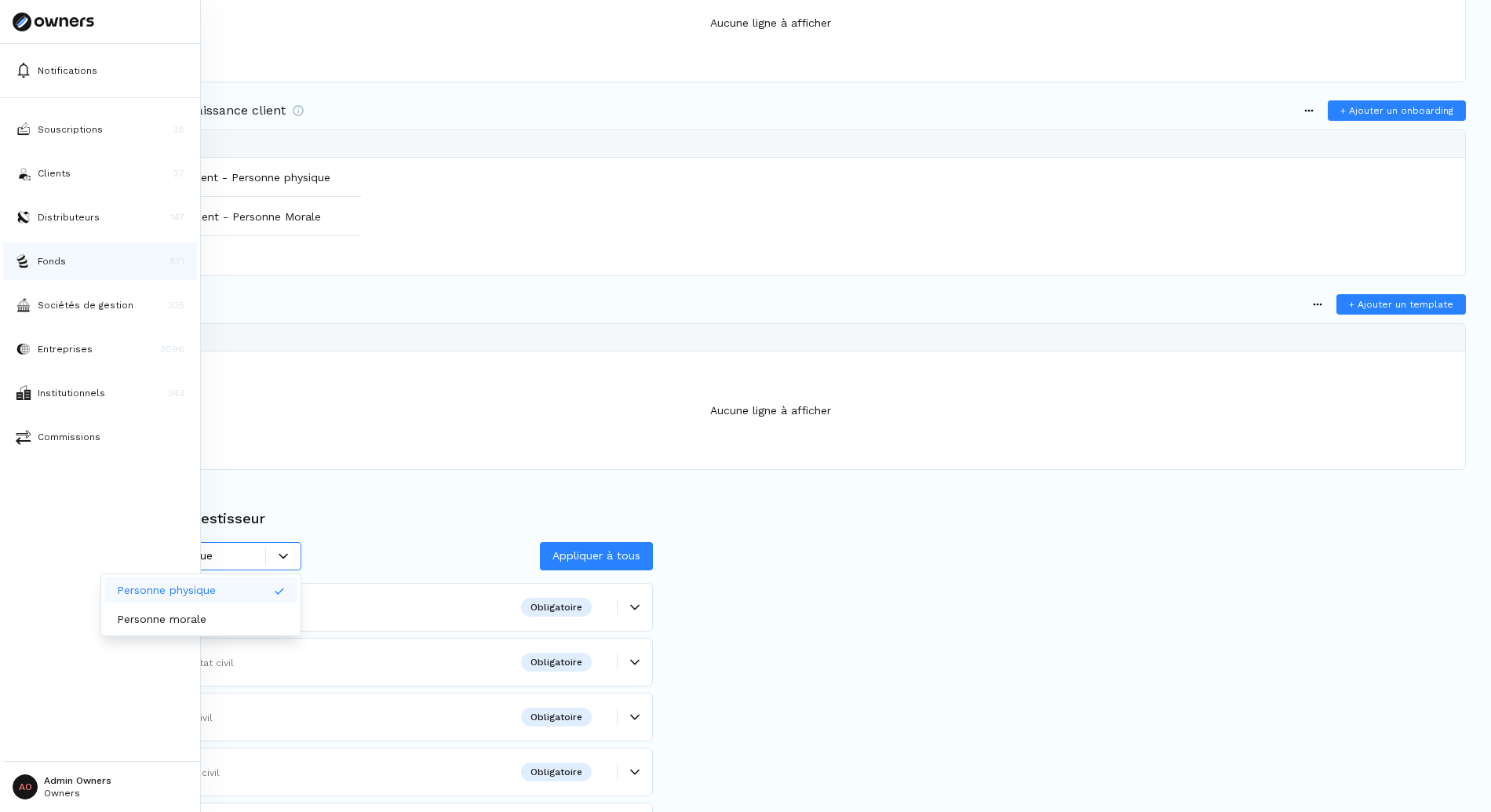 click at bounding box center (24, 261) 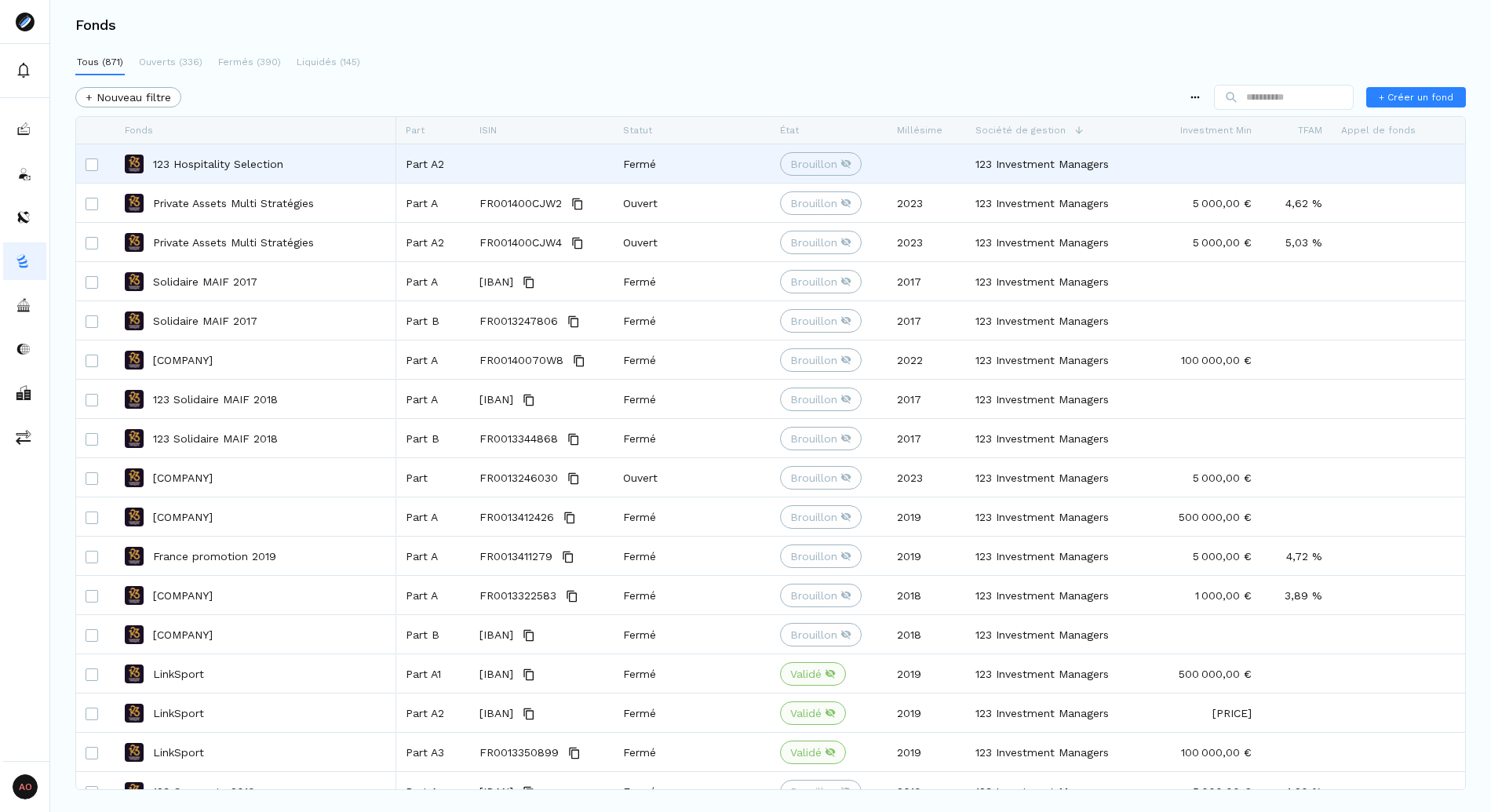 click on "123 Hospitality Selection" at bounding box center (256, 163) 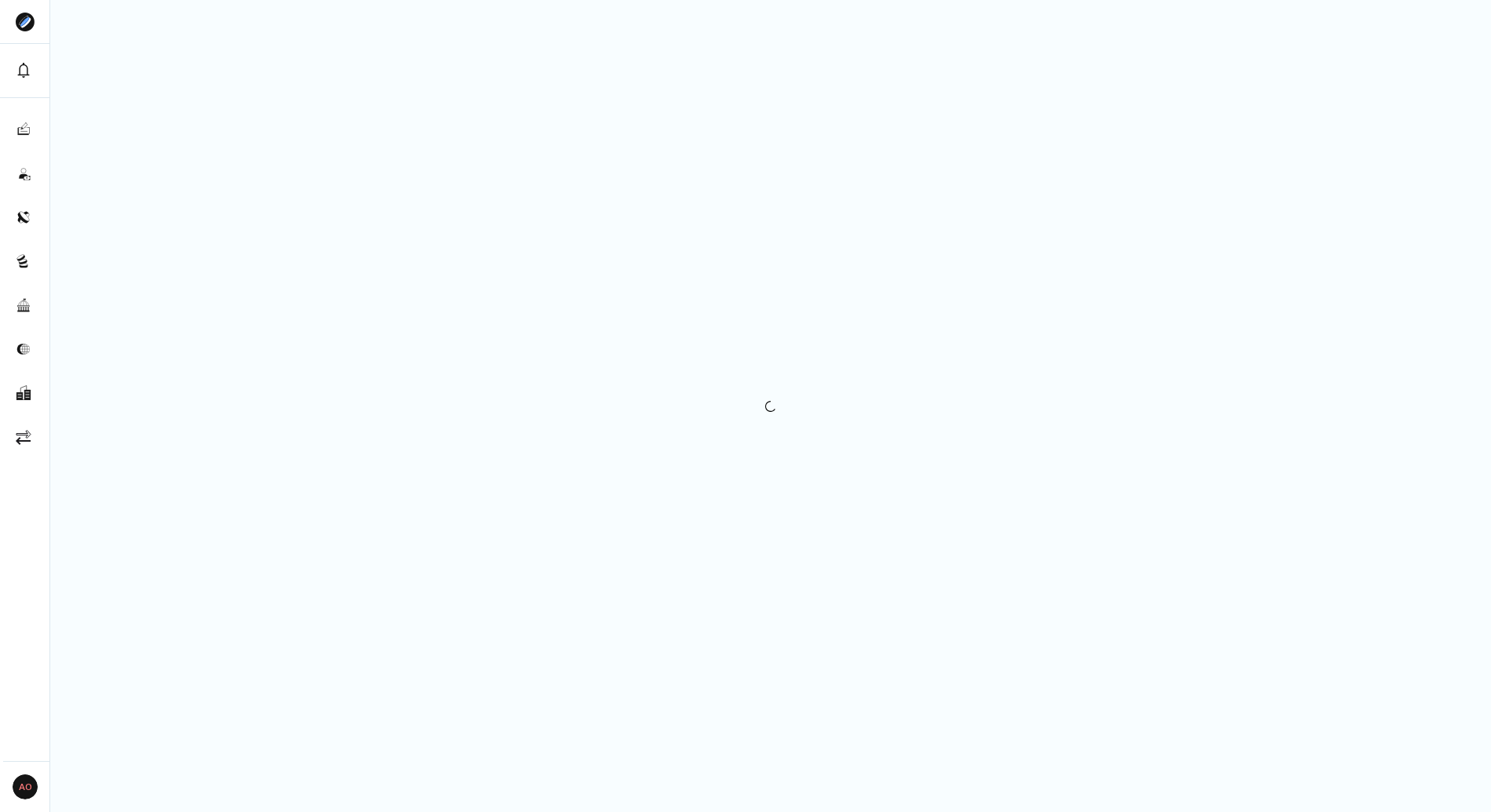 click at bounding box center [771, 406] 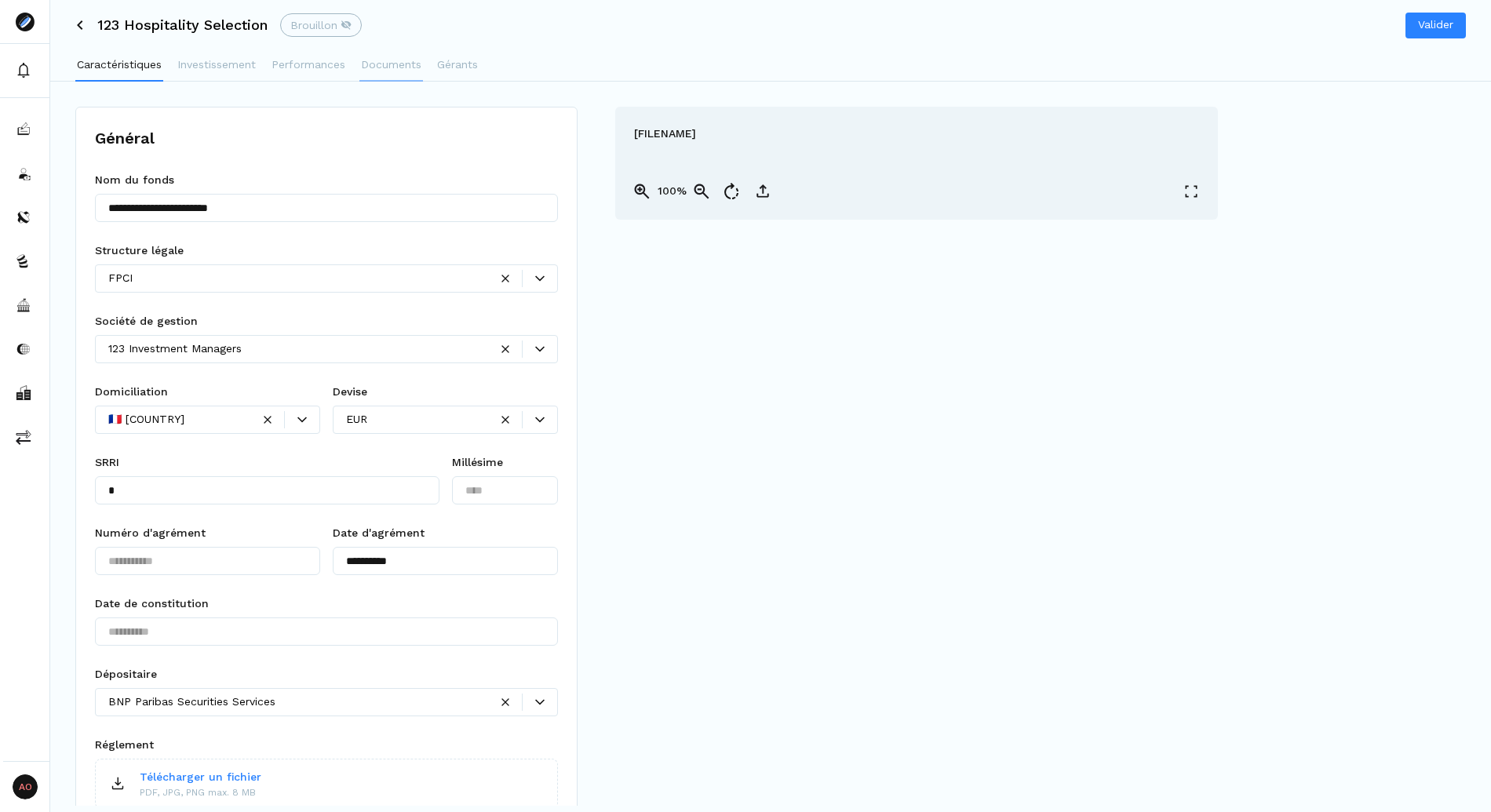 click on "Documents" at bounding box center (391, 64) 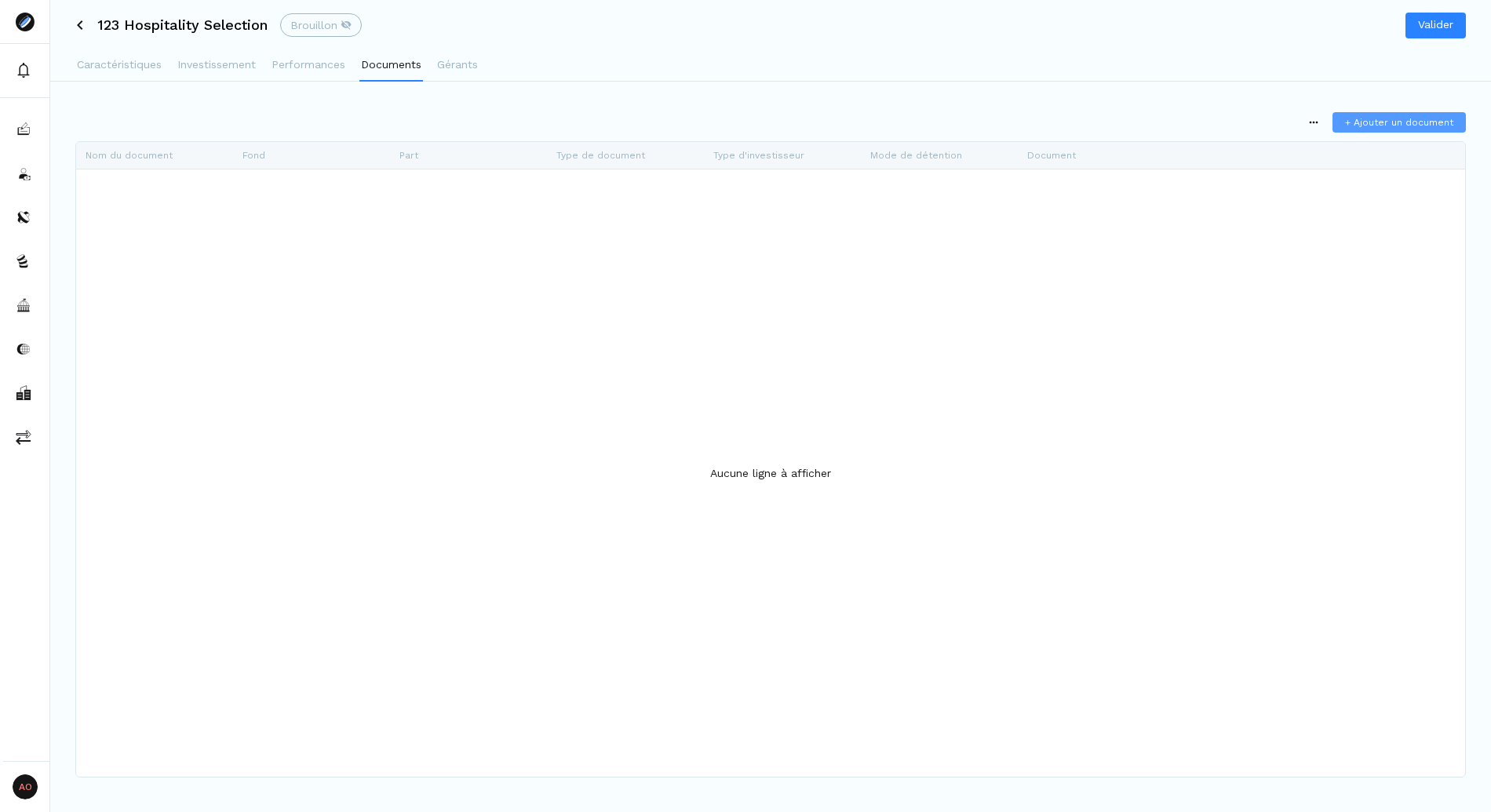 click on "+ Ajouter un document" at bounding box center (1399, 122) 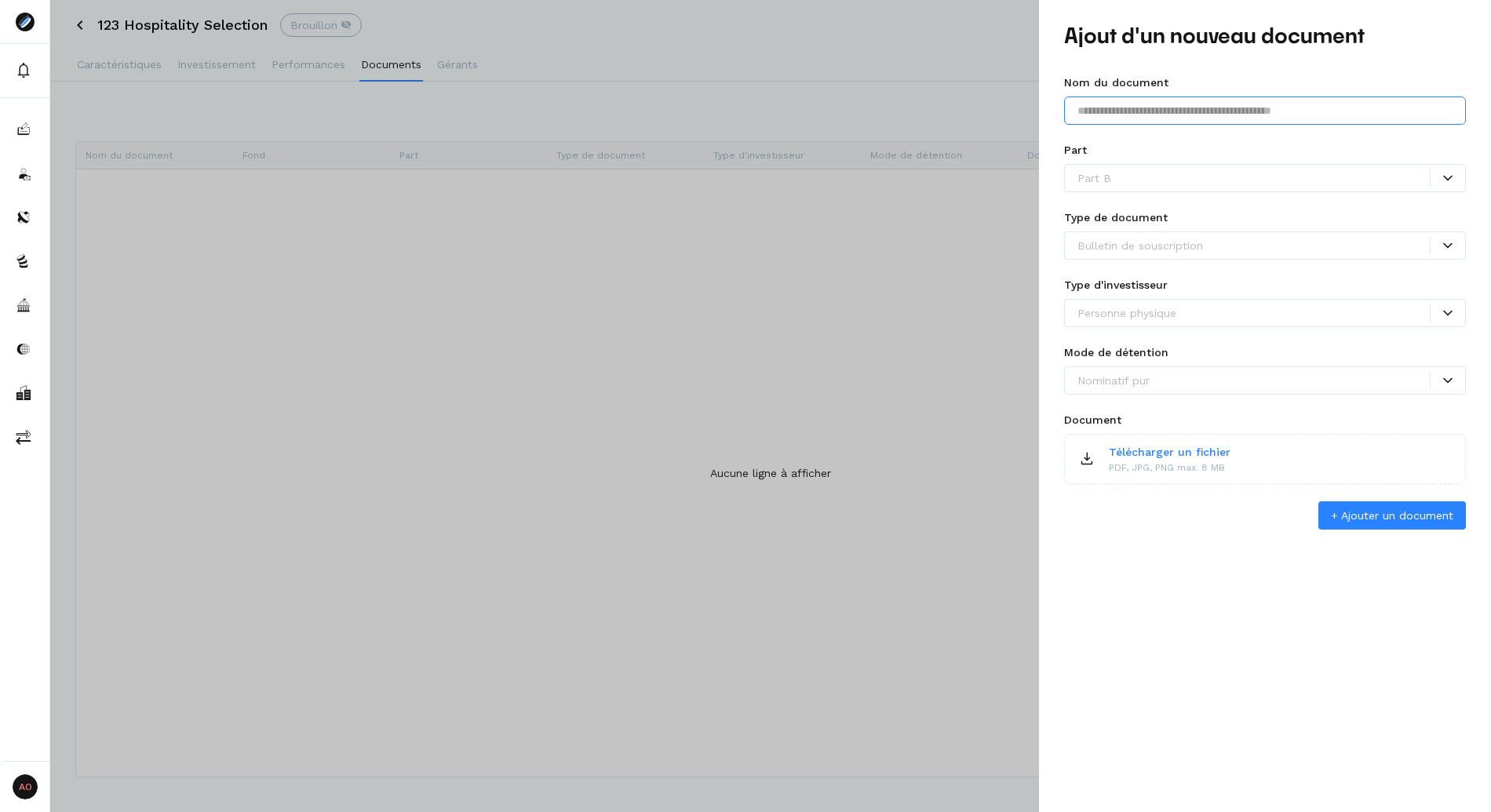 click at bounding box center (1265, 111) 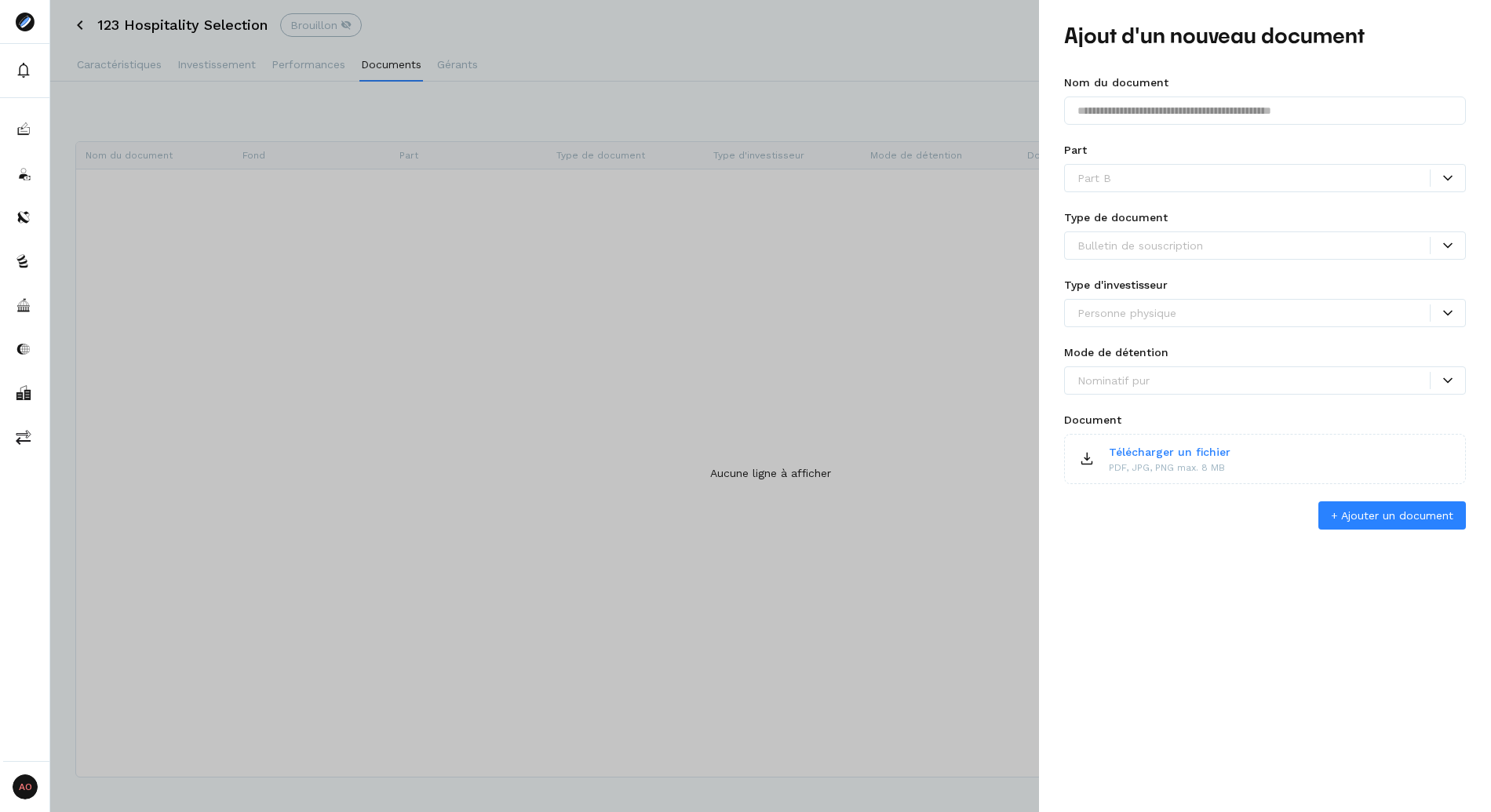 click at bounding box center [746, 406] 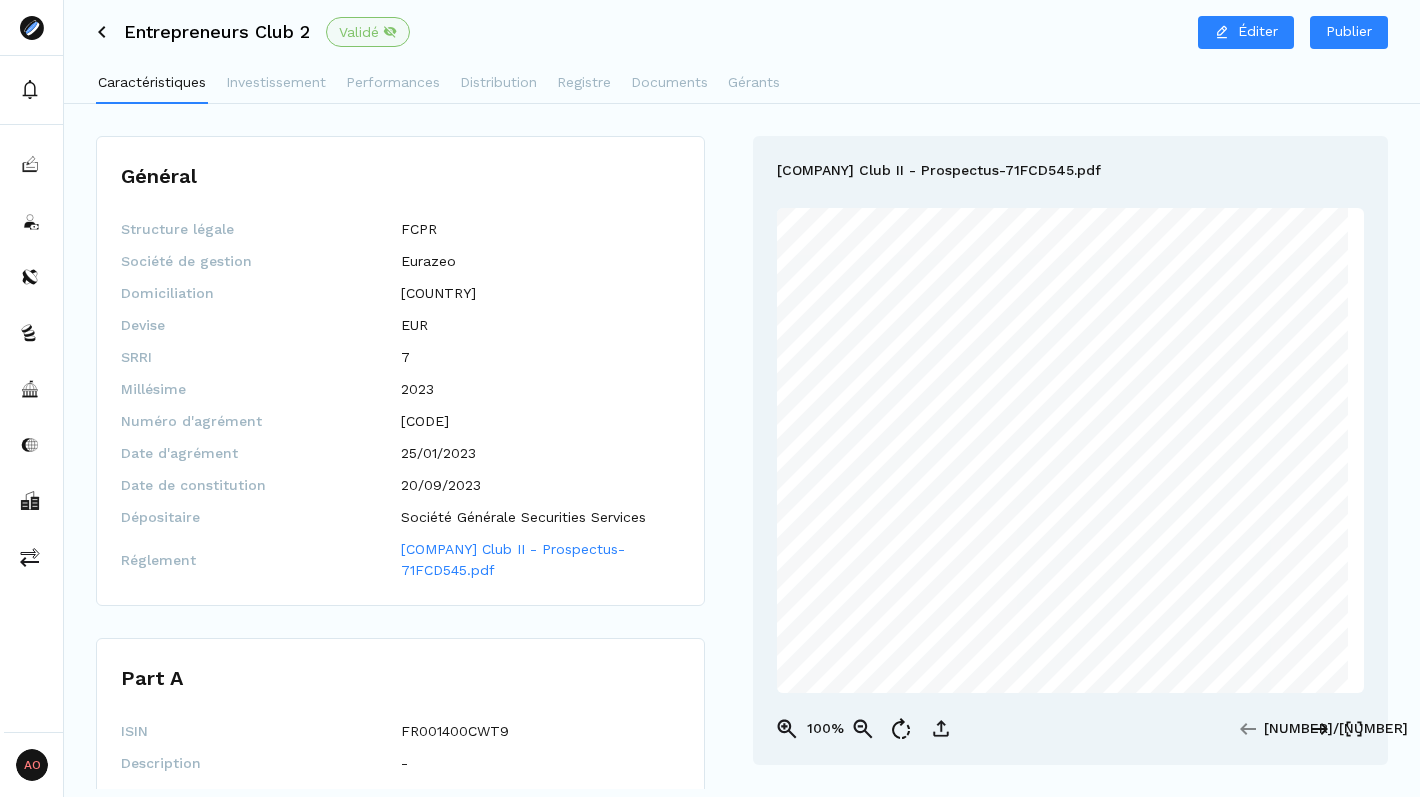 scroll, scrollTop: 0, scrollLeft: 0, axis: both 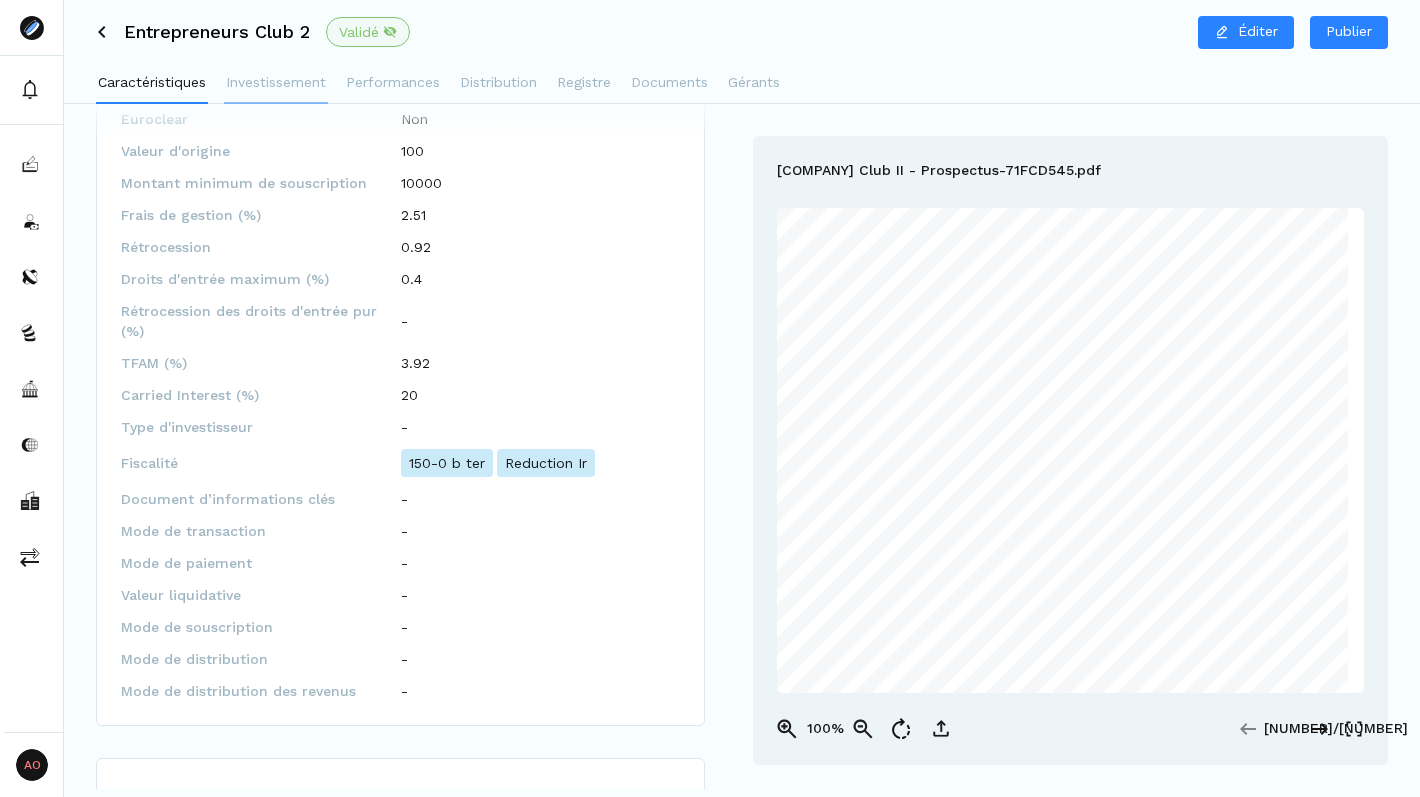 click on "Investissement" at bounding box center (276, 82) 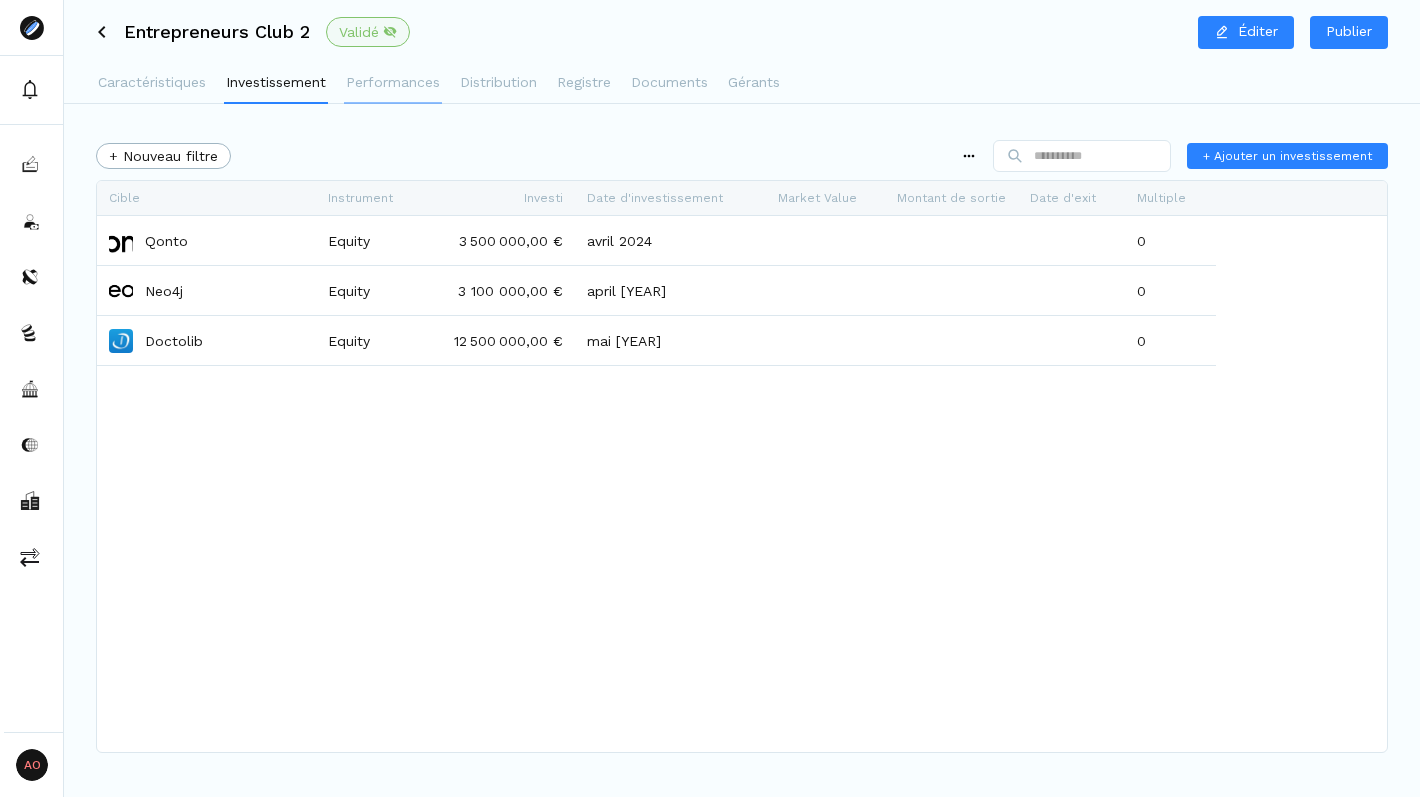 click on "Performances" at bounding box center (393, 82) 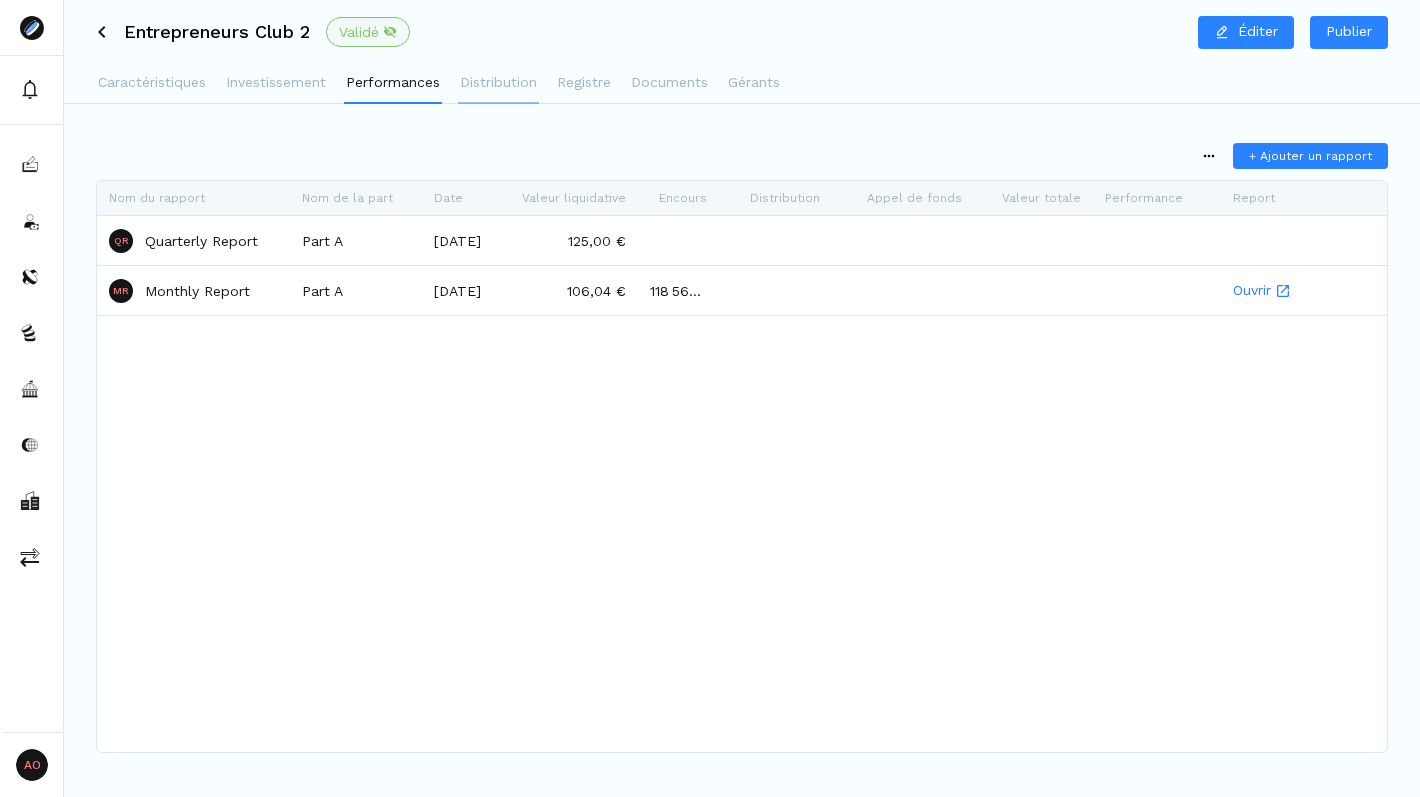 click on "Distribution" at bounding box center (498, 82) 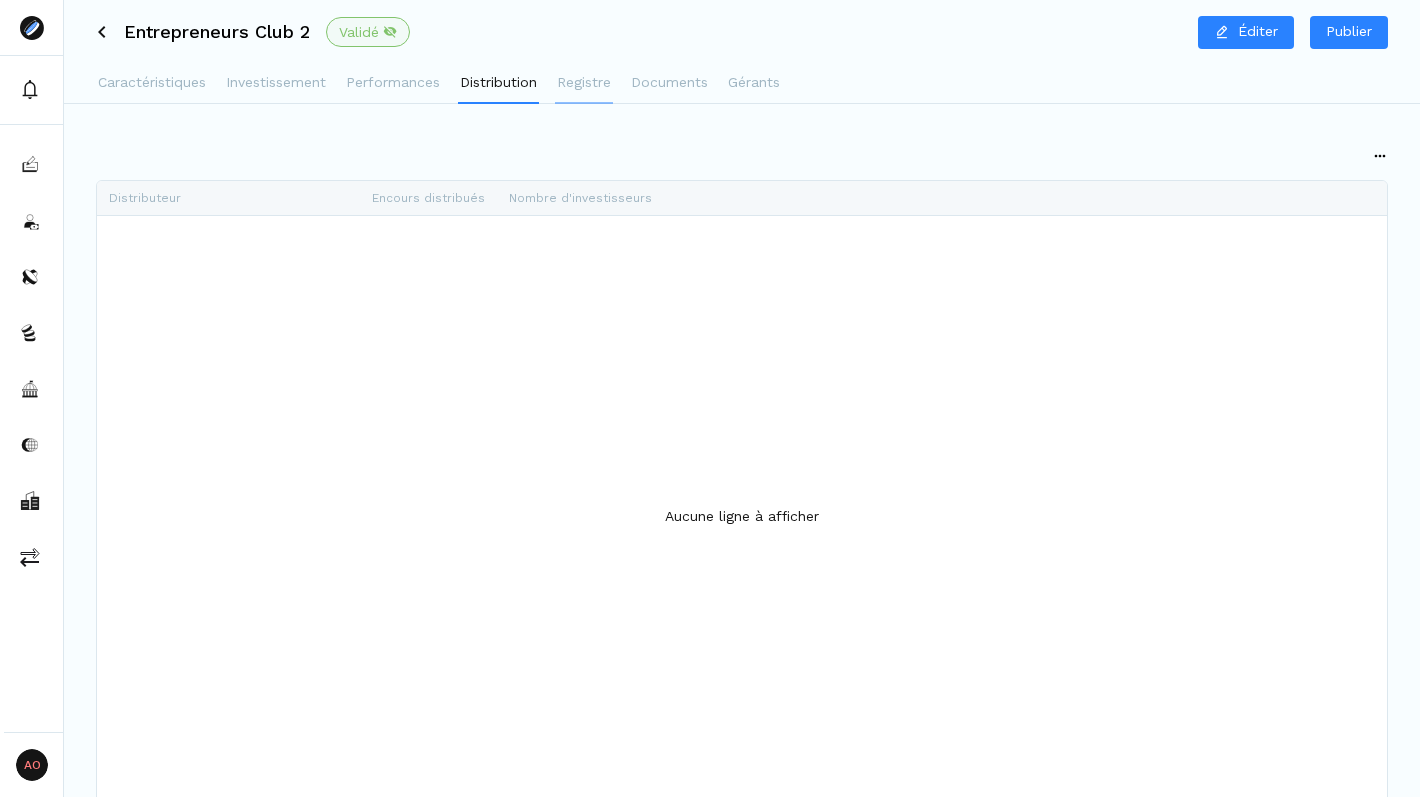 click on "Registre" at bounding box center [584, 82] 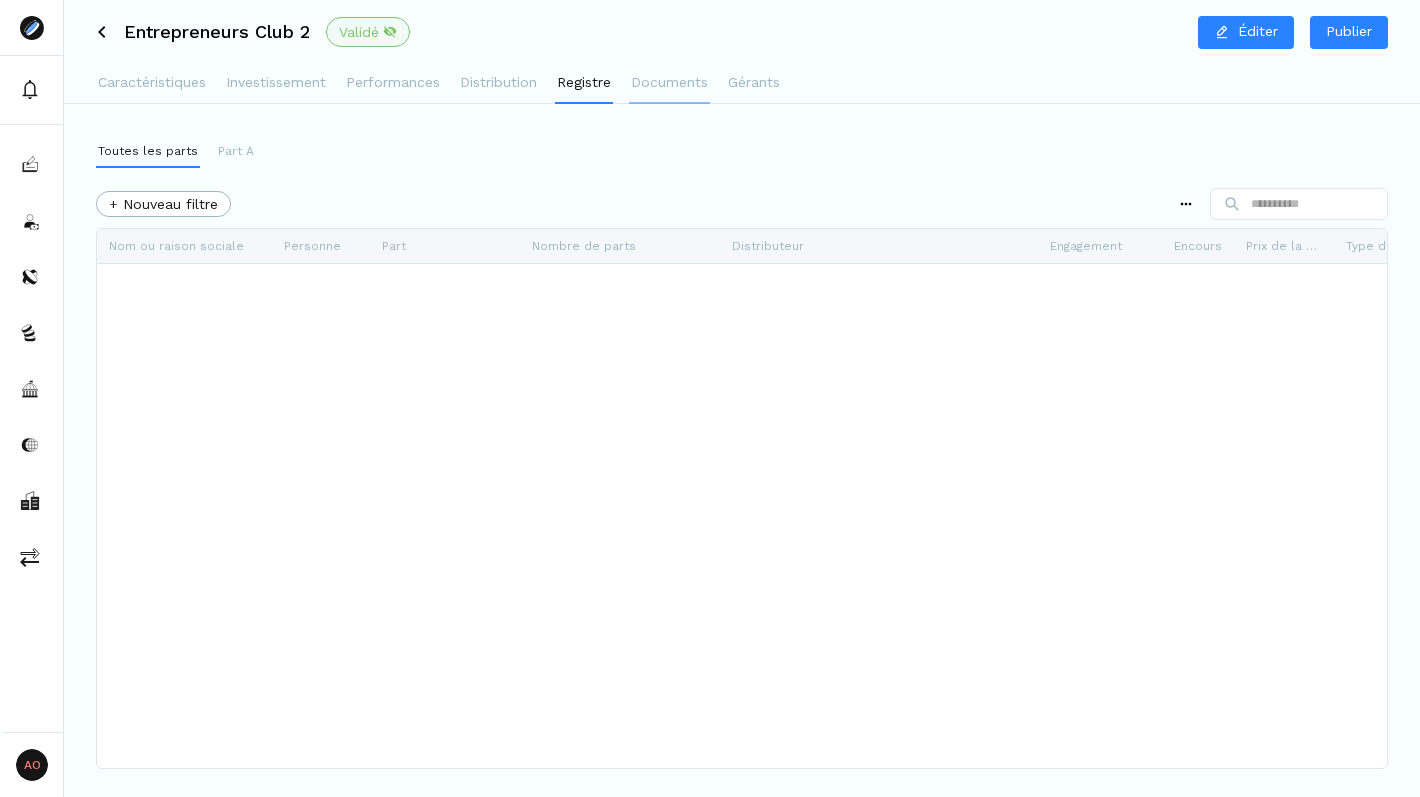 click on "Documents" at bounding box center (669, 82) 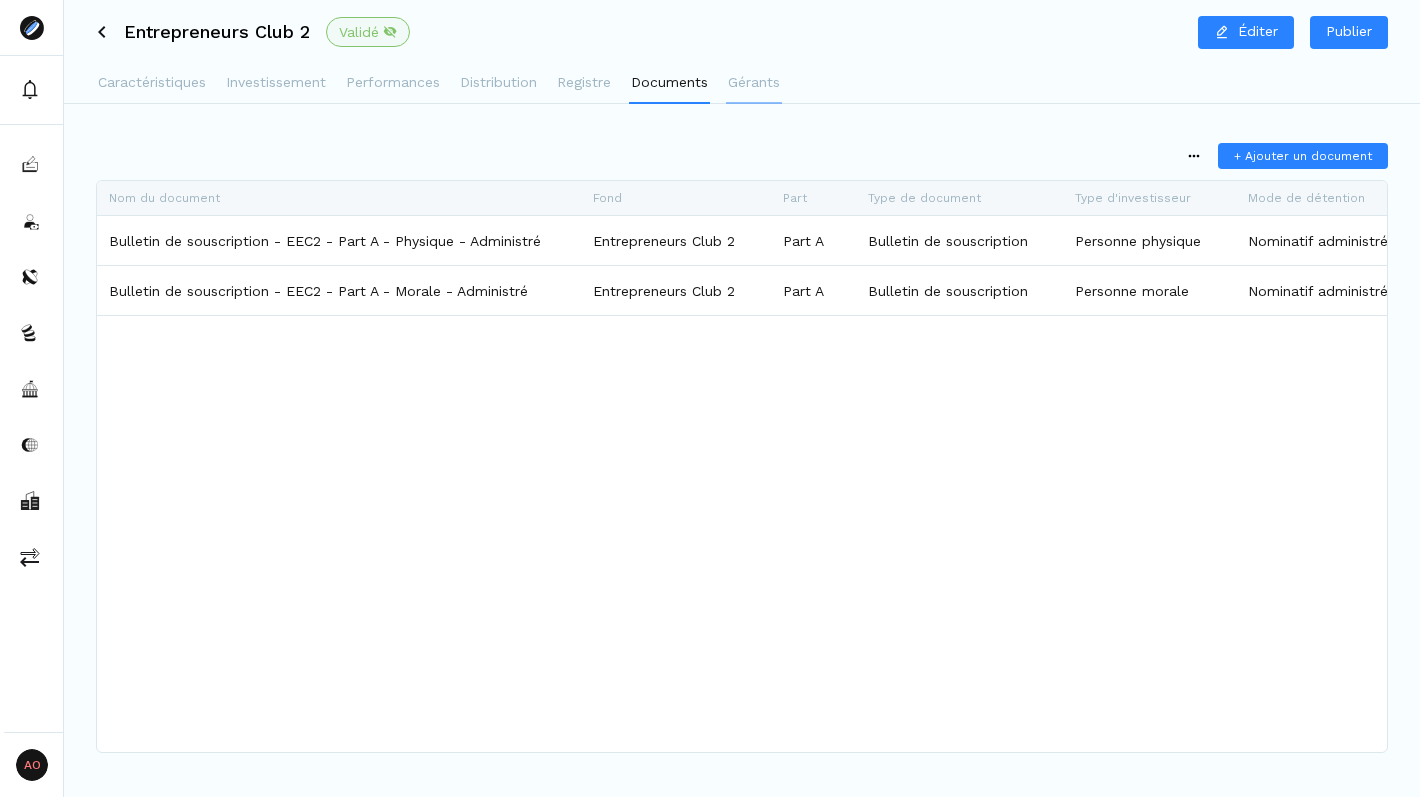 click on "Gérants" at bounding box center (754, 82) 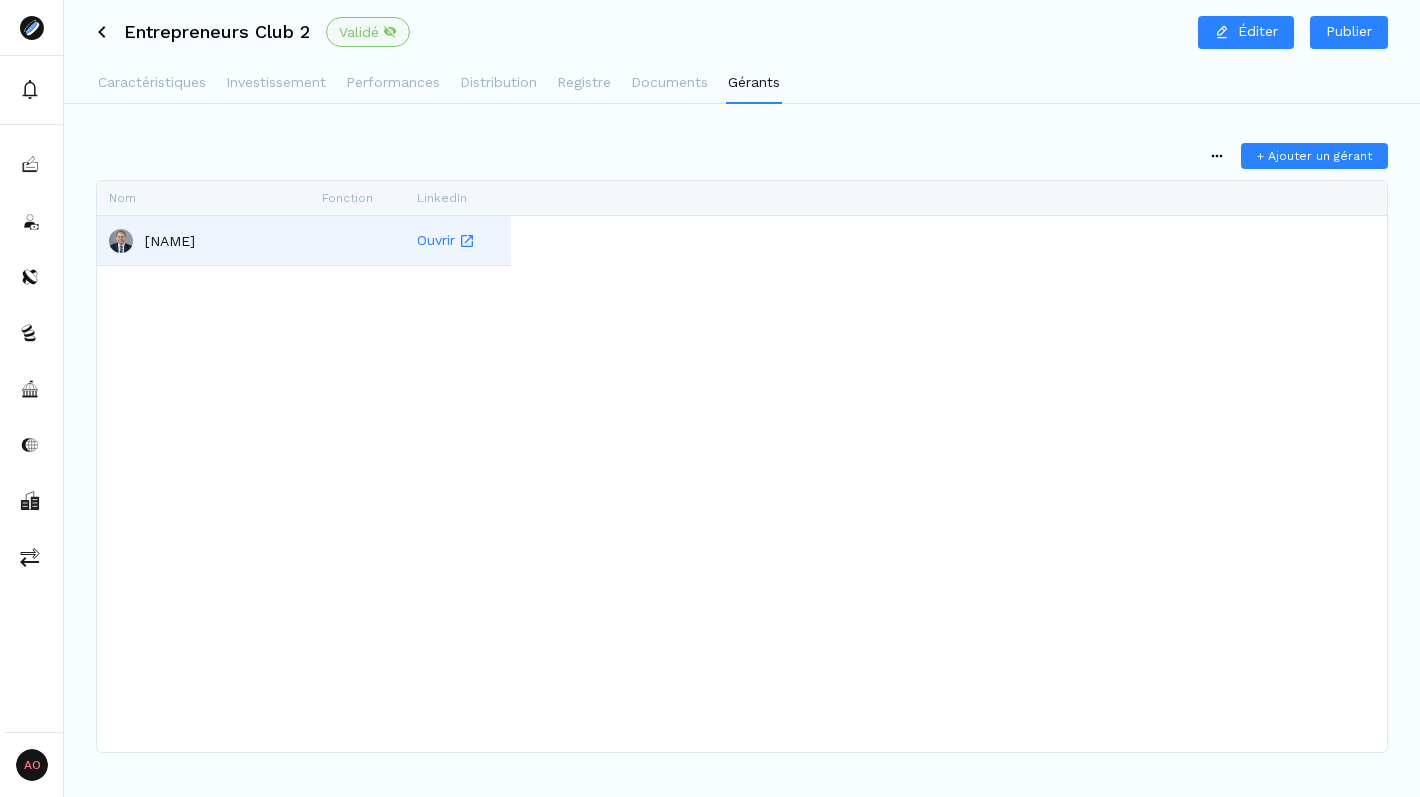click on "[NAME]" at bounding box center (170, 241) 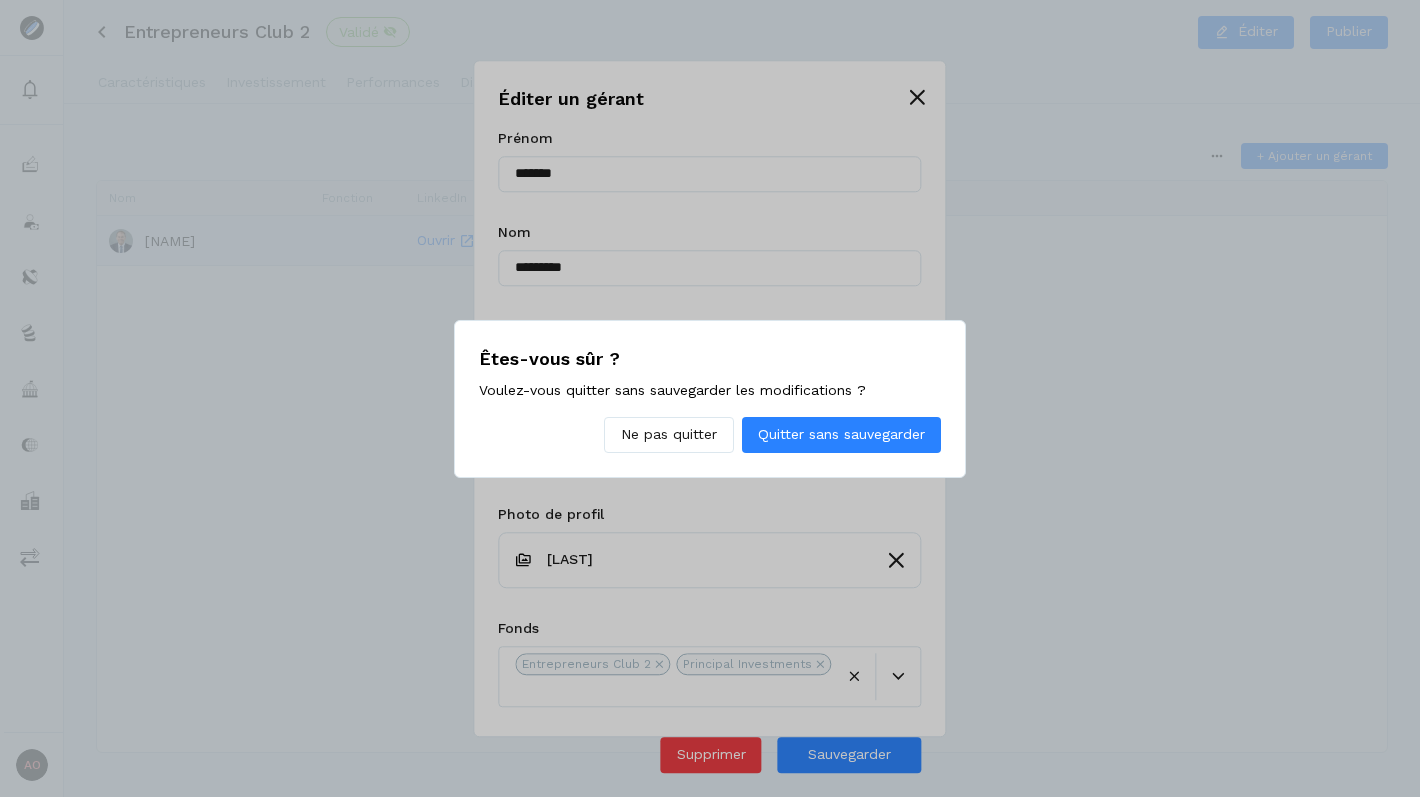click on "AO Admin Owners Owners Entrepreneurs Club 2 Validé Éditer Publier Caractéristiques Investissement Performances Distribution Registre Documents Gérants + Ajouter un gérant Faites glisser ici pour définir les groupes de lignes Faites glisser ici pour définir les étiquettes de colonnes
Nom
Fonction
LinkedIn Benoist Grossmann Ouvrir
à
de" at bounding box center (710, 398) 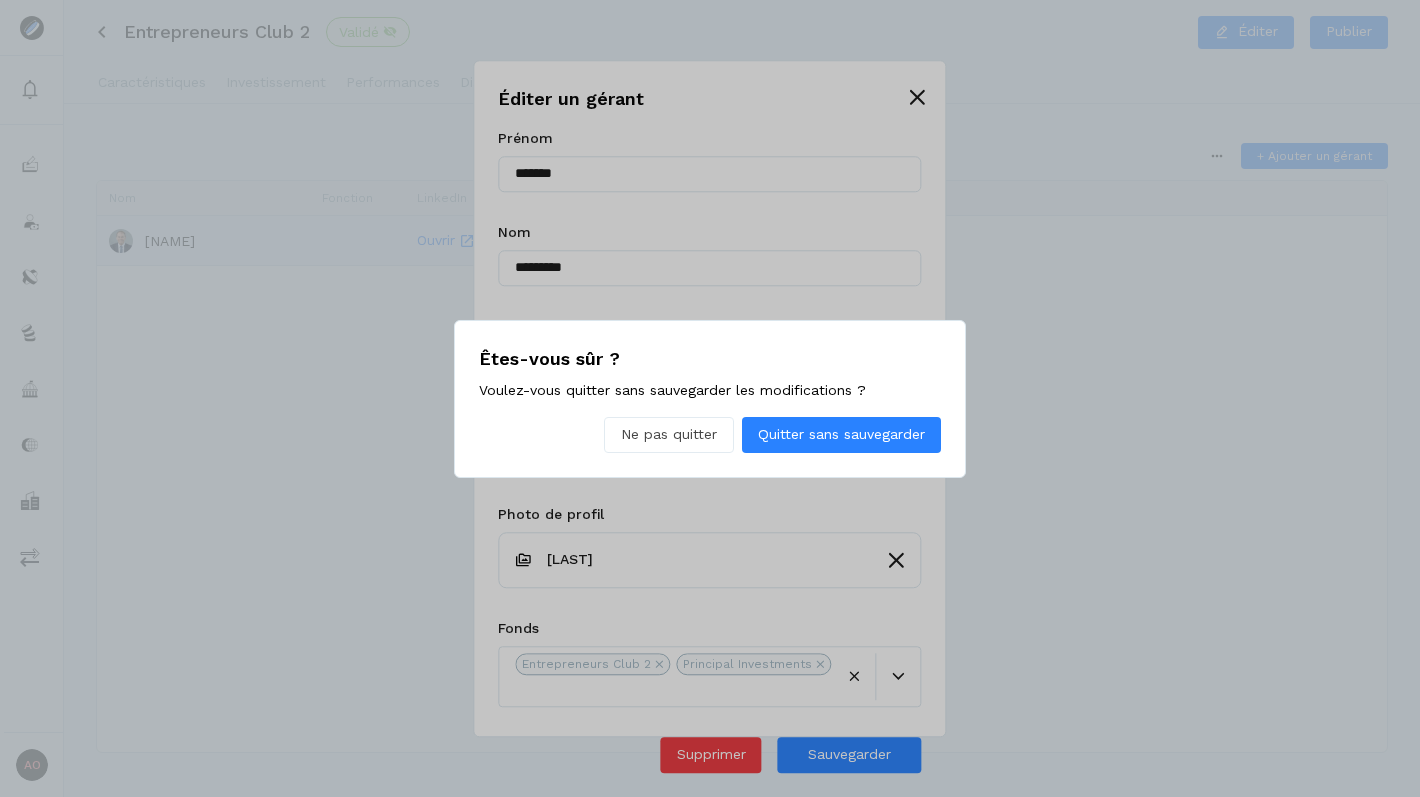 click on "Ne pas quitter" at bounding box center [669, 434] 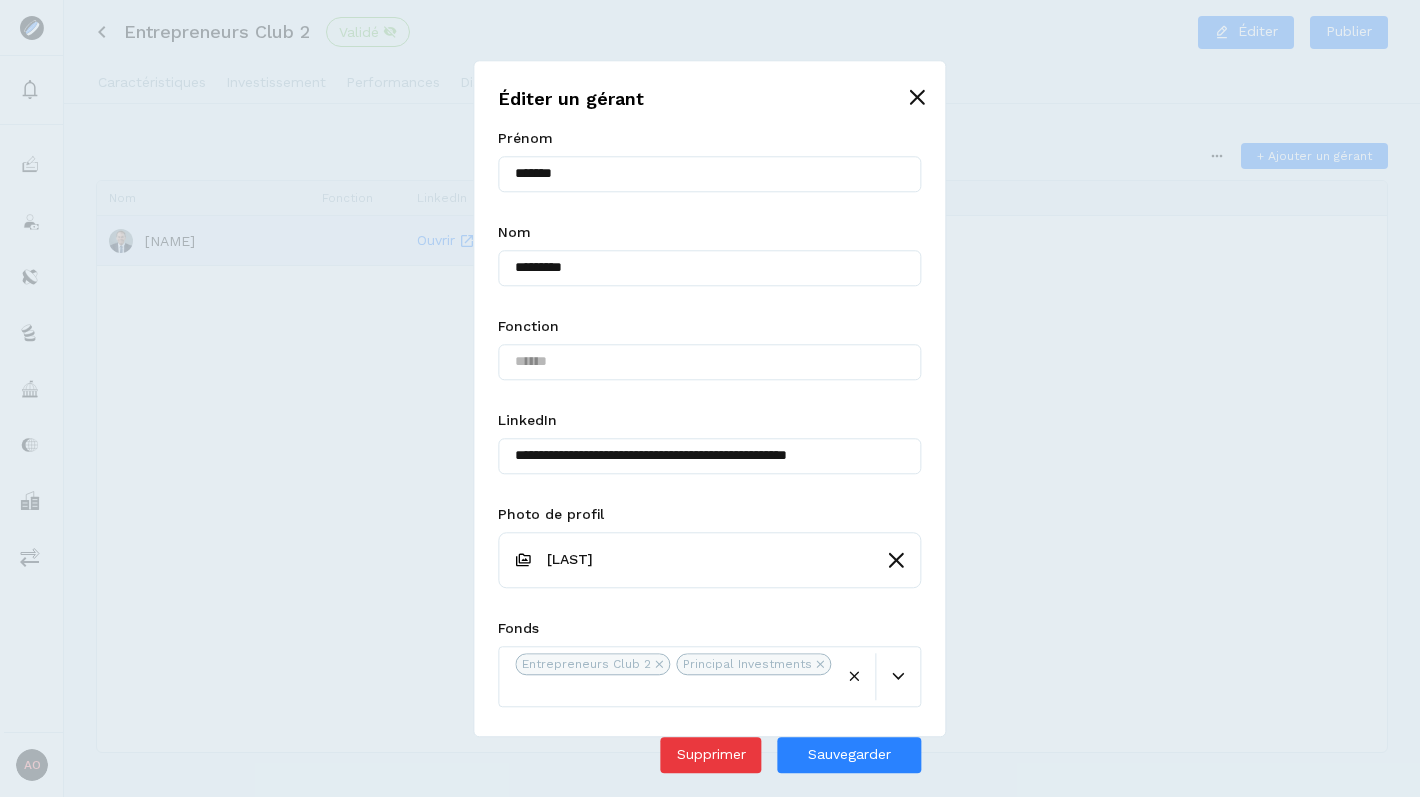 click 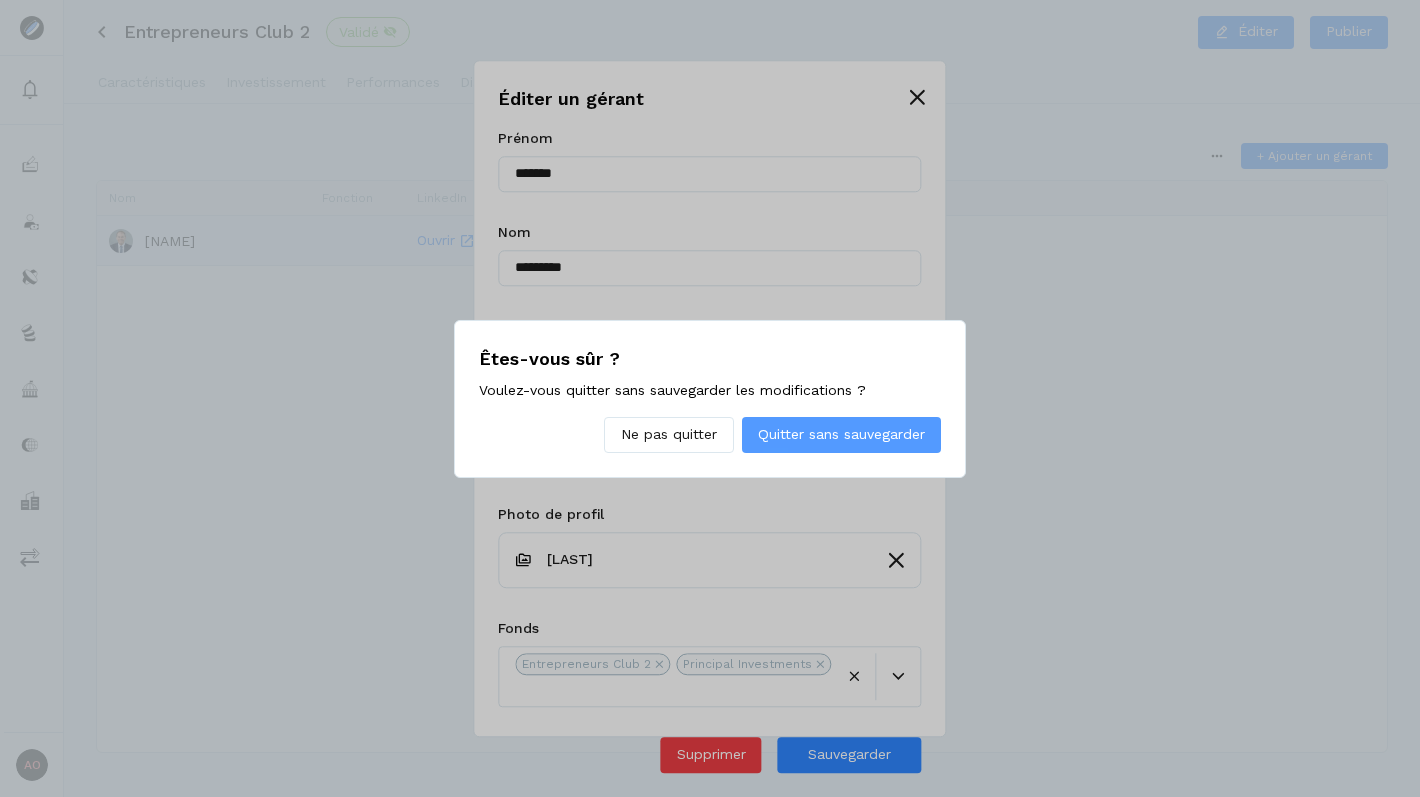 click on "Quitter sans sauvegarder" at bounding box center [841, 434] 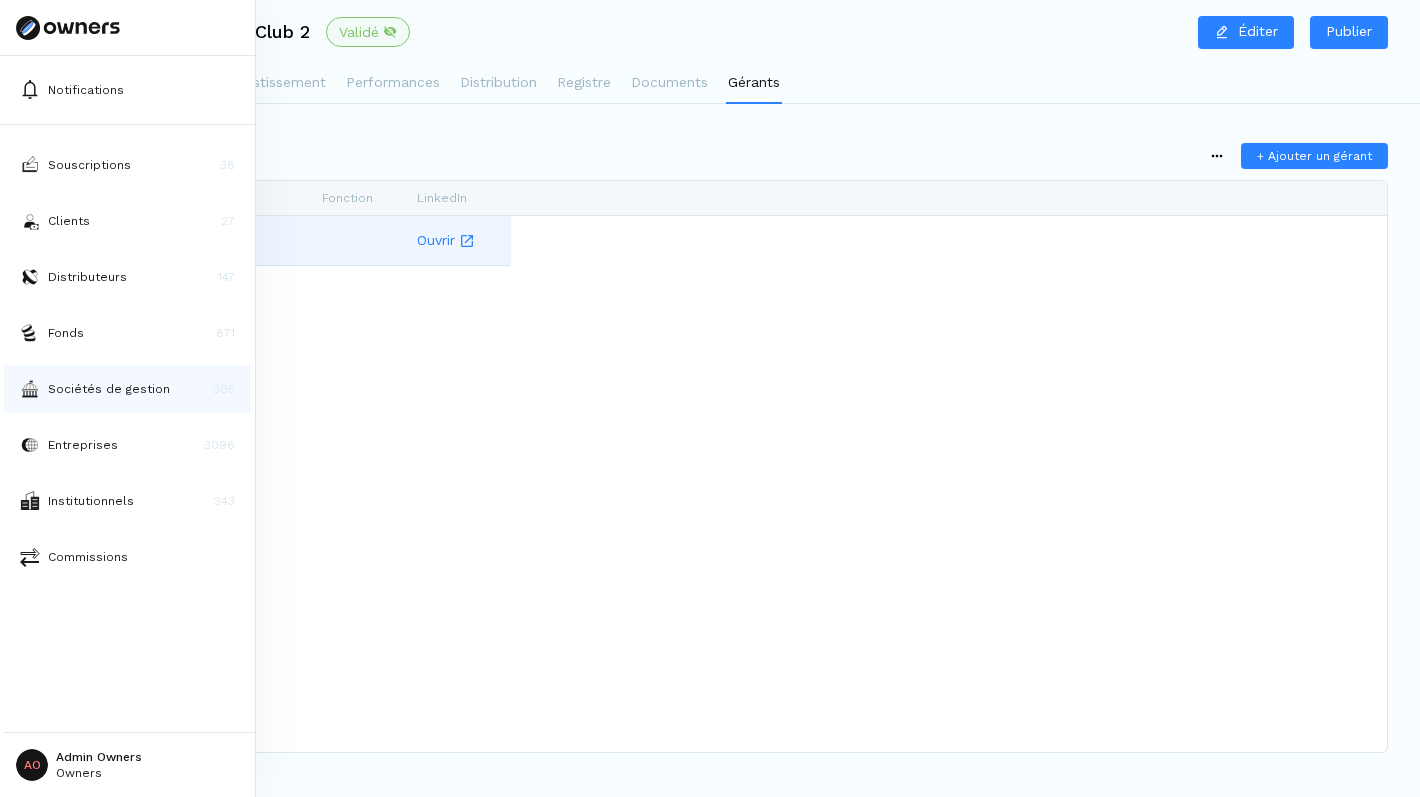 click on "Sociétés de gestion" at bounding box center (109, 389) 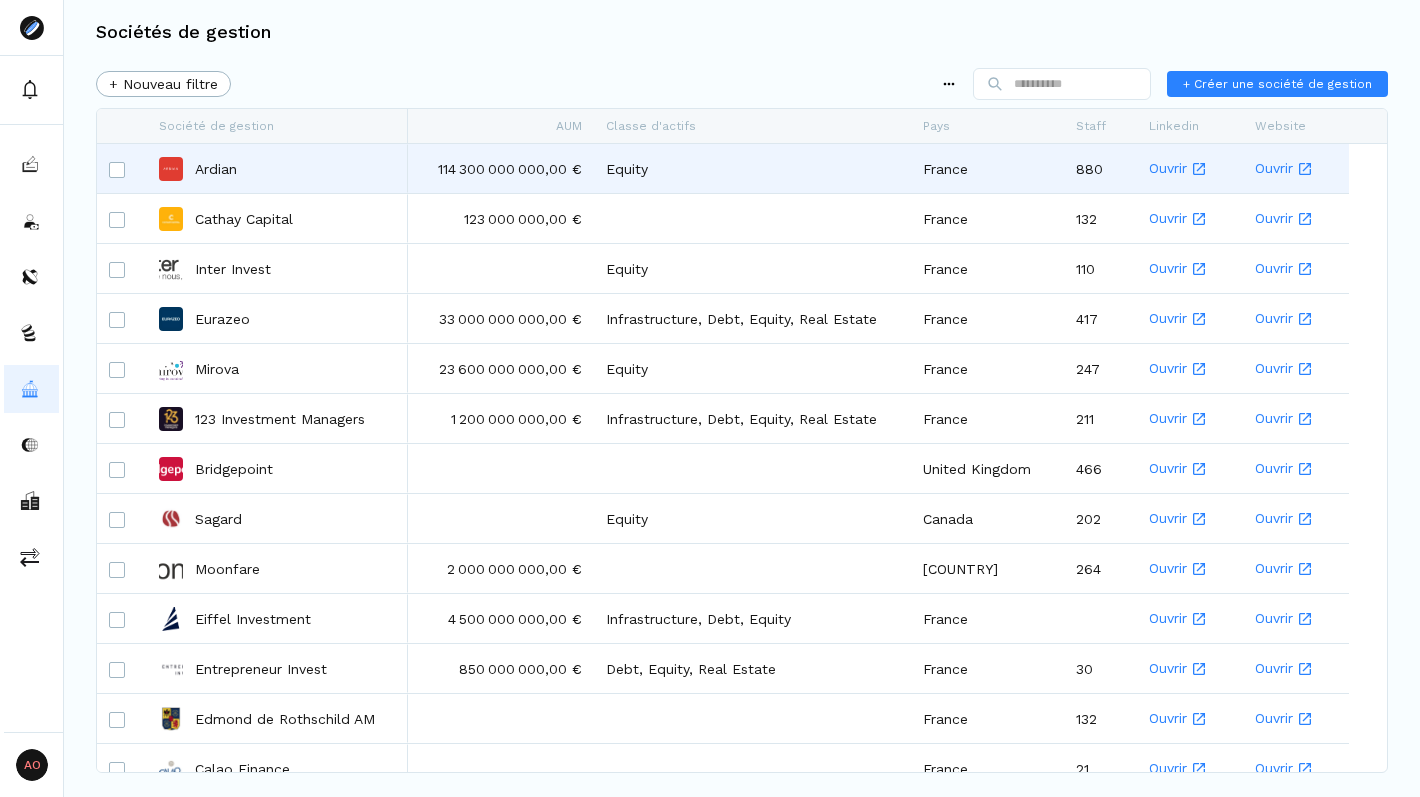 click on "Ardian" at bounding box center [216, 169] 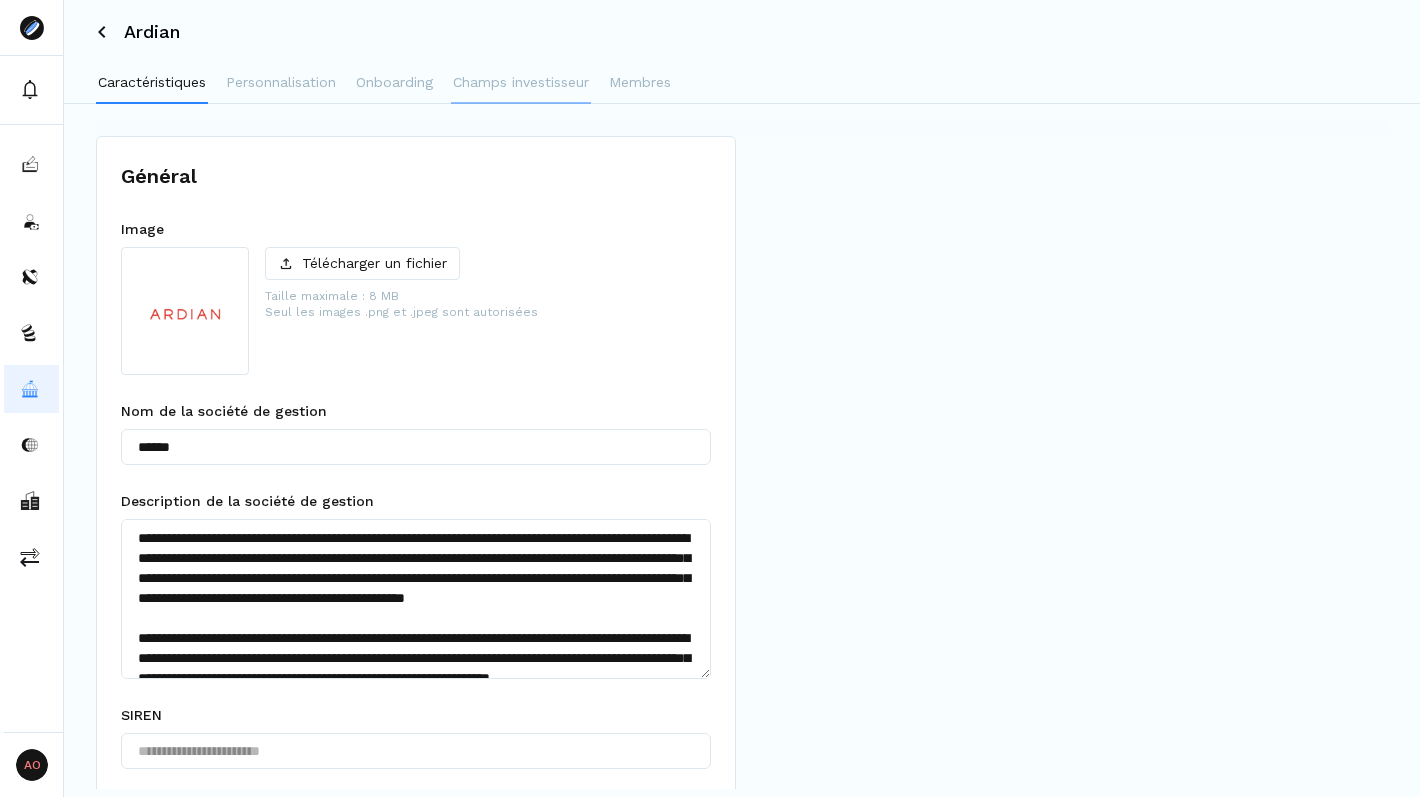 click on "Champs investisseur" at bounding box center (521, 82) 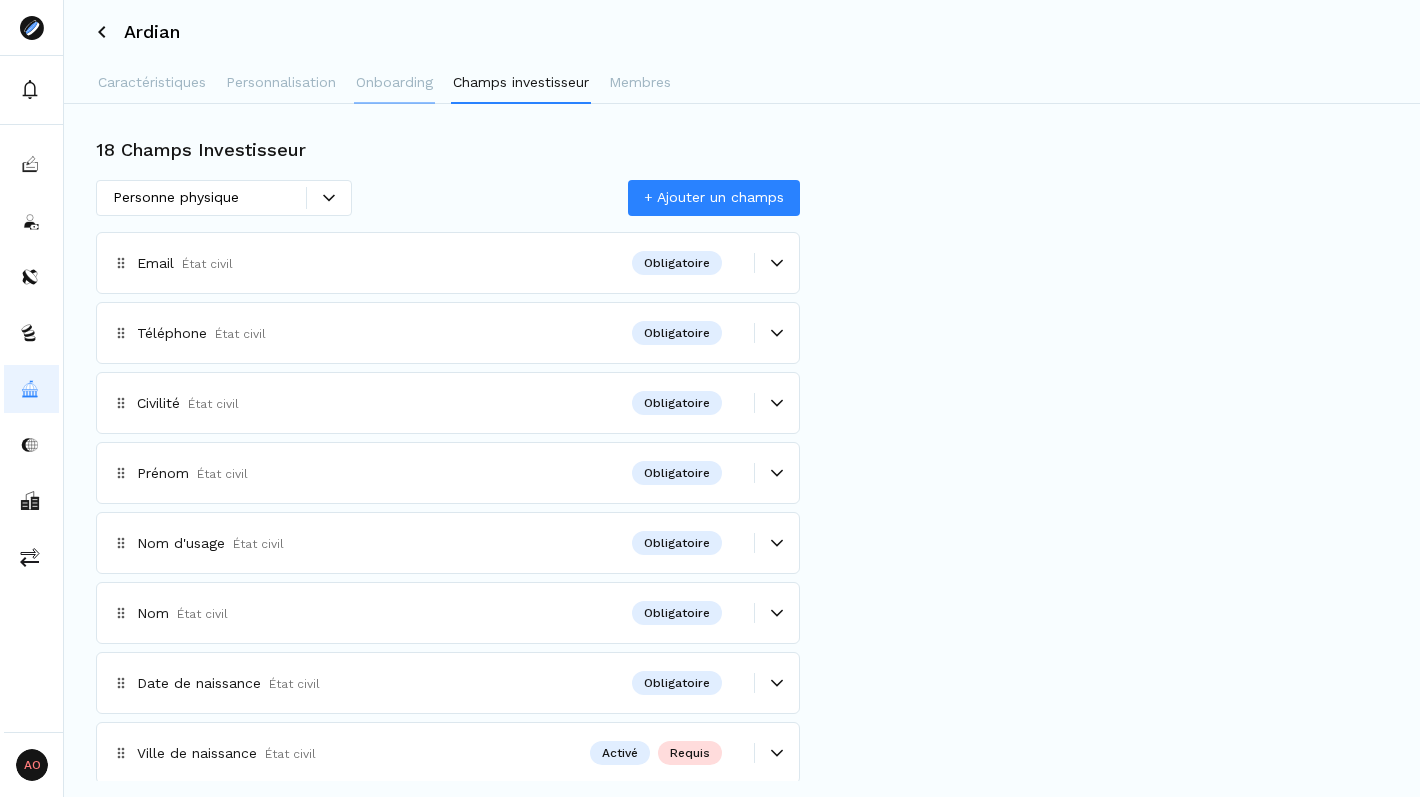 click on "Onboarding" at bounding box center (394, 82) 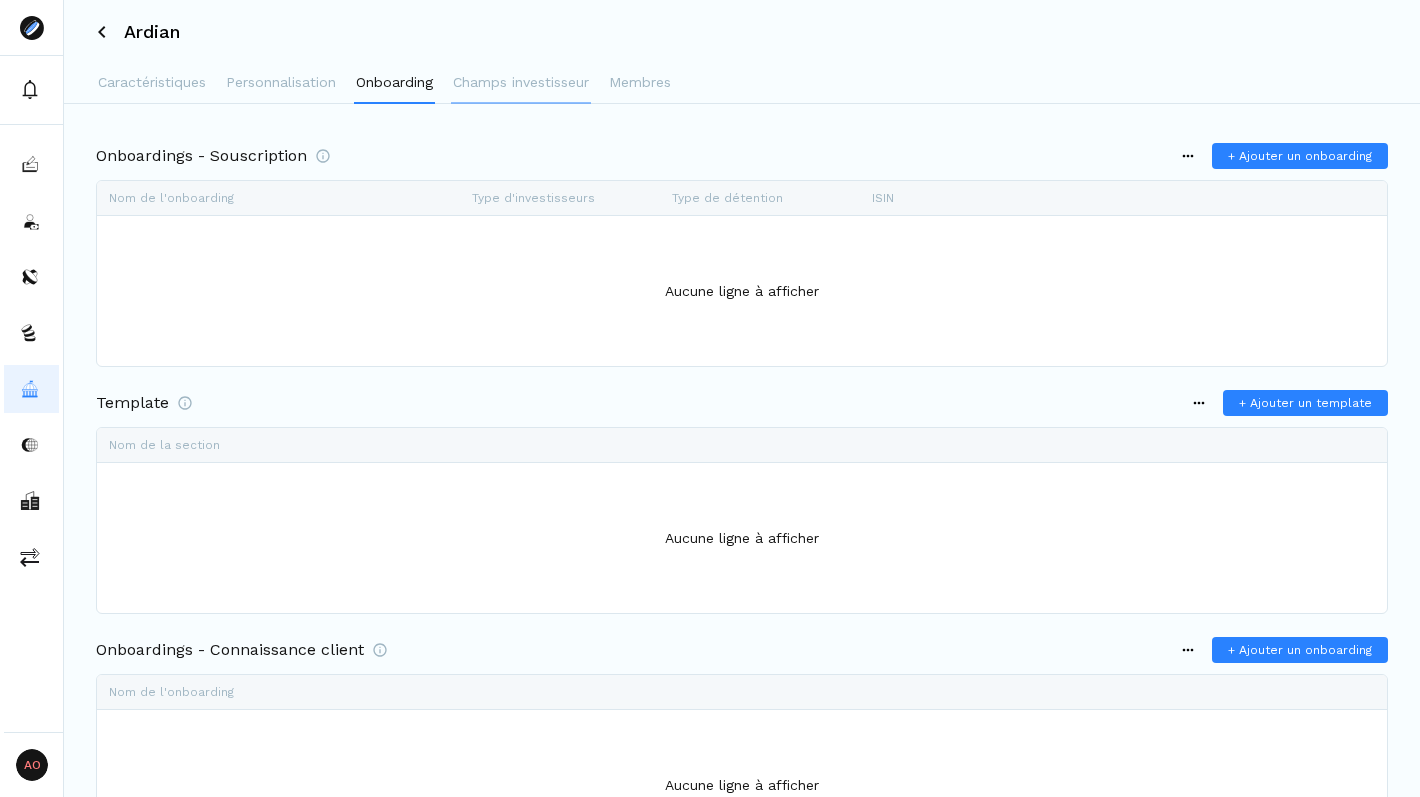 click on "Champs investisseur" at bounding box center (521, 82) 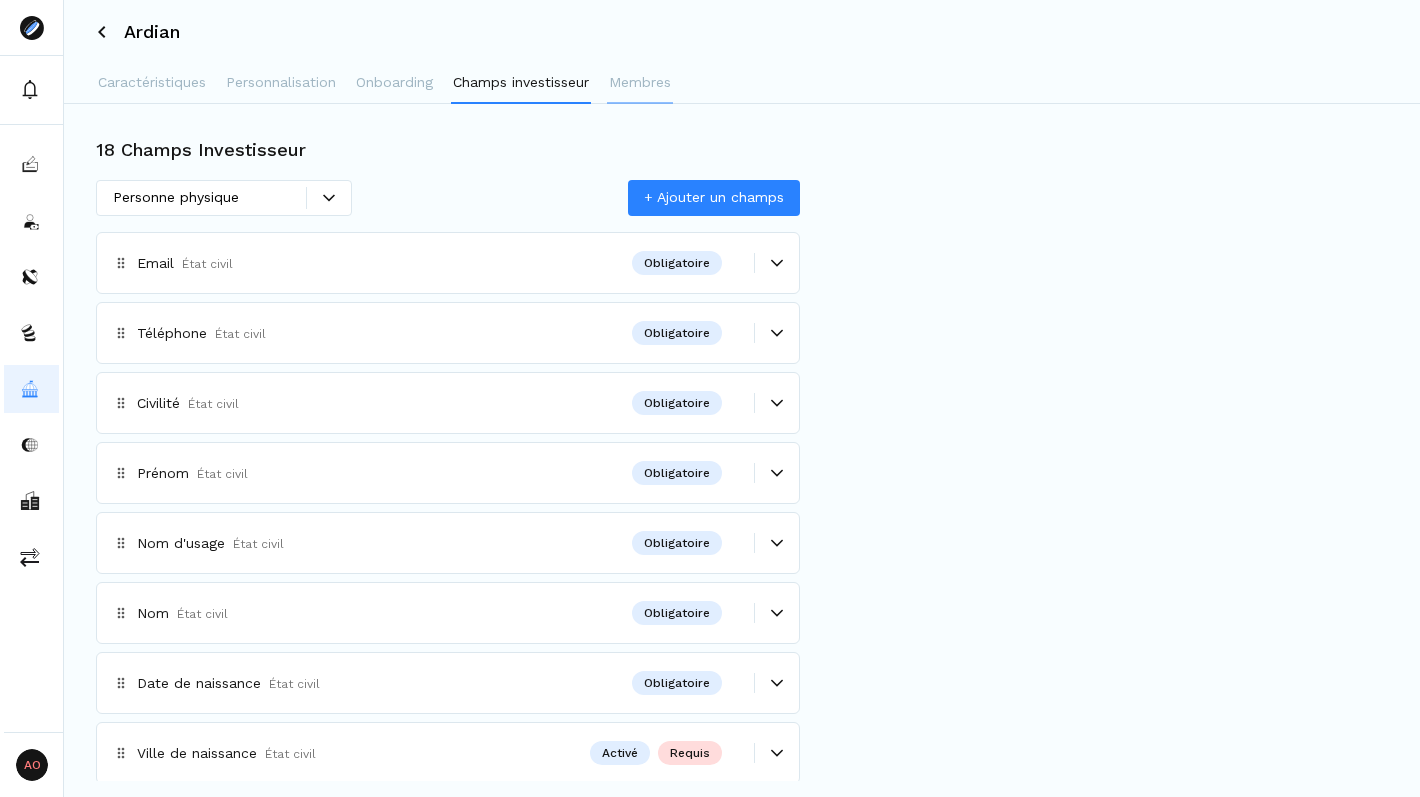 click on "Membres" at bounding box center (640, 82) 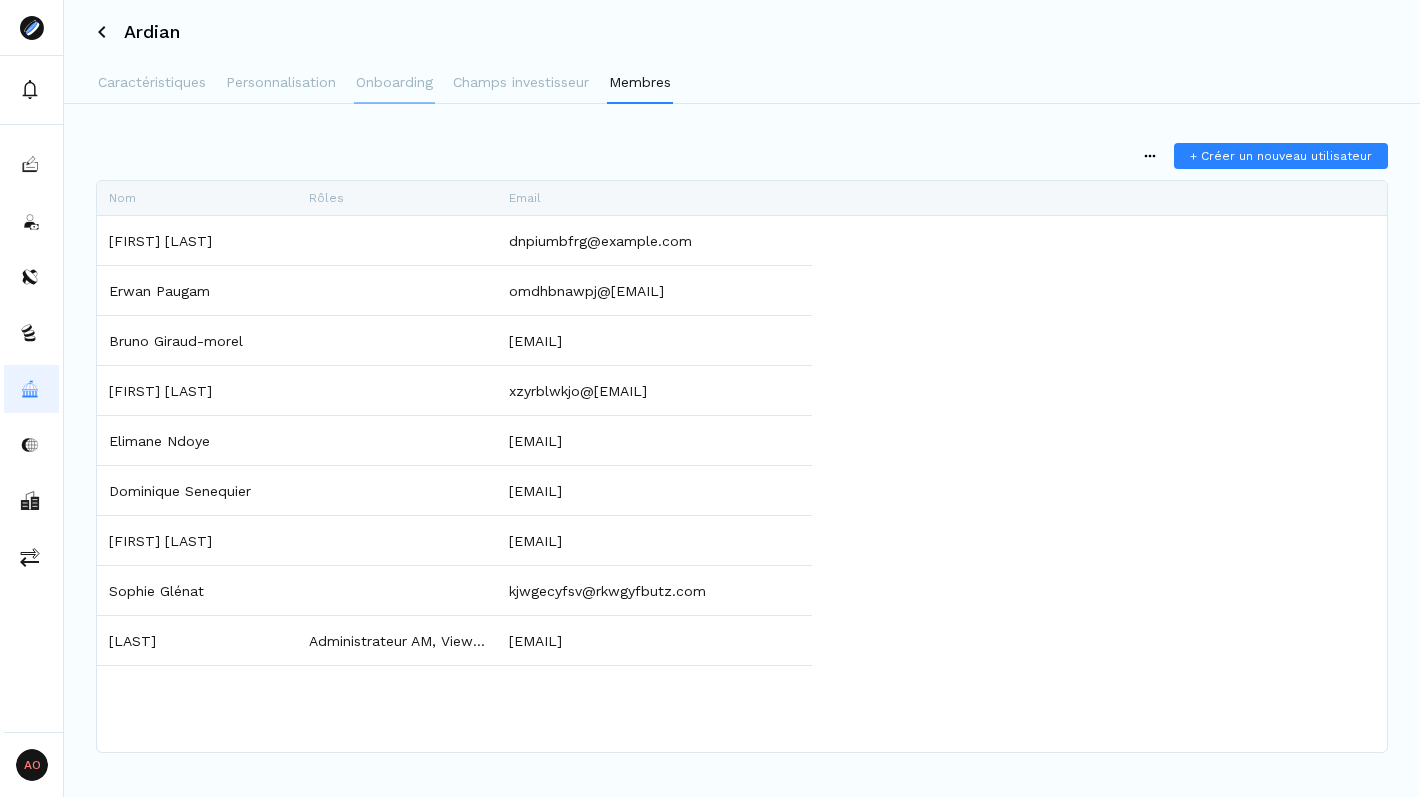 click on "Onboarding" at bounding box center (394, 84) 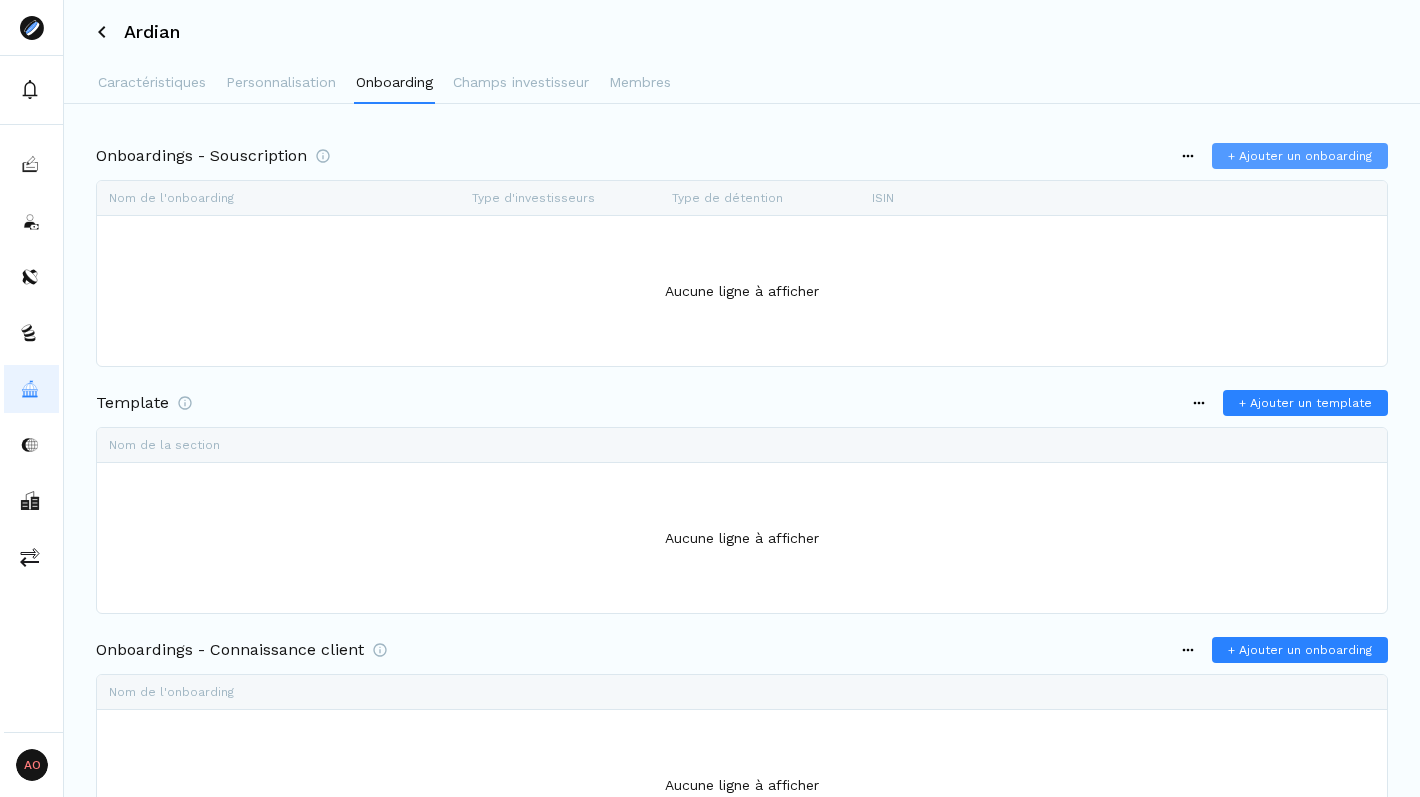 click on "+ Ajouter un onboarding" at bounding box center (1300, 156) 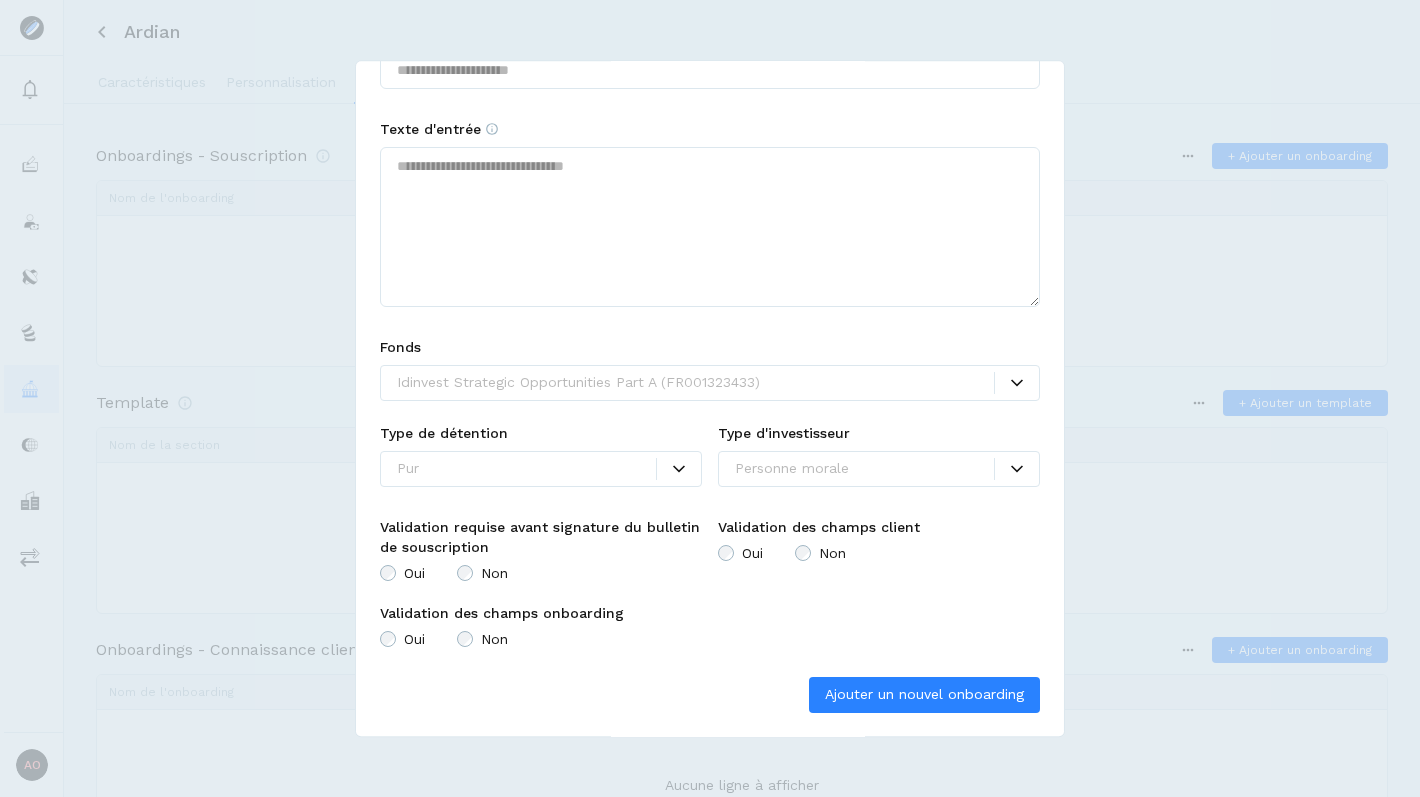 scroll, scrollTop: 0, scrollLeft: 0, axis: both 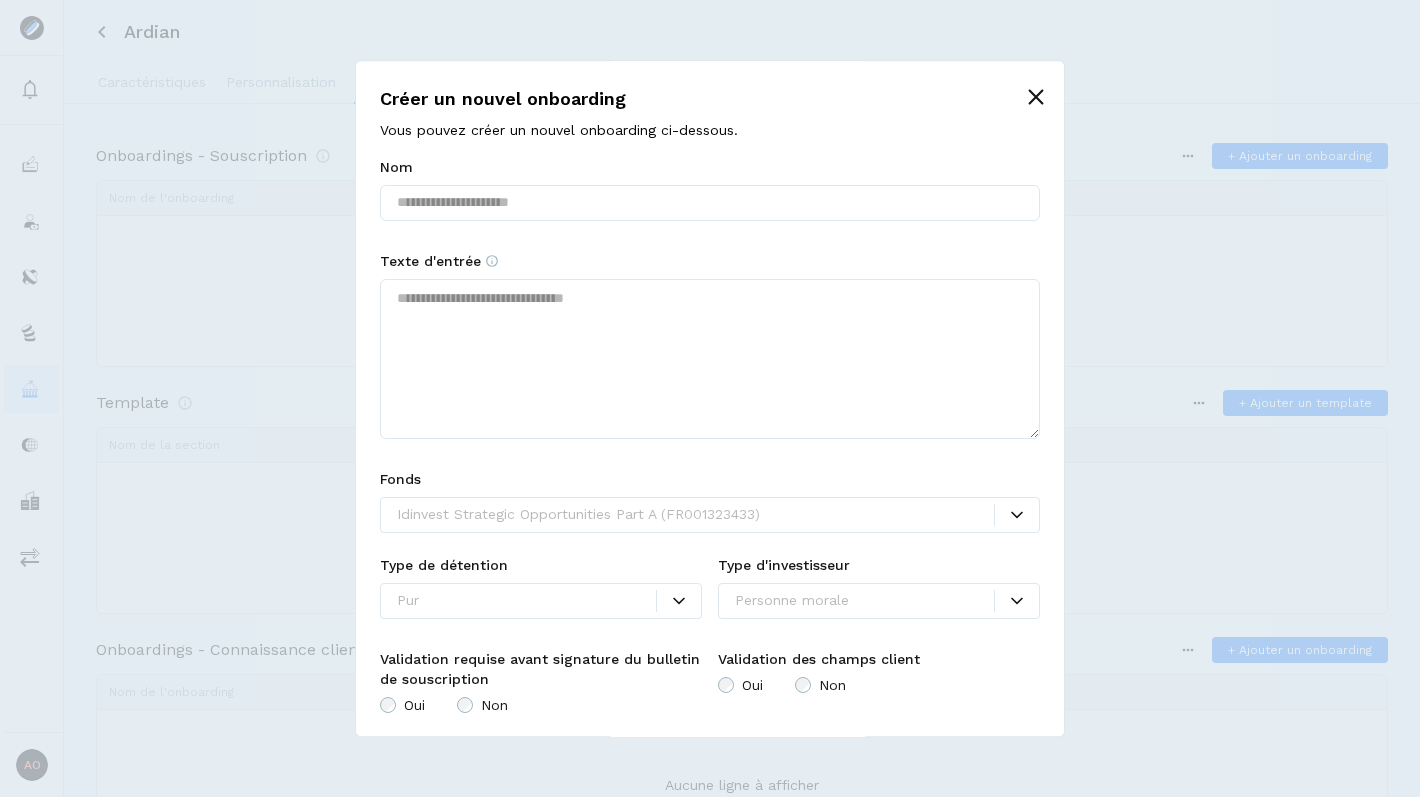 click at bounding box center (710, 398) 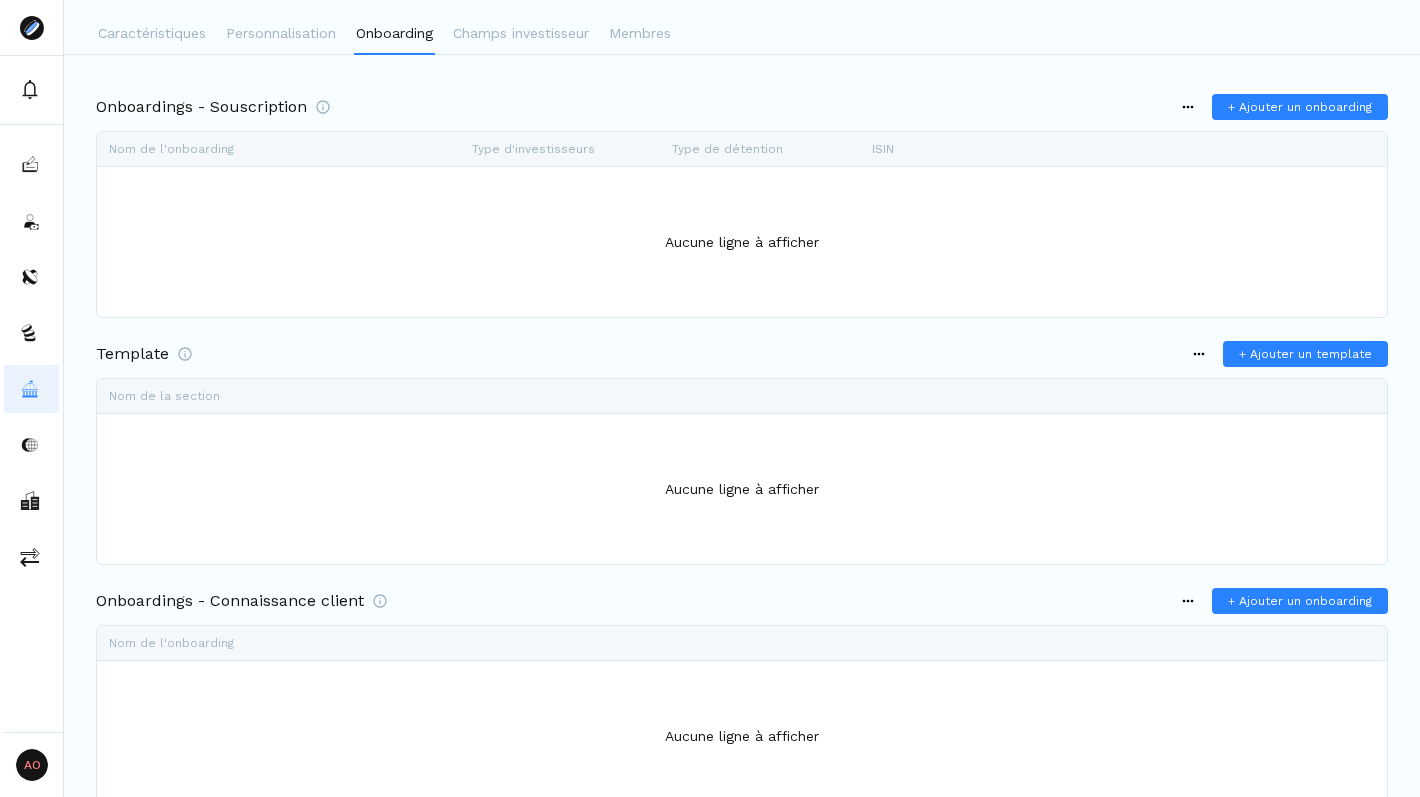 scroll, scrollTop: 0, scrollLeft: 0, axis: both 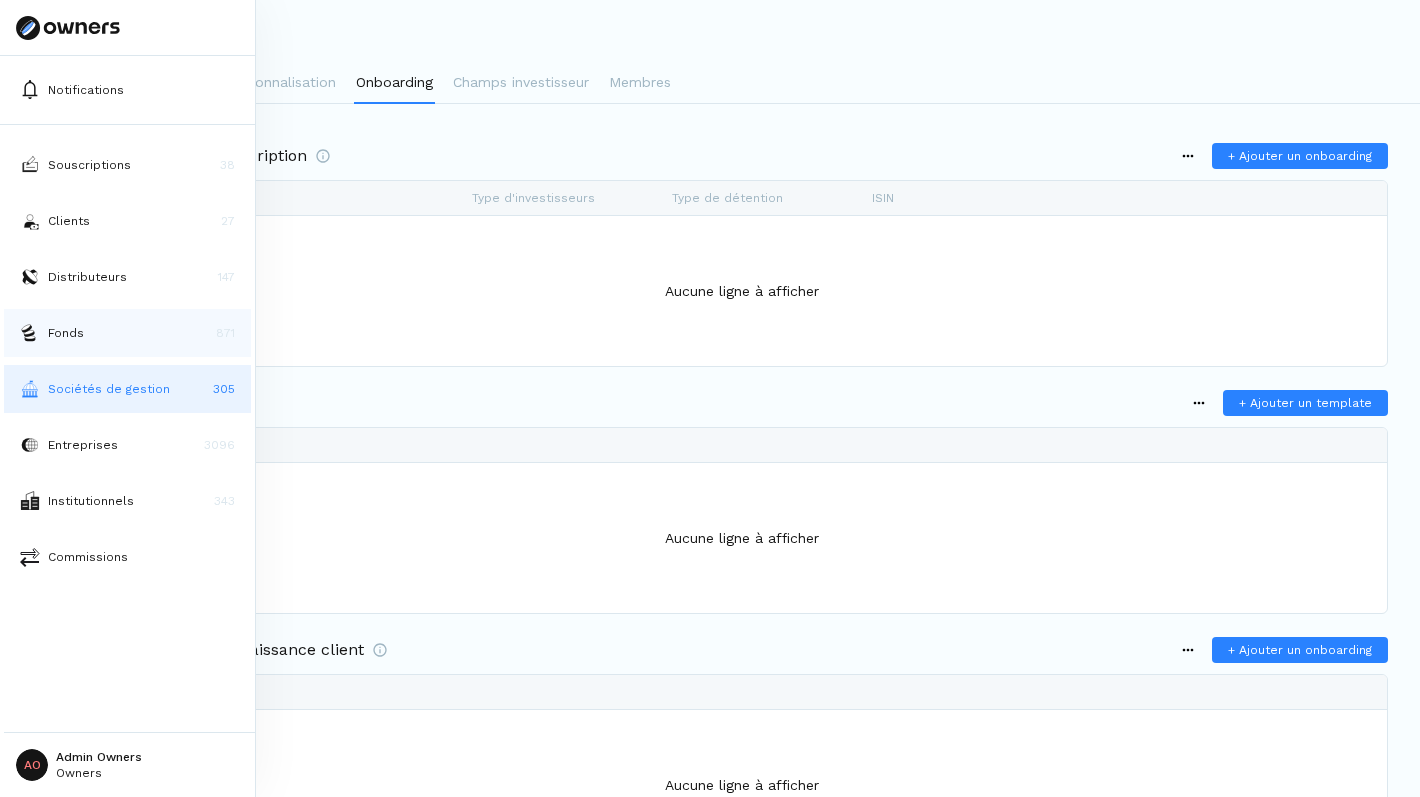 click on "Fonds 871" at bounding box center [127, 333] 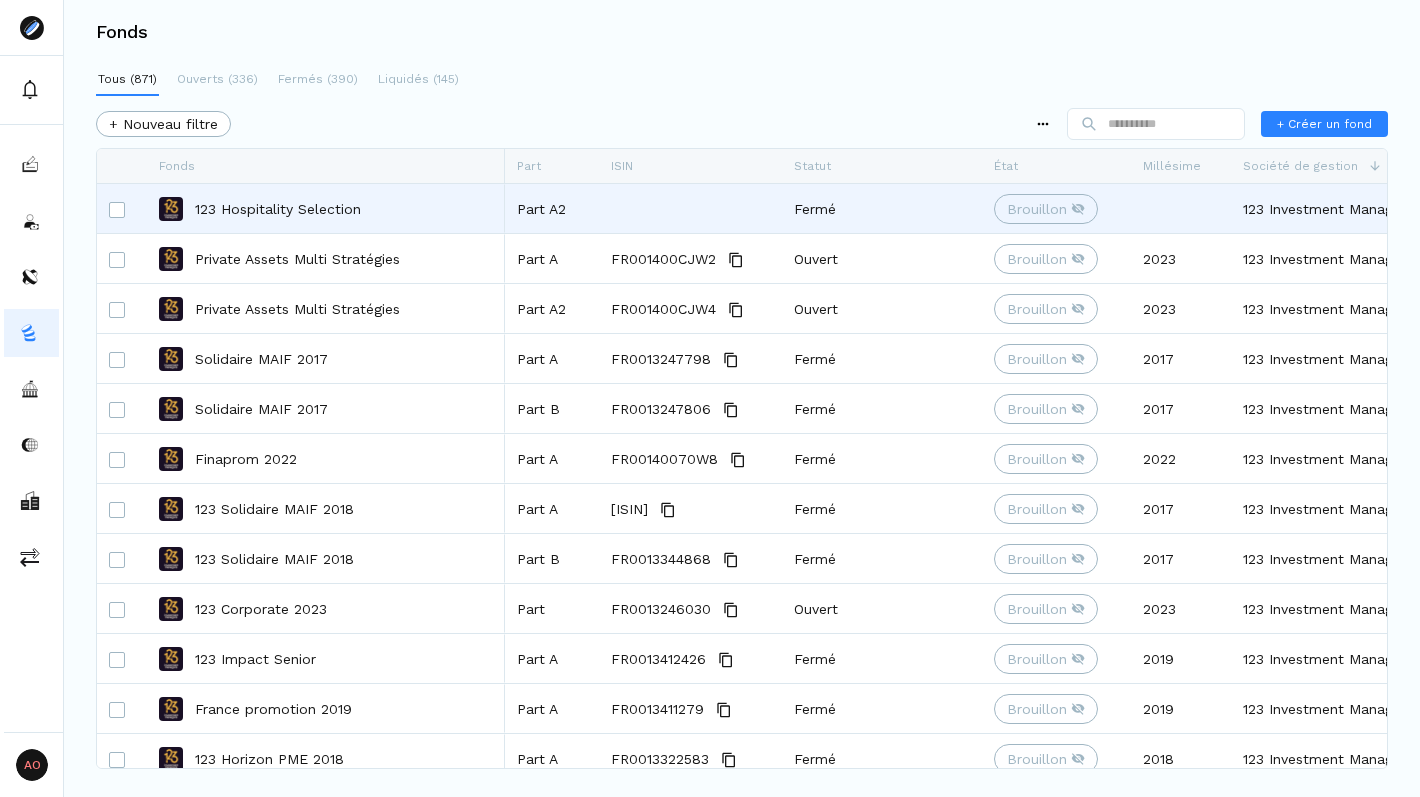 click on "123 Hospitality Selection" at bounding box center [278, 209] 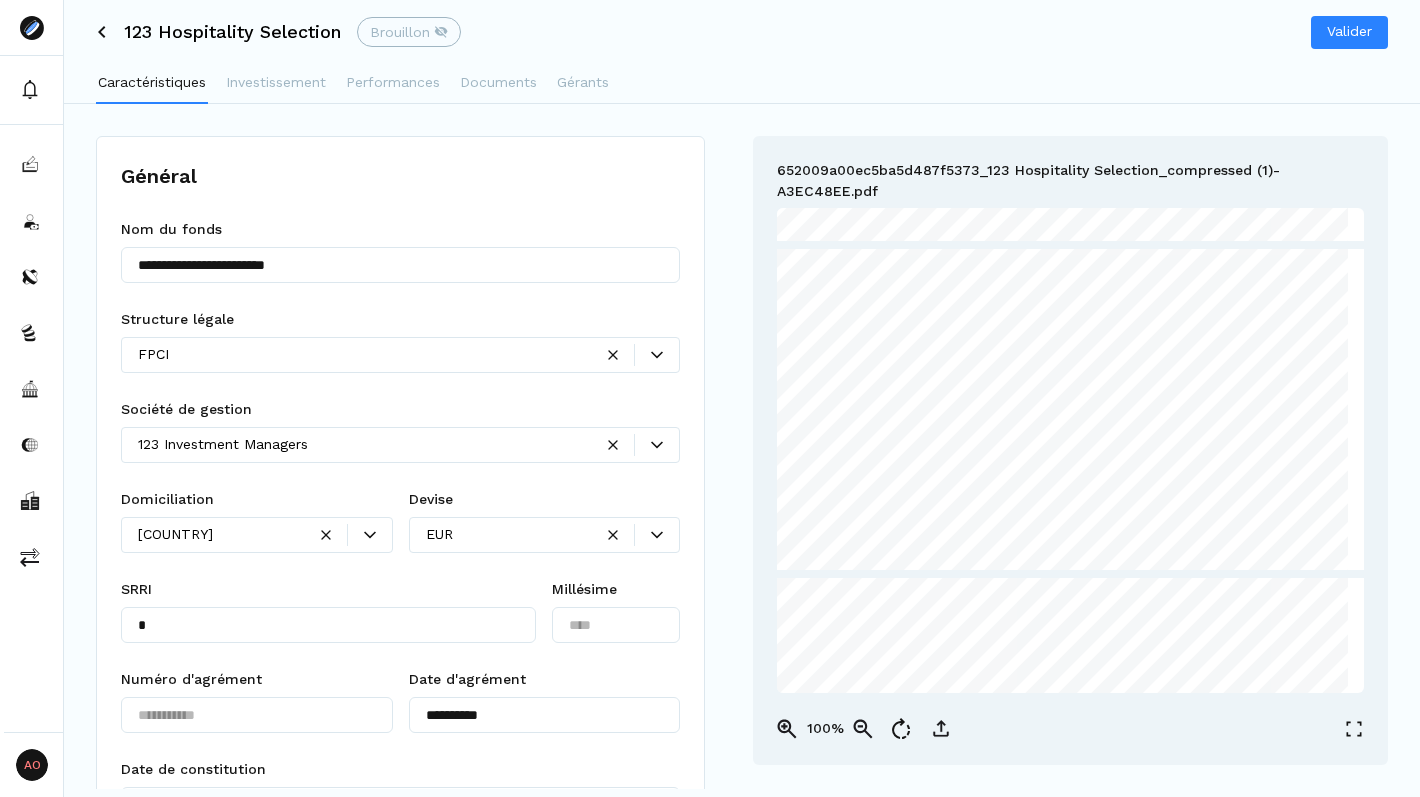 scroll, scrollTop: 0, scrollLeft: 0, axis: both 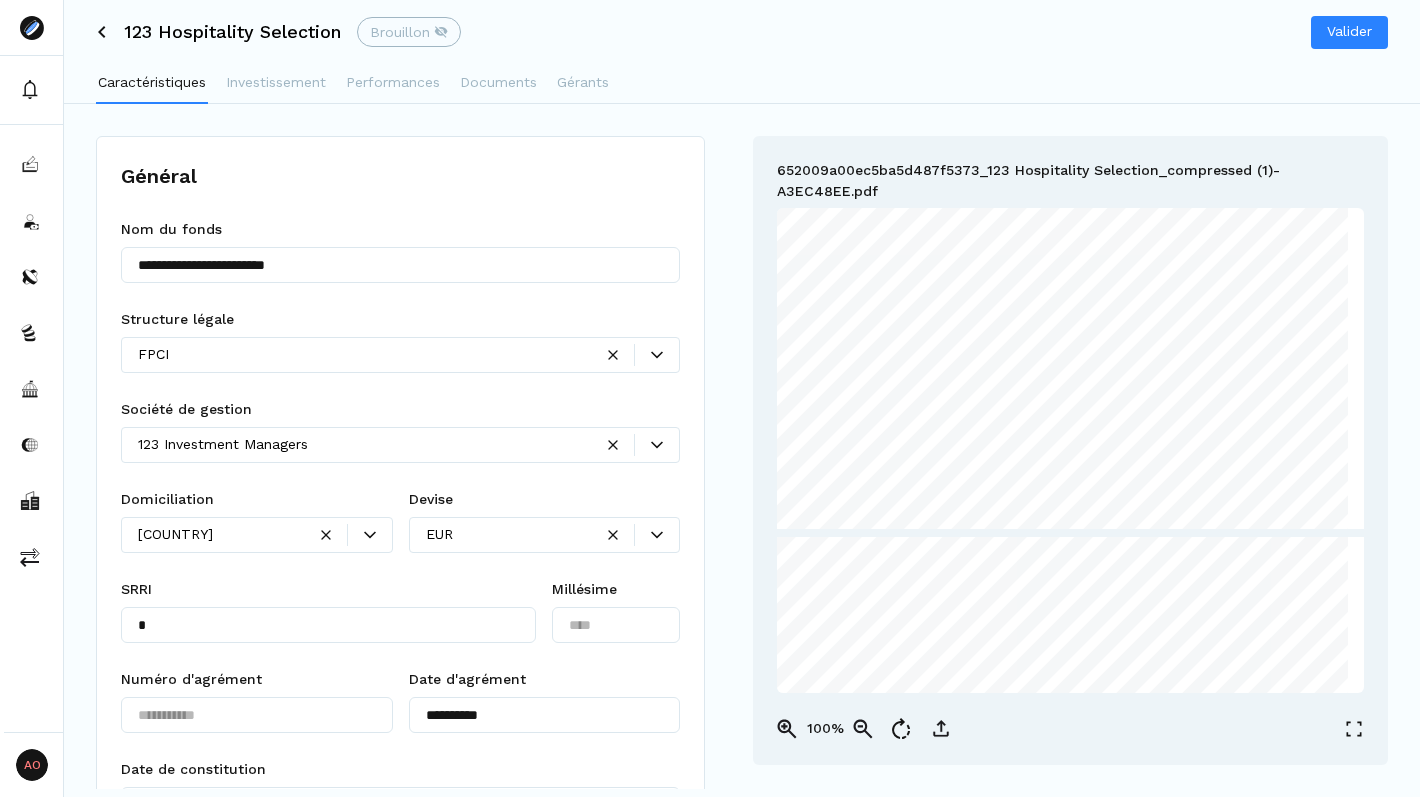 click at bounding box center [806, 120] 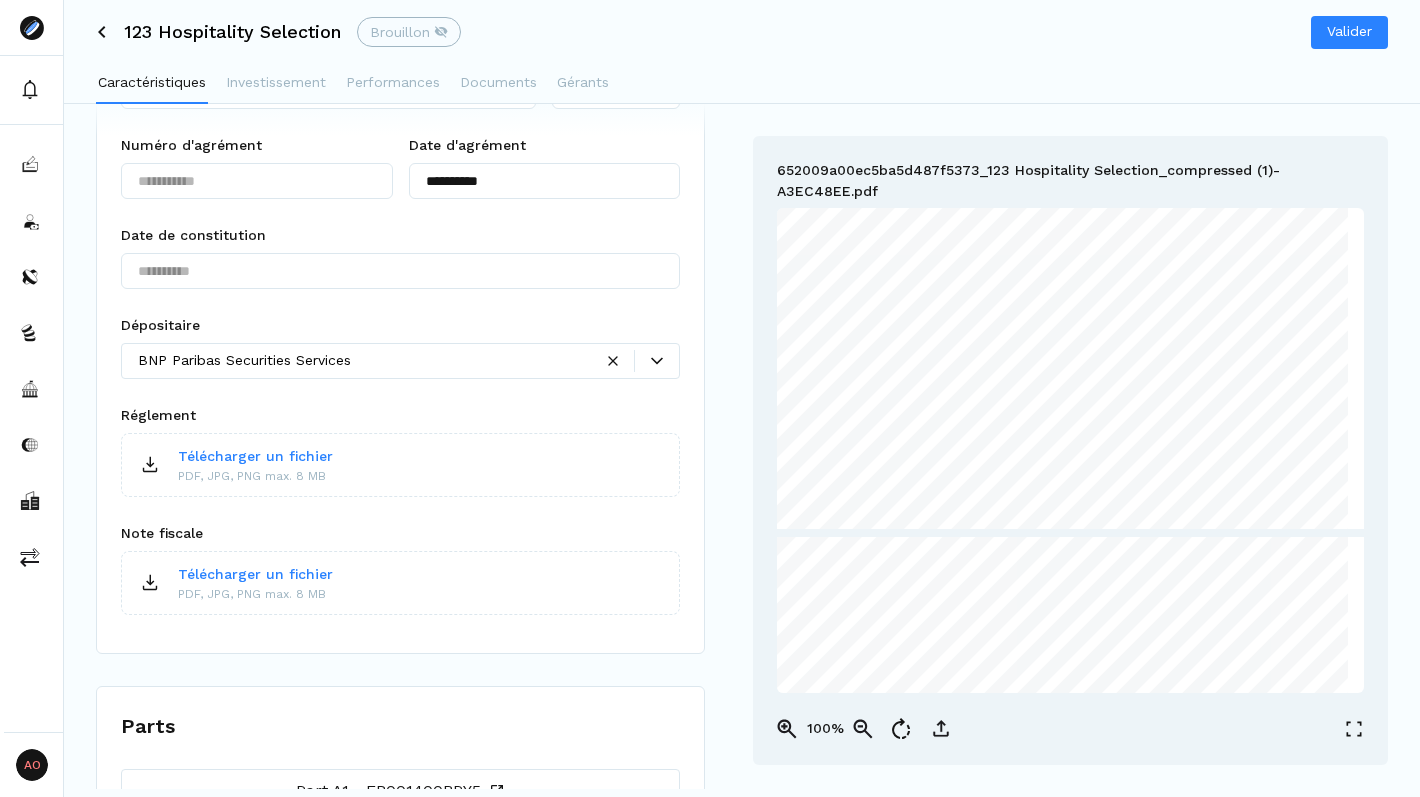 scroll, scrollTop: 0, scrollLeft: 0, axis: both 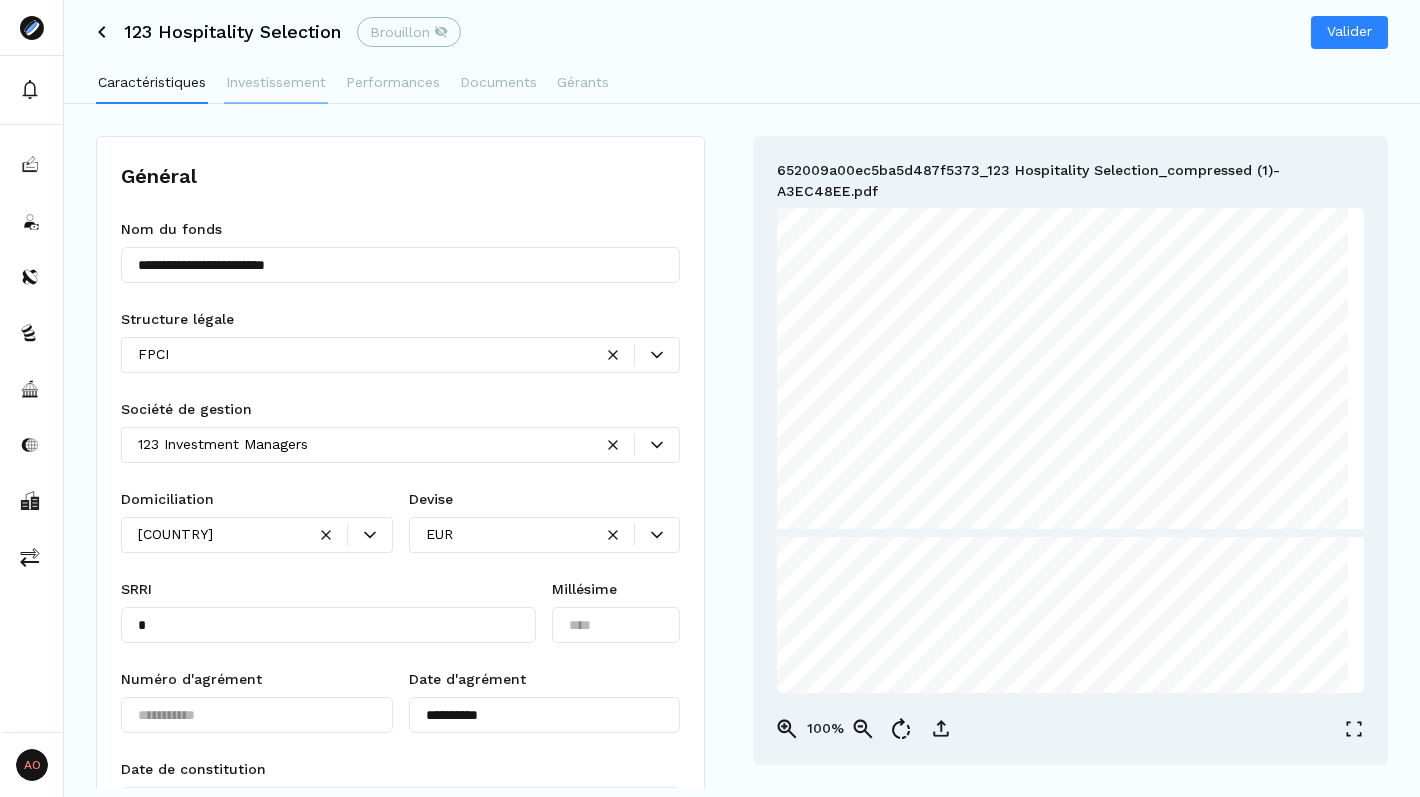 click on "Investissement" at bounding box center [276, 82] 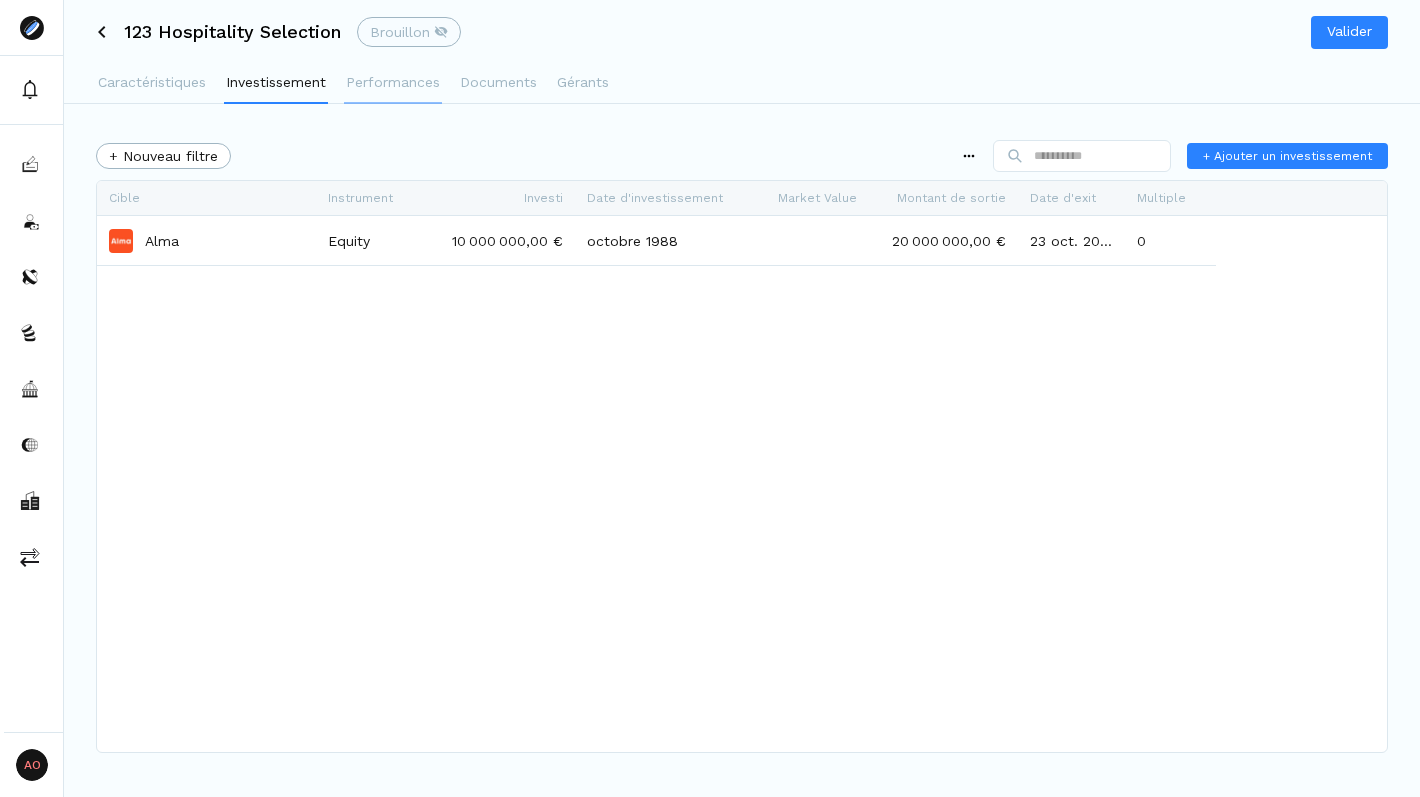 click on "Performances" at bounding box center [393, 82] 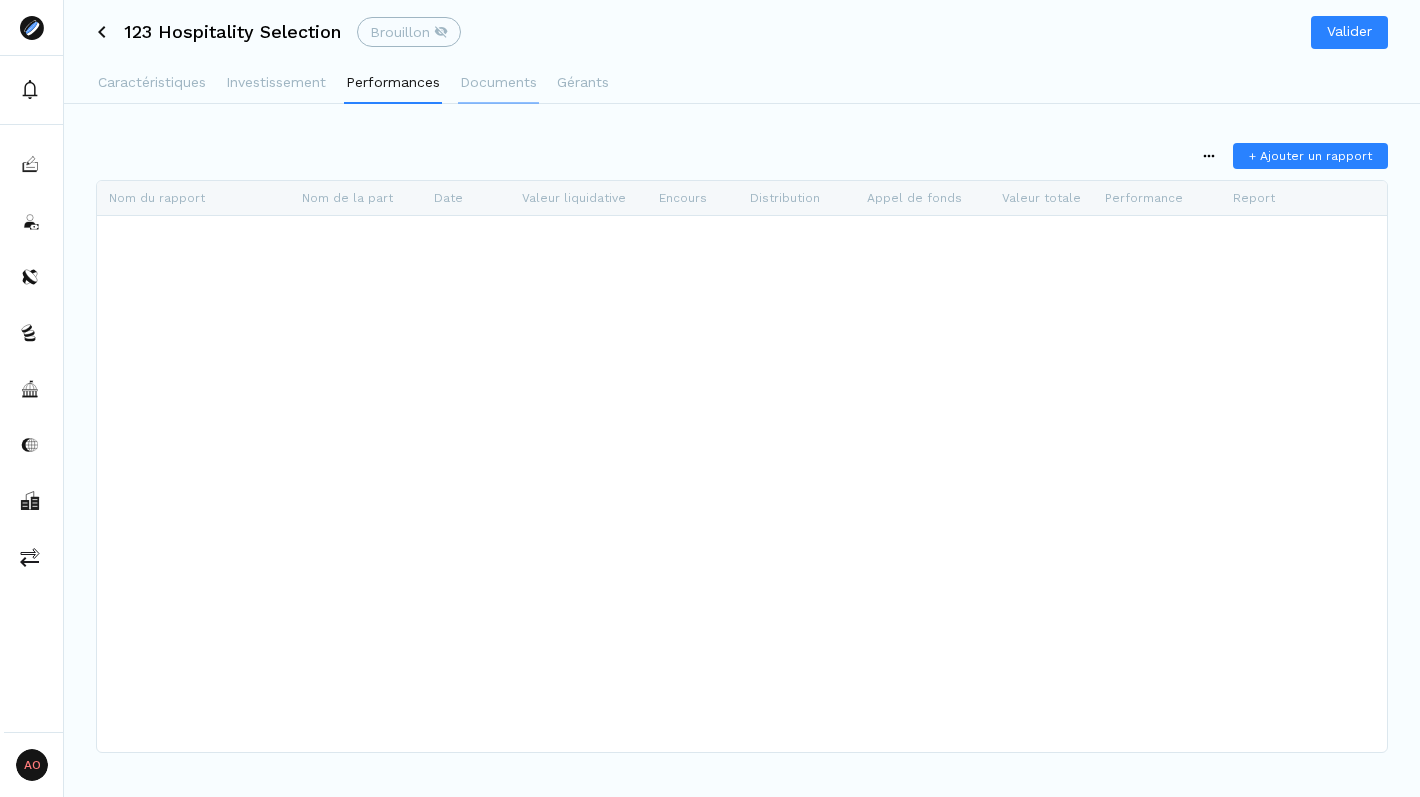 click on "Documents" at bounding box center (498, 82) 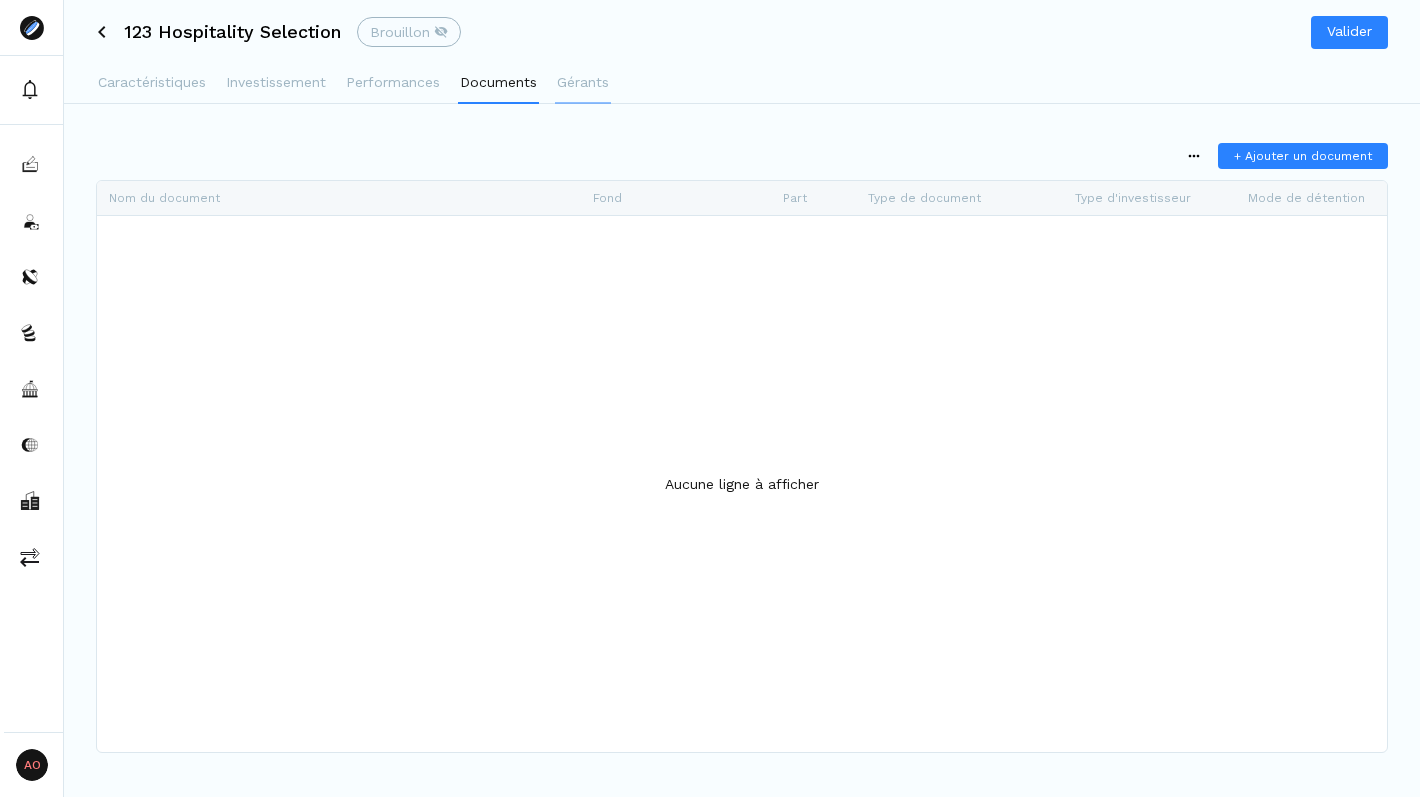 click on "Gérants" at bounding box center [583, 82] 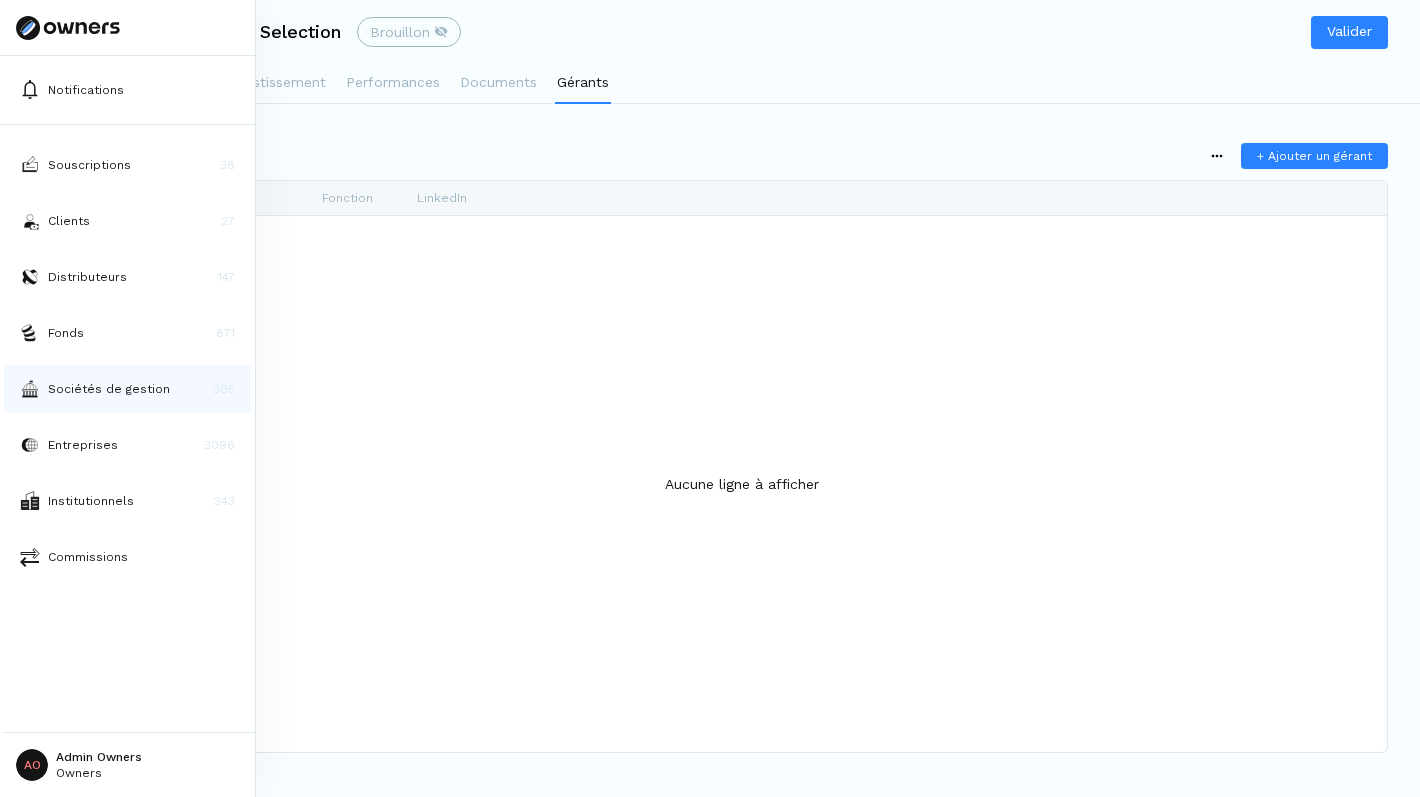 click on "Sociétés de gestion 305" at bounding box center [127, 389] 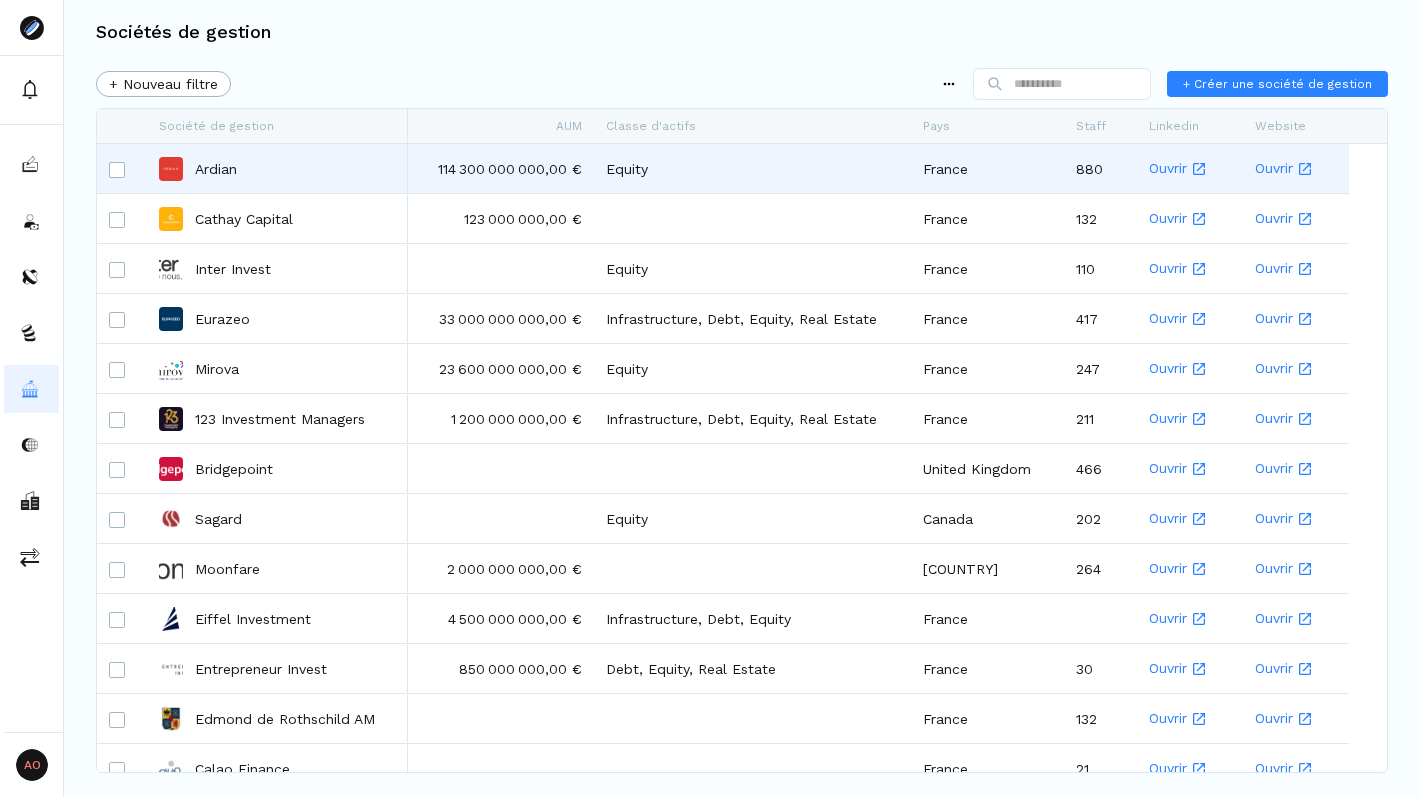 click on "Ardian" at bounding box center [216, 169] 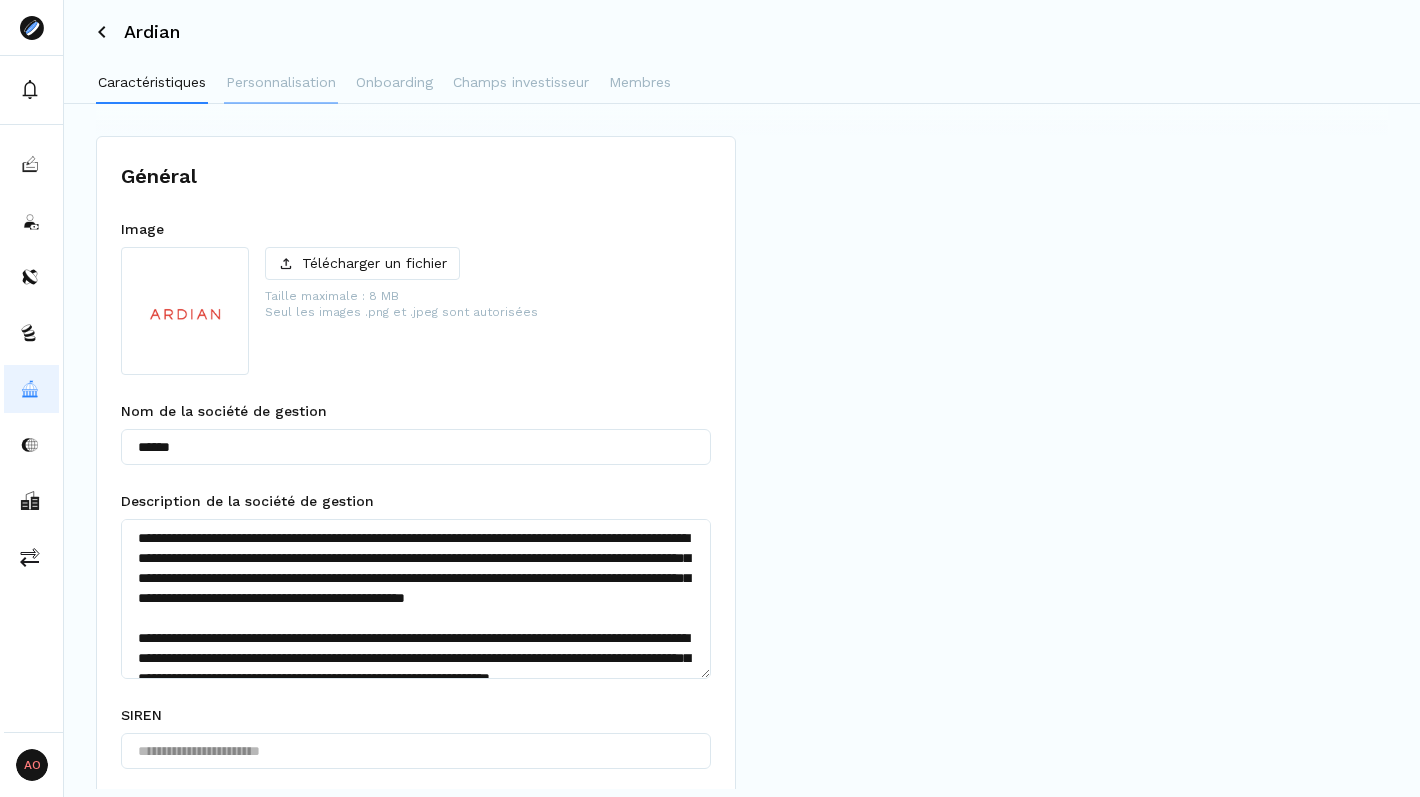 click on "Personnalisation" at bounding box center [281, 84] 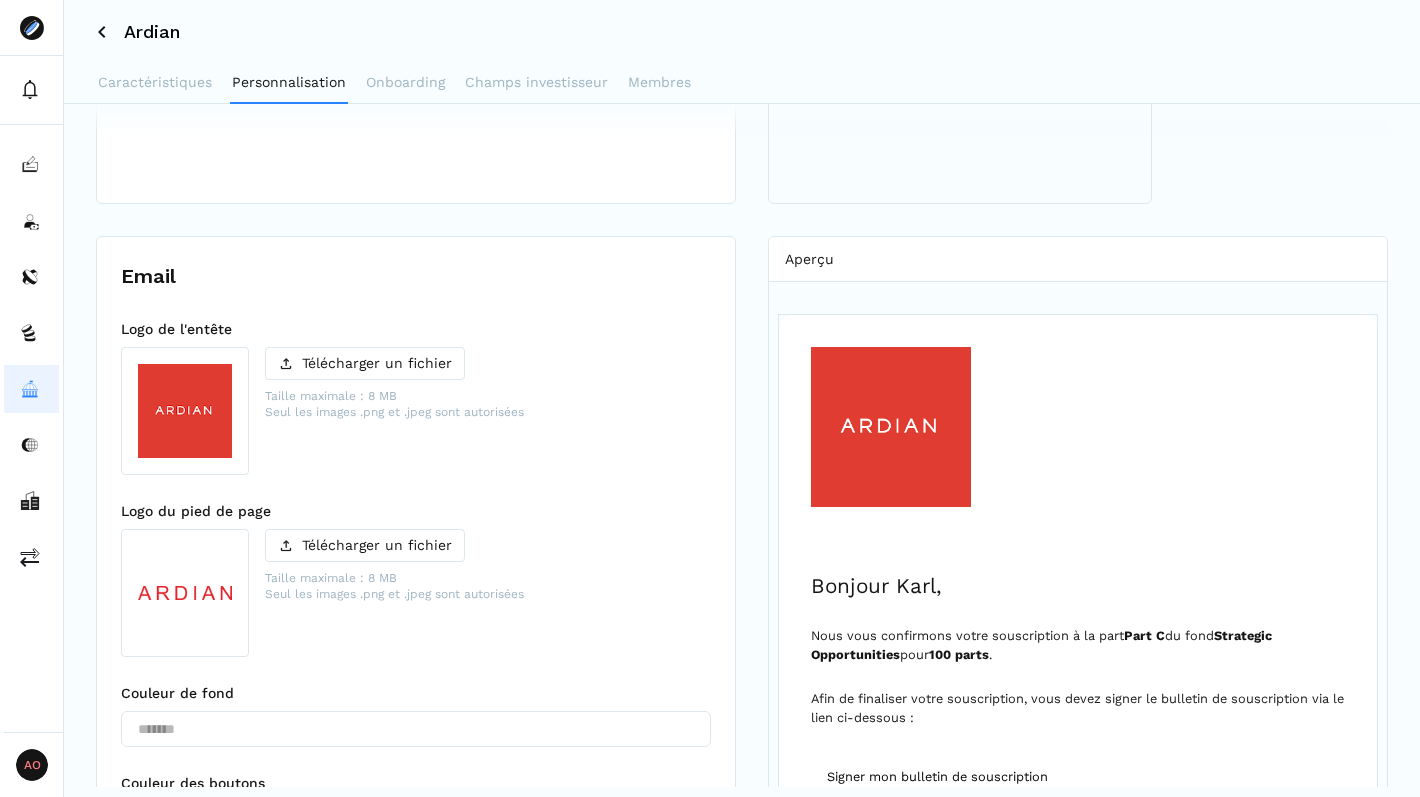 scroll, scrollTop: 0, scrollLeft: 0, axis: both 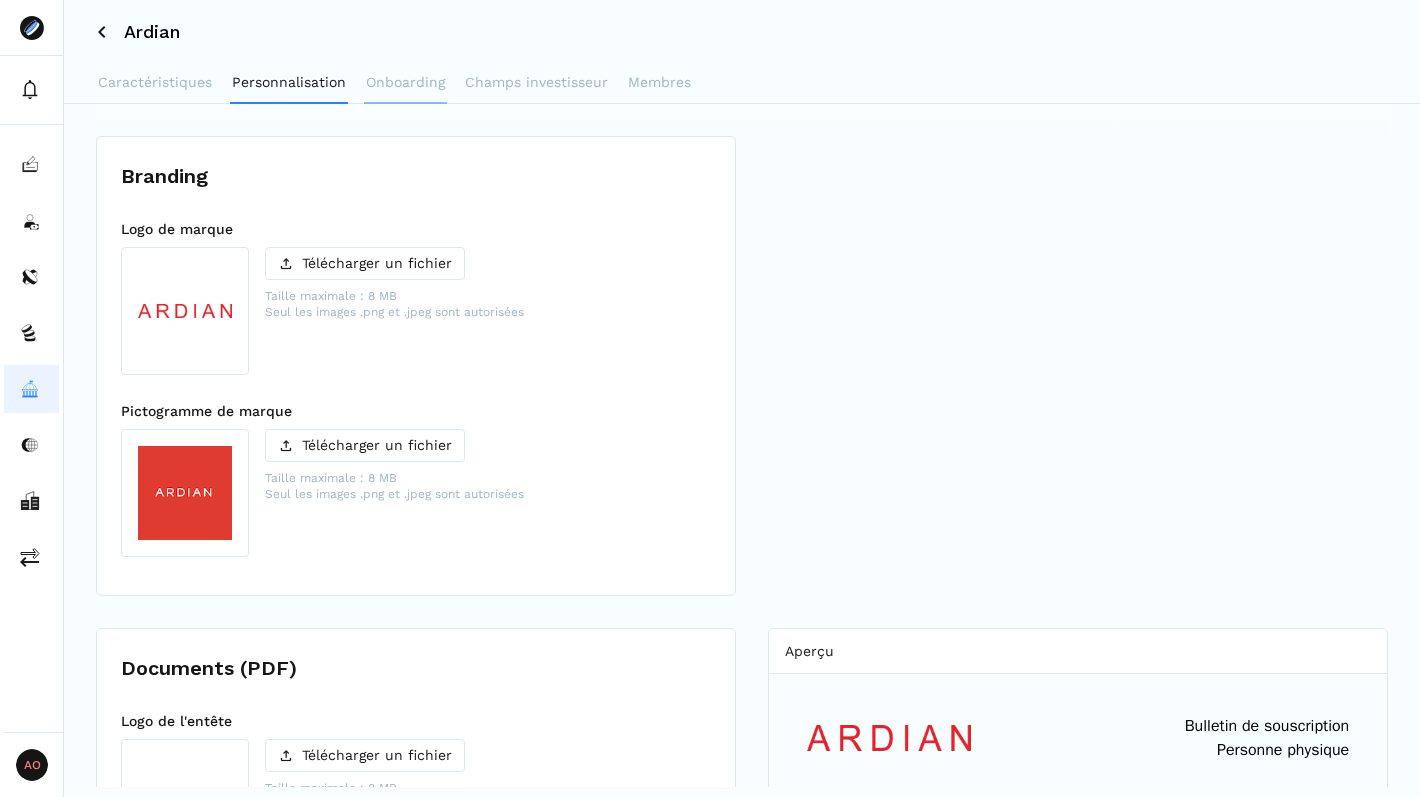 click on "Onboarding" at bounding box center (405, 82) 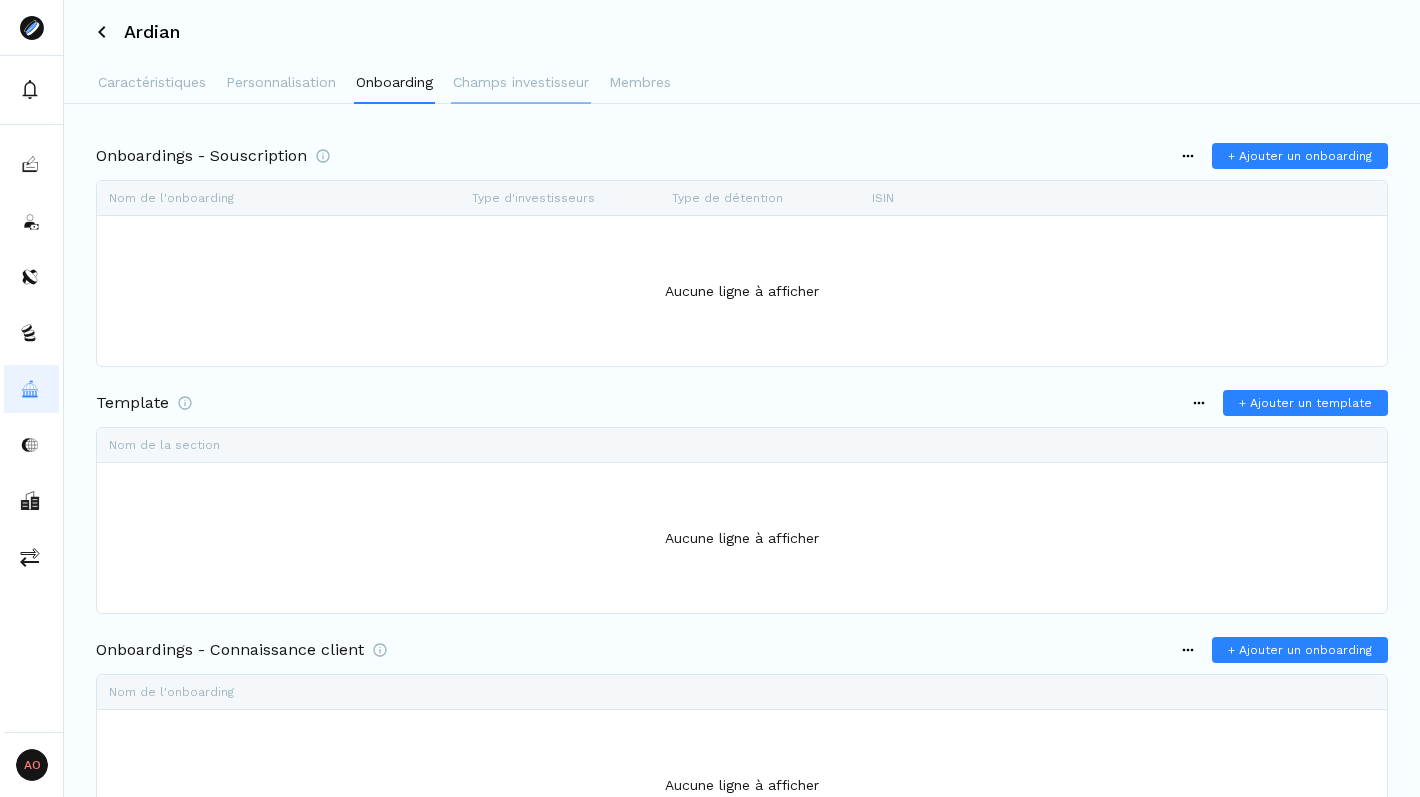 click on "Champs investisseur" at bounding box center [521, 82] 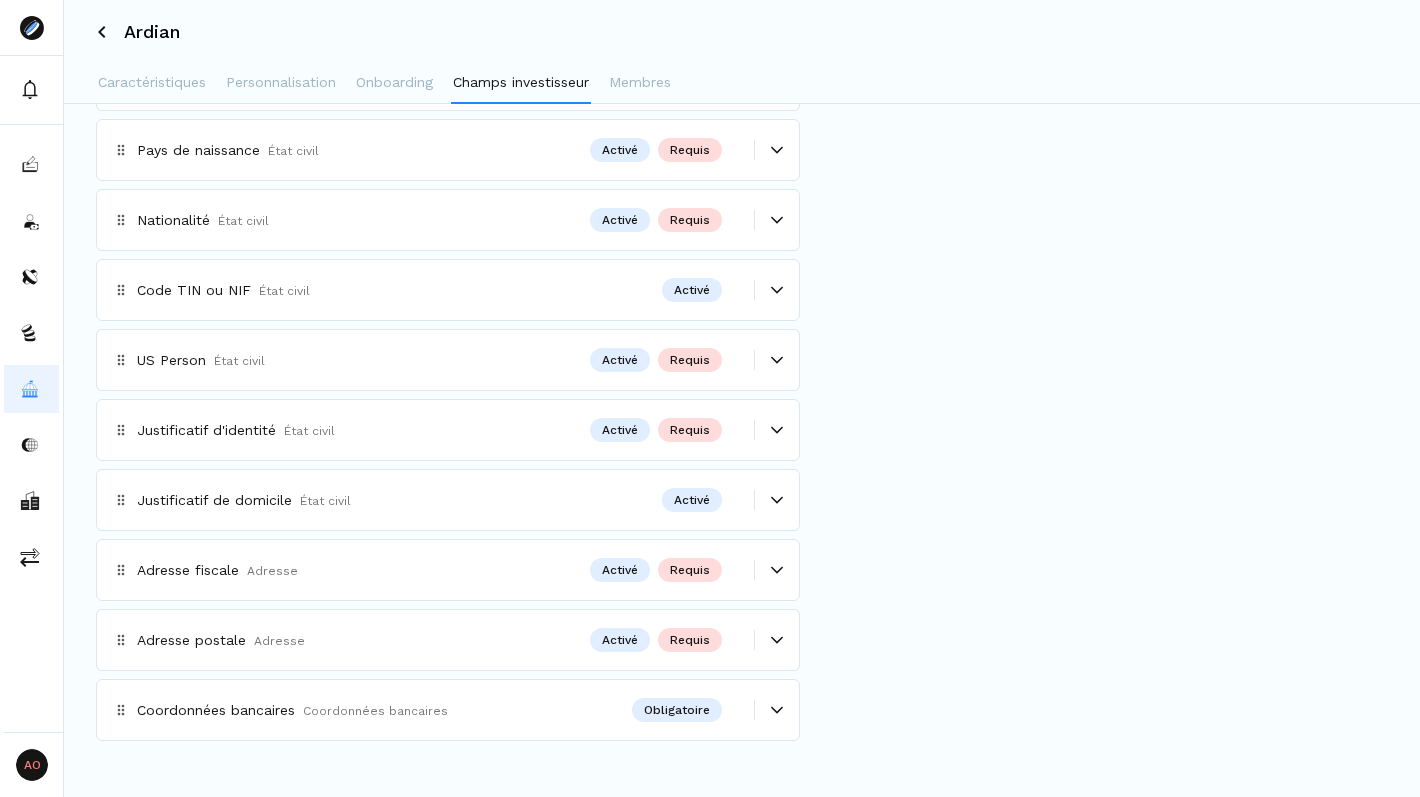 scroll, scrollTop: 0, scrollLeft: 0, axis: both 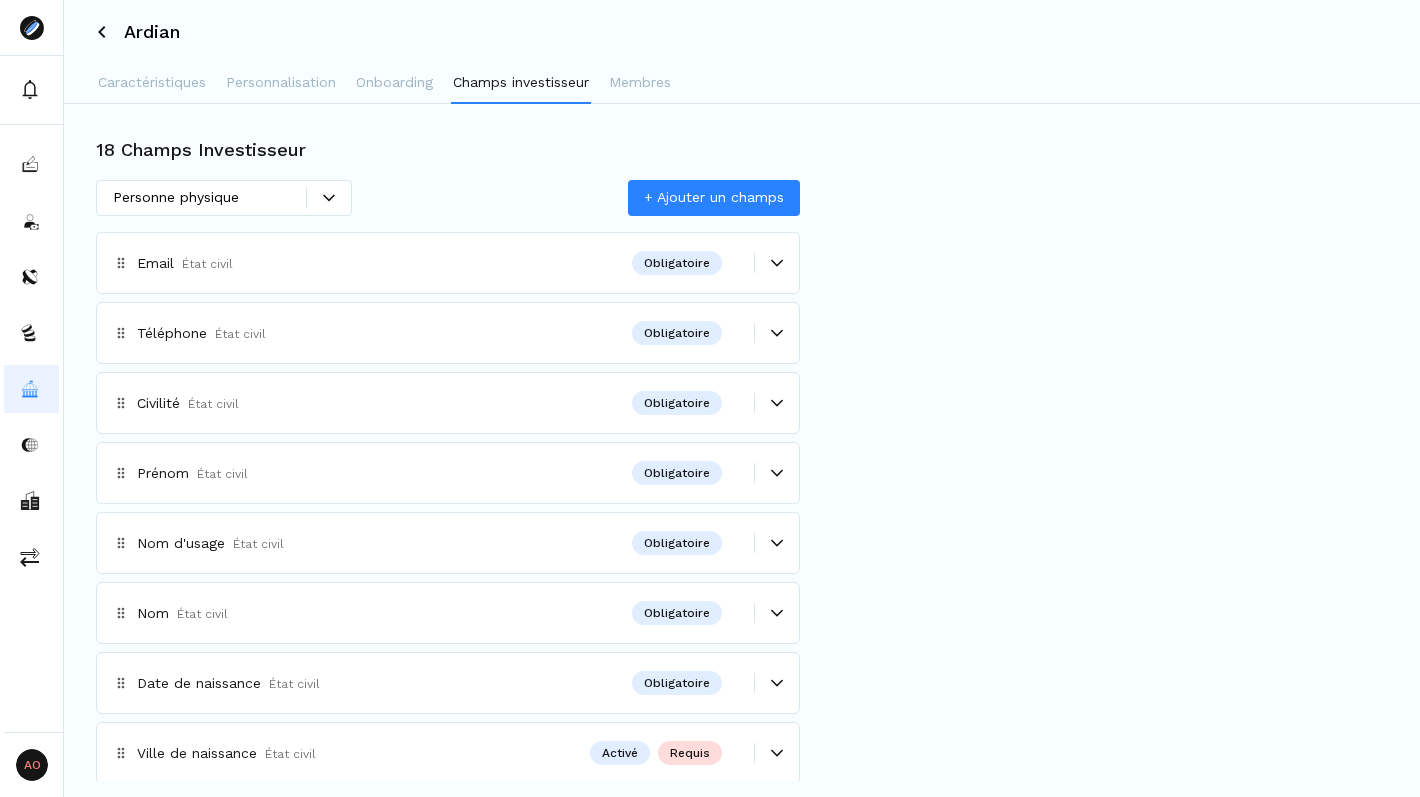 click on "18 Champs Investisseur" at bounding box center [448, 150] 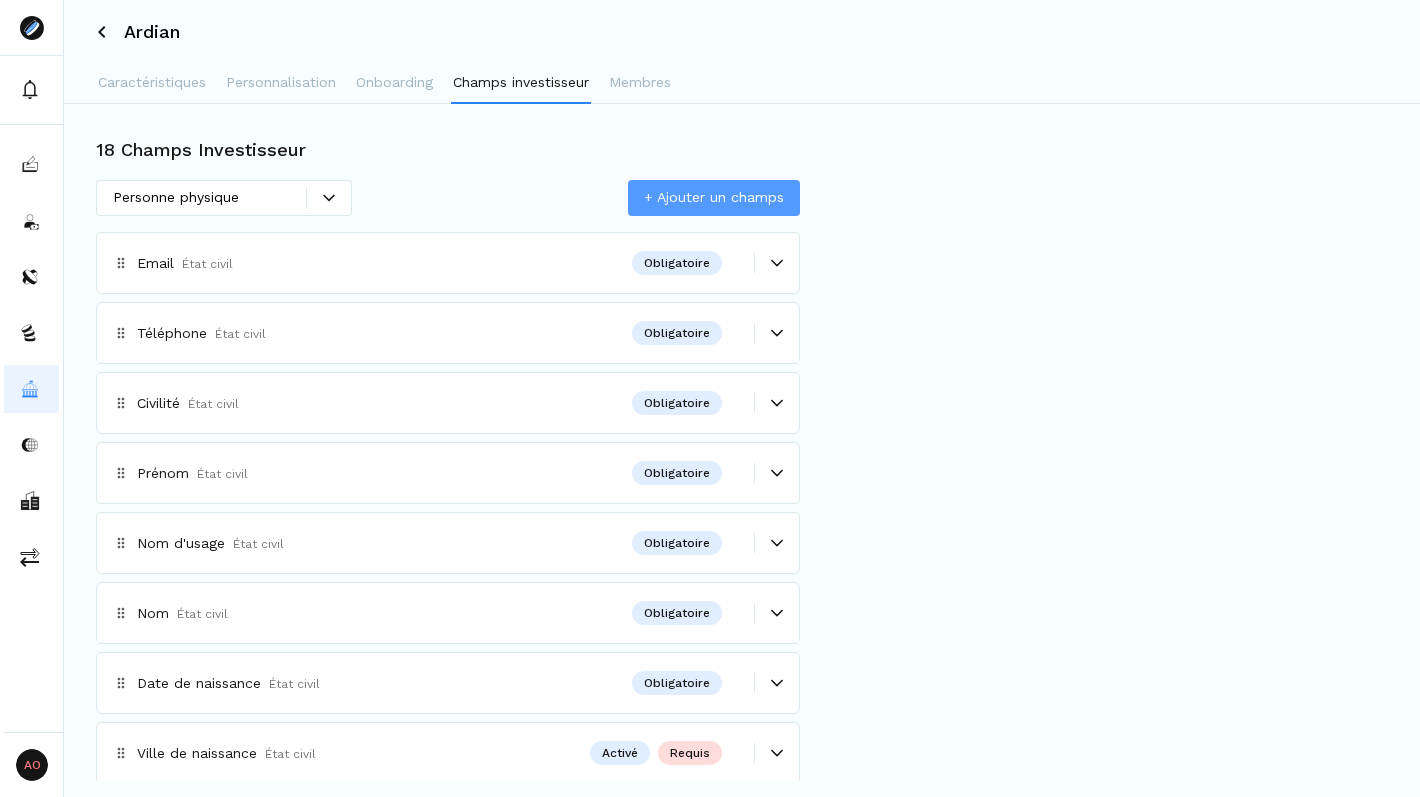click on "+ Ajouter un champs" at bounding box center (714, 197) 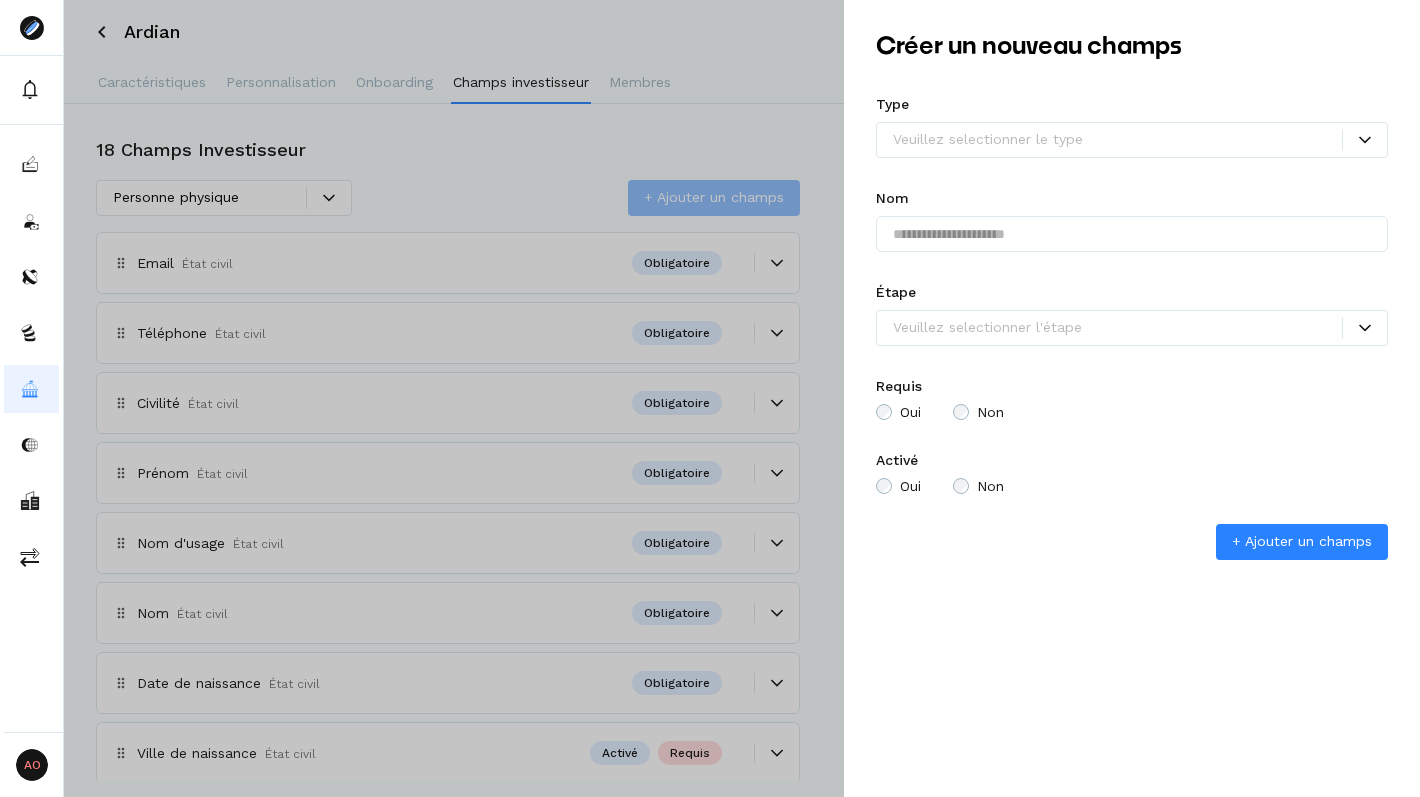 click at bounding box center [710, 398] 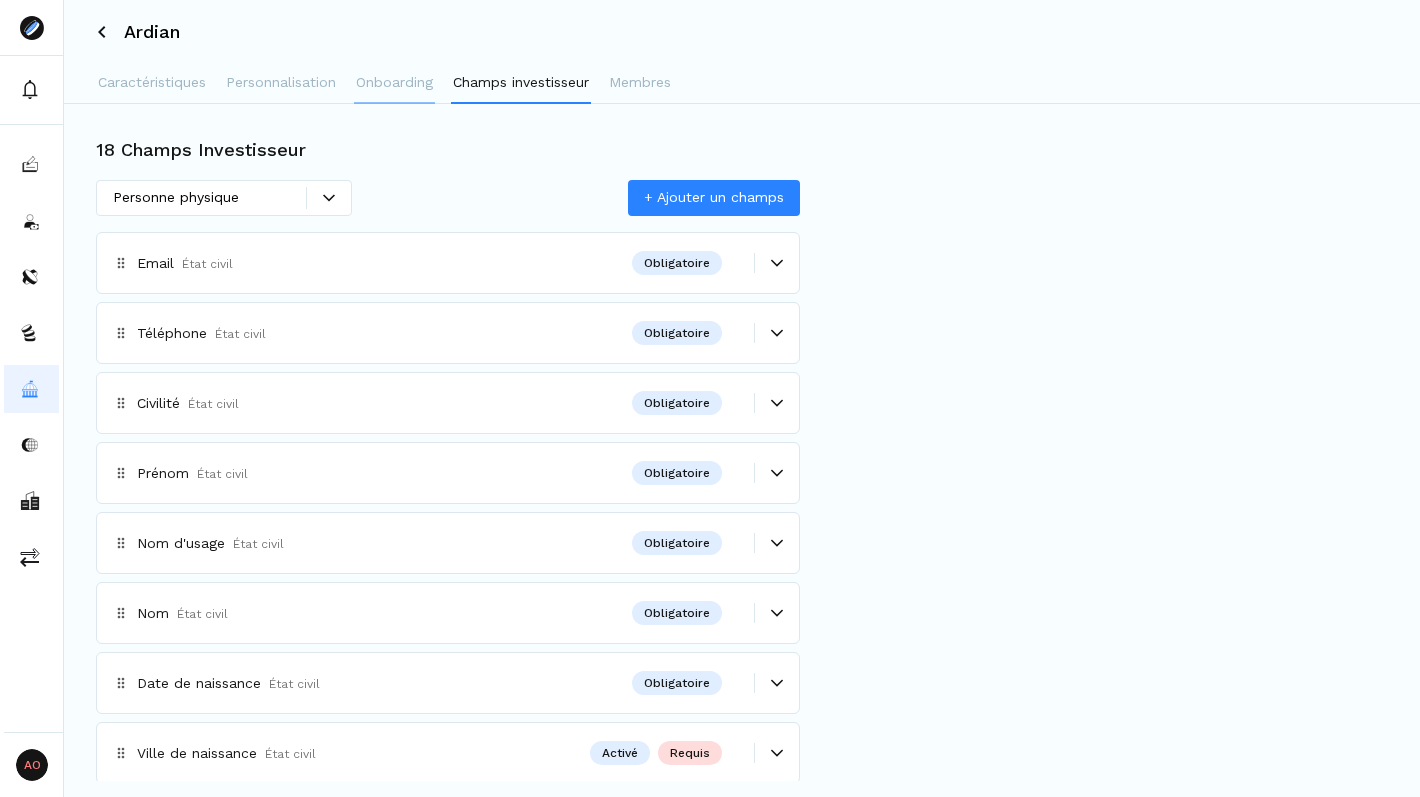 click on "Onboarding" at bounding box center (394, 82) 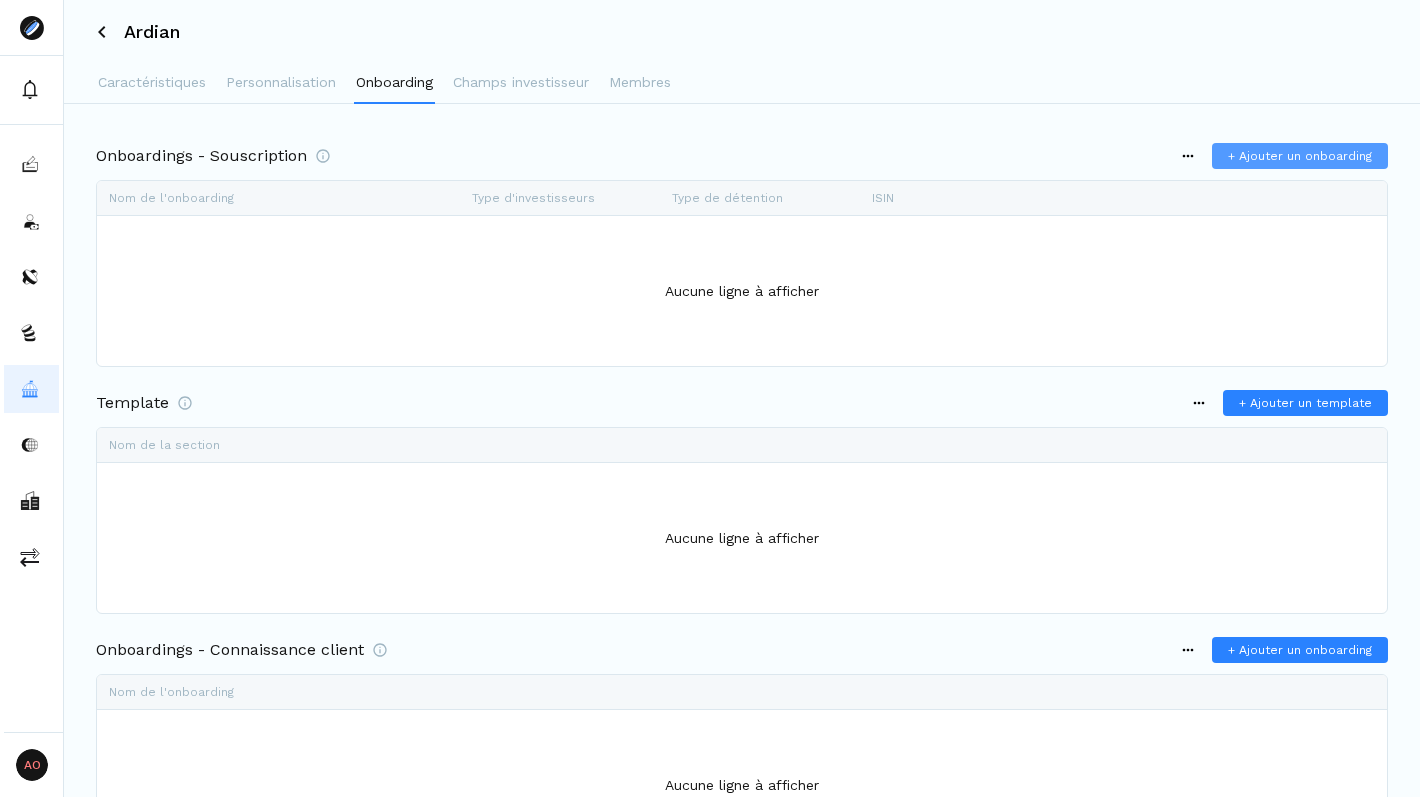 click on "+ Ajouter un onboarding" at bounding box center [1300, 156] 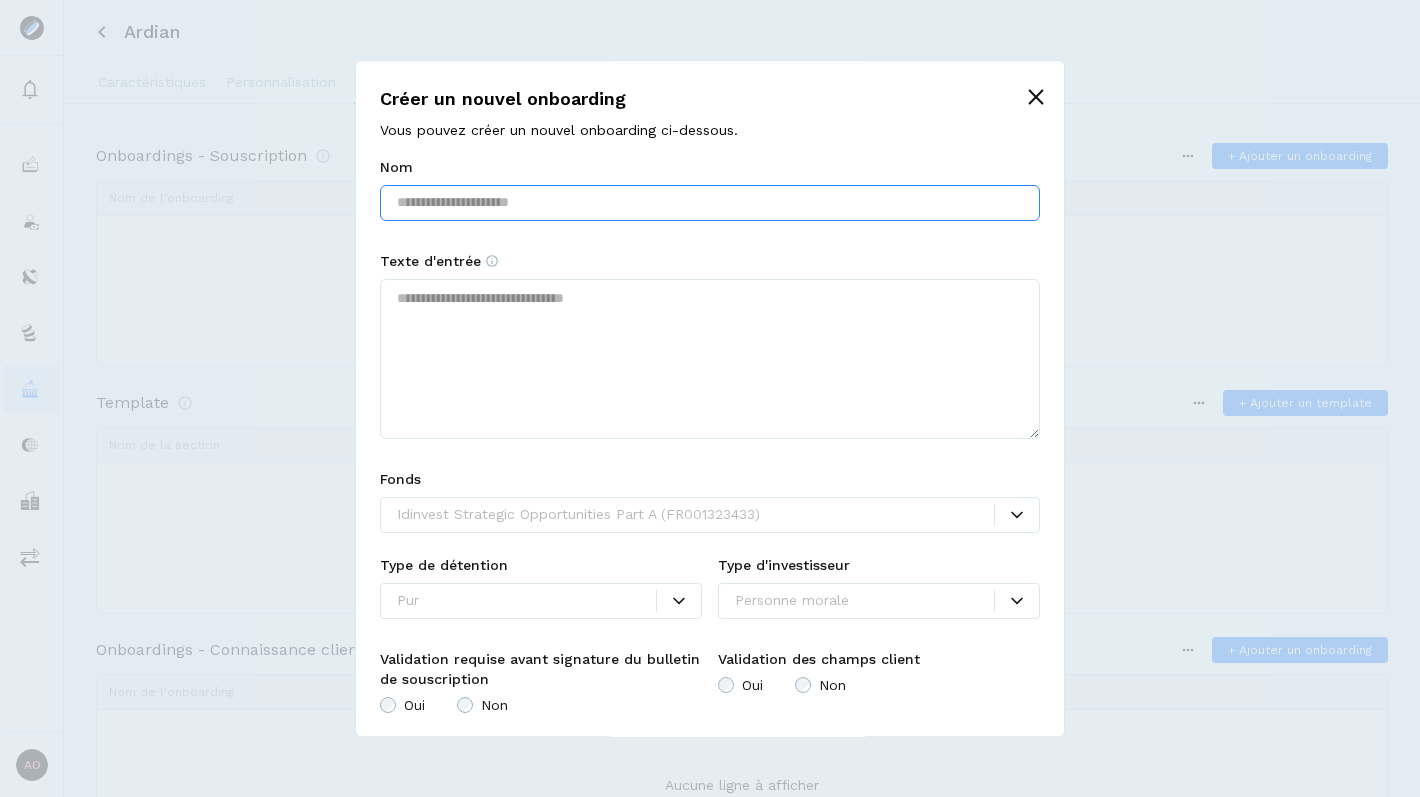click at bounding box center [710, 203] 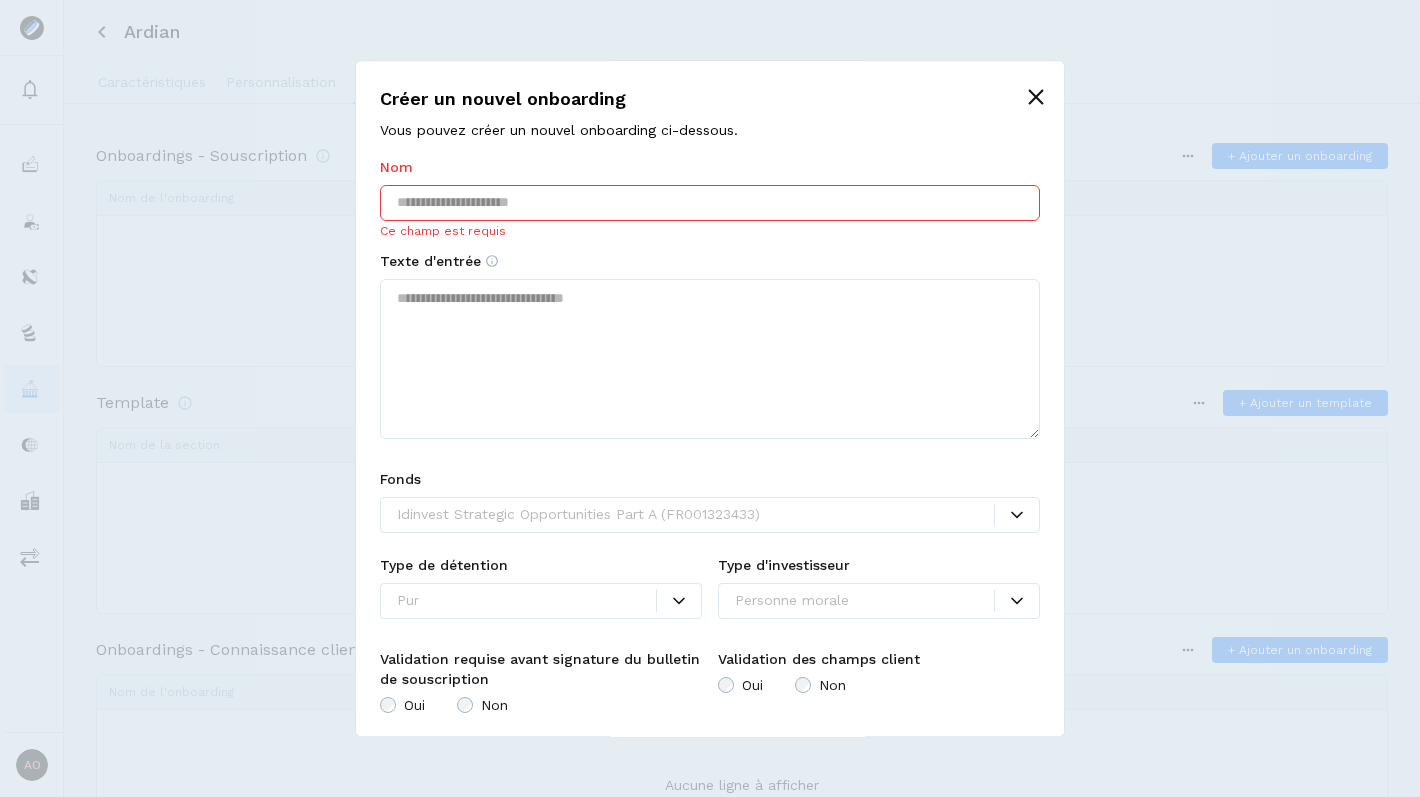 click at bounding box center [710, 203] 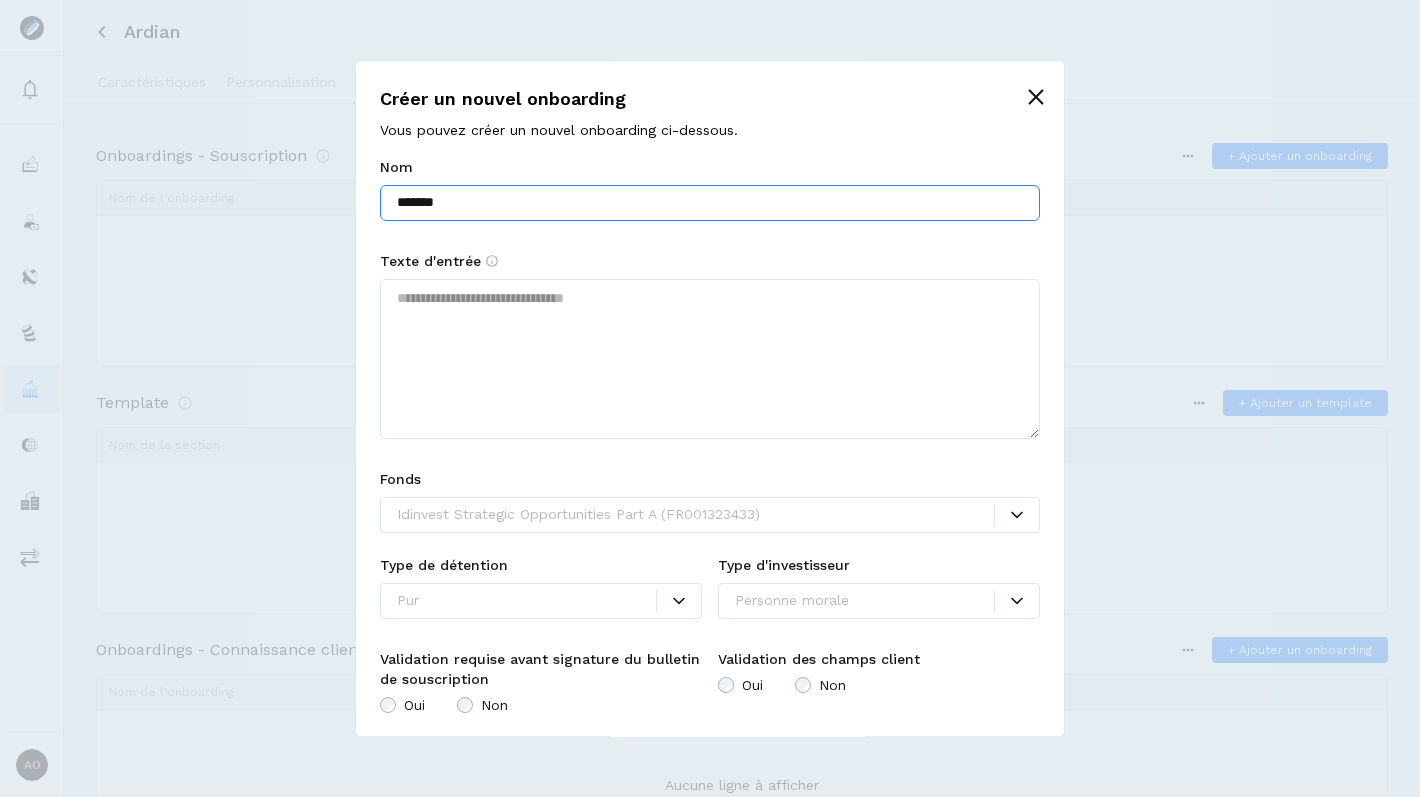 type on "*******" 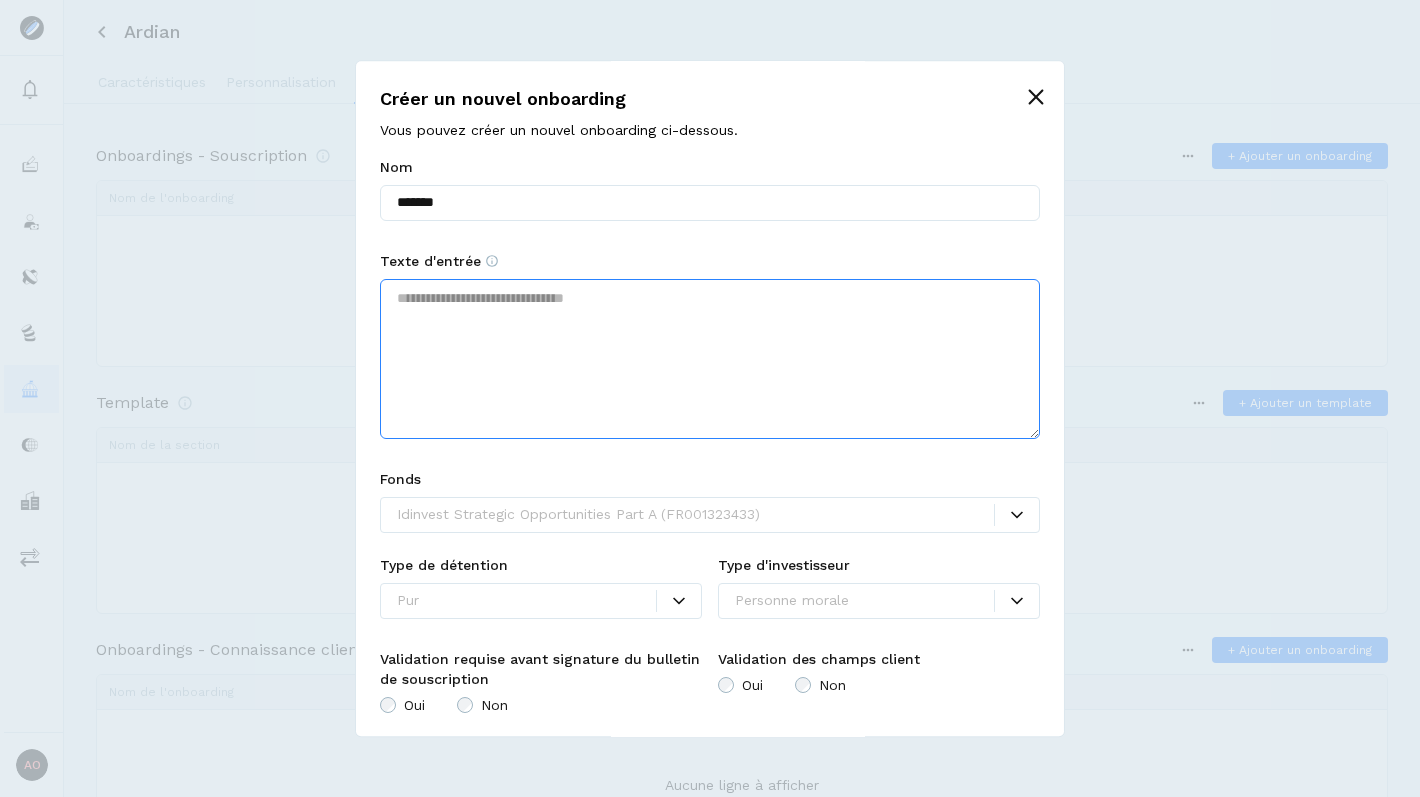 click at bounding box center (710, 359) 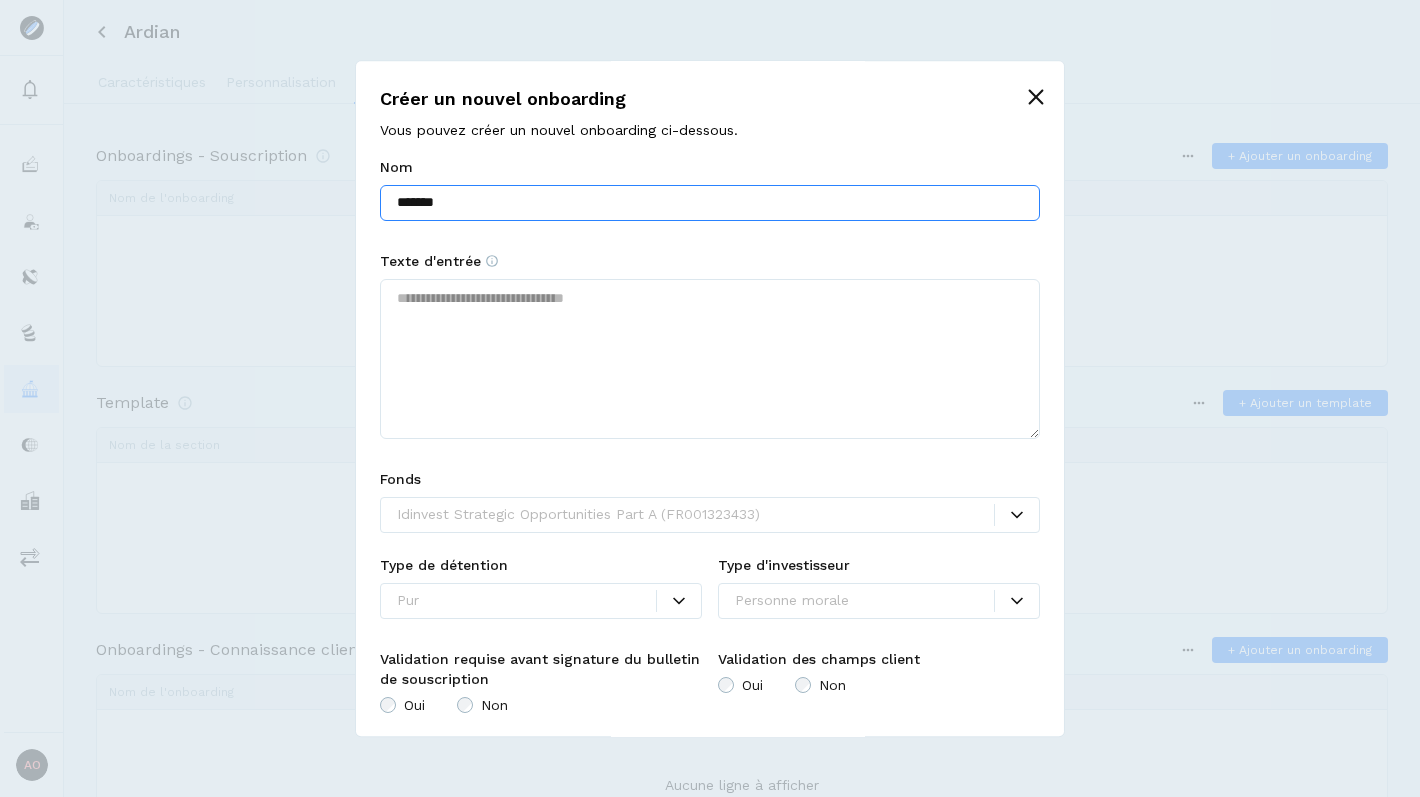 click on "*******" at bounding box center [710, 203] 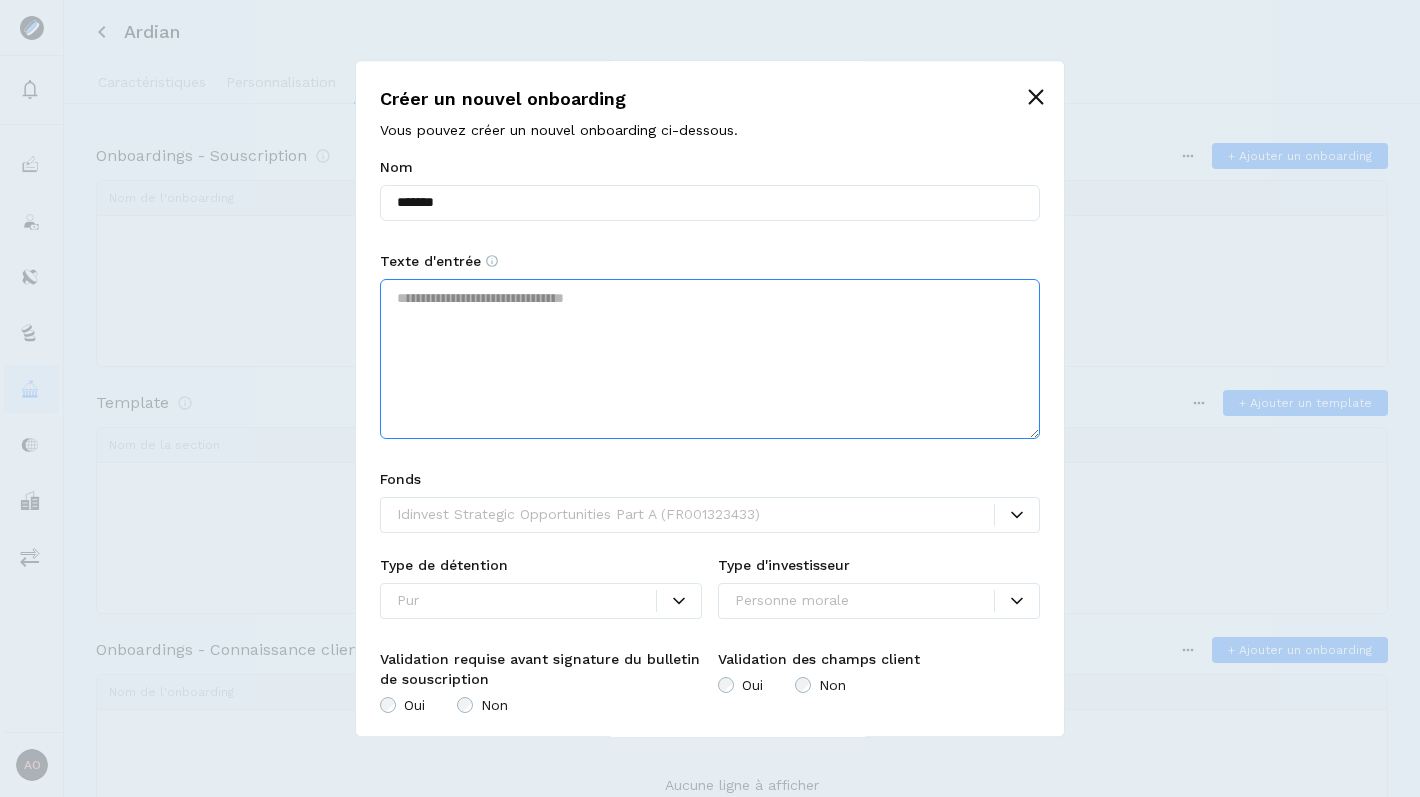 click at bounding box center (710, 359) 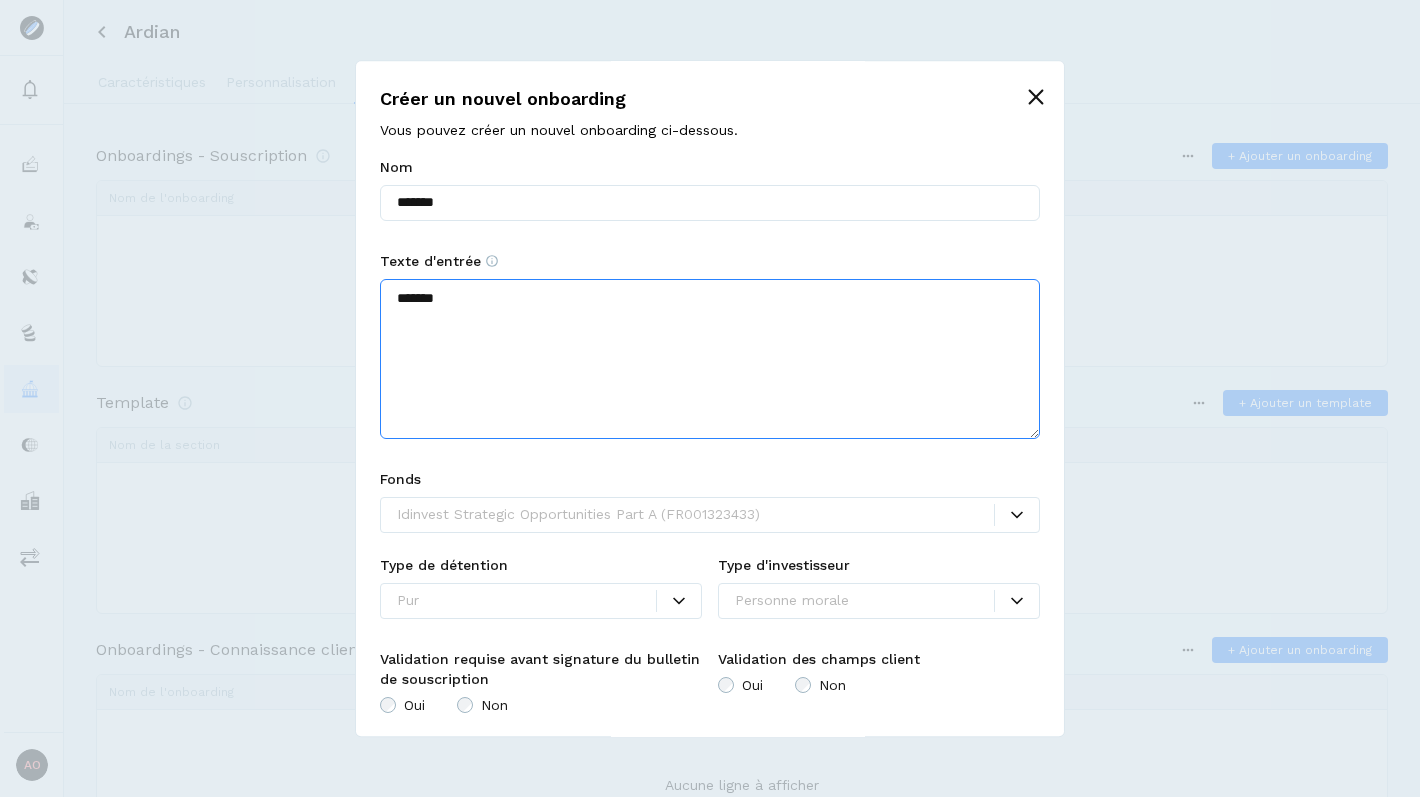 type on "*******" 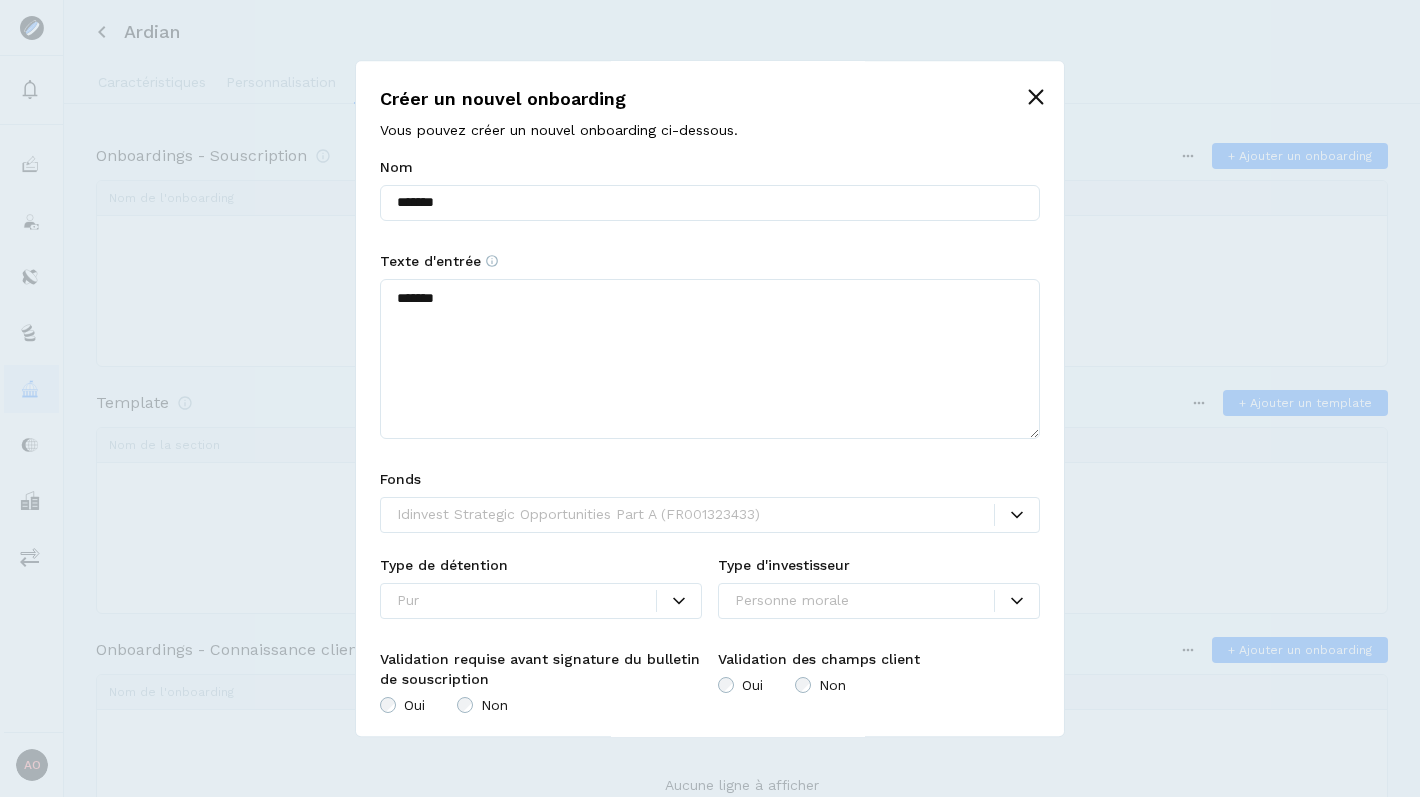 click on "Idinvest Strategic Opportunities Part A (FR001323433)" at bounding box center (710, 515) 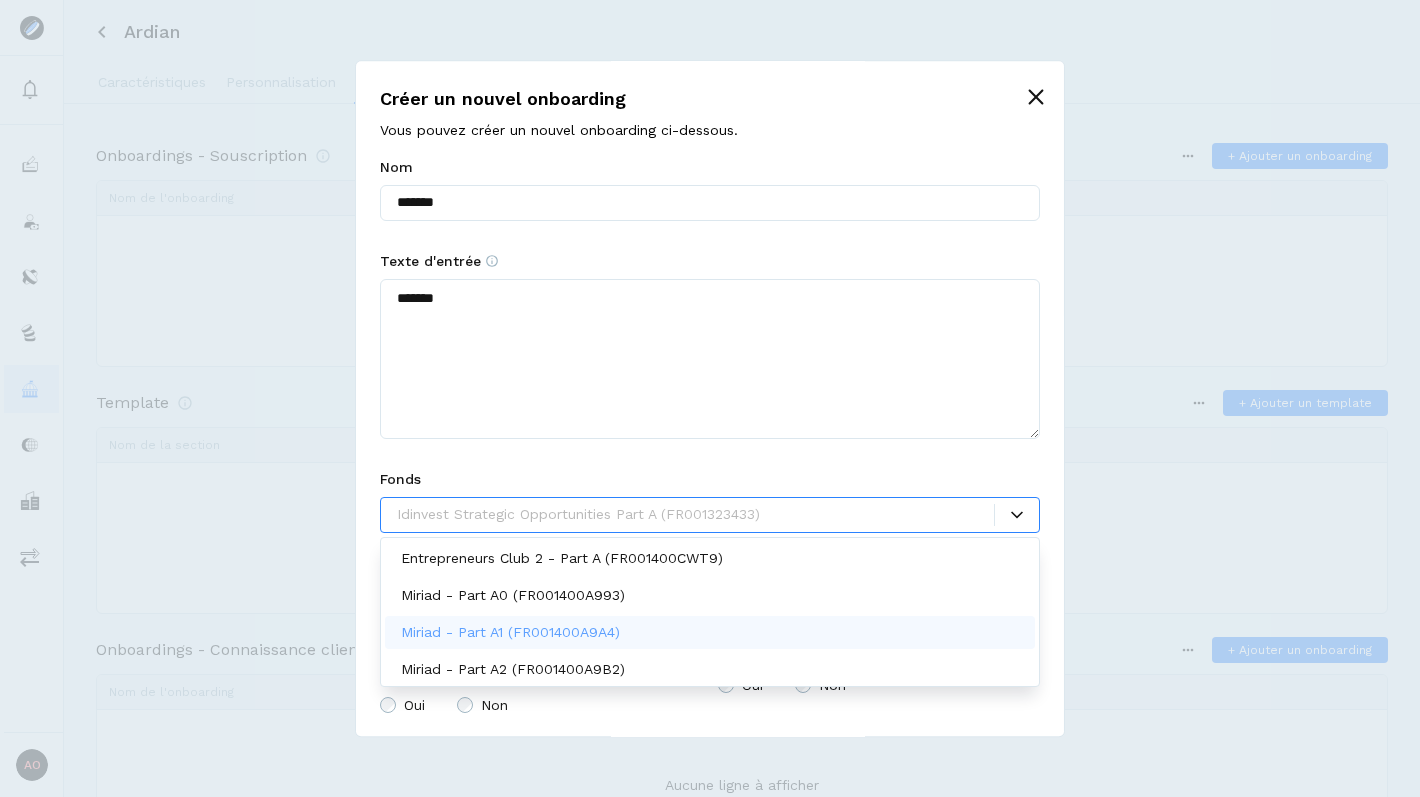 scroll, scrollTop: 132, scrollLeft: 0, axis: vertical 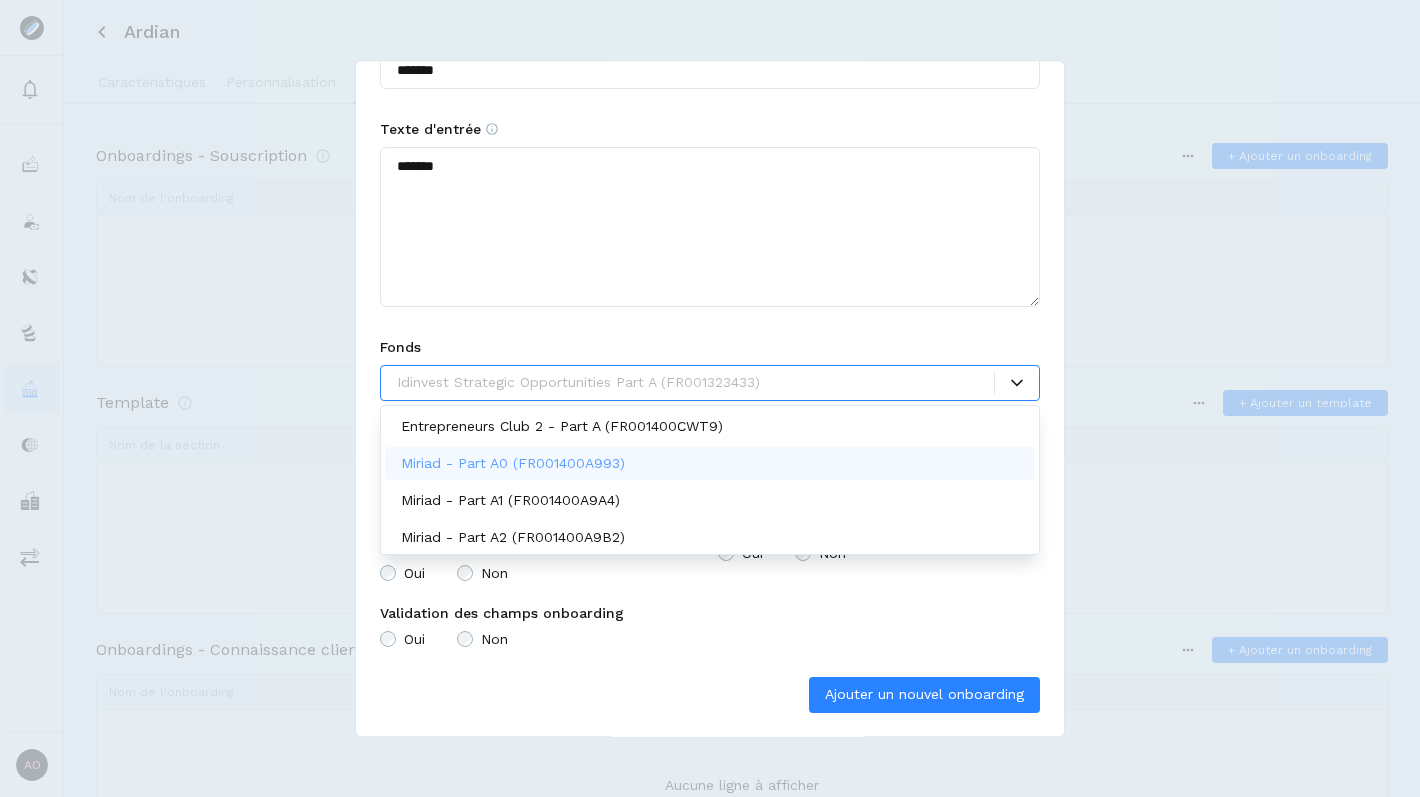 click on "Miriad - Part A0 (FR001400A993)" at bounding box center [513, 463] 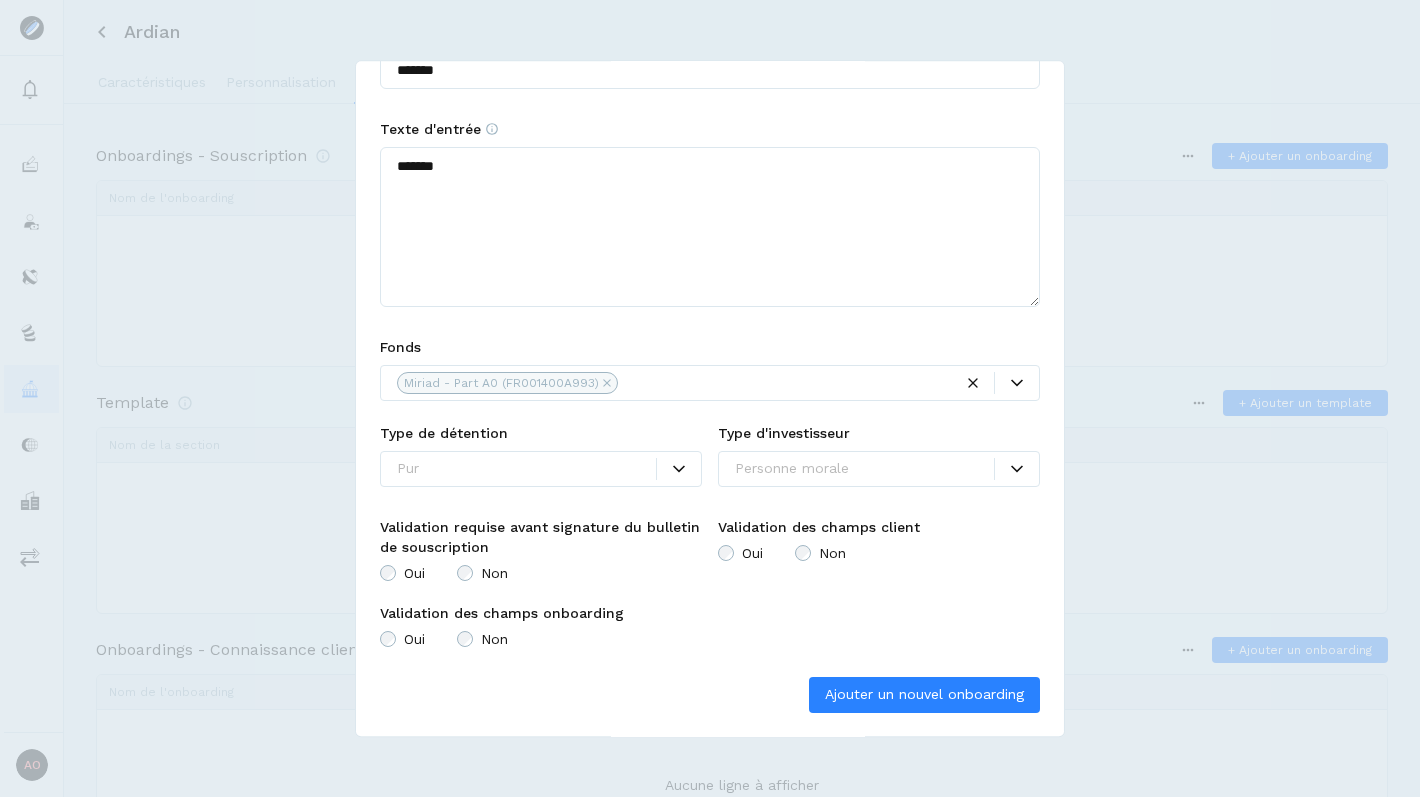 click on "*******" at bounding box center [710, 227] 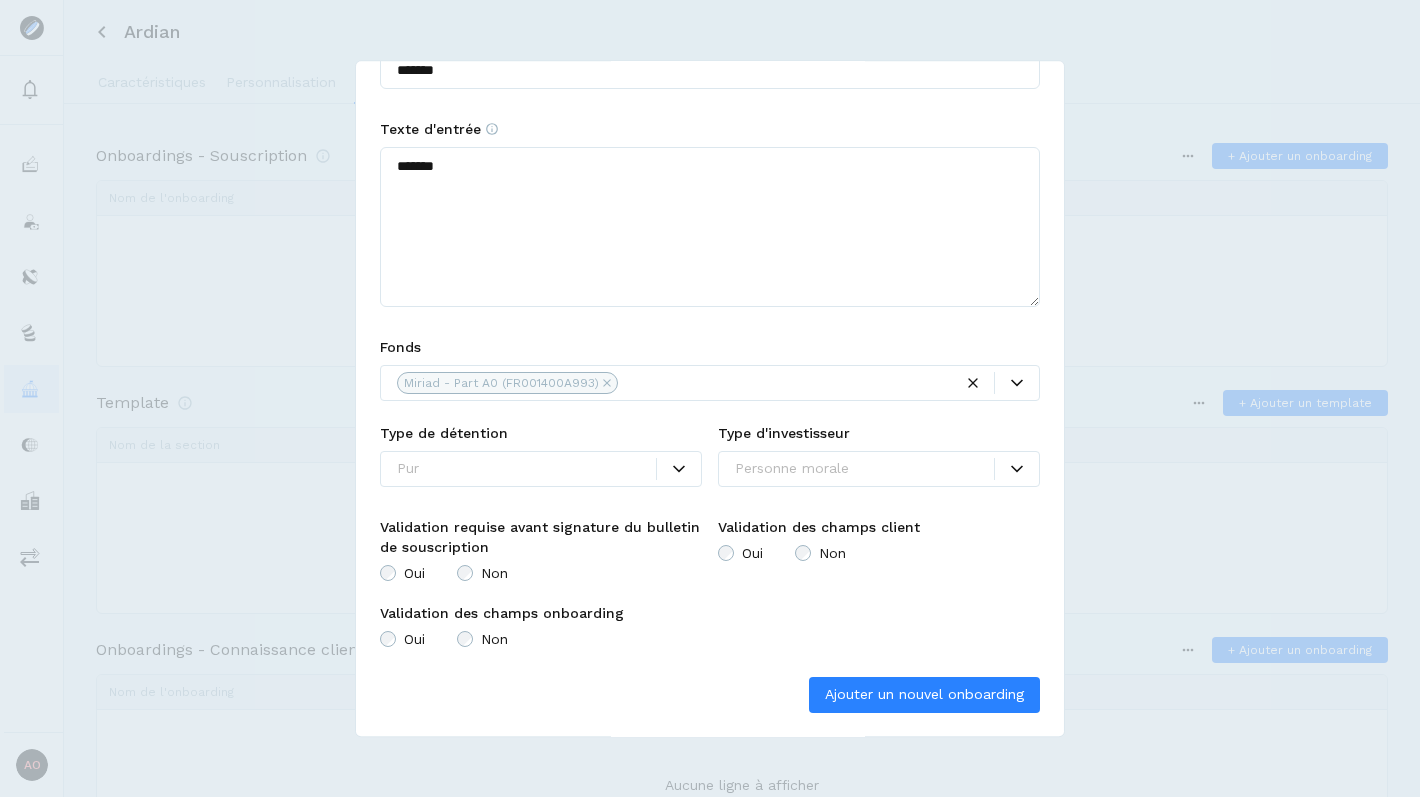 click at bounding box center (541, 495) 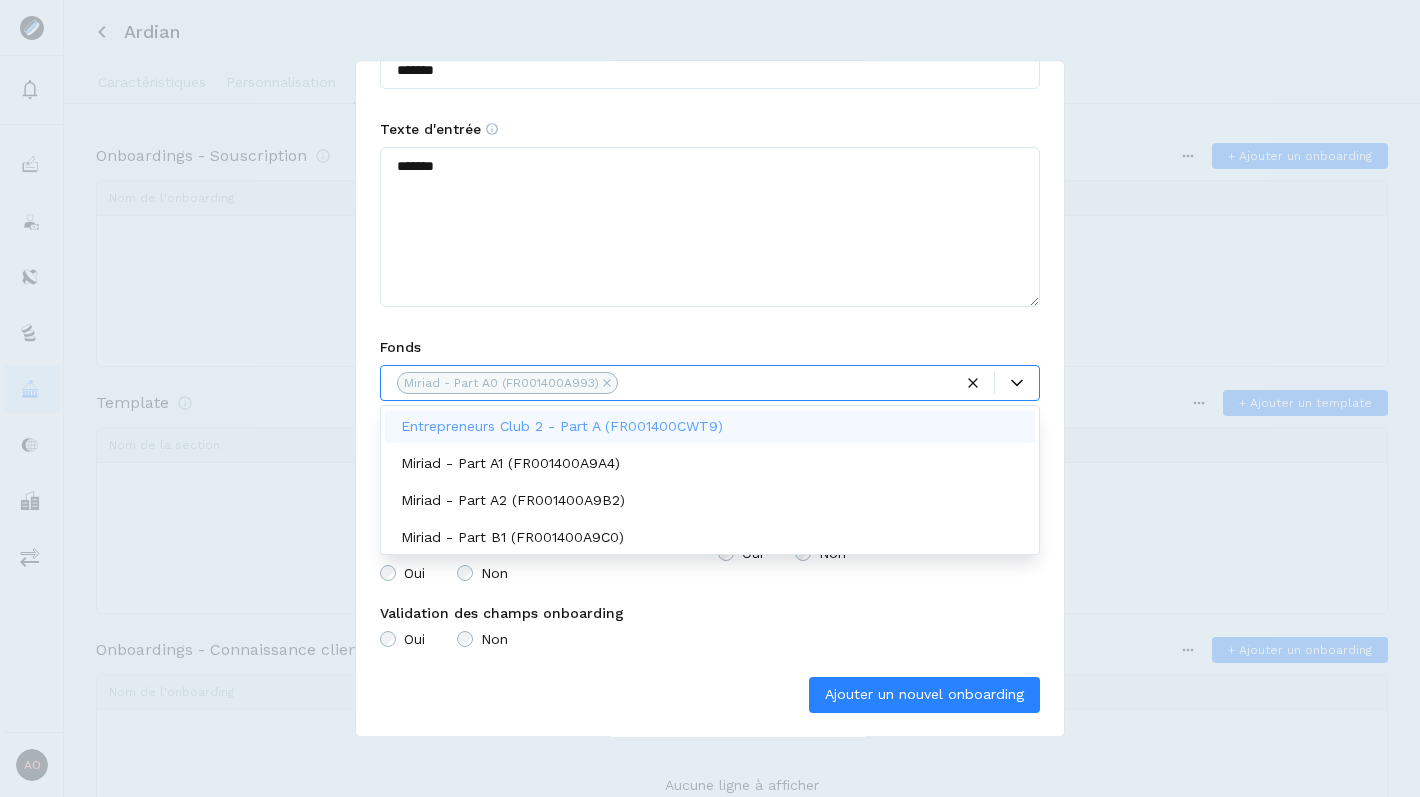 click at bounding box center [788, 382] 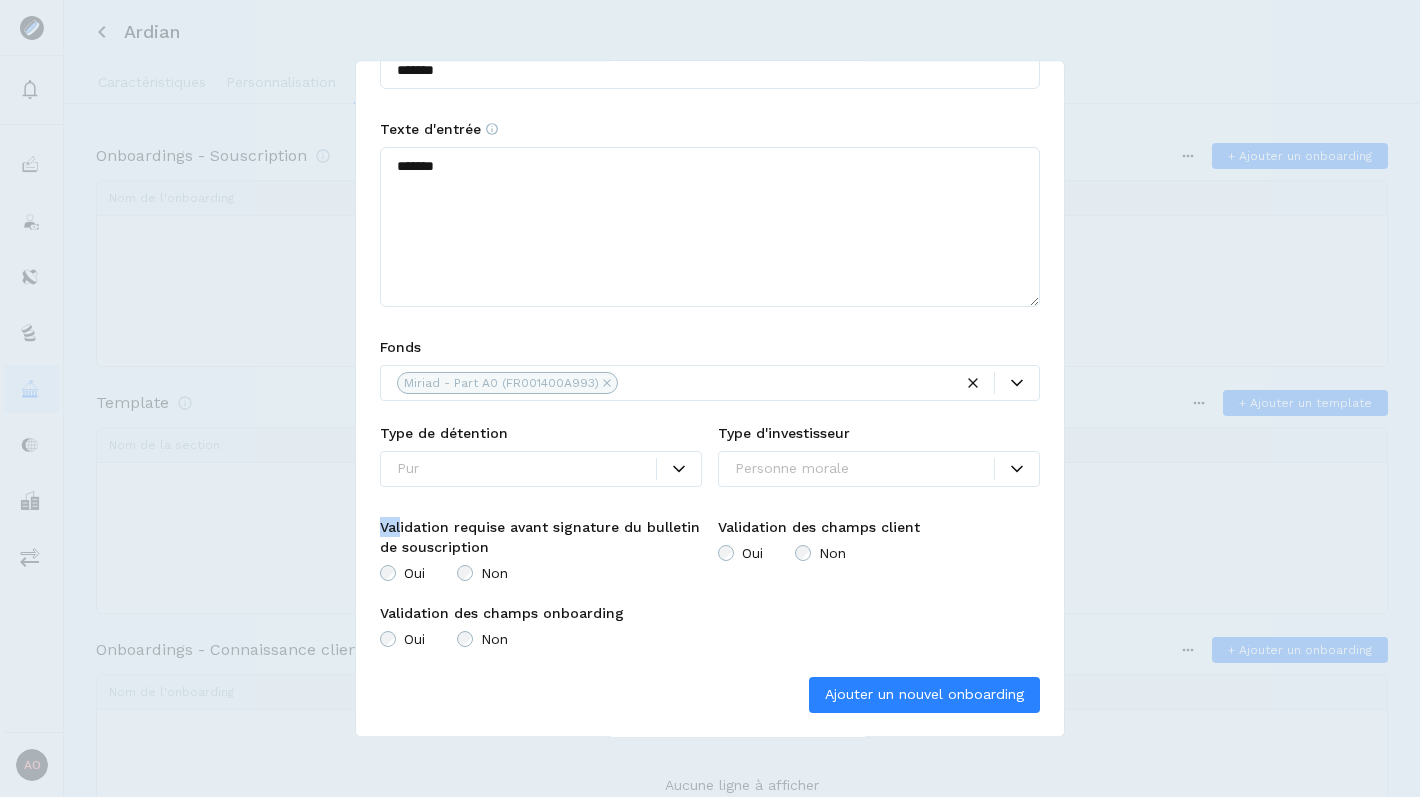 drag, startPoint x: 401, startPoint y: 526, endPoint x: 610, endPoint y: 506, distance: 209.95476 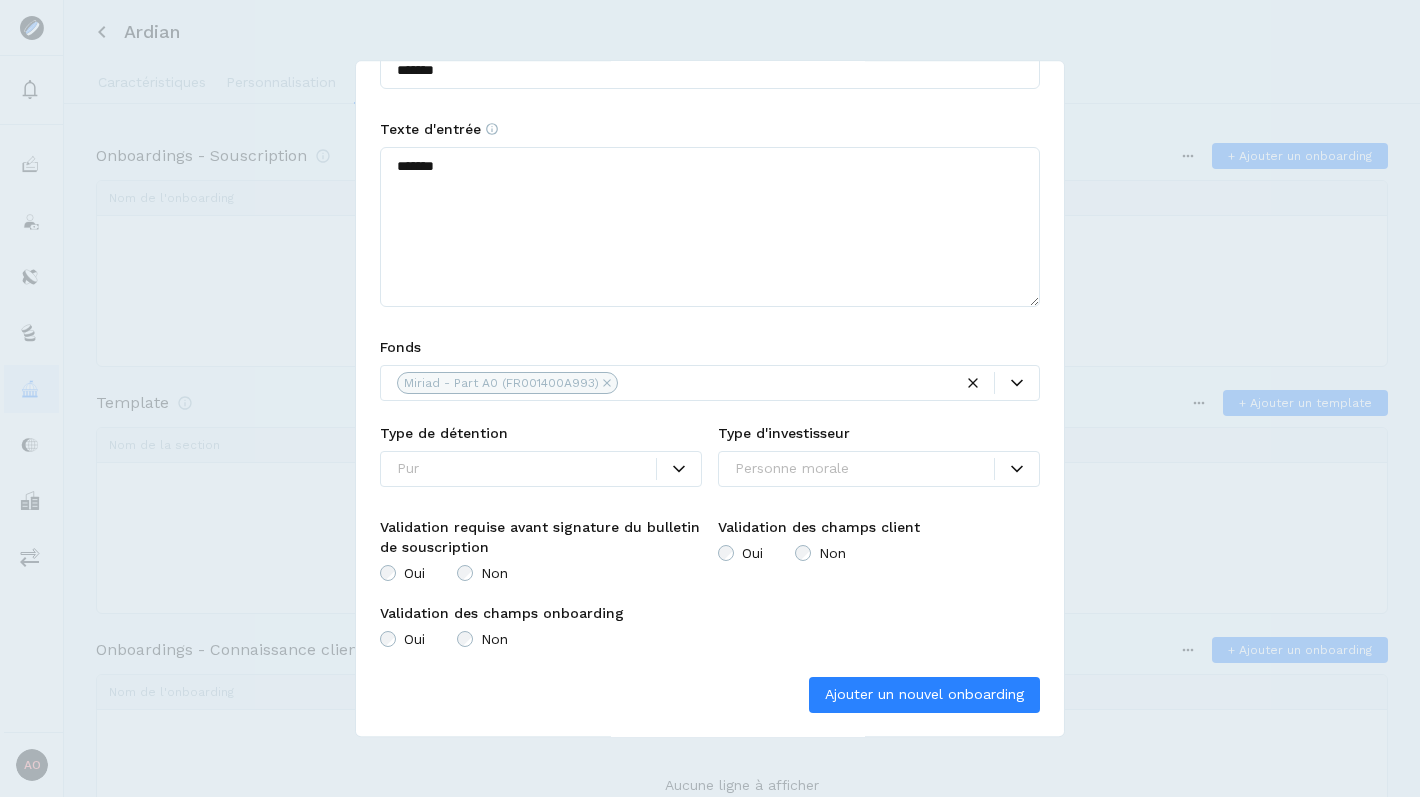 click at bounding box center [526, 468] 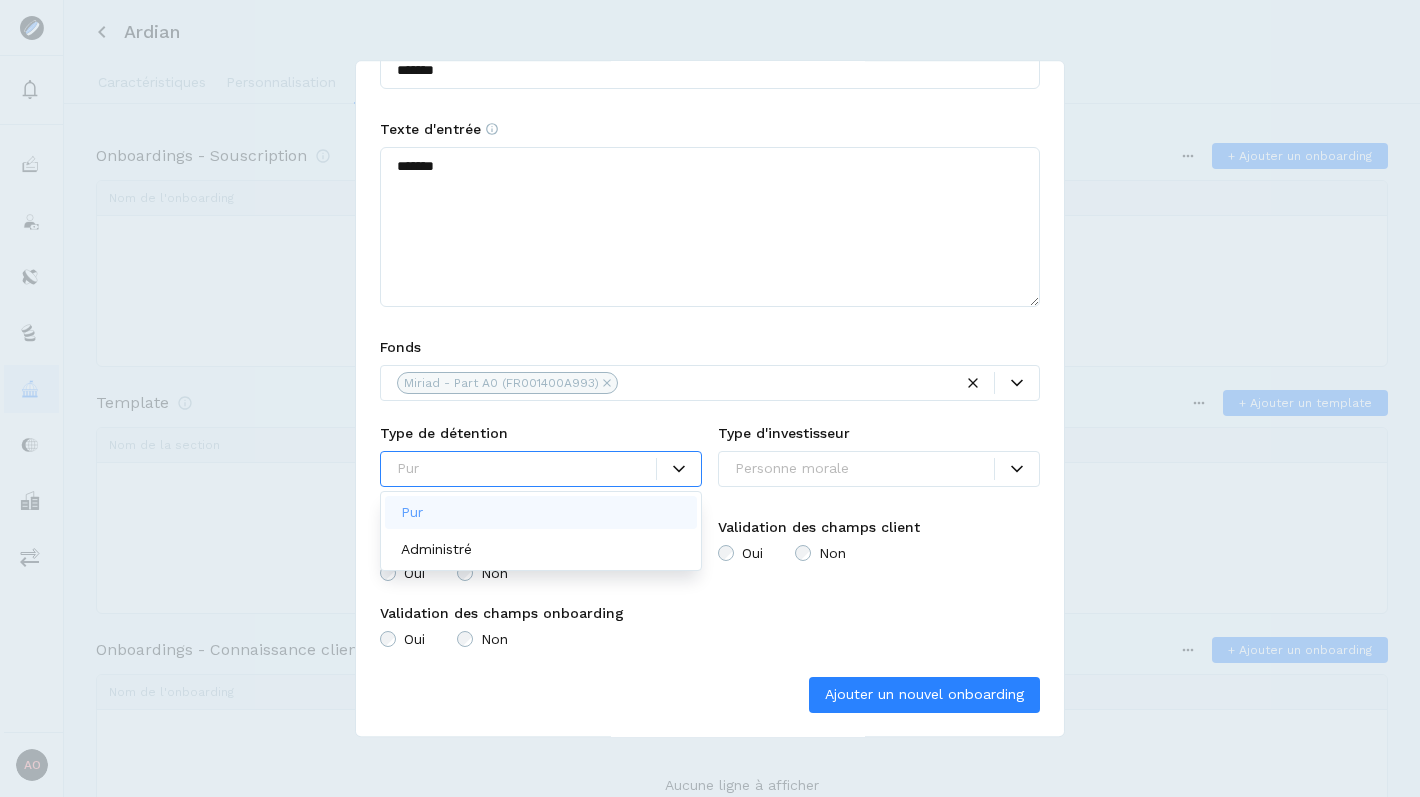 click at bounding box center [526, 468] 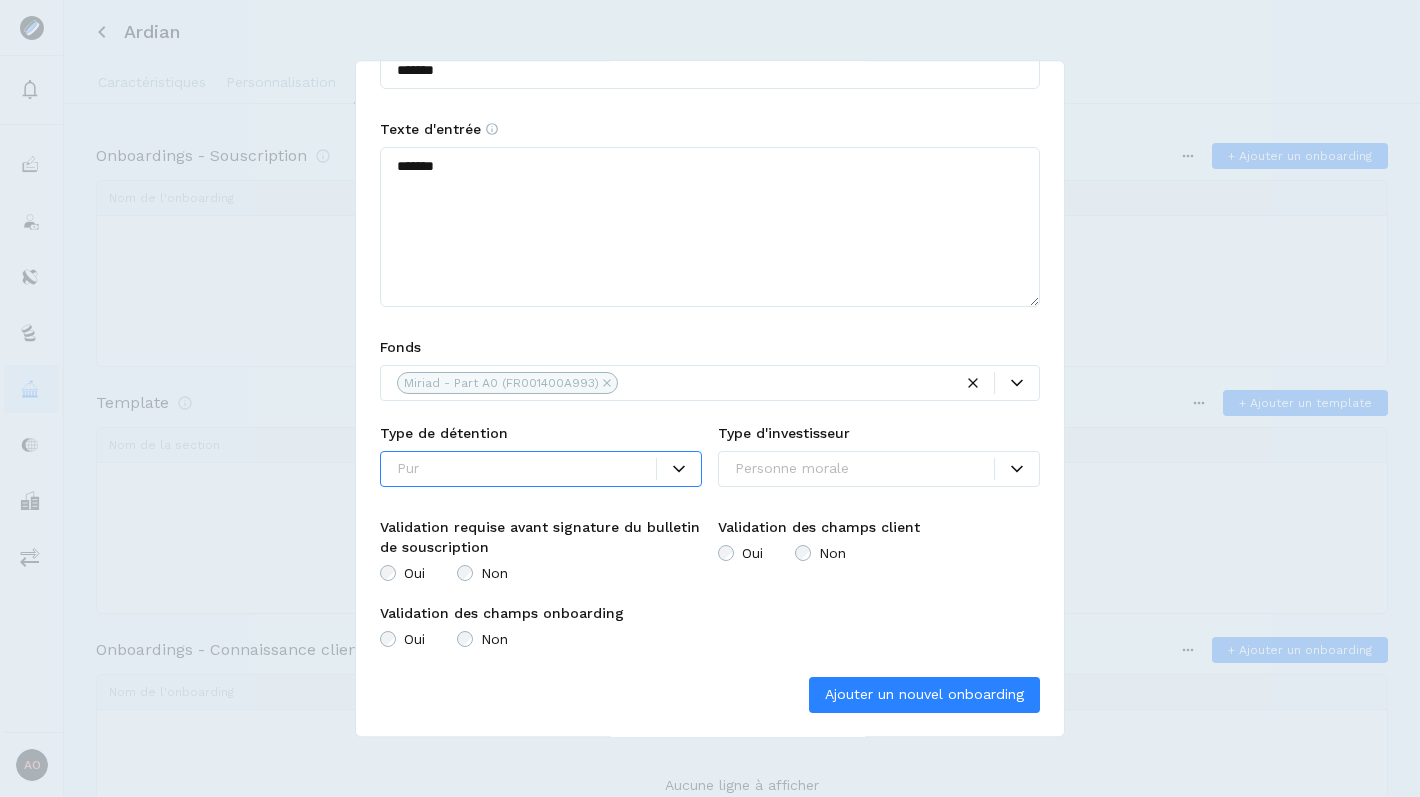 click on "Pur" at bounding box center (541, 469) 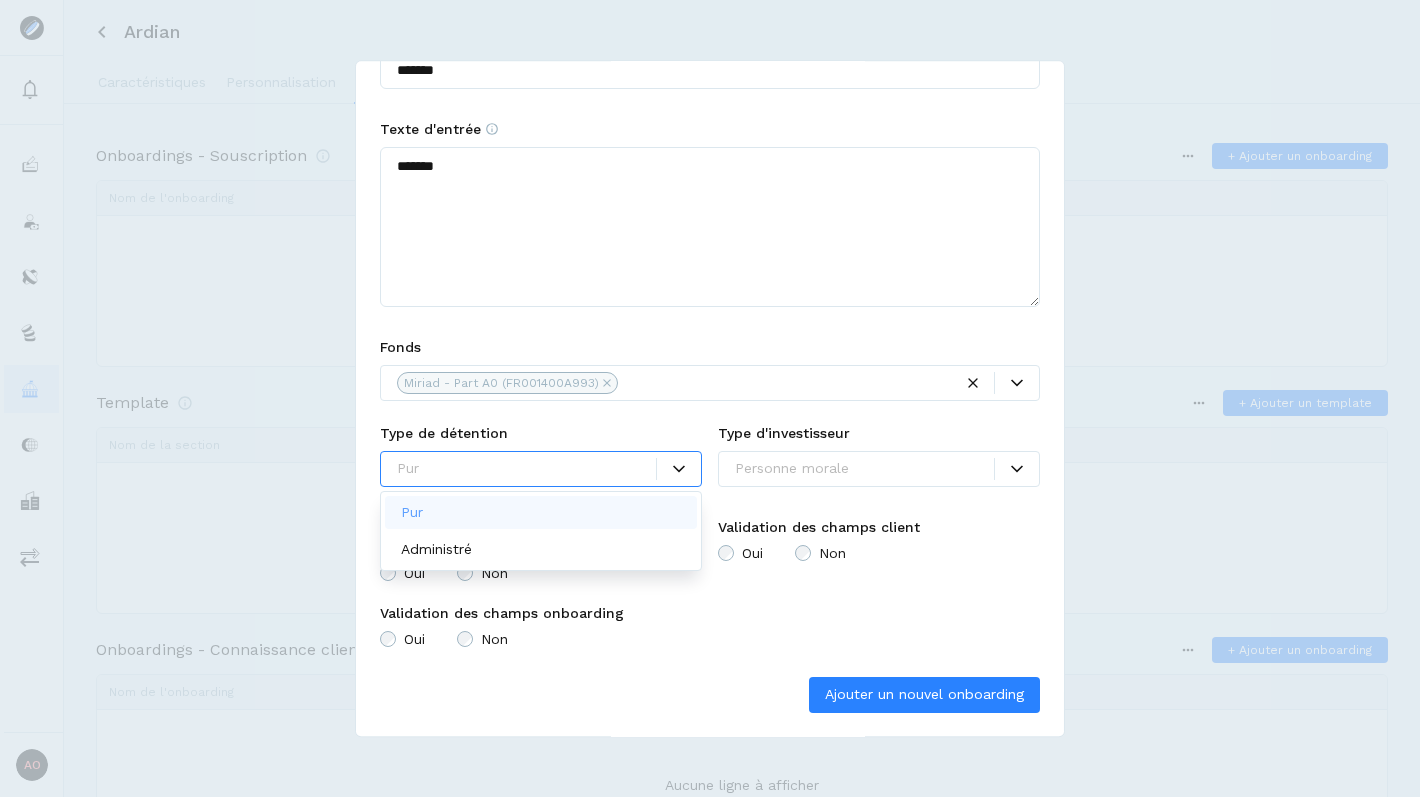 click on "Pur" at bounding box center (541, 512) 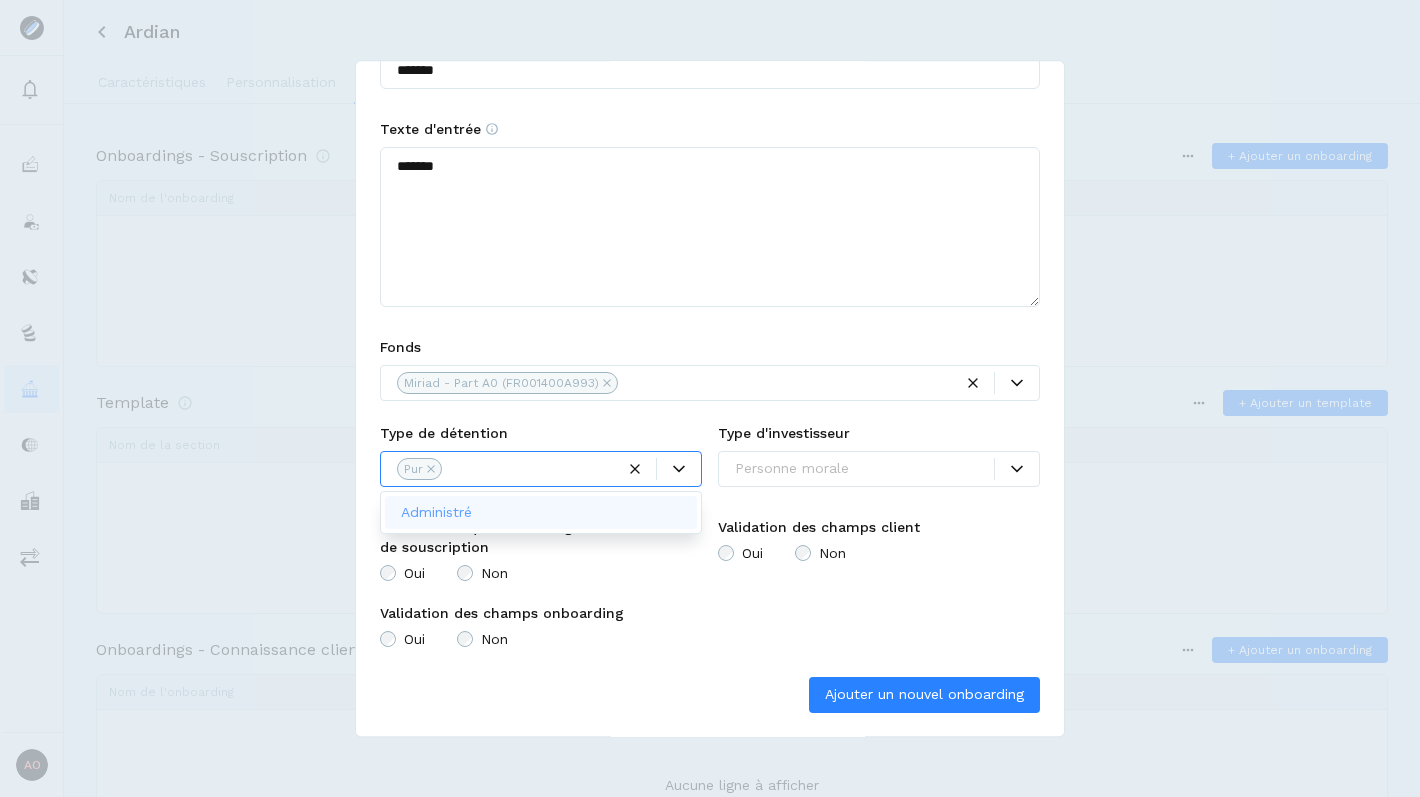 click at bounding box center (864, 468) 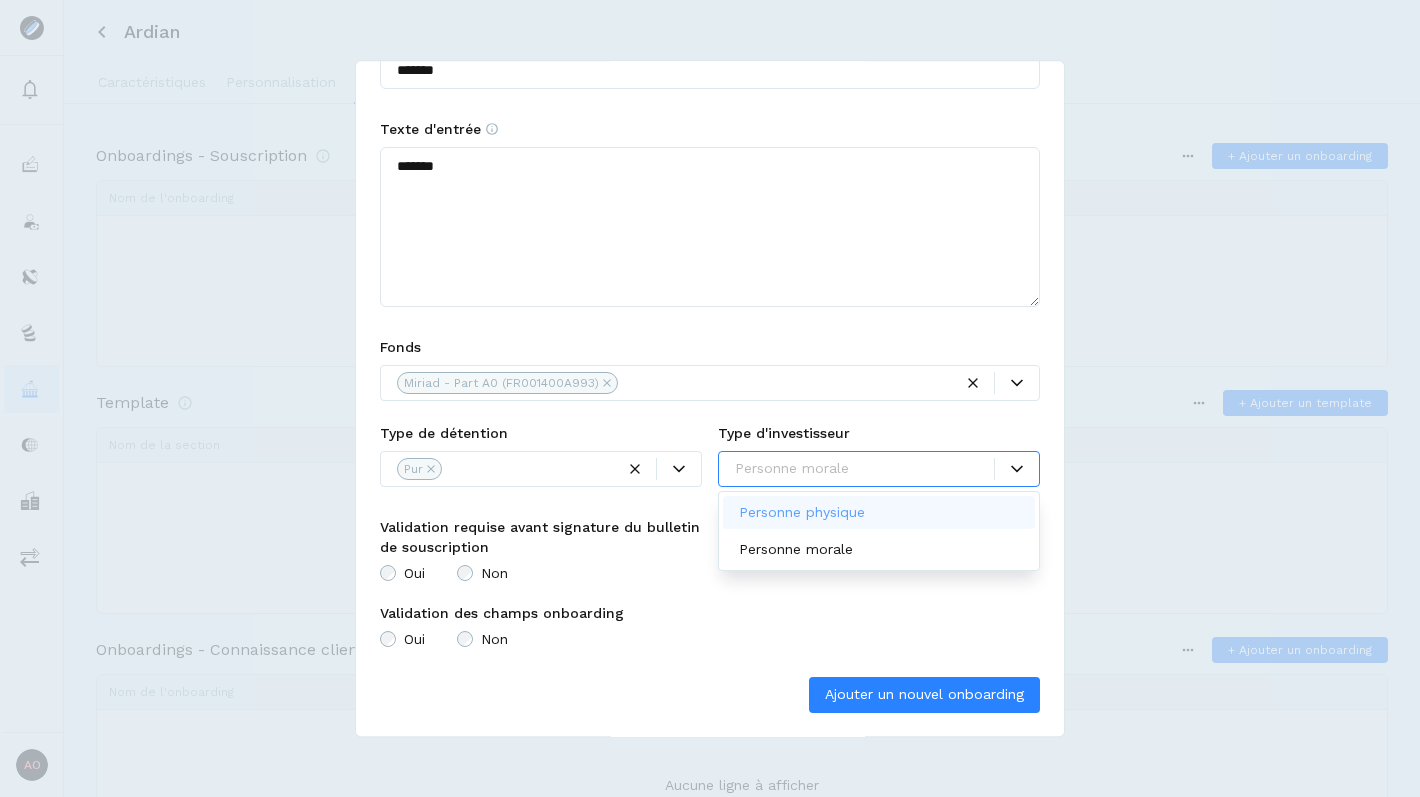 click on "Personne physique" at bounding box center [802, 512] 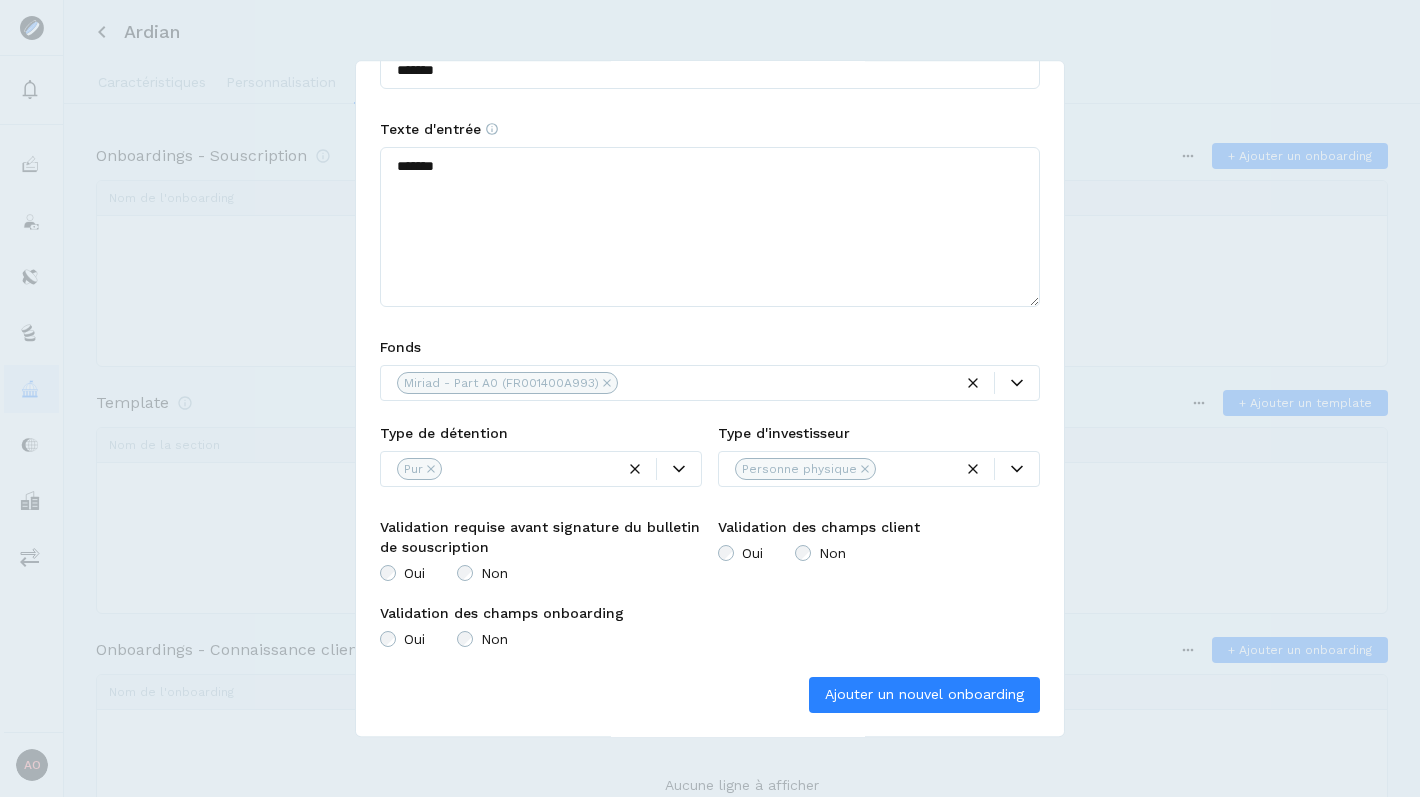 click on "Type d'investisseur" at bounding box center (784, 433) 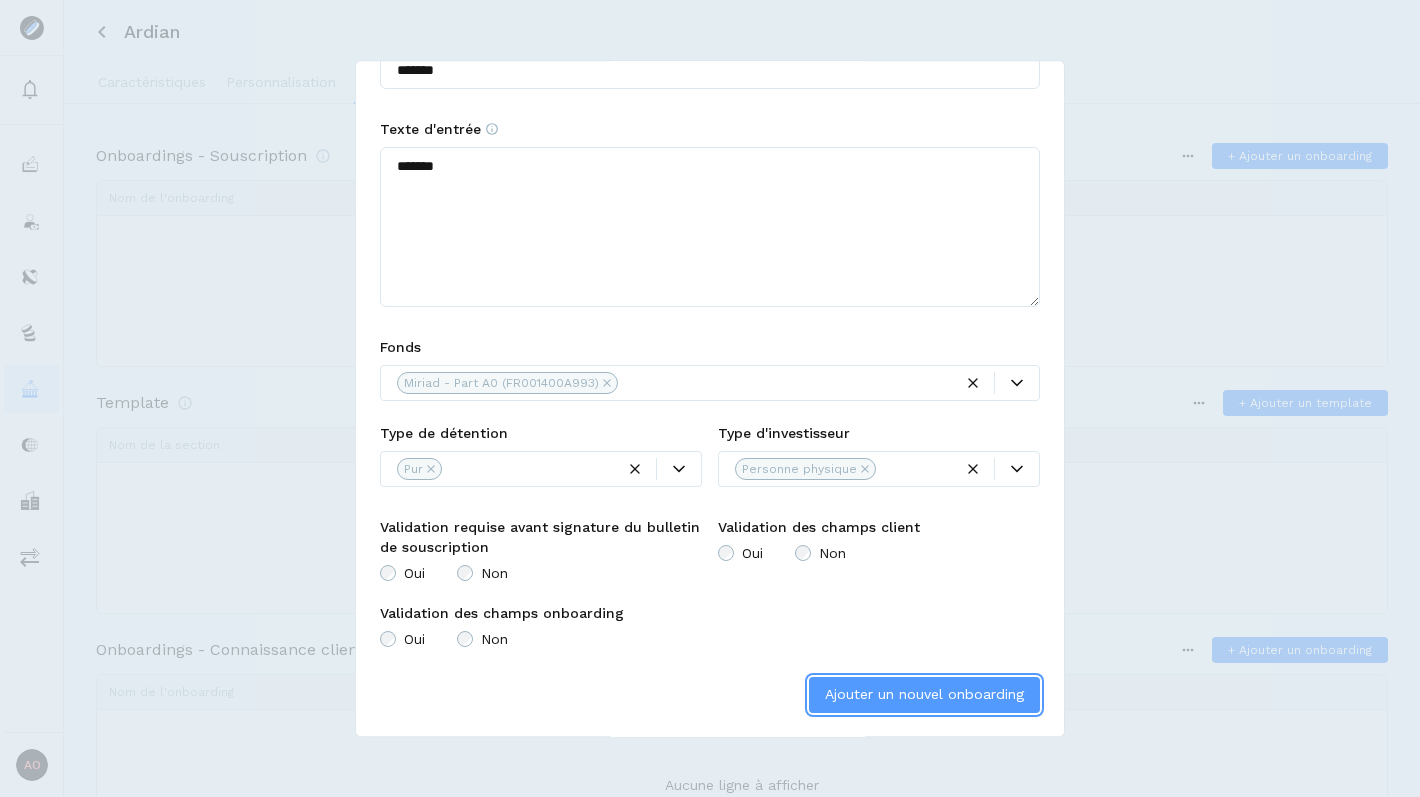 click on "Ajouter un nouvel onboarding" at bounding box center [924, 694] 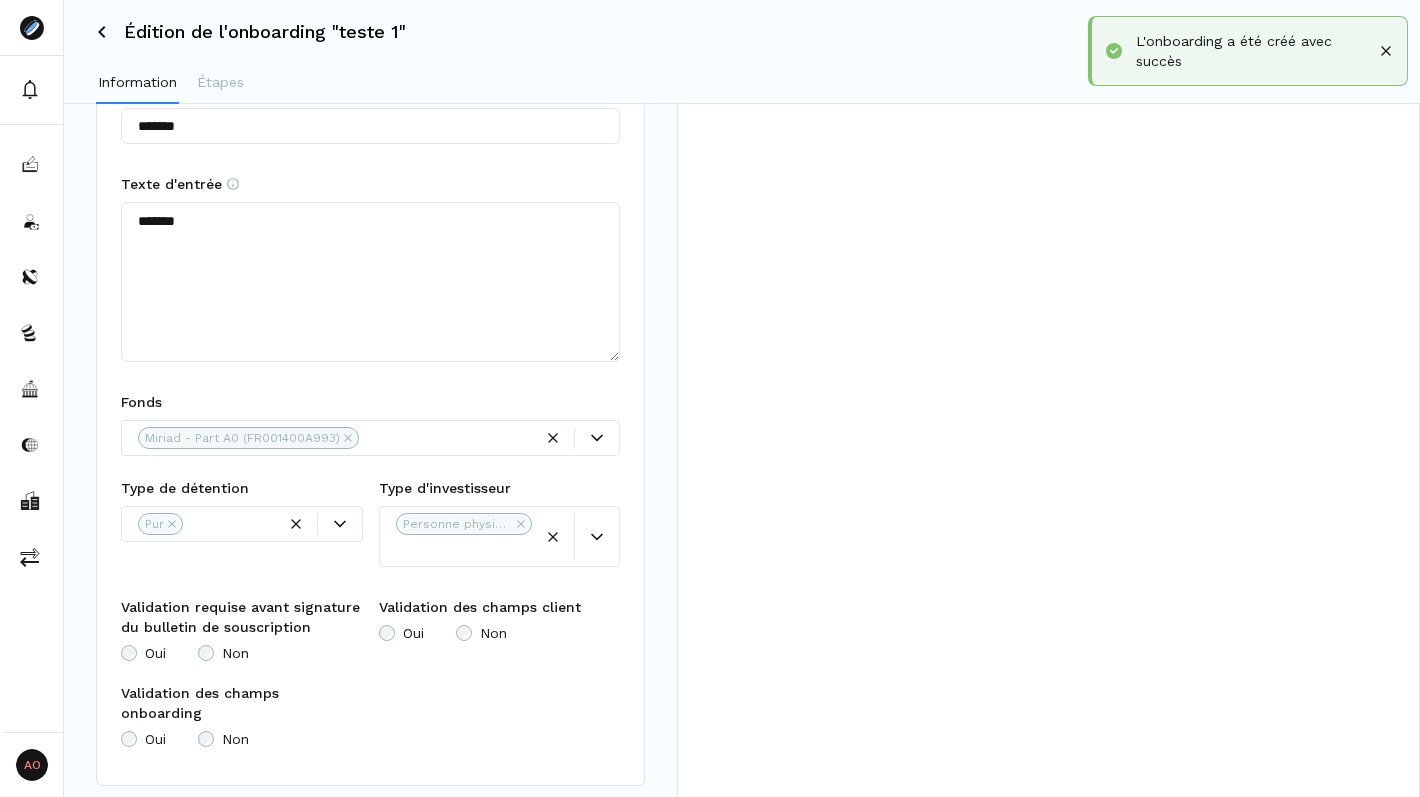 scroll, scrollTop: 0, scrollLeft: 0, axis: both 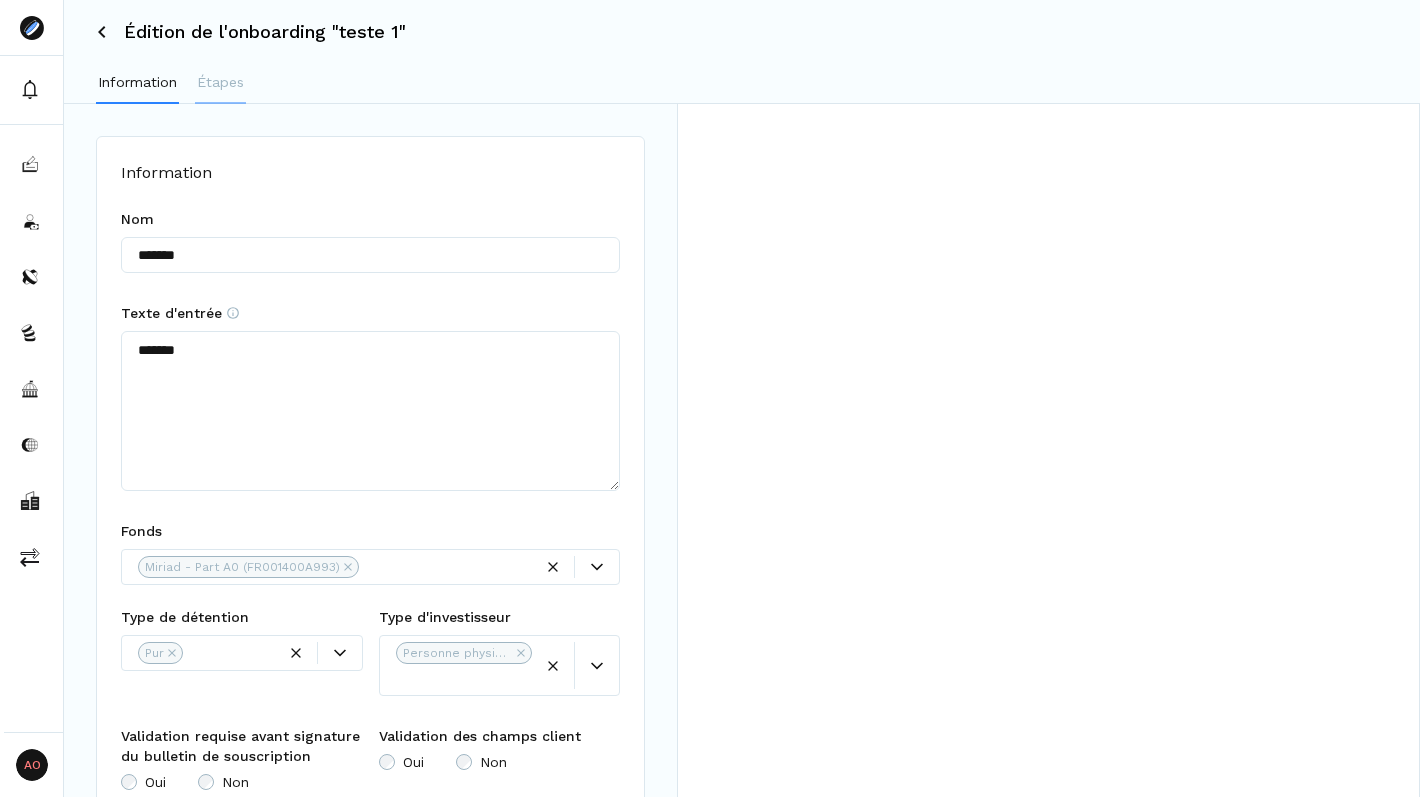 click on "Étapes" at bounding box center [220, 82] 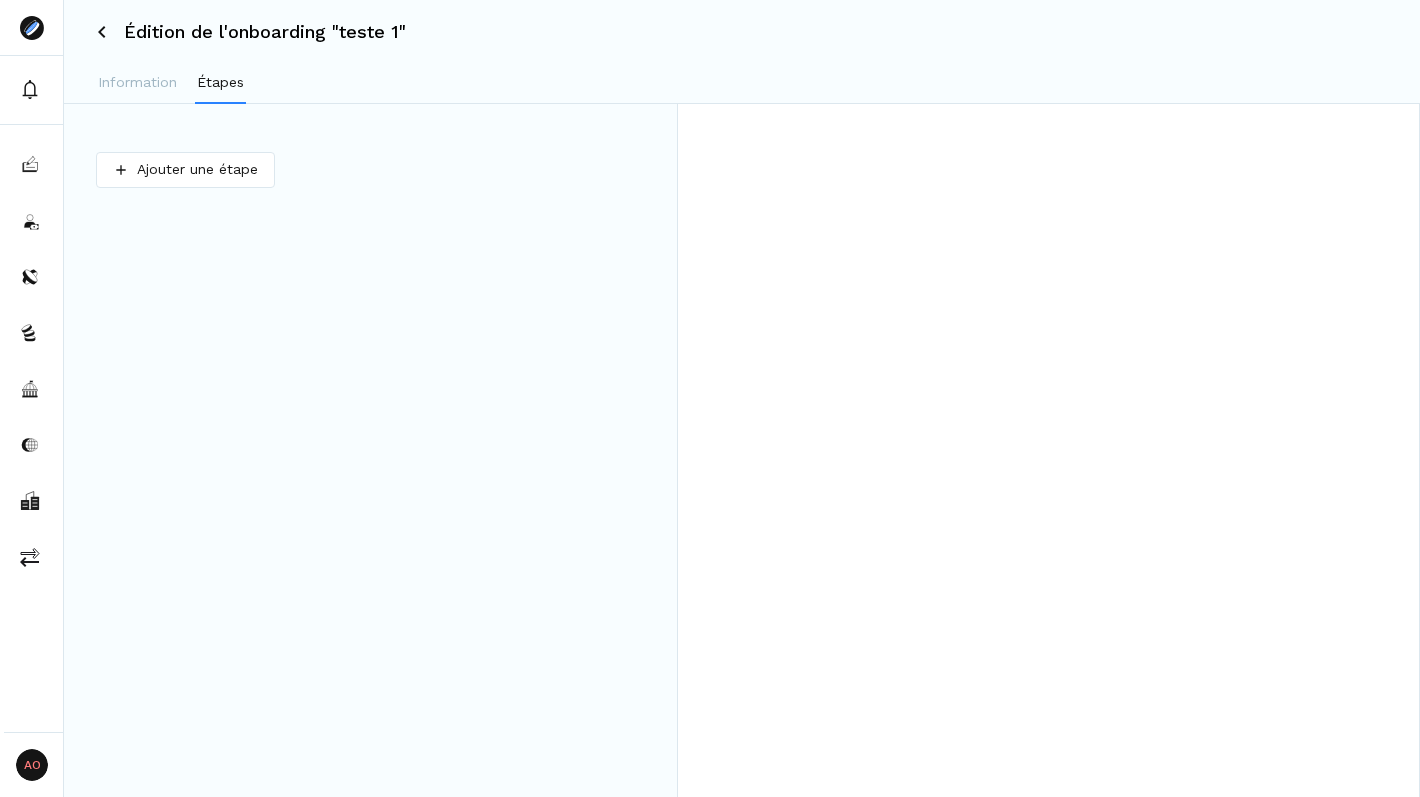 click at bounding box center (1048, 462) 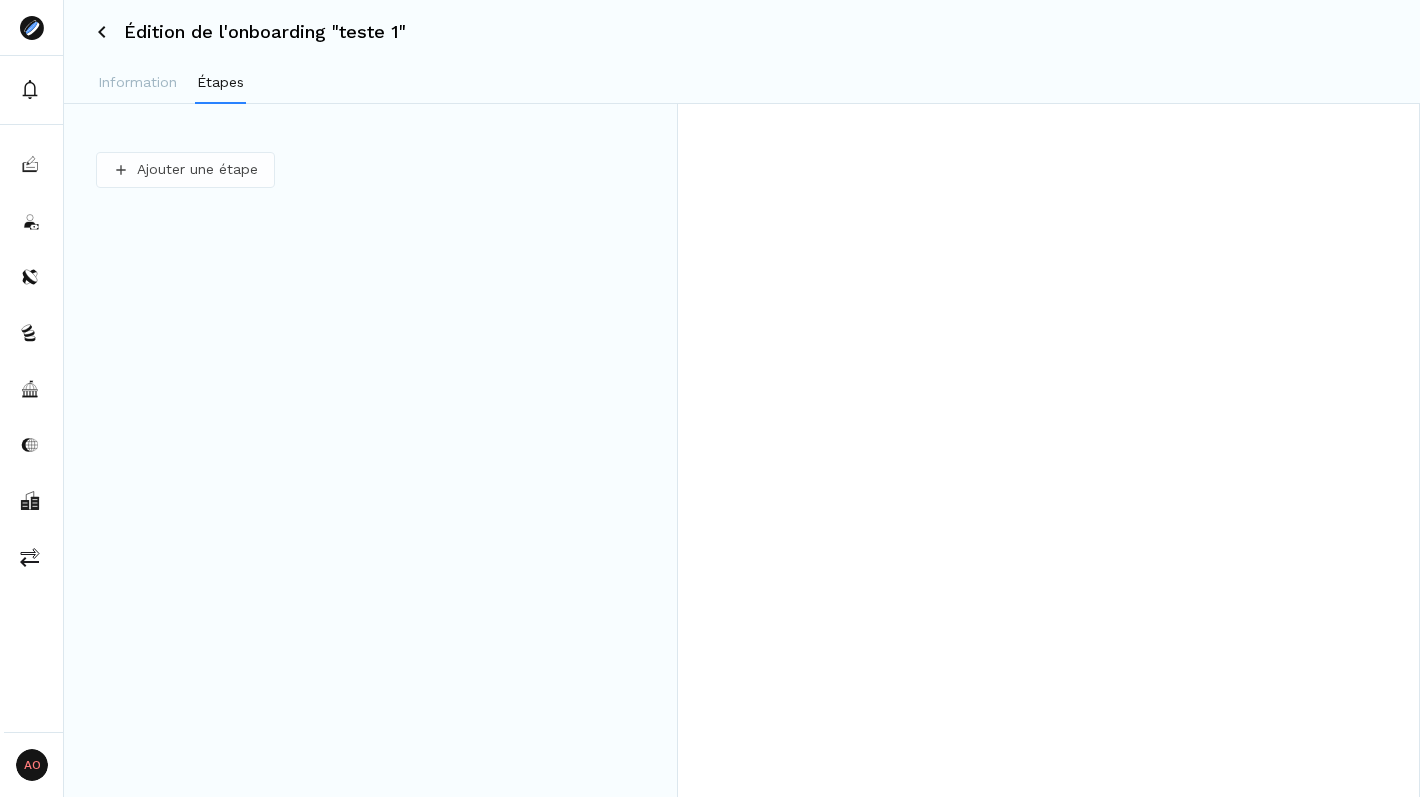 click on "AO Admin Owners Owners Édition de l'onboarding "teste 1" Information Étapes
To pick up a draggable item, press the space bar.
While dragging, use the arrow keys to move the item.
Press space again to drop the item in its new position, or press escape to cancel.
Ajouter une étape" at bounding box center [710, 398] 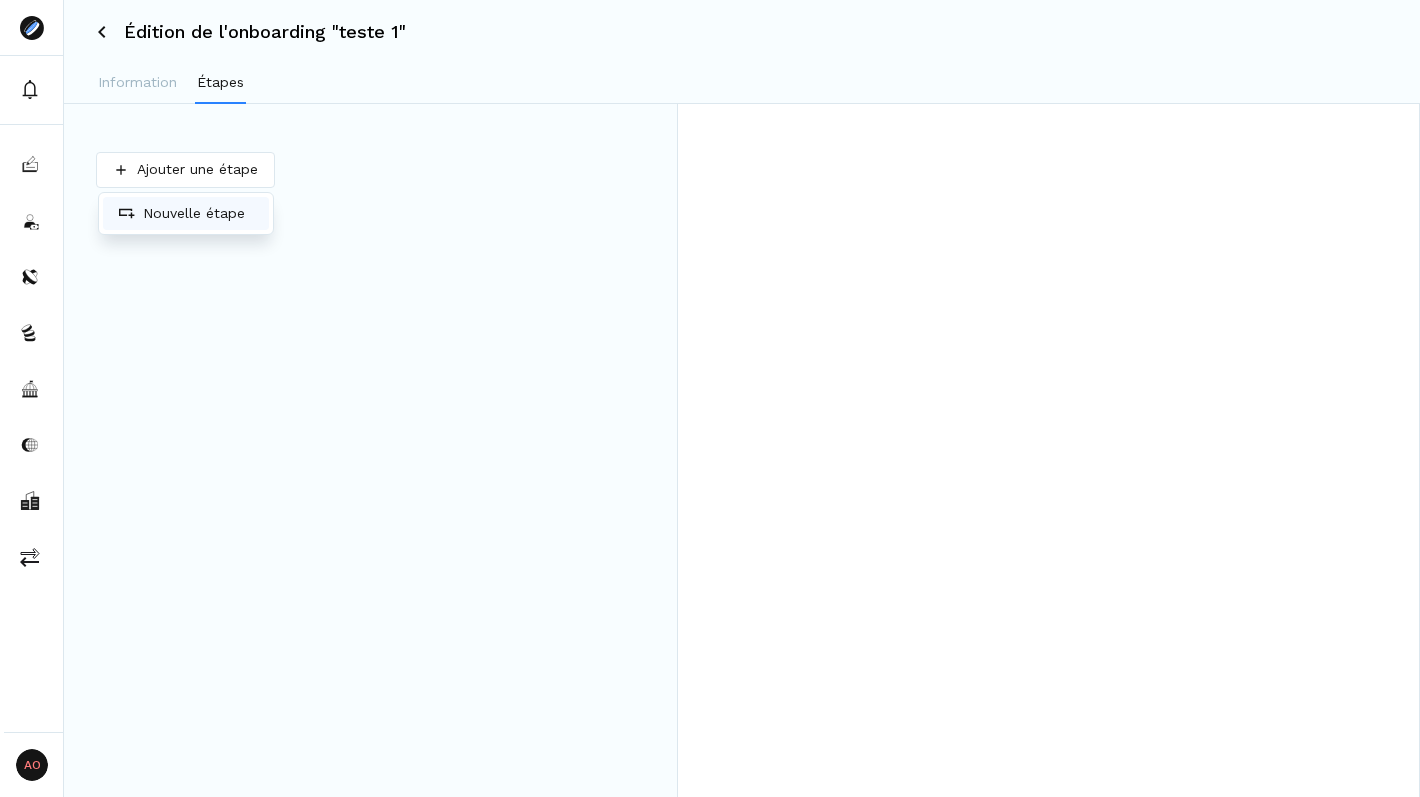 click on "Nouvelle étape" at bounding box center (186, 213) 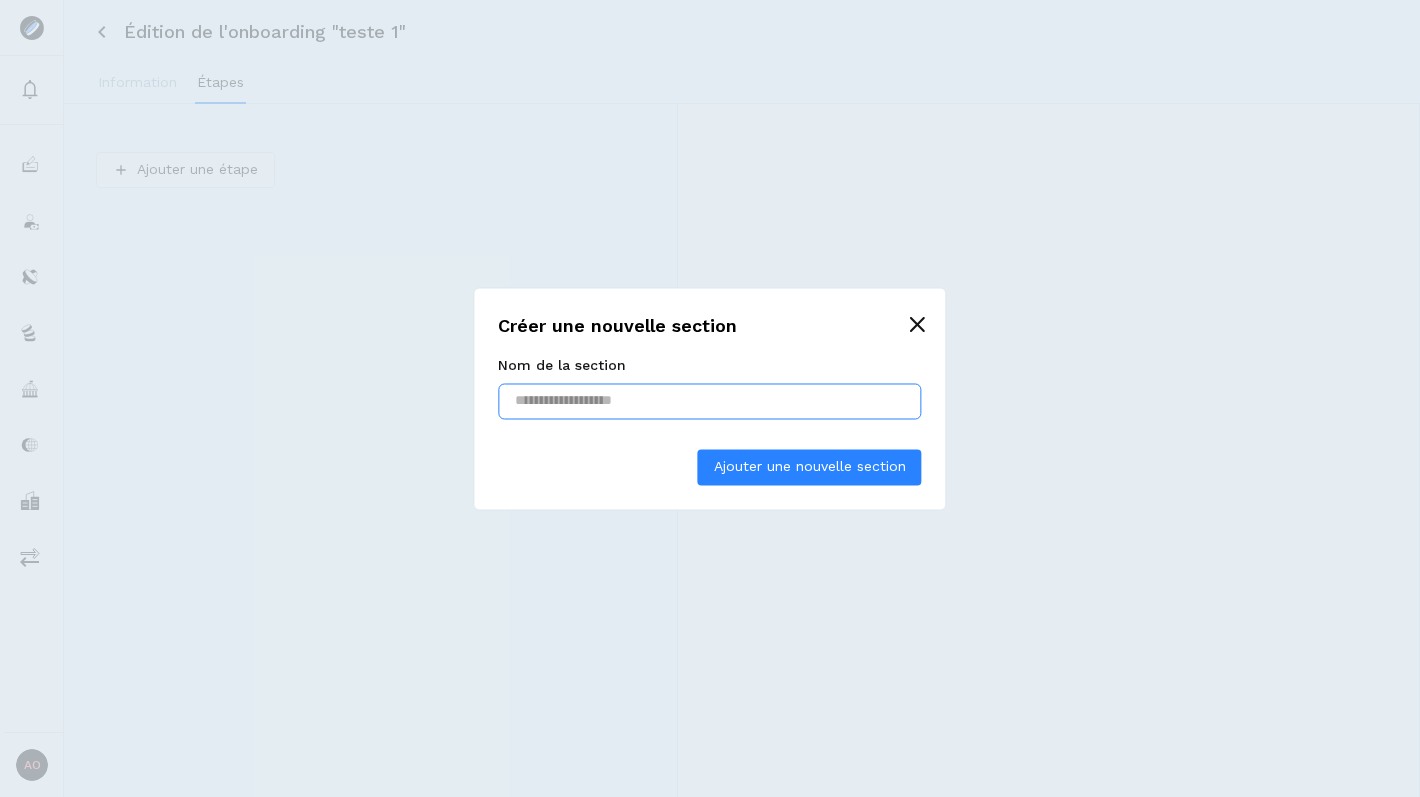 click at bounding box center (709, 401) 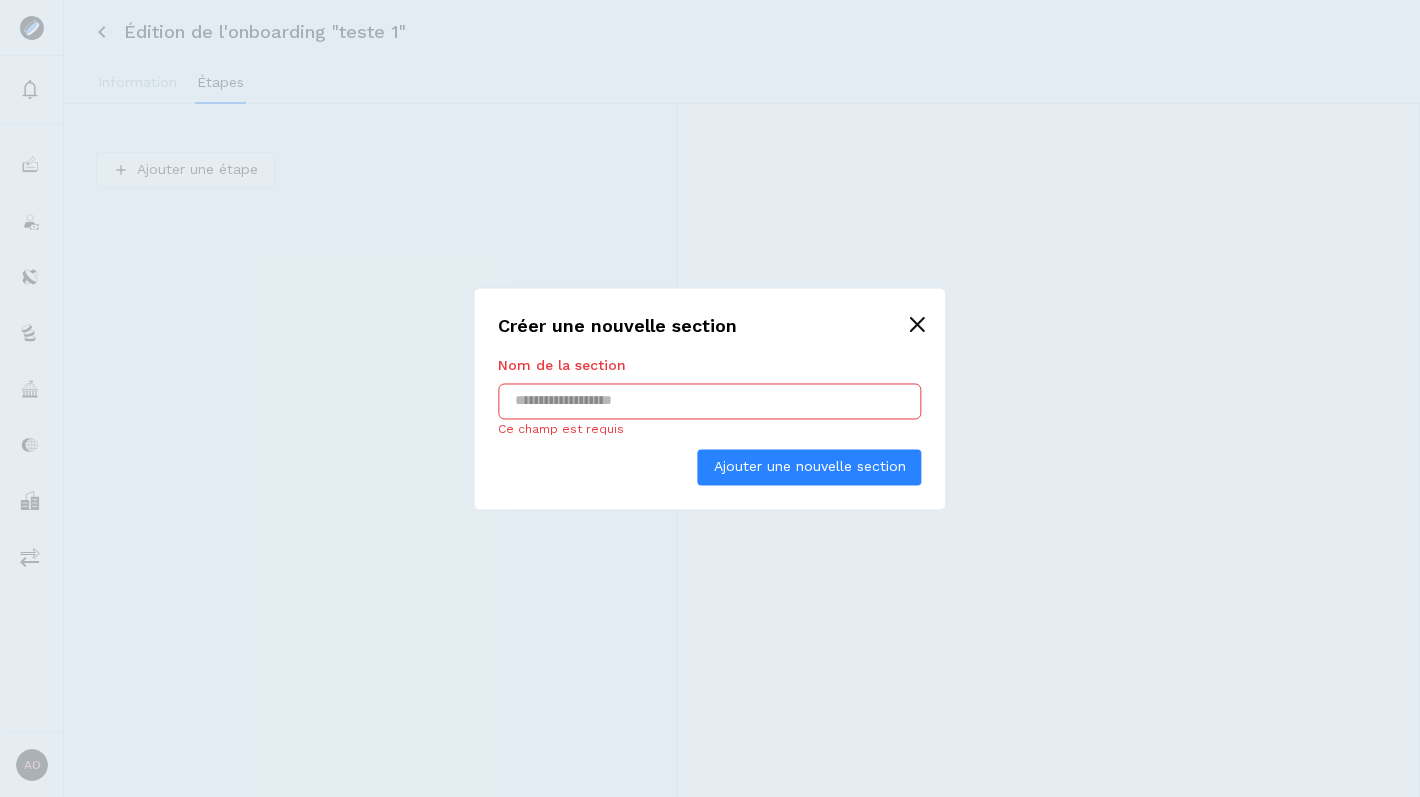 click on "Créer une nouvelle section" at bounding box center (709, 325) 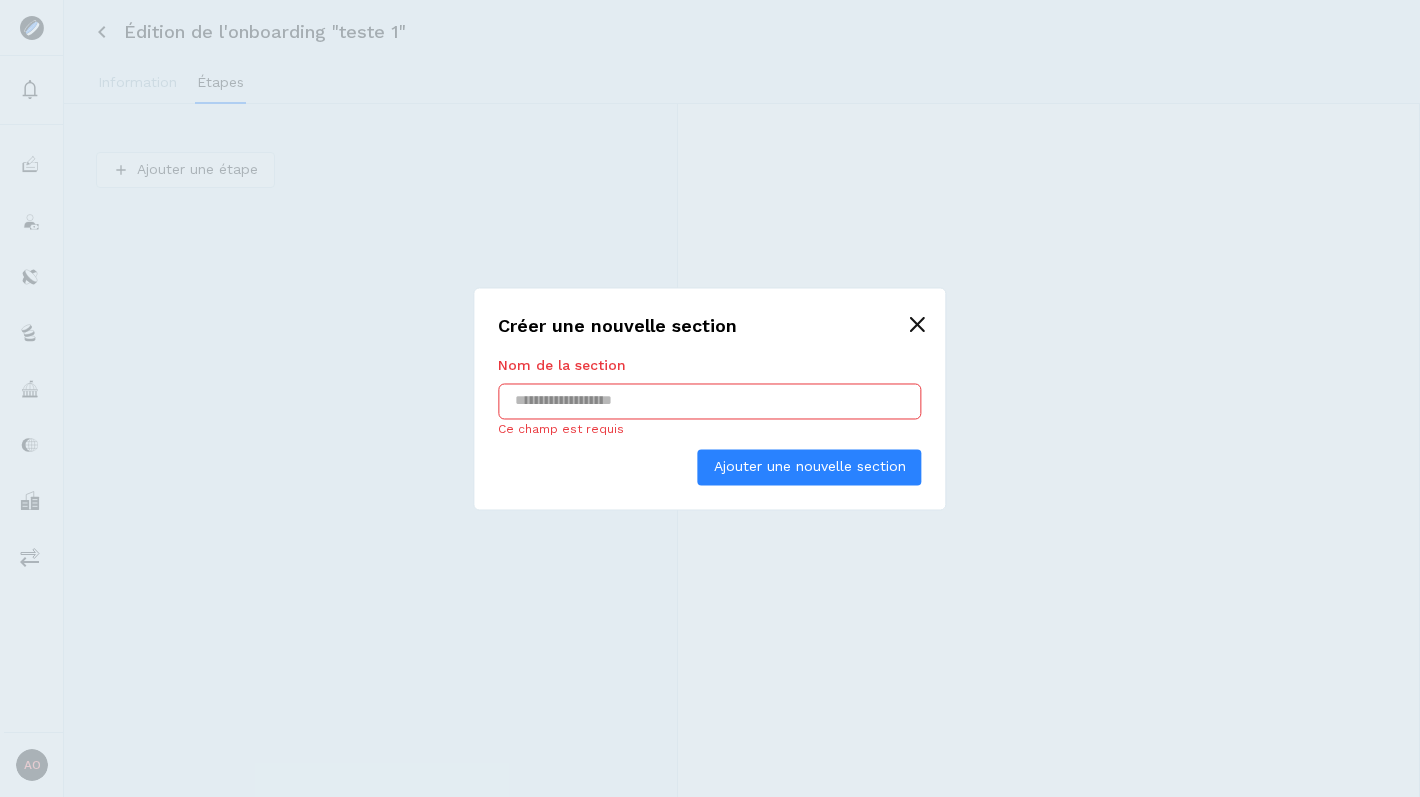 click at bounding box center (709, 401) 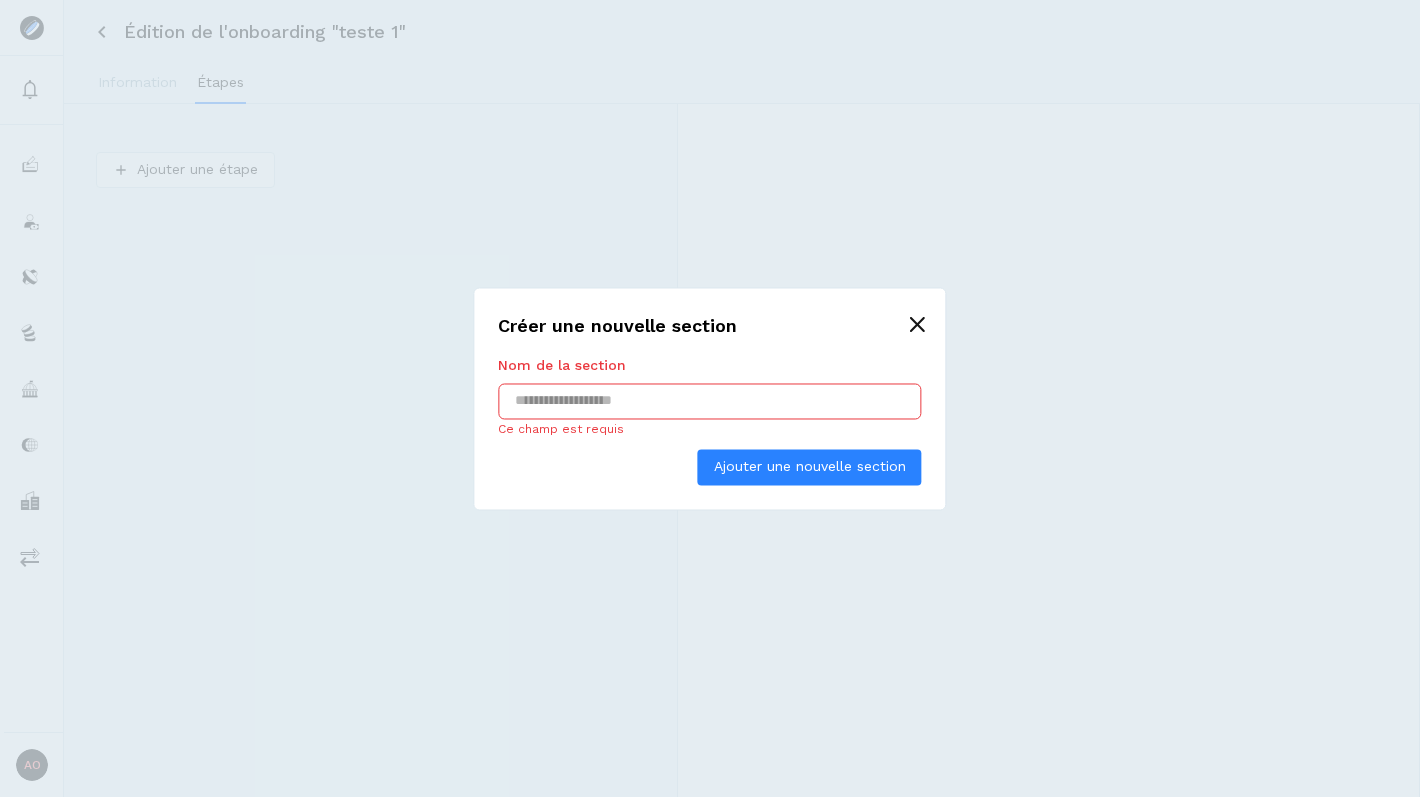click at bounding box center [709, 401] 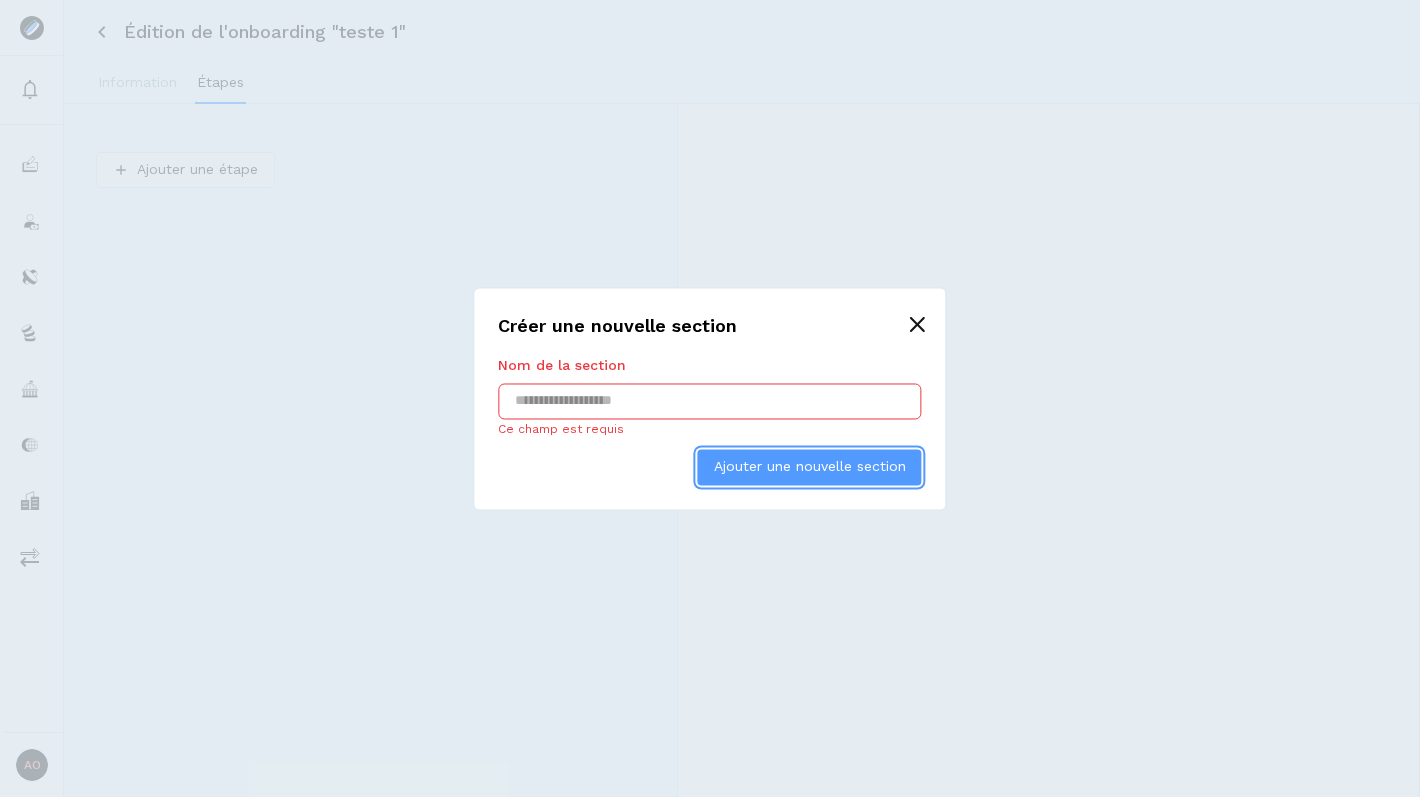 click on "Ajouter une nouvelle section" at bounding box center [810, 466] 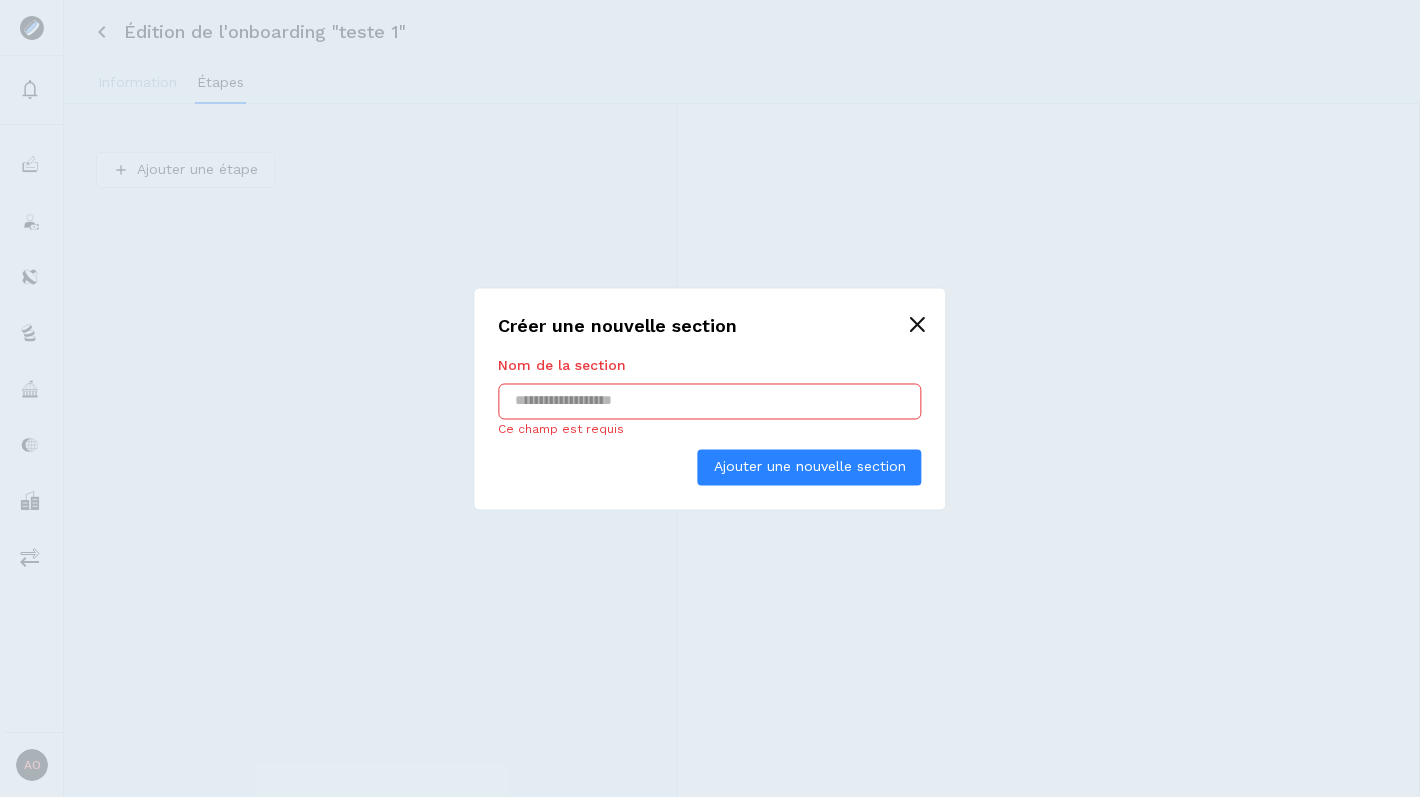 click 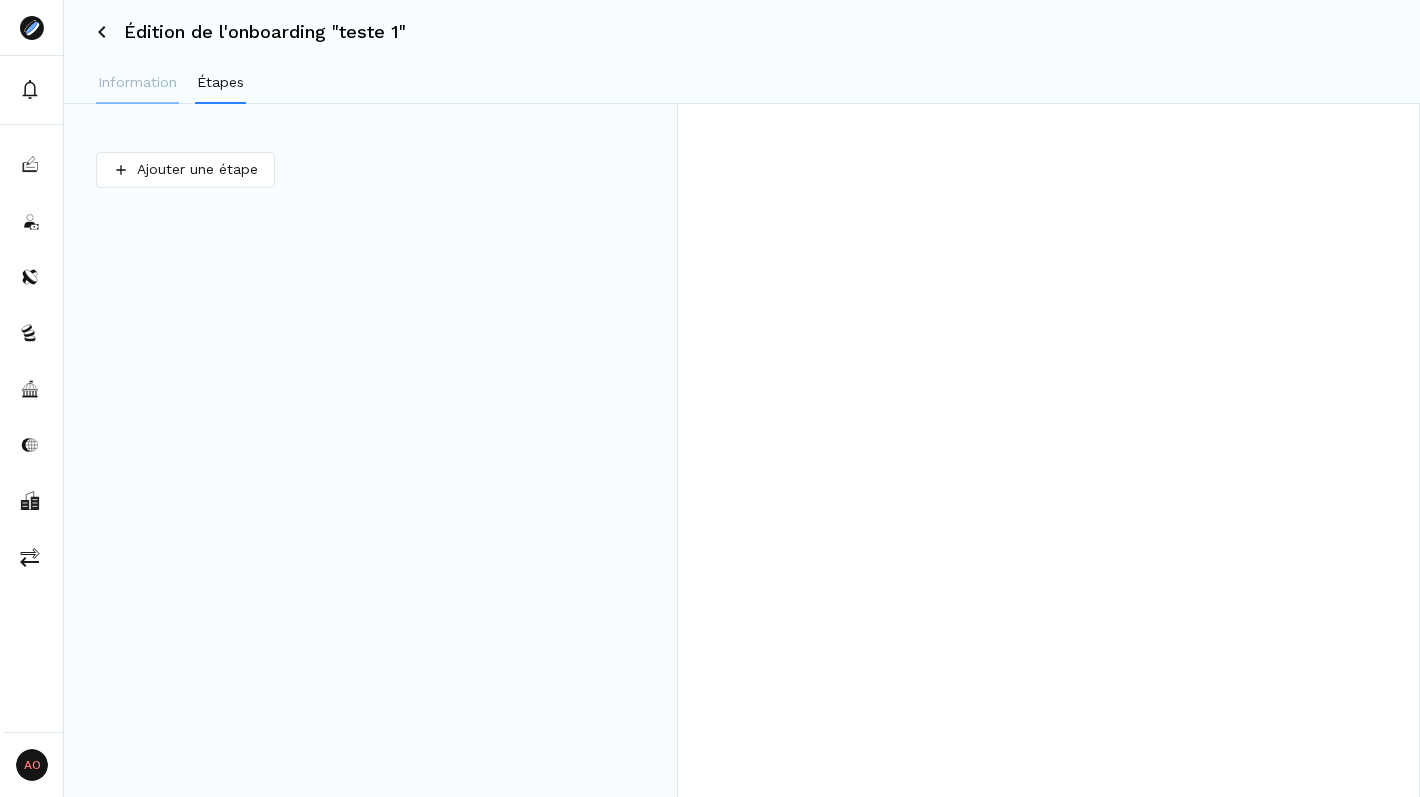 click on "Information" at bounding box center (137, 82) 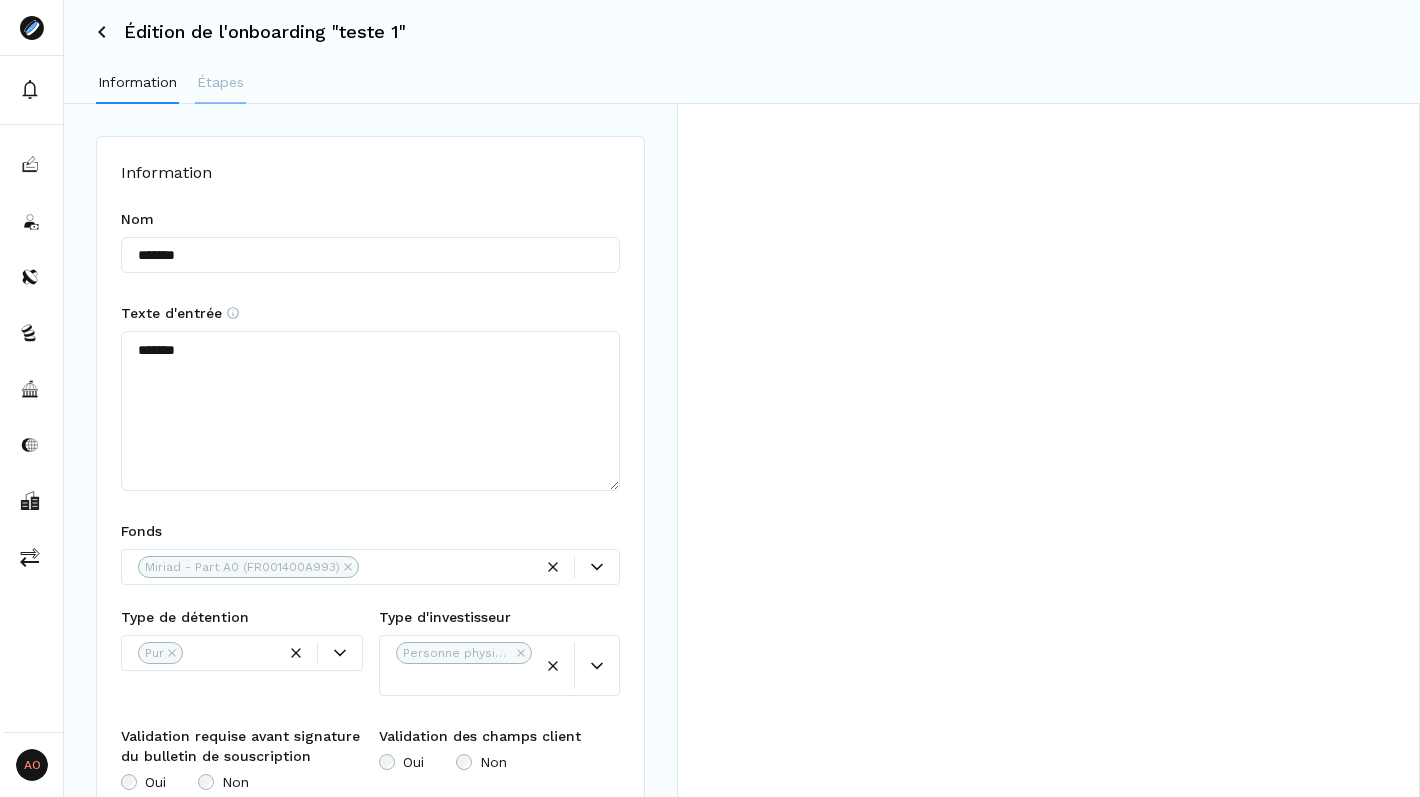 click on "Étapes" at bounding box center [220, 82] 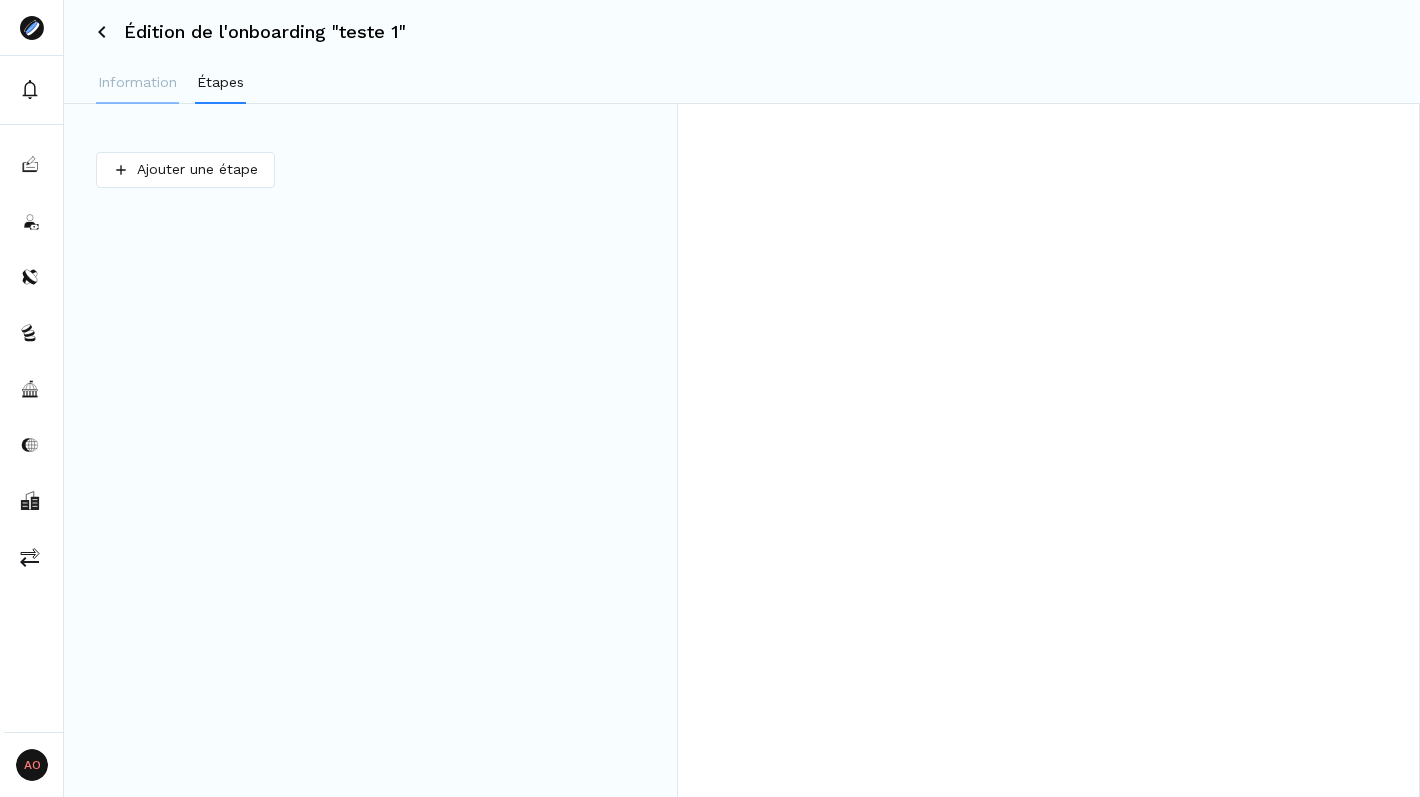 click on "Information" at bounding box center [137, 82] 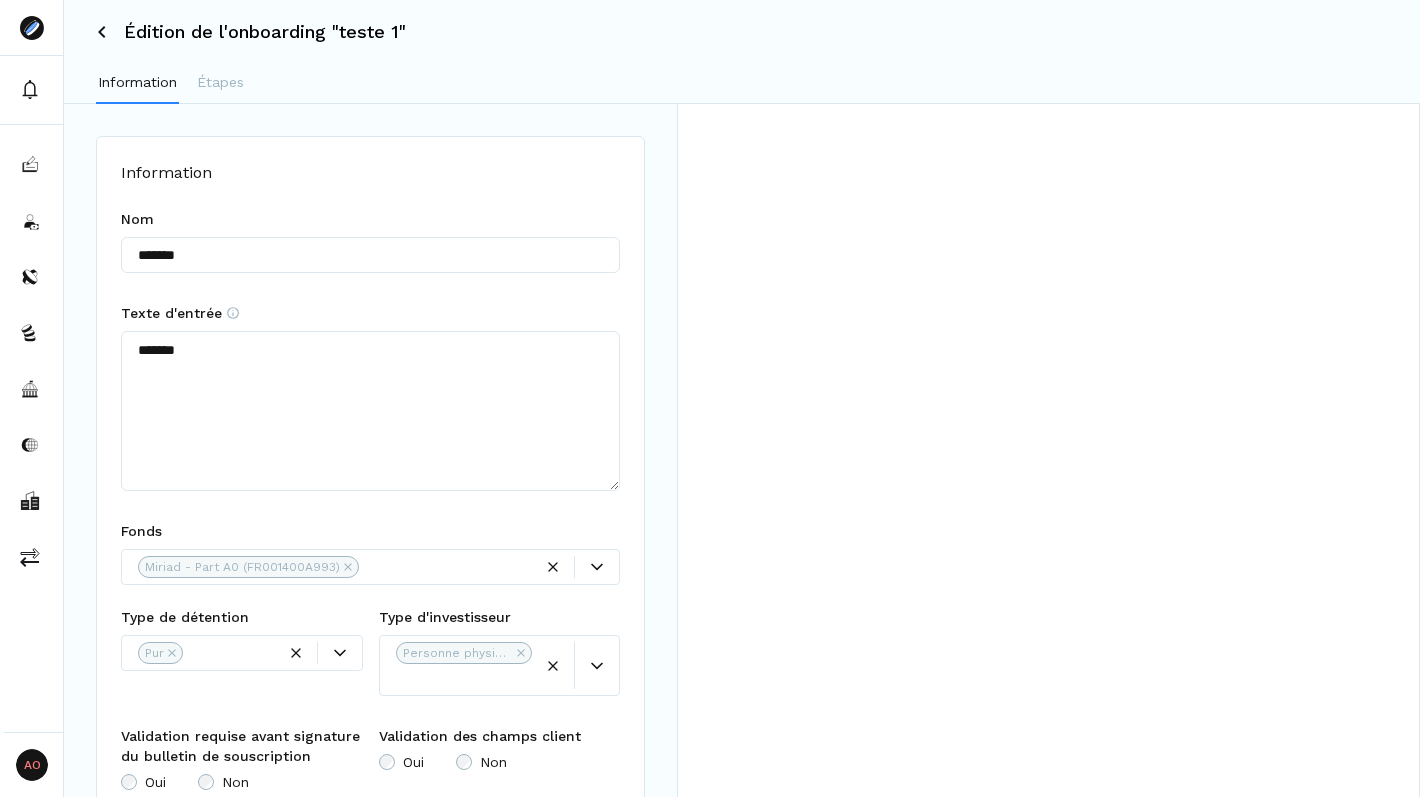 click 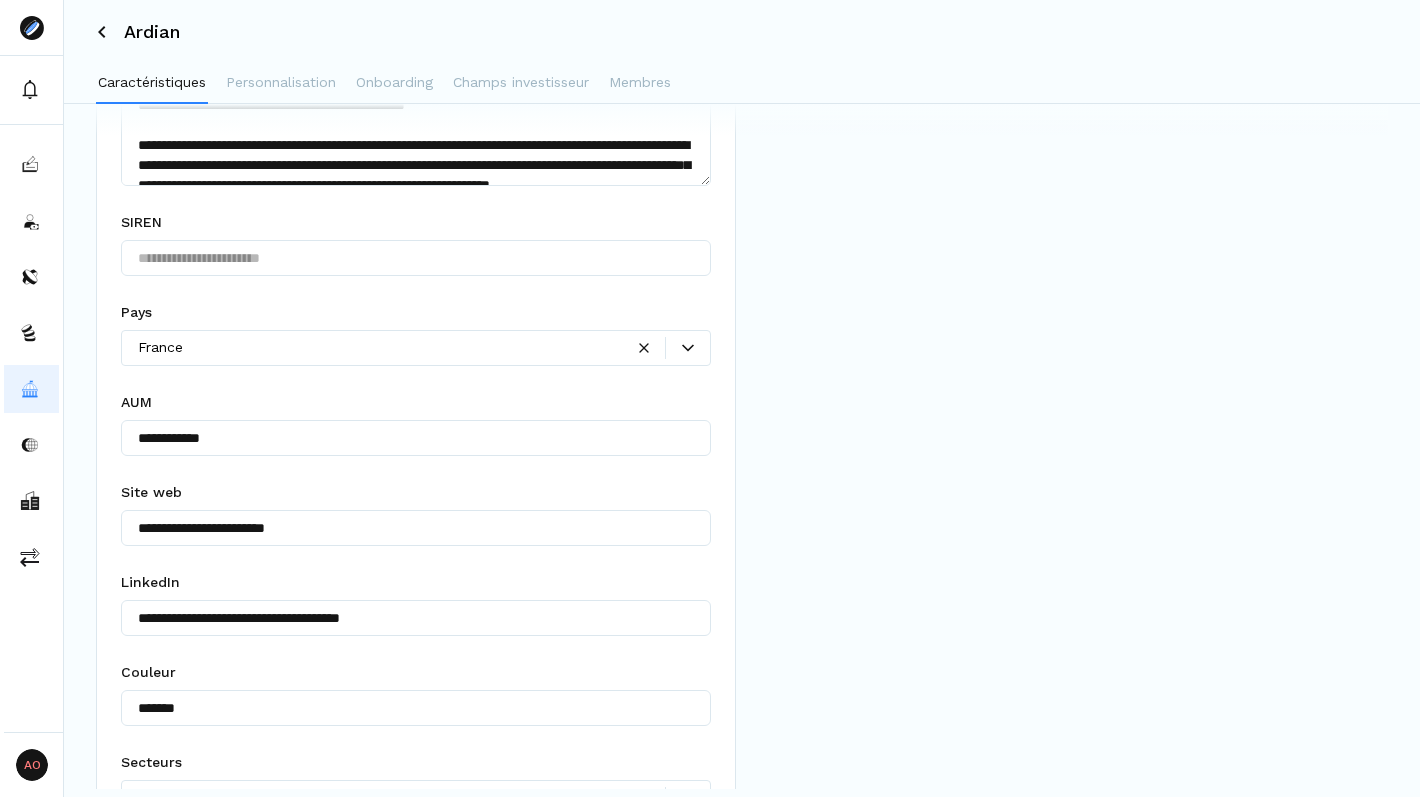 scroll, scrollTop: 0, scrollLeft: 0, axis: both 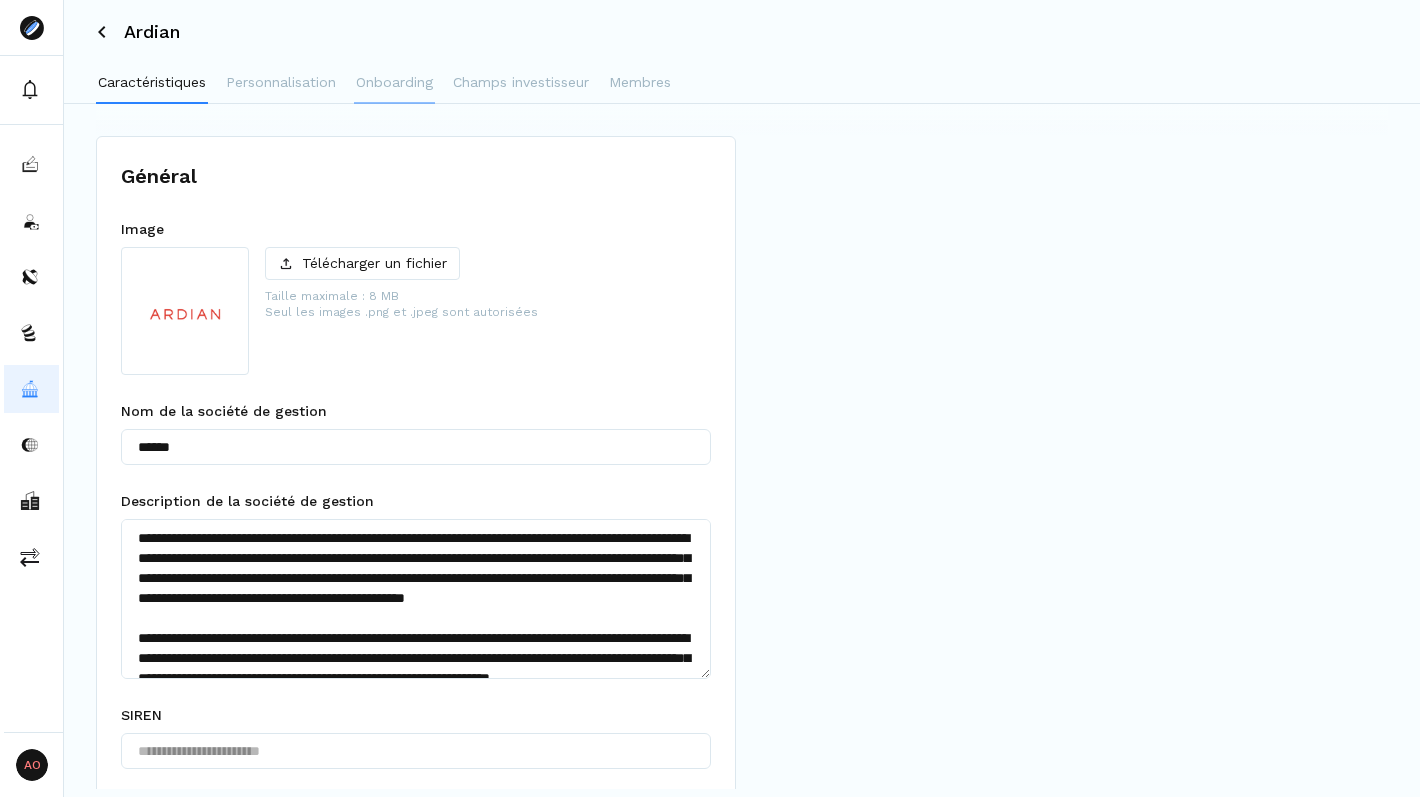 click on "Onboarding" at bounding box center (394, 84) 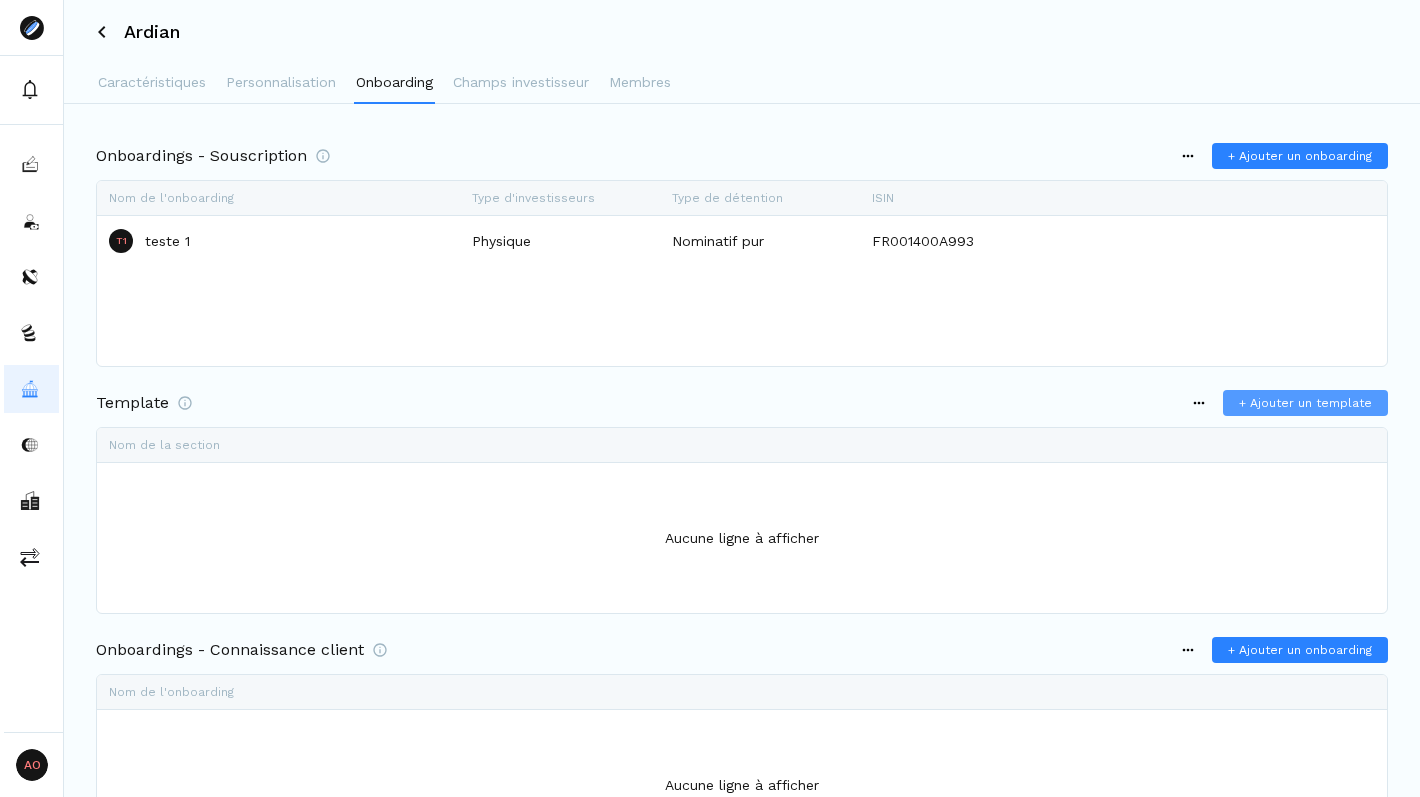 click on "+ Ajouter un template" at bounding box center [1305, 403] 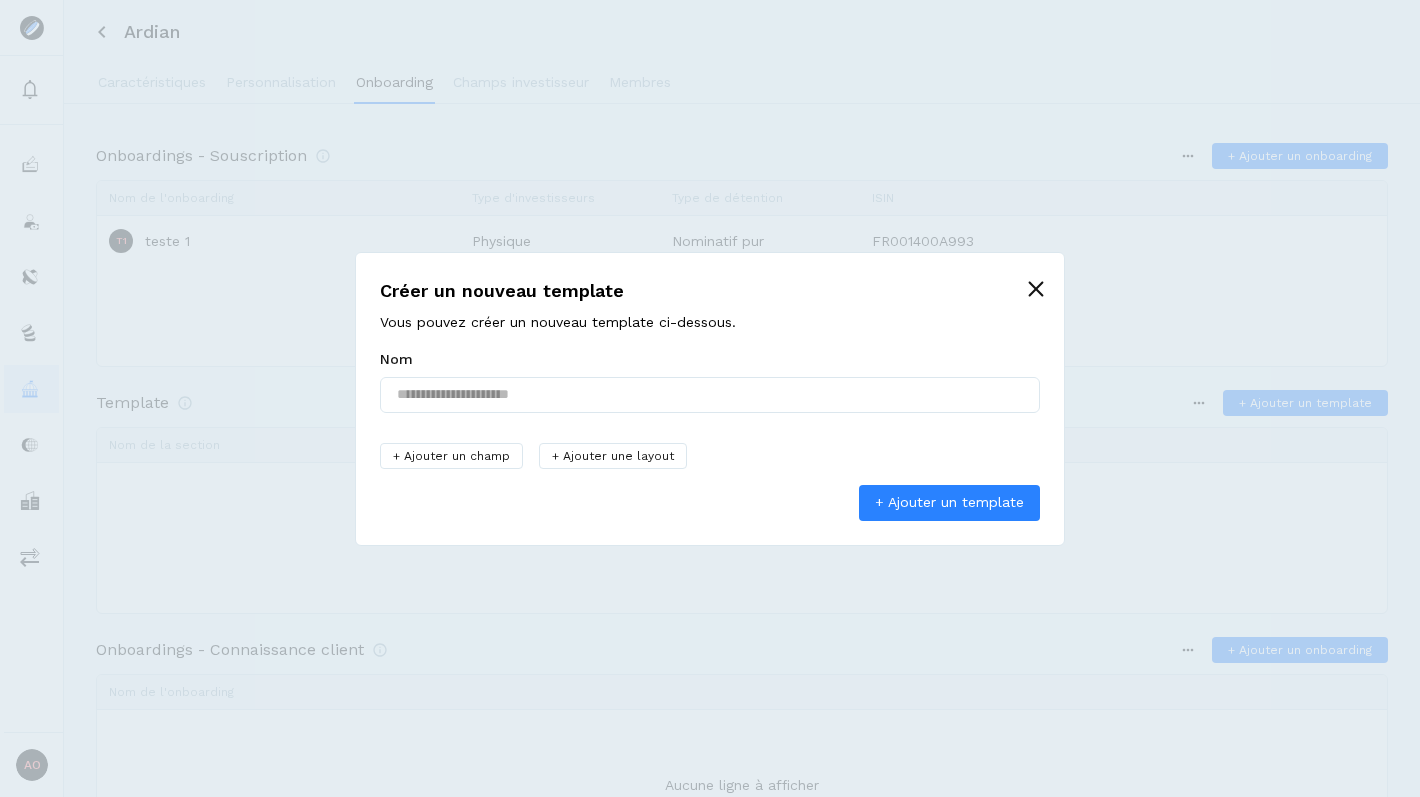 click on "Créer un nouveau template" at bounding box center (710, 289) 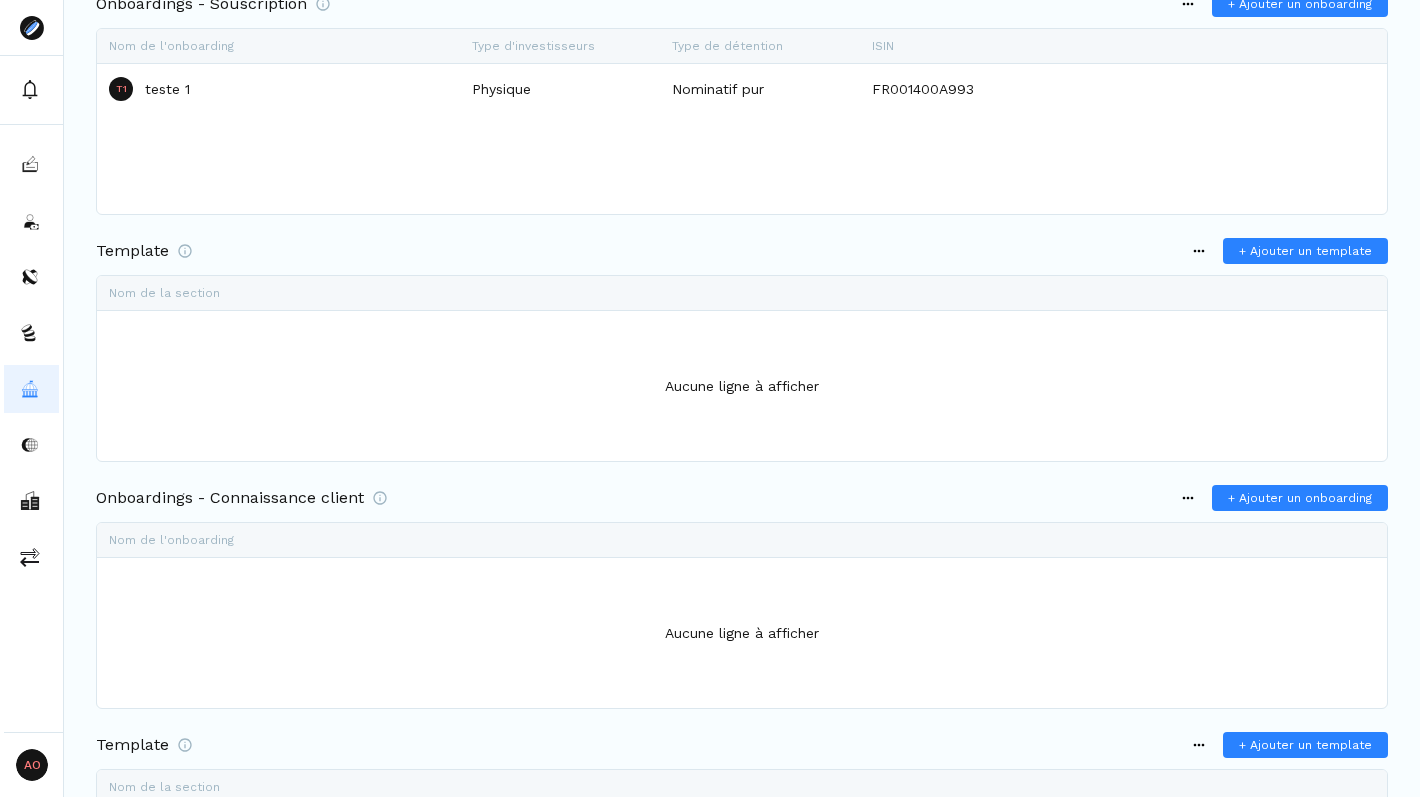 scroll, scrollTop: 154, scrollLeft: 0, axis: vertical 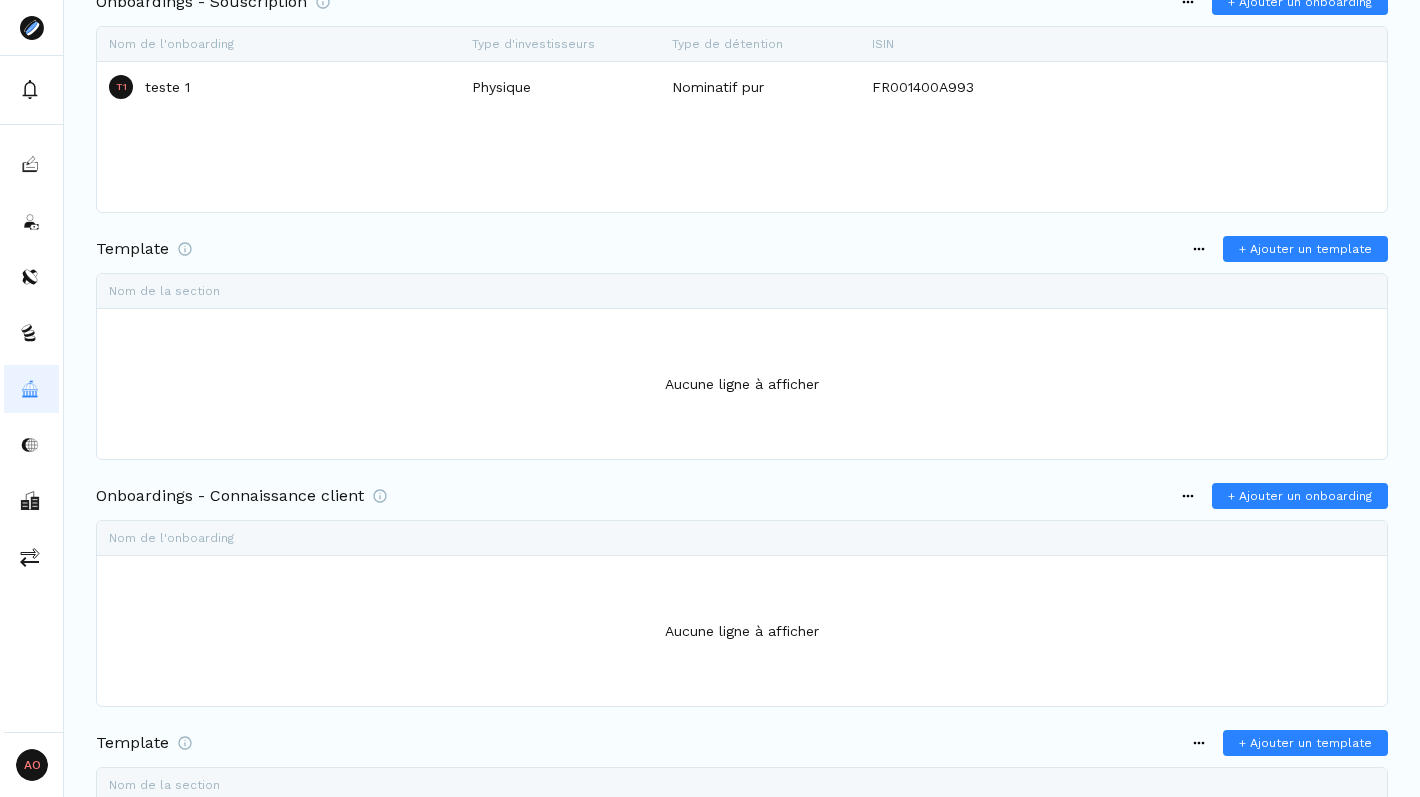 click at bounding box center (197, 384) 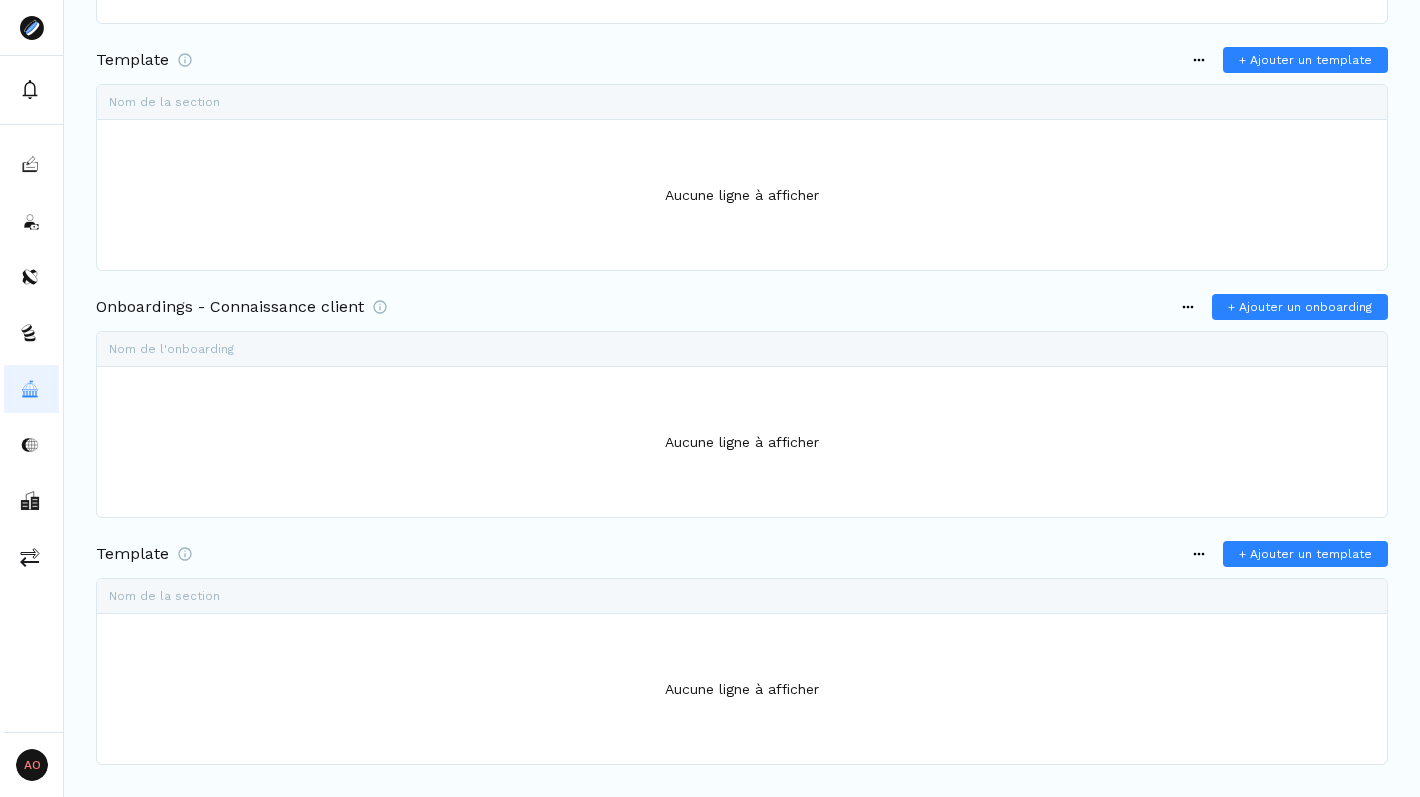 scroll, scrollTop: 341, scrollLeft: 0, axis: vertical 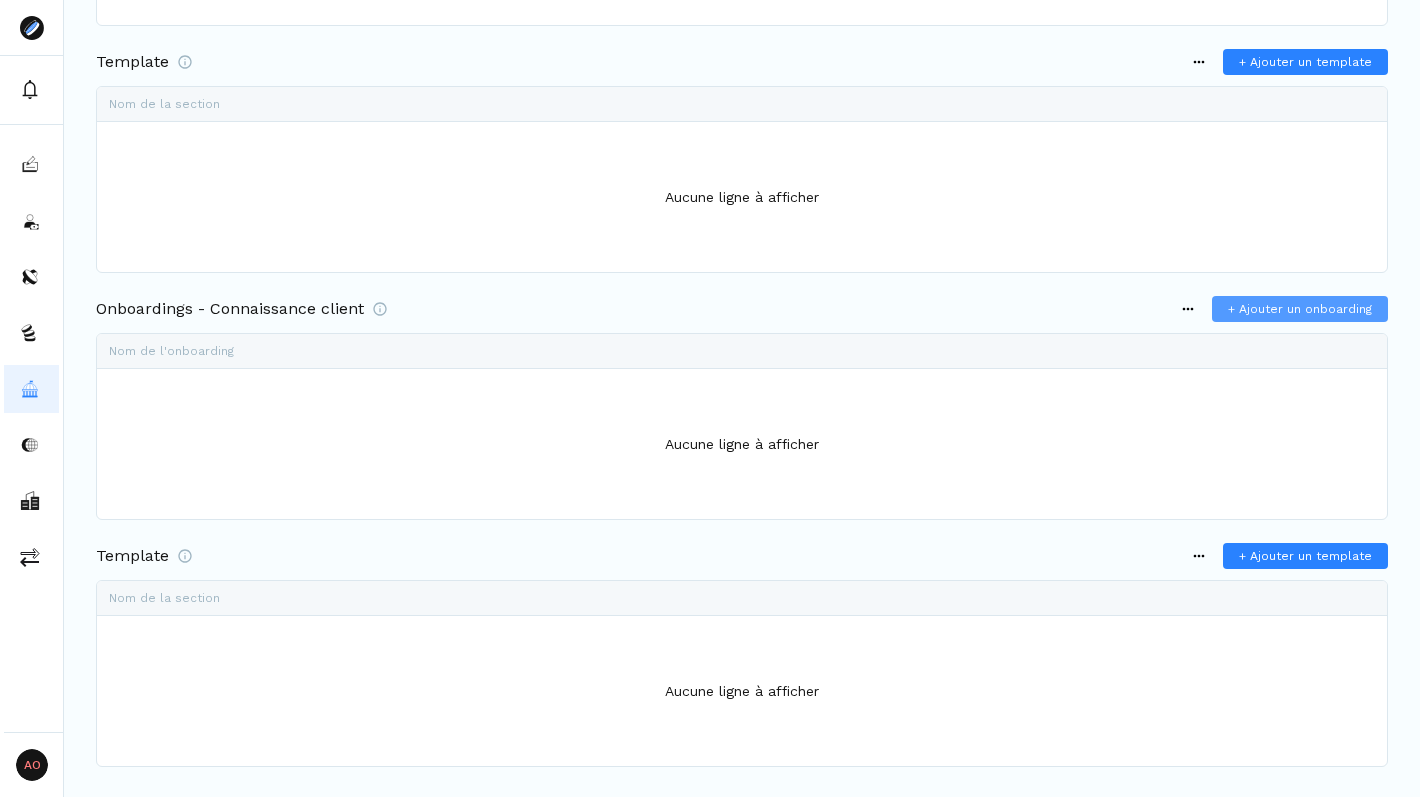 click on "+ Ajouter un onboarding" at bounding box center (1300, 309) 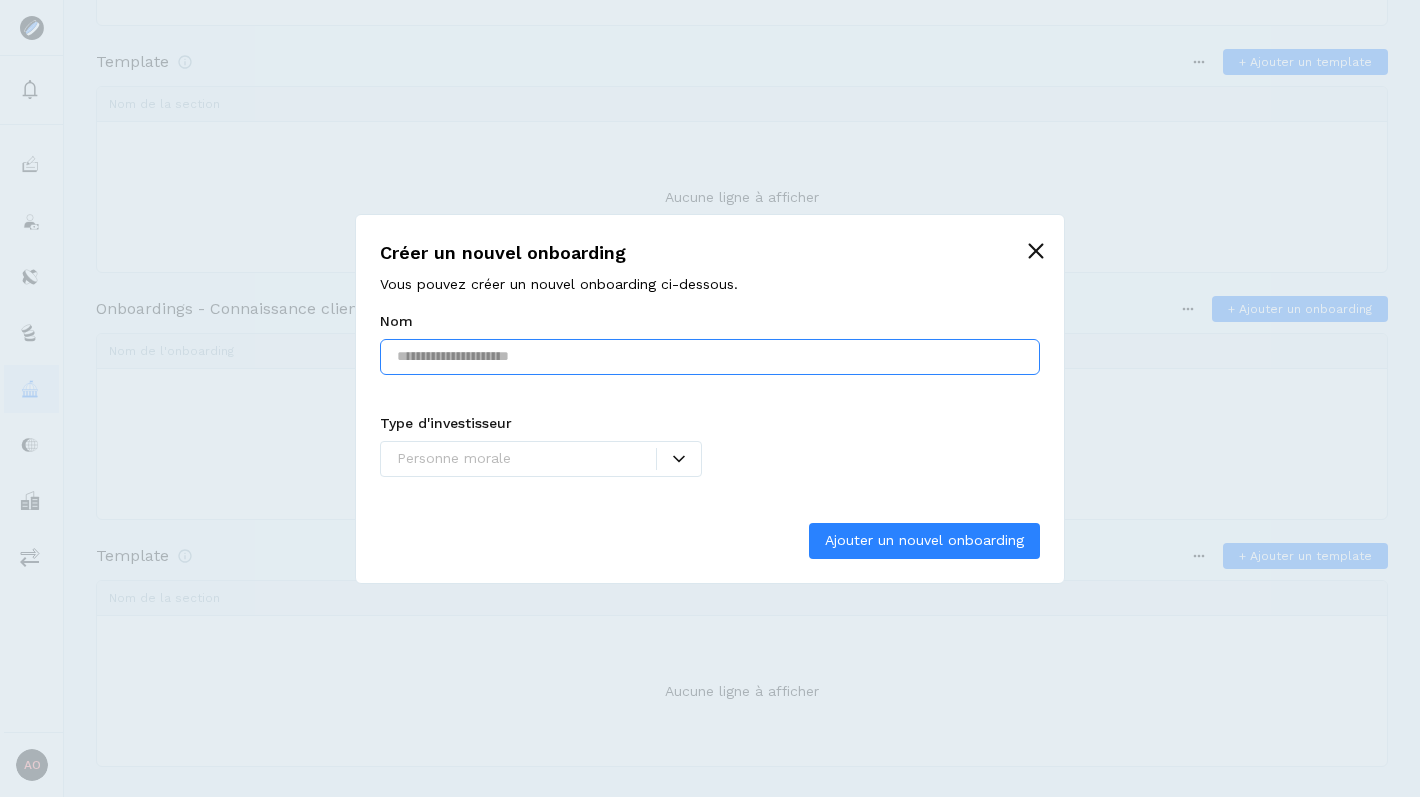 click at bounding box center [710, 357] 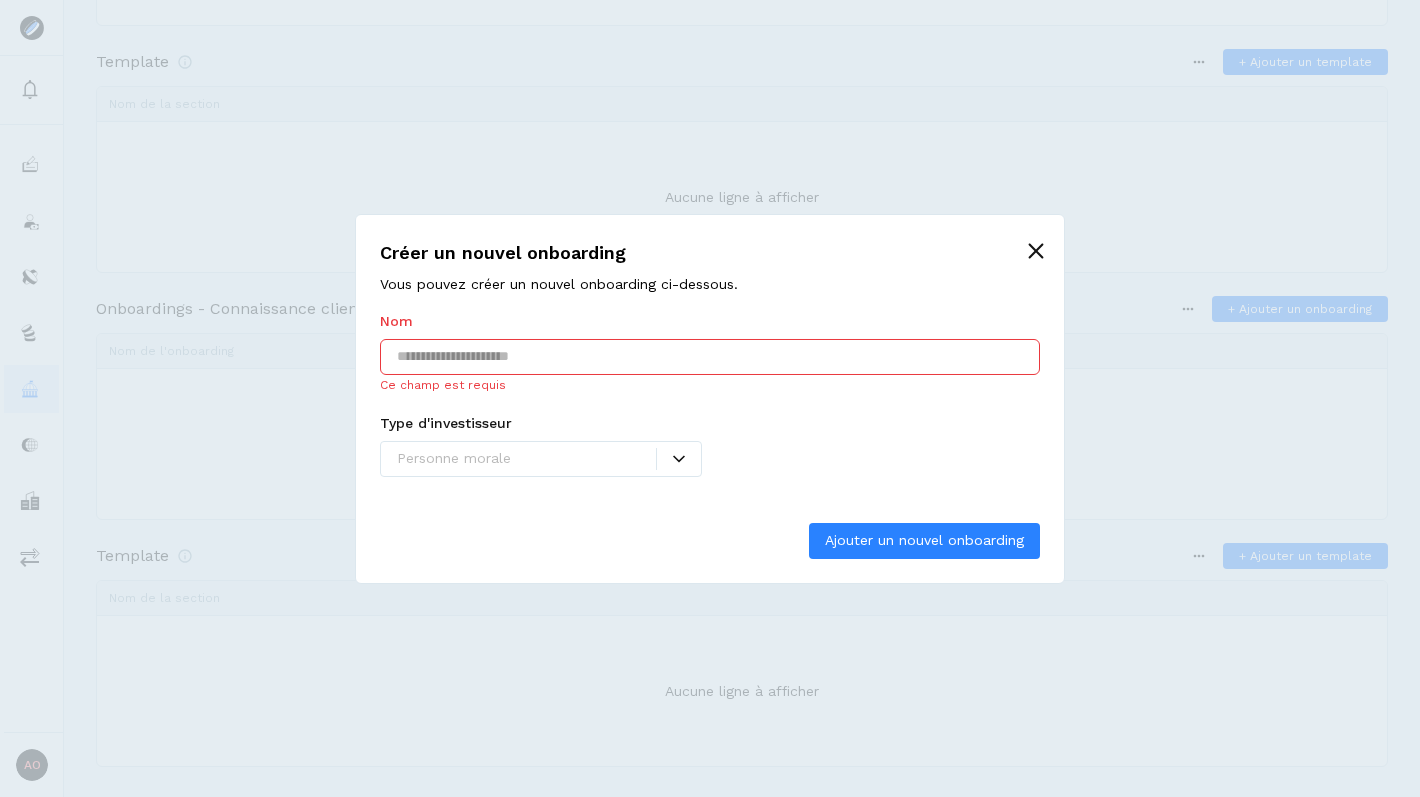 click on "Vous pouvez créer un nouvel onboarding ci-dessous." at bounding box center [710, 284] 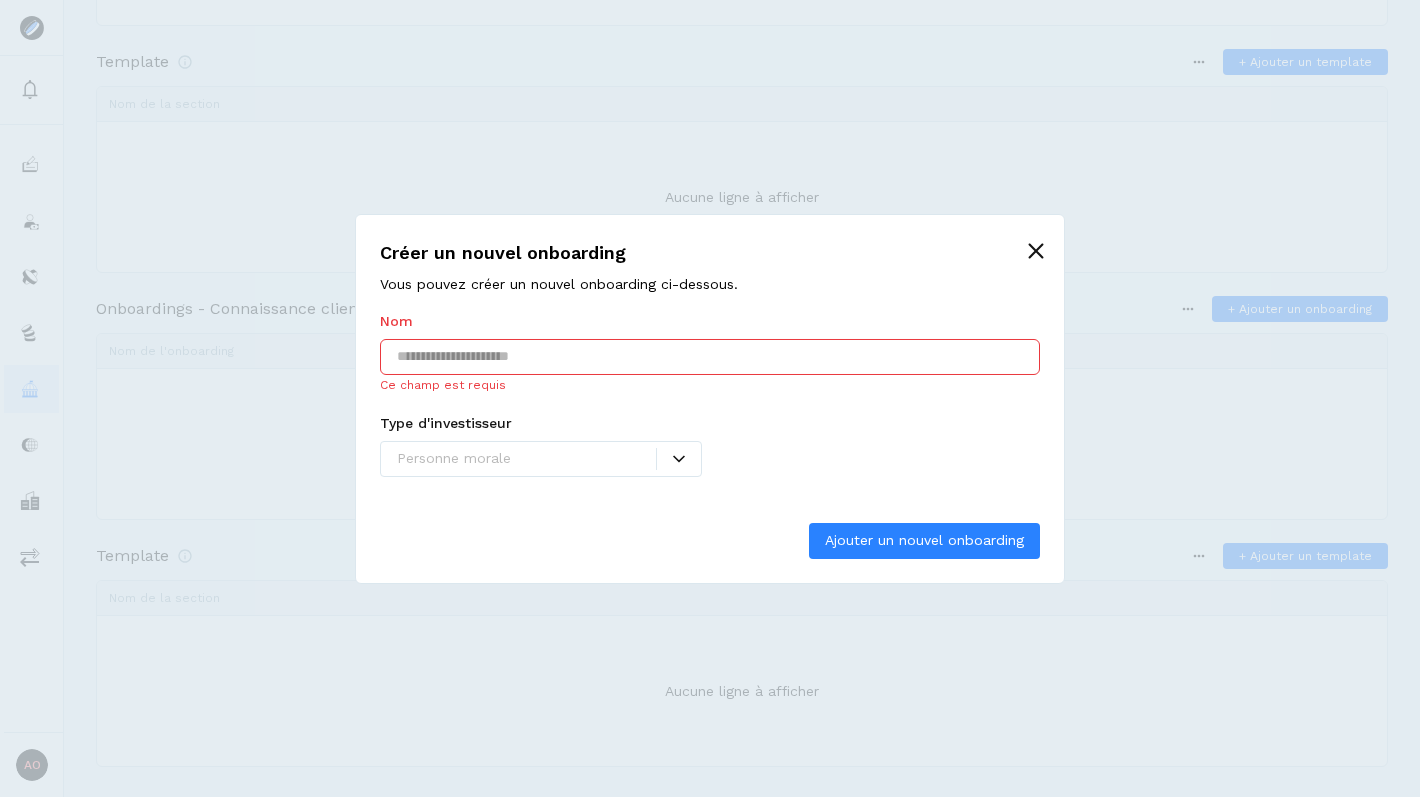 click at bounding box center [526, 458] 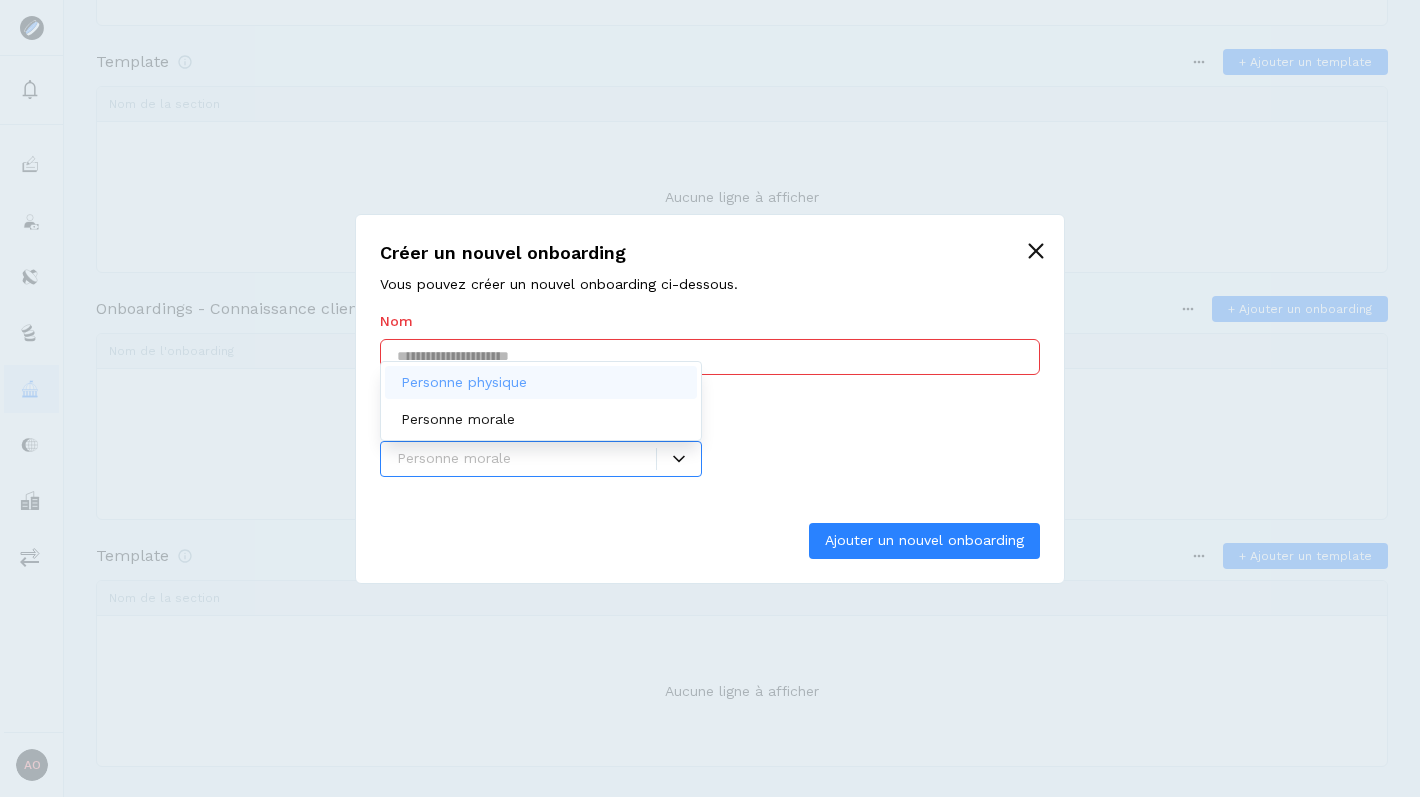 click on "Personne physique" at bounding box center [464, 381] 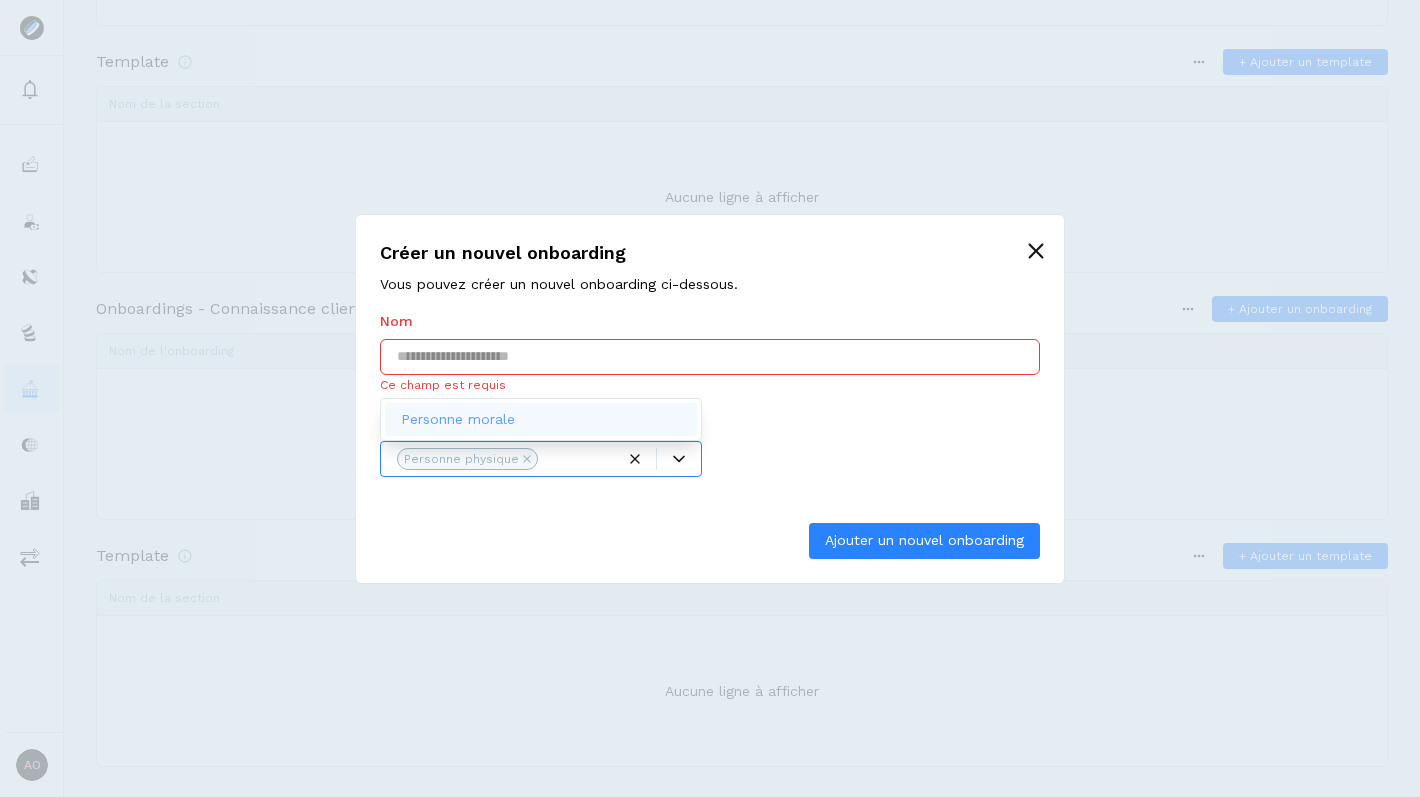 click at bounding box center [710, 357] 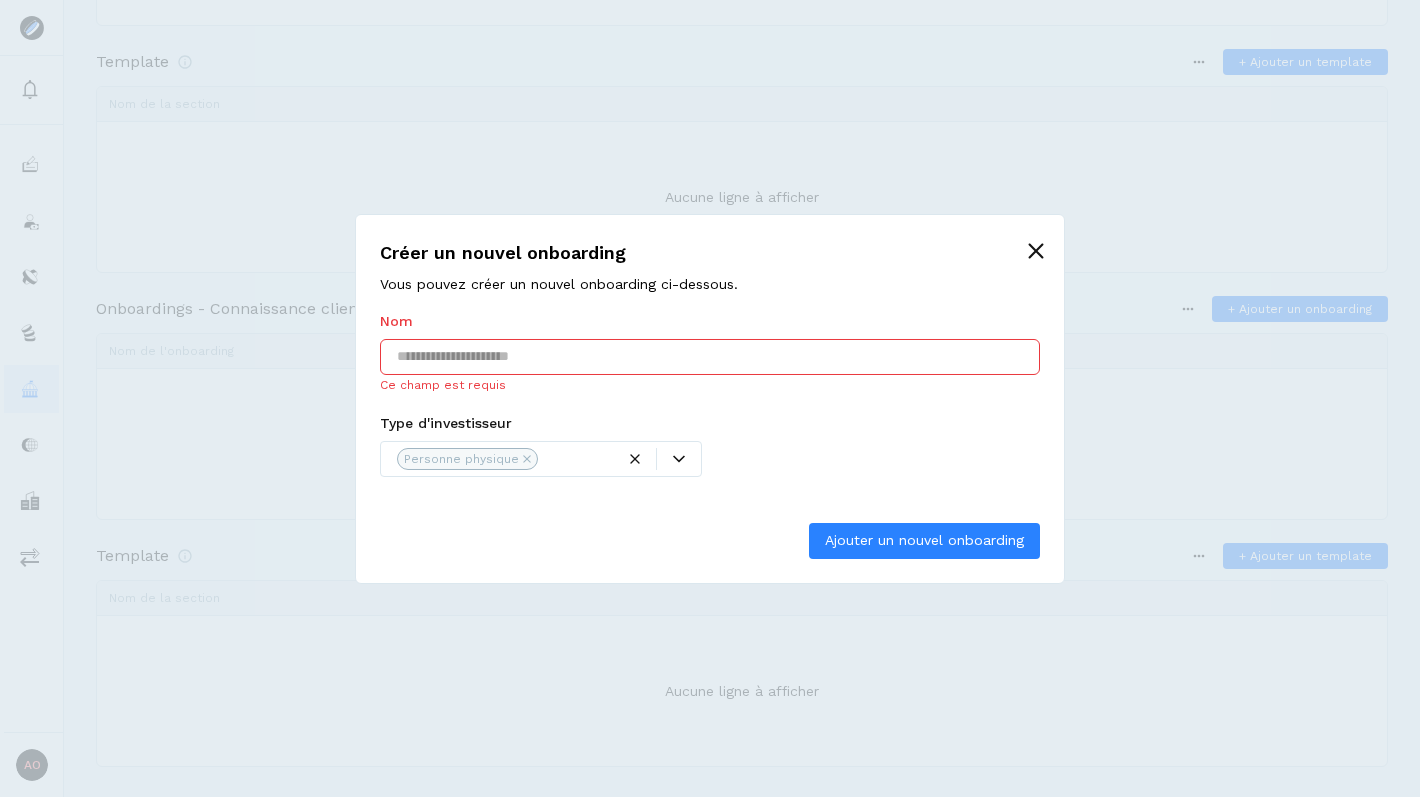 click at bounding box center (710, 357) 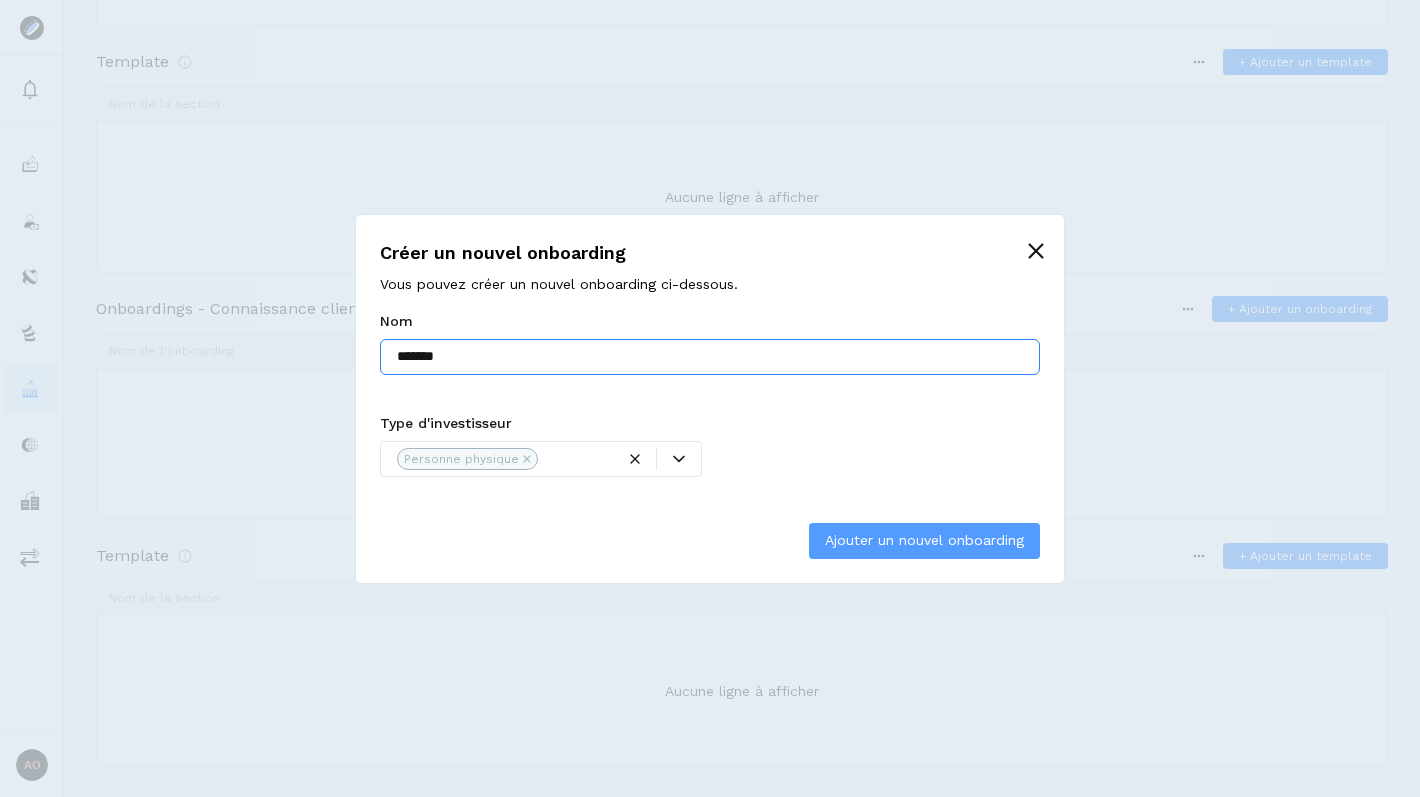 type on "*******" 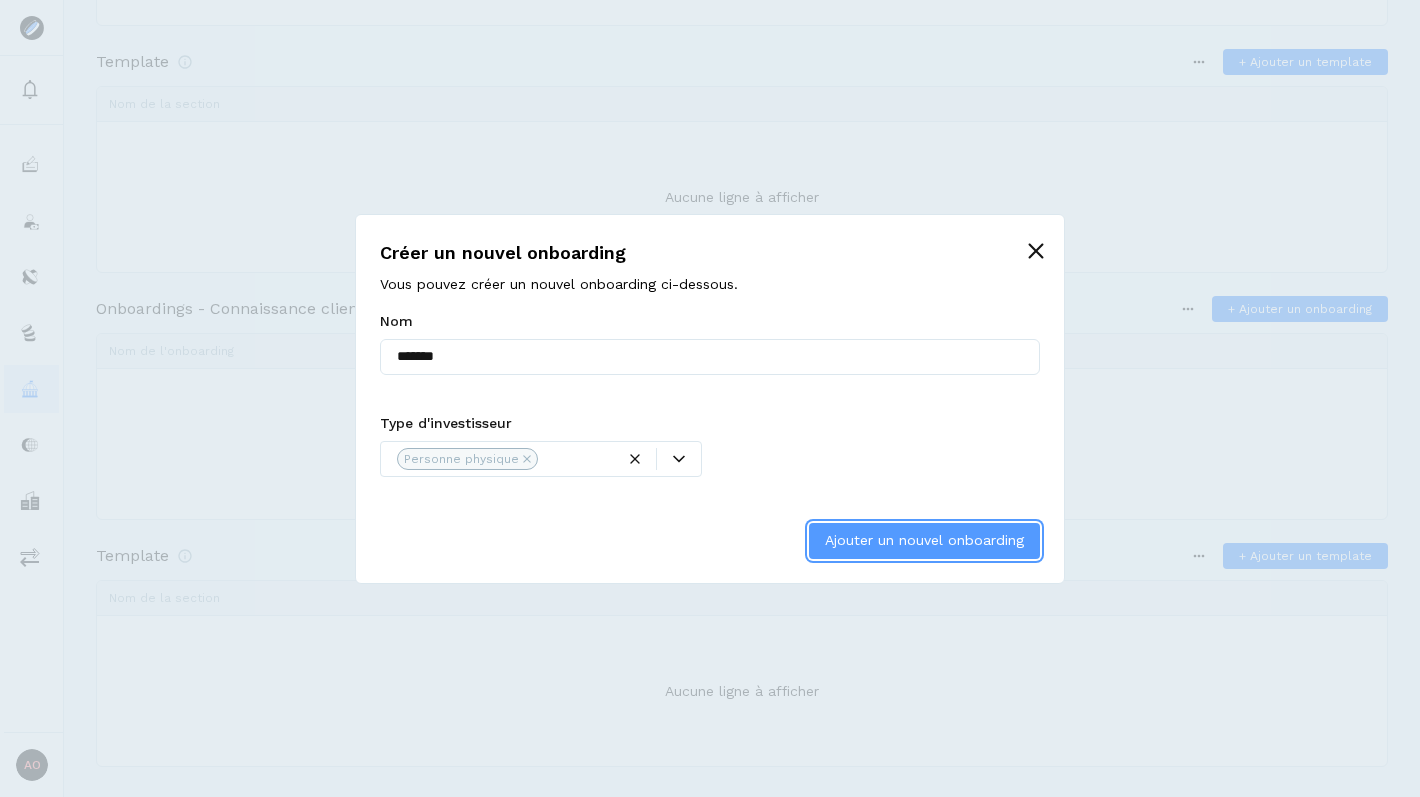 click on "Ajouter un nouvel onboarding" at bounding box center (924, 540) 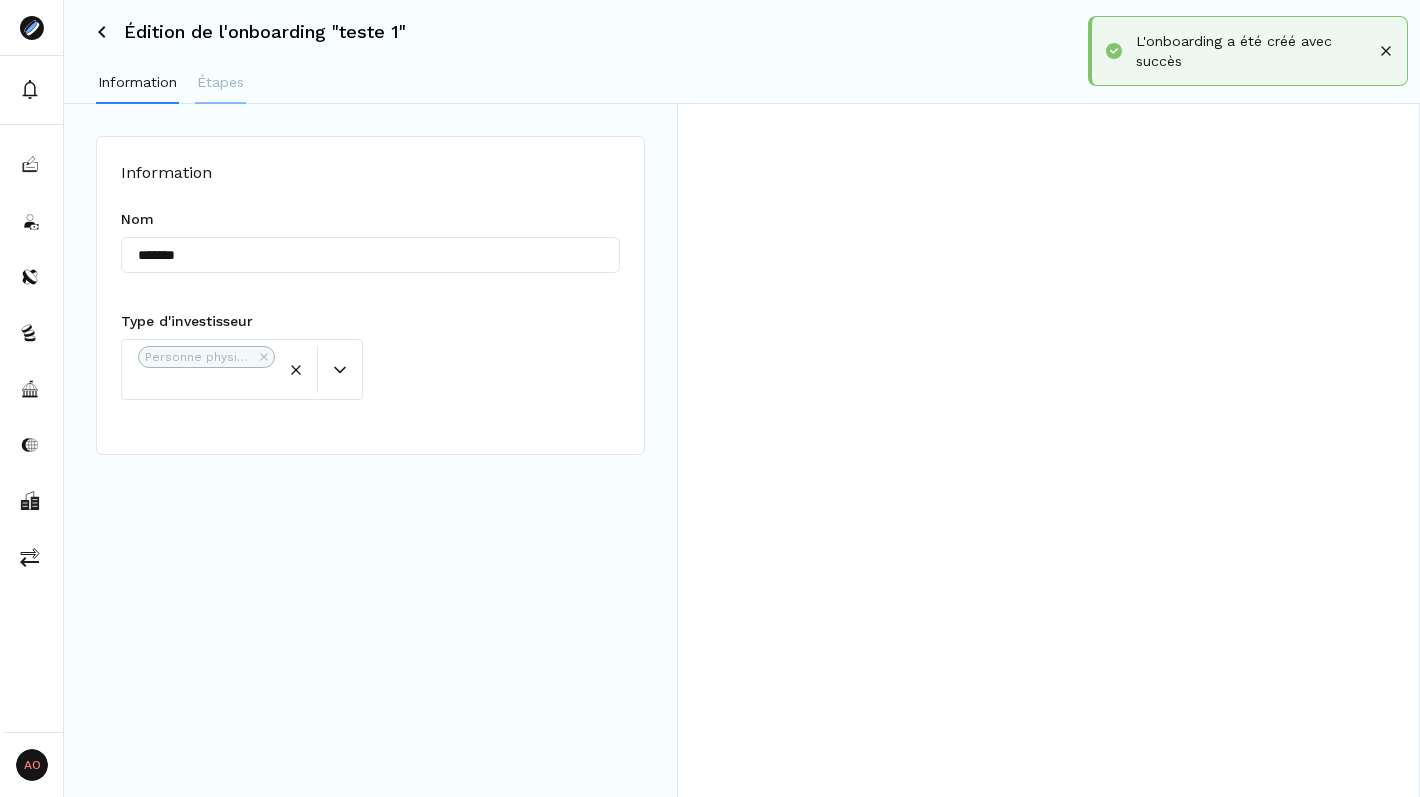 click on "Étapes" at bounding box center (220, 82) 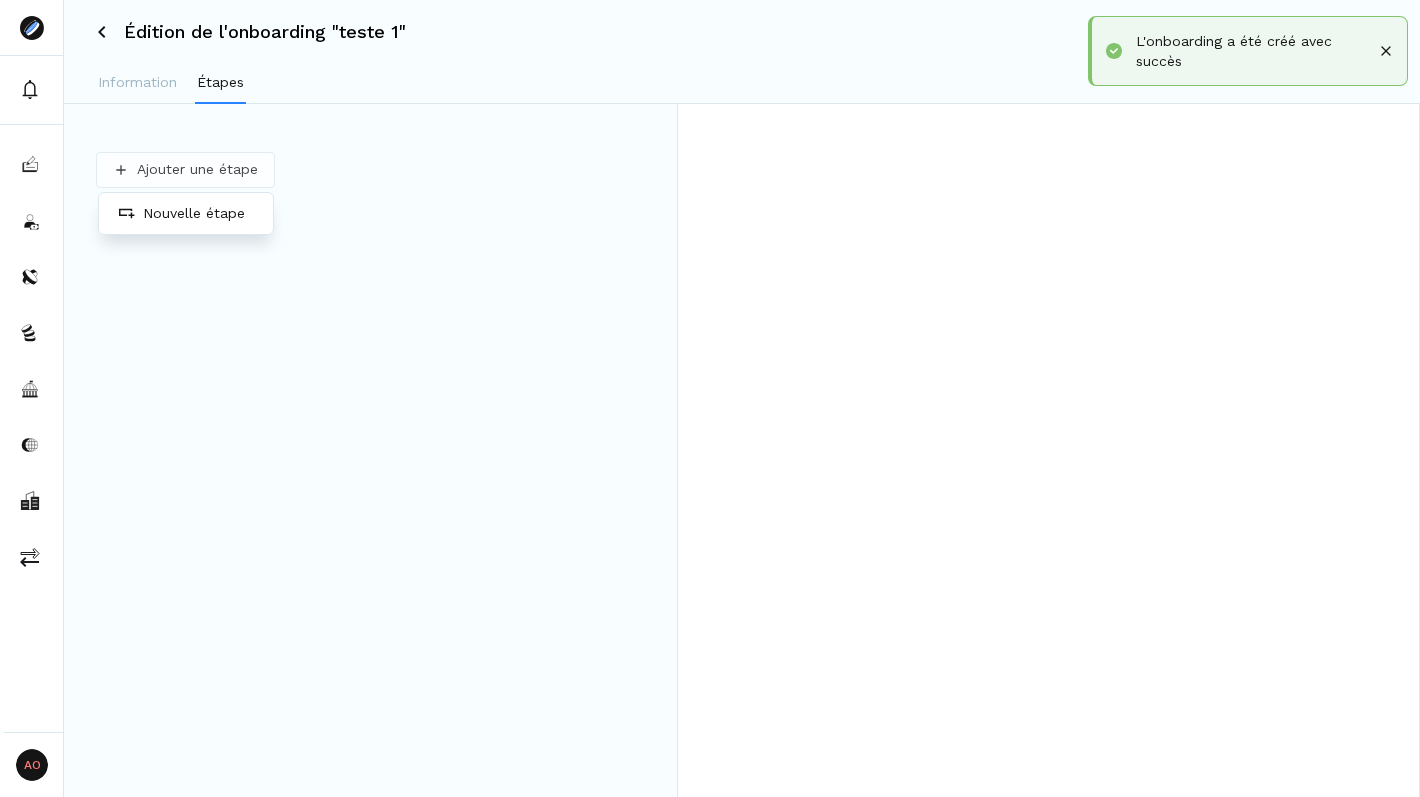 click on "L'onboarding a été créé avec succès
AO Admin Owners Owners Édition de l'onboarding "teste 1" Information Étapes
To pick up a draggable item, press the space bar.
While dragging, use the arrow keys to move the item.
Press space again to drop the item in its new position, or press escape to cancel.
Ajouter une étape Nouvelle étape" at bounding box center [710, 398] 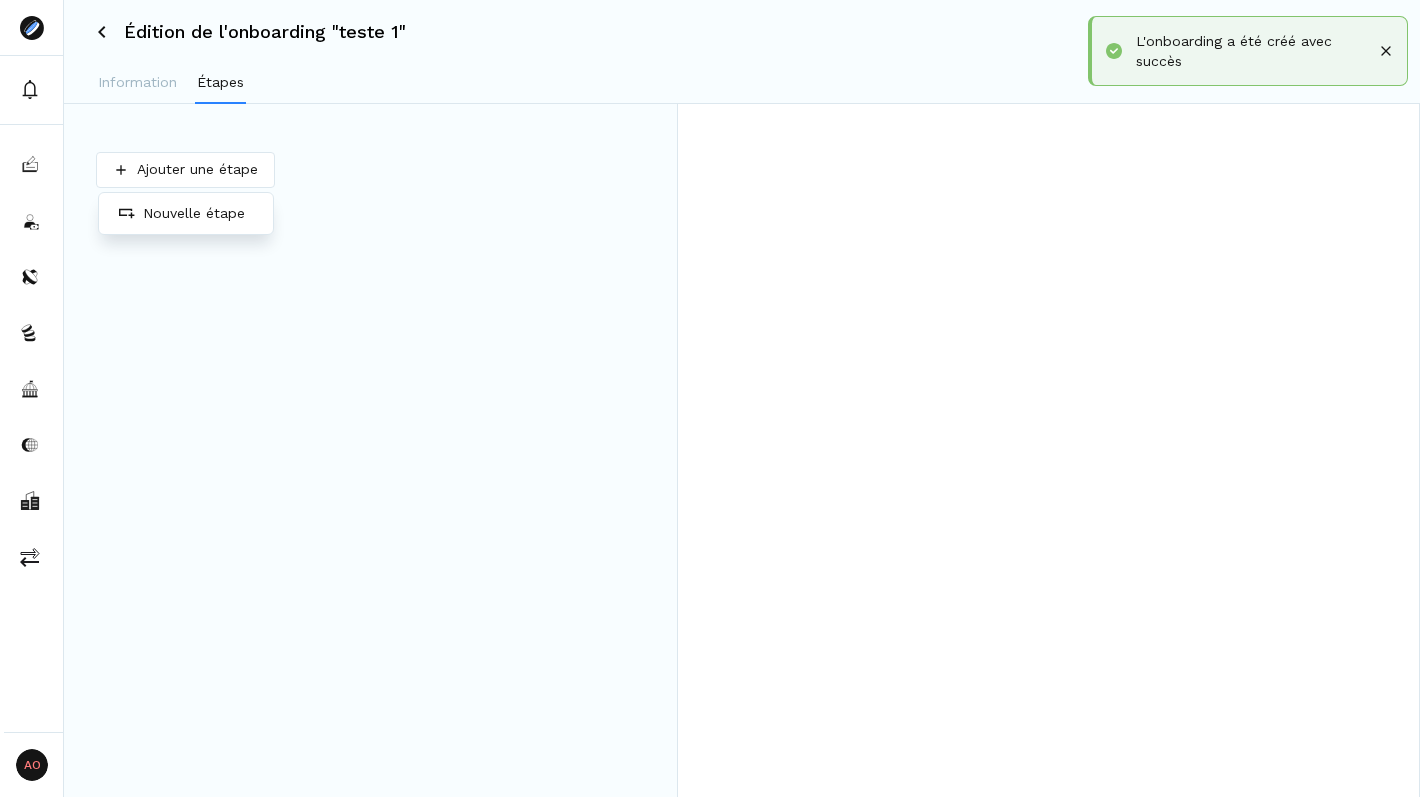 click on "L'onboarding a été créé avec succès
AO Admin Owners Owners Édition de l'onboarding "teste 1" Information Étapes
To pick up a draggable item, press the space bar.
While dragging, use the arrow keys to move the item.
Press space again to drop the item in its new position, or press escape to cancel.
Ajouter une étape Nouvelle étape" at bounding box center (710, 398) 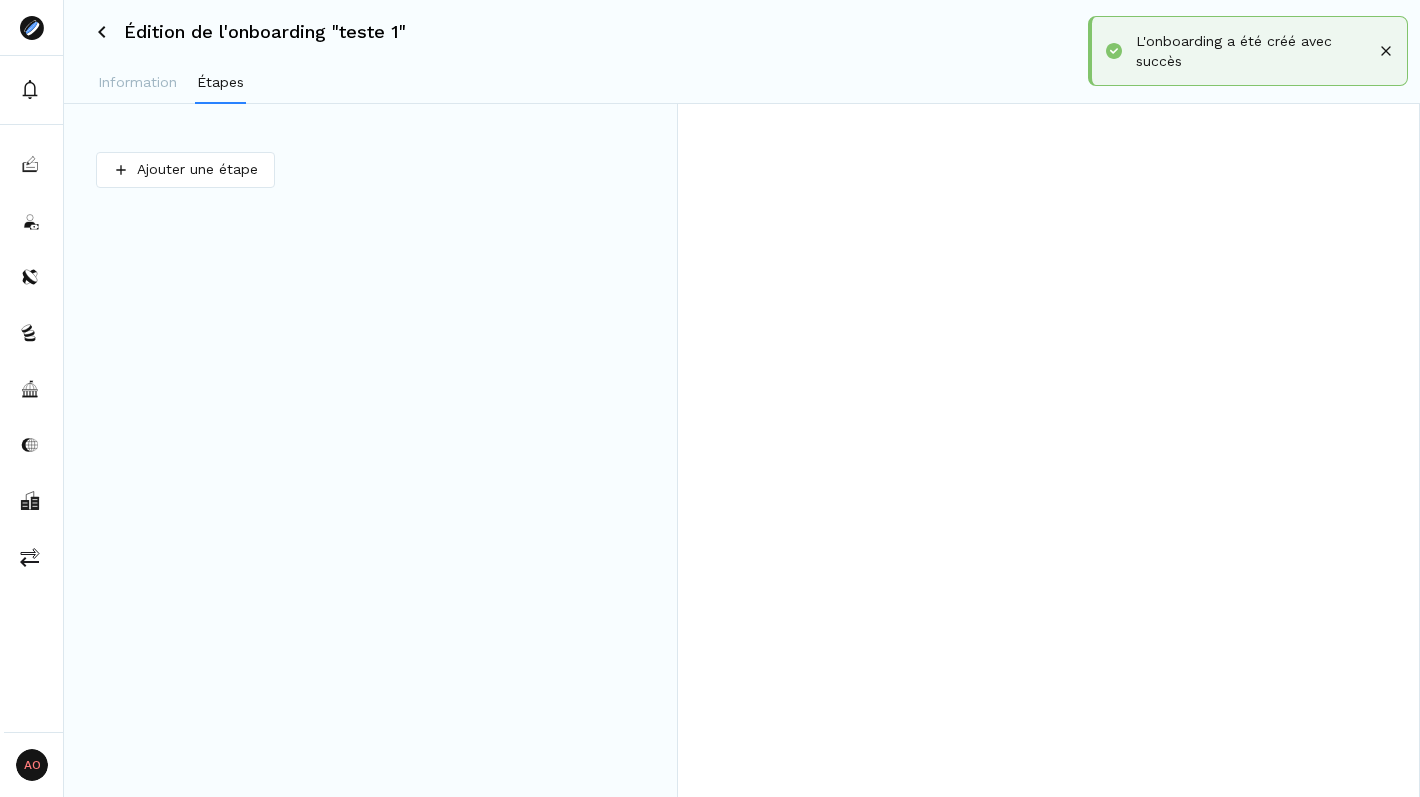 click on "To pick up a draggable item, press the space bar.
While dragging, use the arrow keys to move the item.
Press space again to drop the item in its new position, or press escape to cancel.
Ajouter une étape" at bounding box center [370, 450] 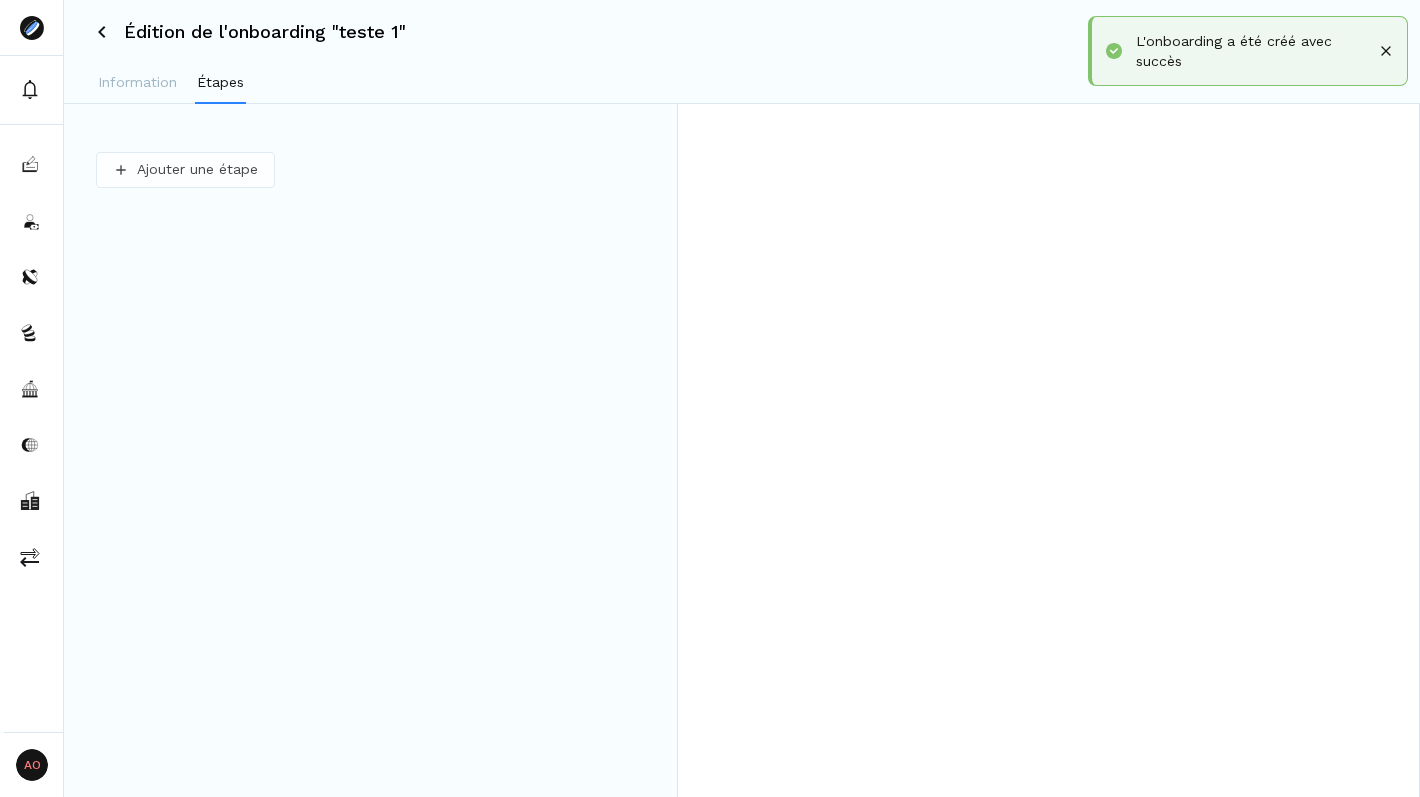 click on "L'onboarding a été créé avec succès
AO Admin Owners Owners Édition de l'onboarding "teste 1" Information Étapes
To pick up a draggable item, press the space bar.
While dragging, use the arrow keys to move the item.
Press space again to drop the item in its new position, or press escape to cancel.
Ajouter une étape" at bounding box center (710, 398) 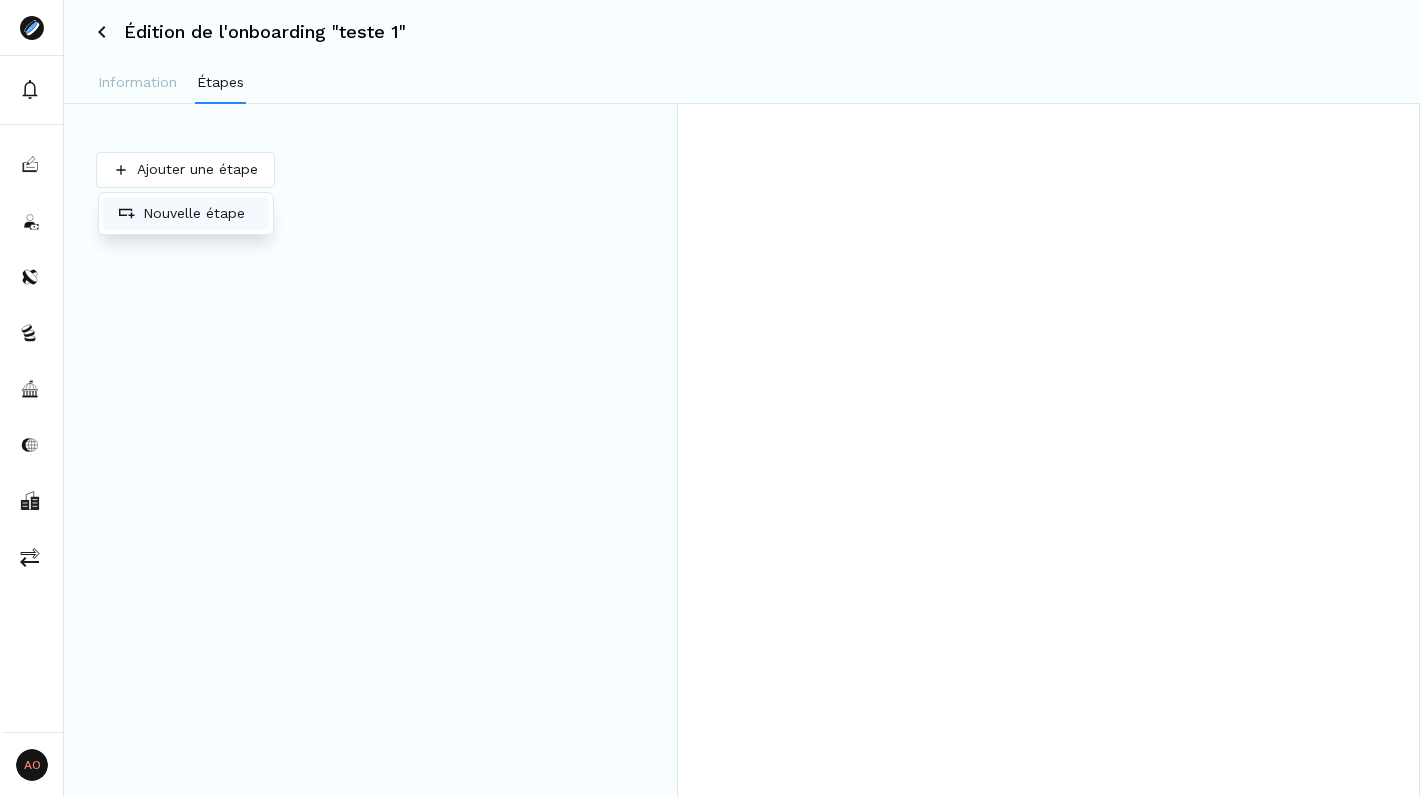 click on "Nouvelle étape" at bounding box center [186, 213] 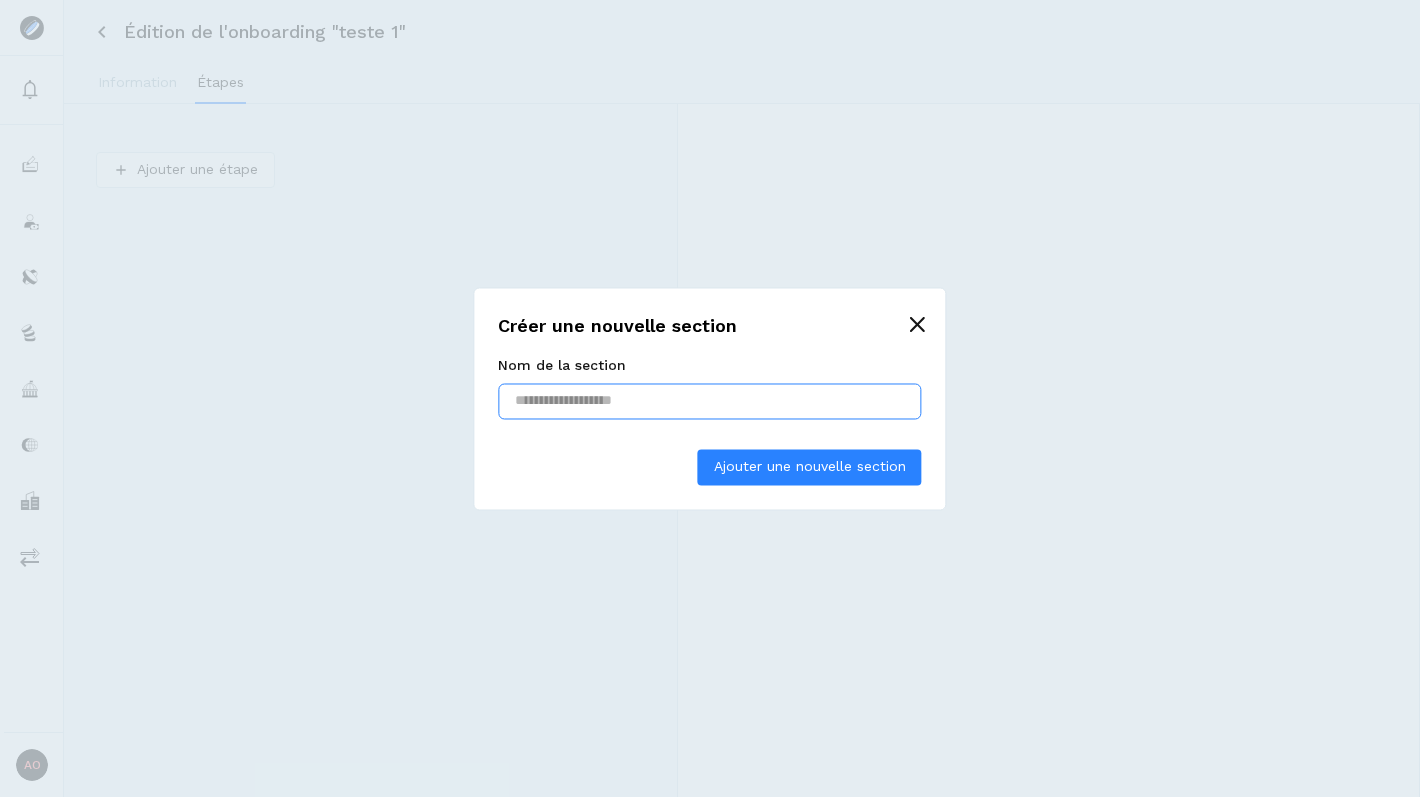 click at bounding box center (709, 401) 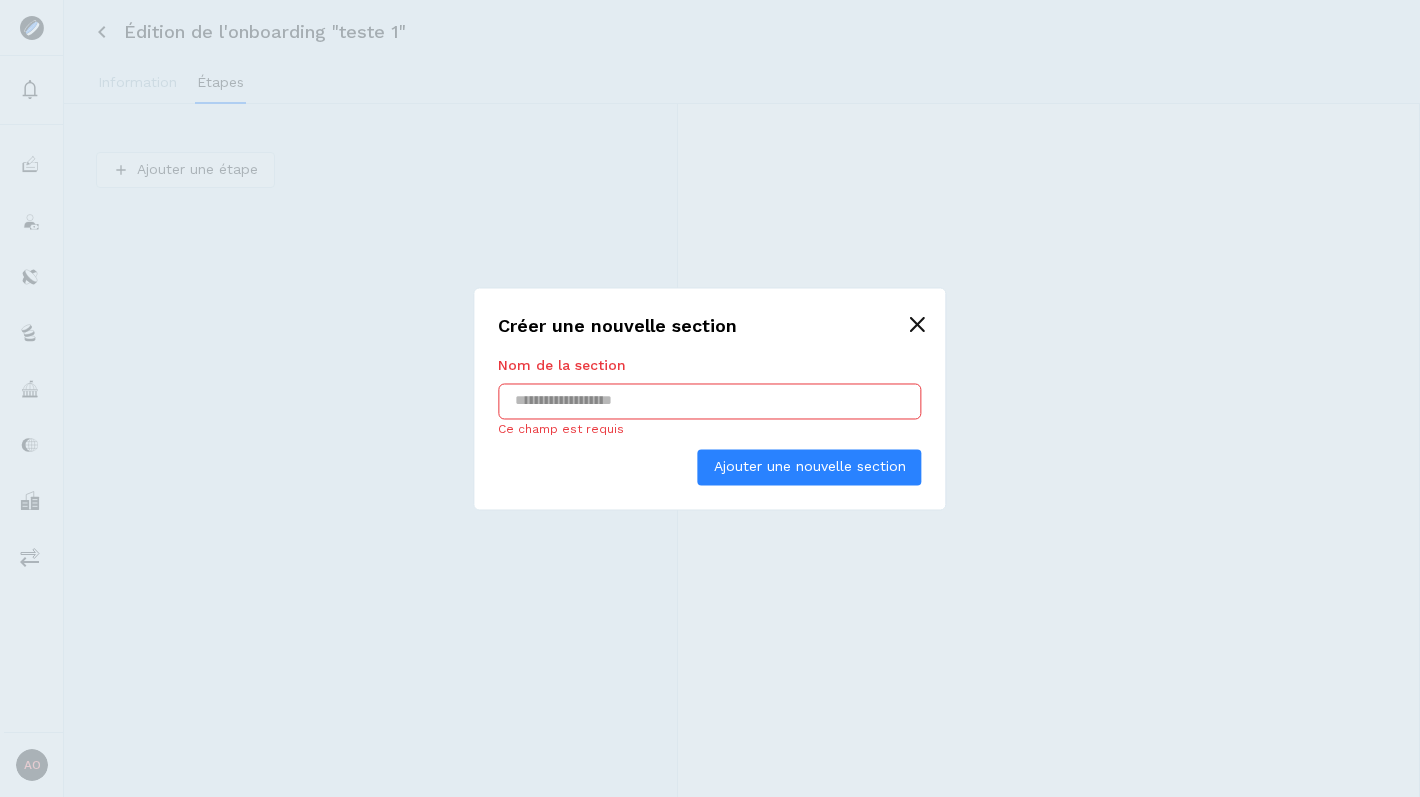 click at bounding box center (709, 401) 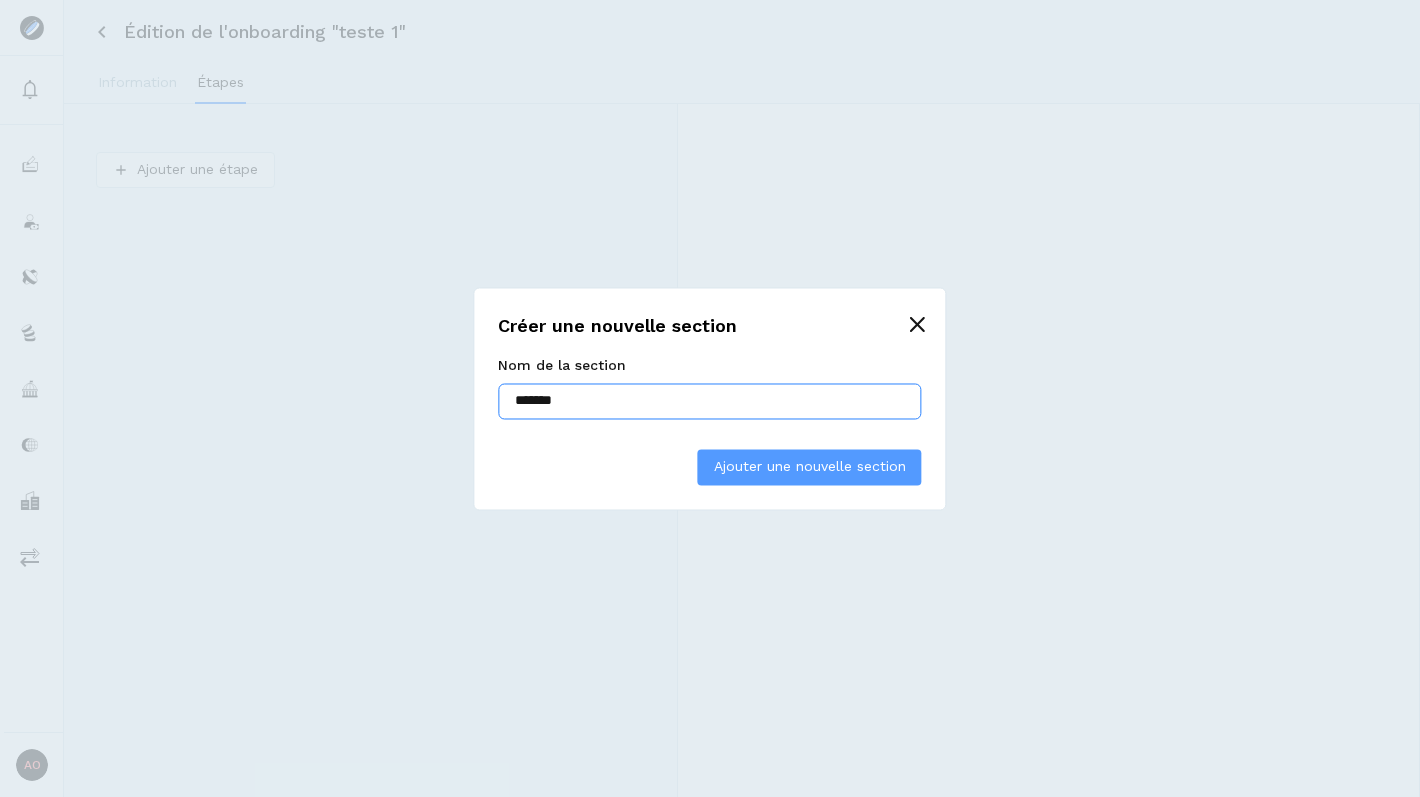 type on "*******" 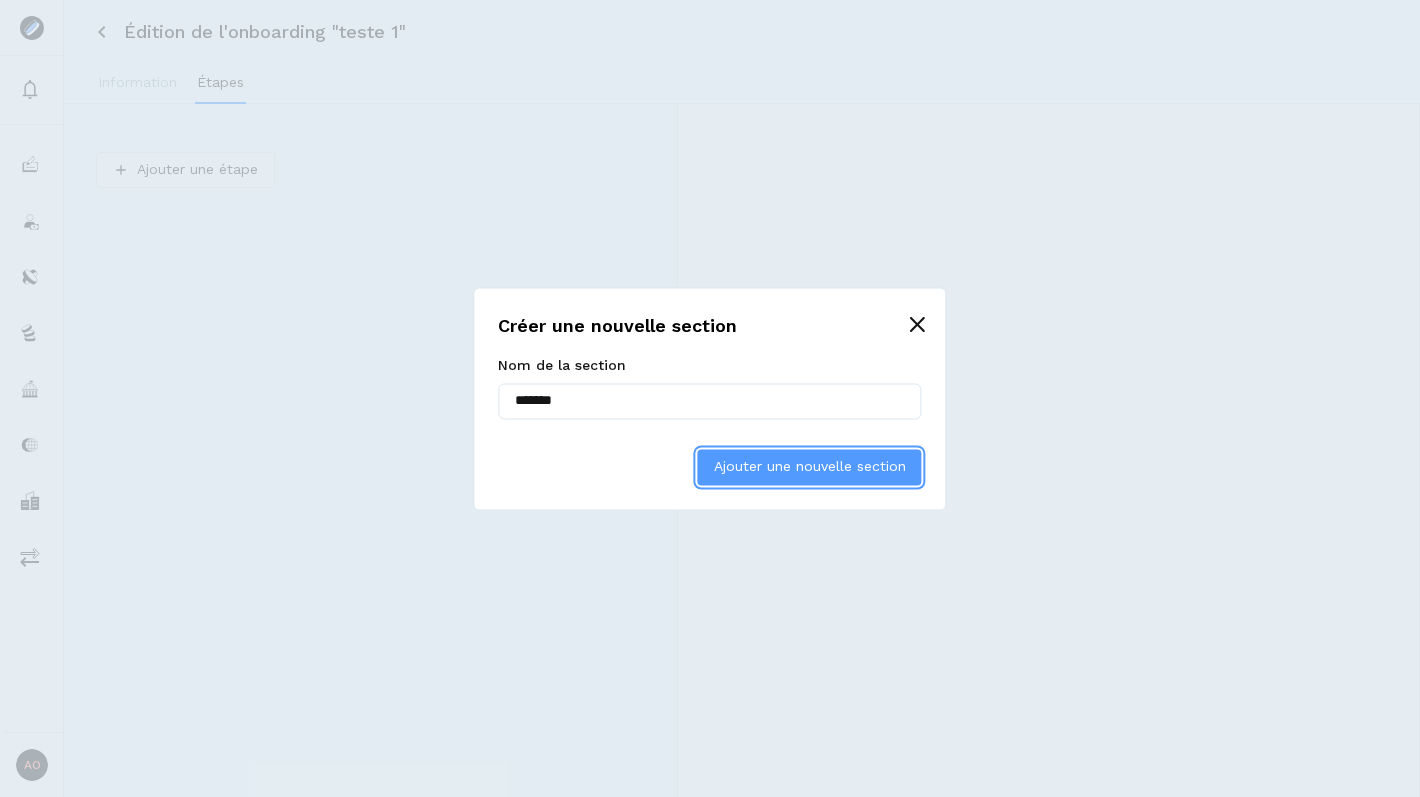 click on "Ajouter une nouvelle section" at bounding box center (810, 466) 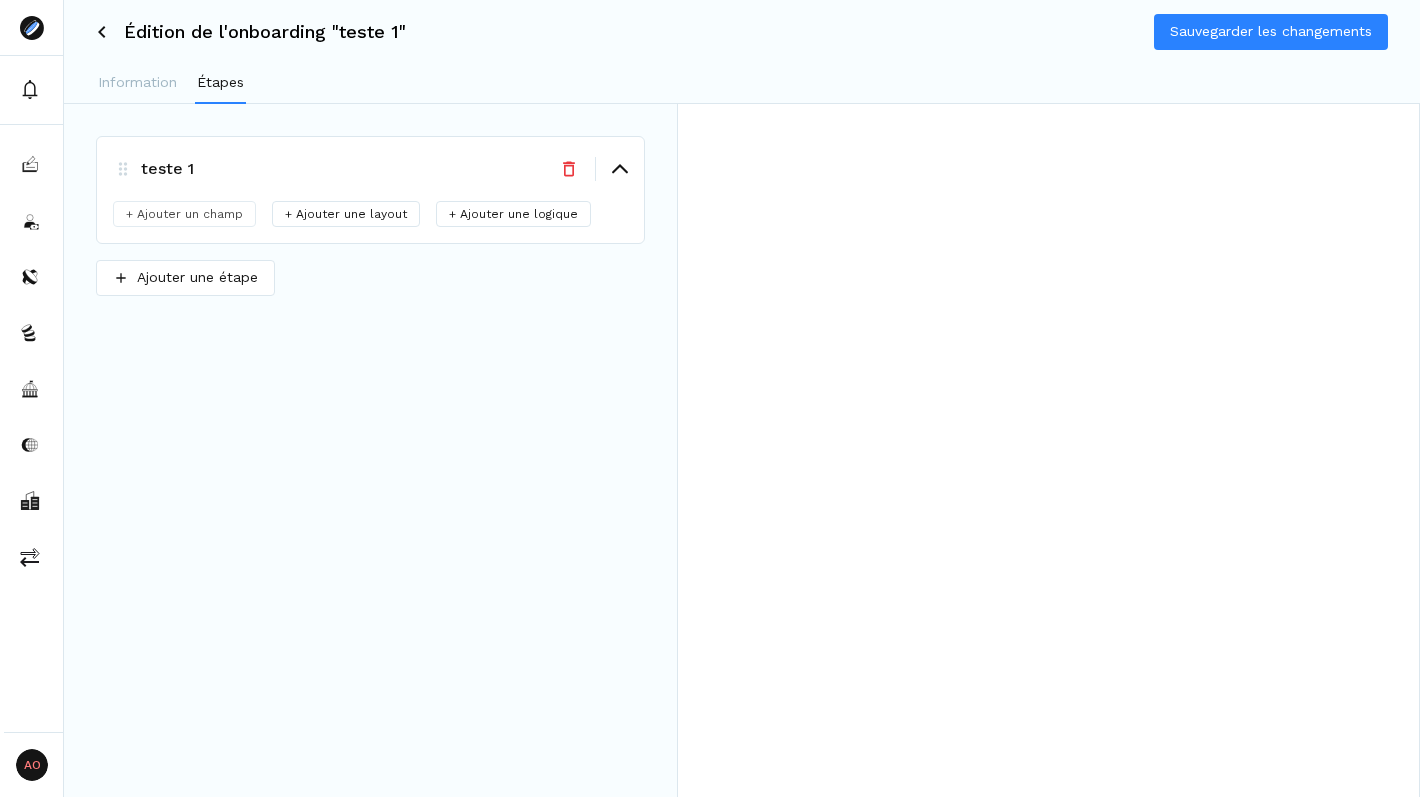 click on "AO Admin Owners Owners Édition de l'onboarding "teste 1" Sauvegarder les changements Information Étapes teste 1 + Ajouter un champ + Ajouter un layout + Ajouter une logique
To pick up a draggable item, press the space bar.
While dragging, use the arrow keys to move the item.
Press space again to drop the item in its new position, or press escape to cancel.
To pick up a draggable item, press the space bar.
While dragging, use the arrow keys to move the item.
Press space again to drop the item in its new position, or press escape to cancel.
Ajouter une étape" at bounding box center [710, 398] 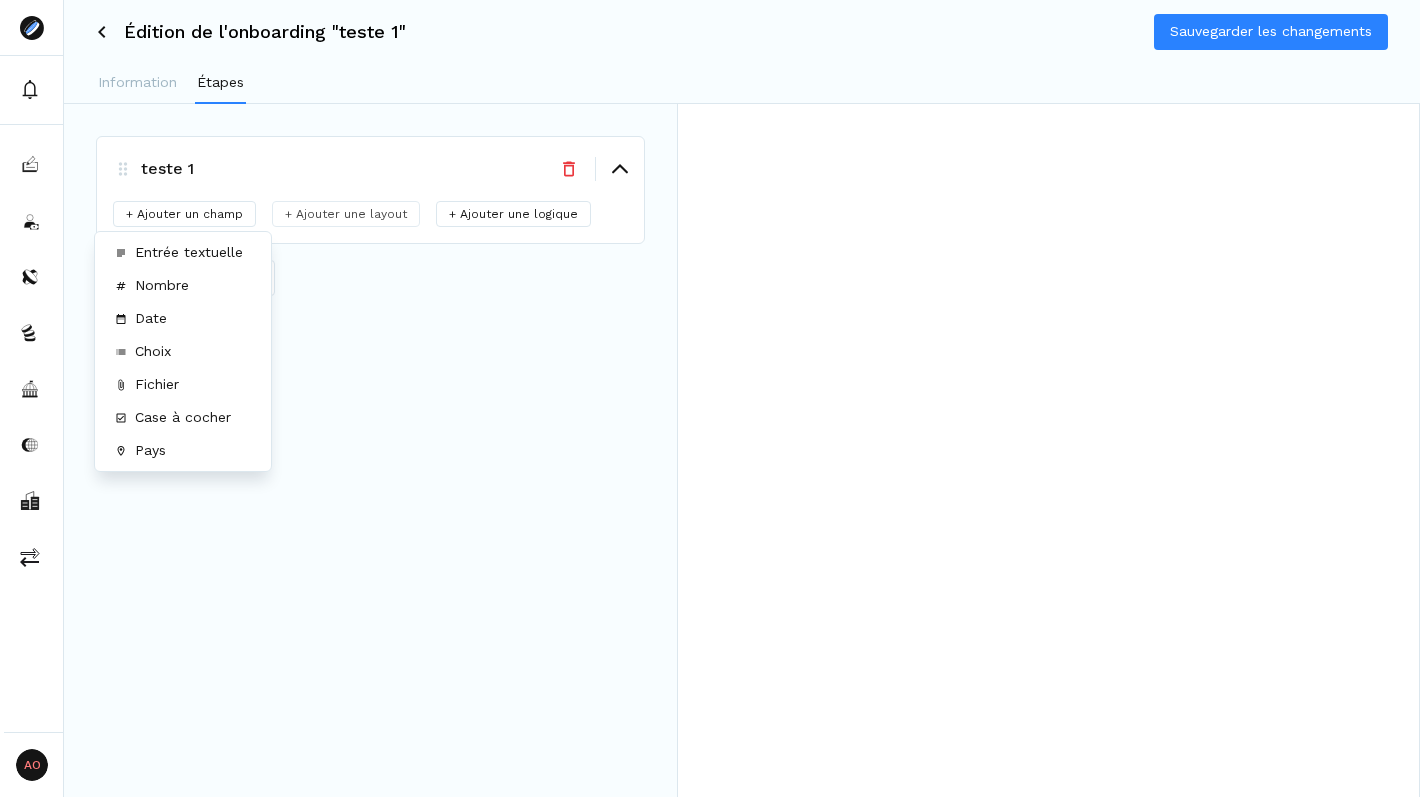 click on "AO Admin Owners Owners Édition de l'onboarding "teste 1" Sauvegarder les changements Information Étapes teste 1 + Ajouter un champ + Ajouter un layout + Ajouter une logique
To pick up a draggable item, press the space bar.
While dragging, use the arrow keys to move the item.
Press space again to drop the item in its new position, or press escape to cancel.
To pick up a draggable item, press the space bar.
While dragging, use the arrow keys to move the item.
Press space again to drop the item in its new position, or press escape to cancel.
Ajouter une étape Entrée textuelle Nombre Date Choix Fichier Case à cocher Pays" at bounding box center [710, 398] 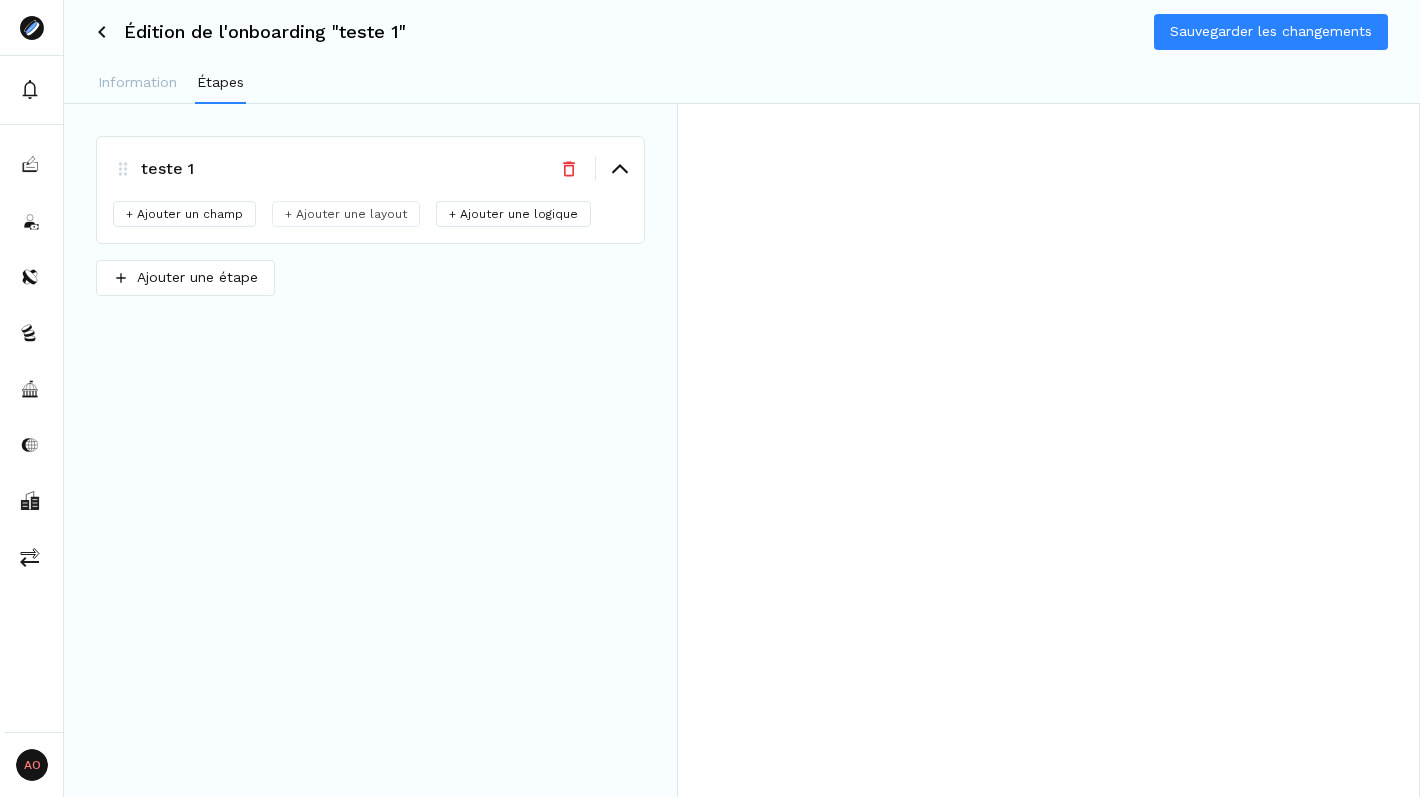 click on "AO Admin Owners Owners Édition de l'onboarding "teste 1" Sauvegarder les changements Information Étapes teste 1 + Ajouter un champ + Ajouter un layout + Ajouter une logique
To pick up a draggable item, press the space bar.
While dragging, use the arrow keys to move the item.
Press space again to drop the item in its new position, or press escape to cancel.
To pick up a draggable item, press the space bar.
While dragging, use the arrow keys to move the item.
Press space again to drop the item in its new position, or press escape to cancel.
Ajouter une étape" at bounding box center [710, 398] 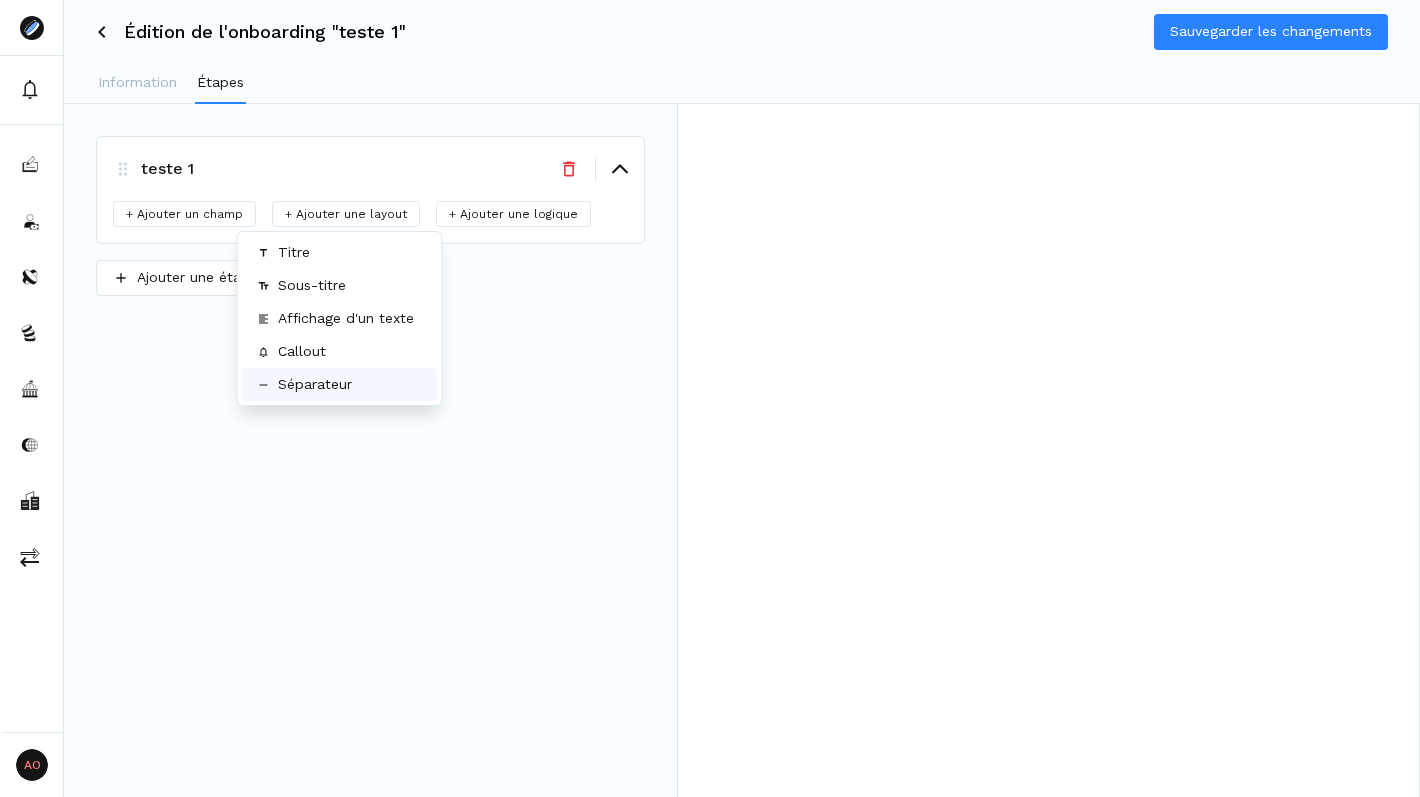 click on "Séparateur" at bounding box center (315, 384) 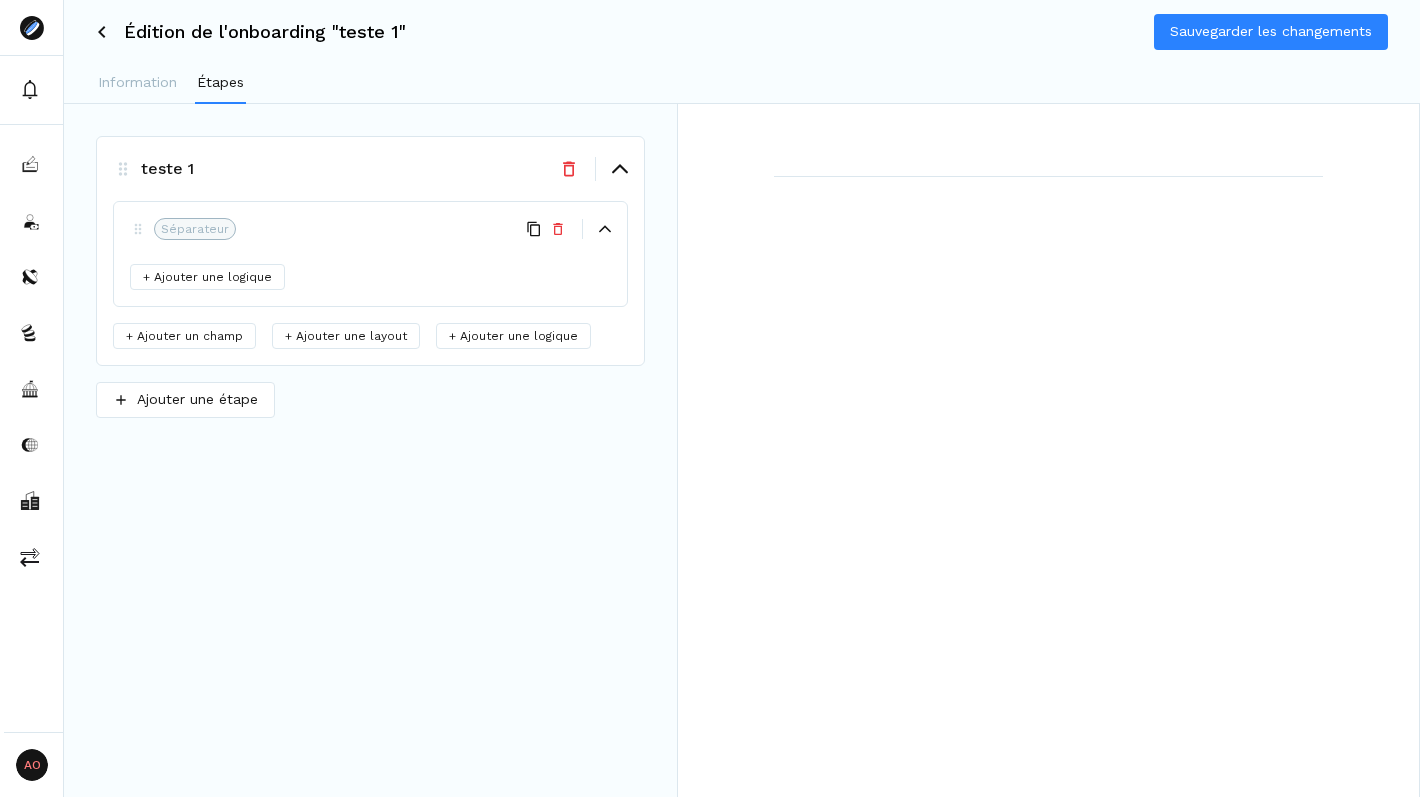 click 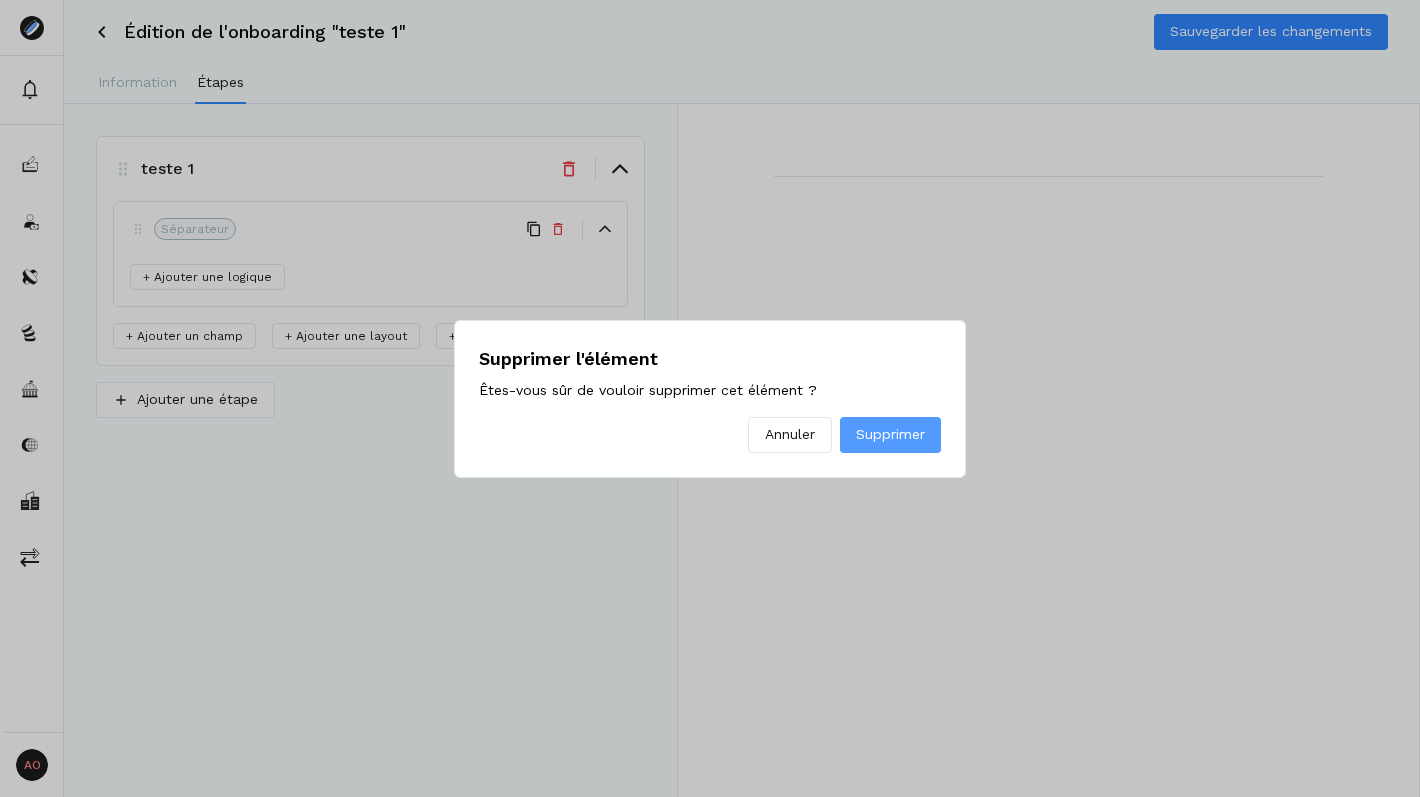 click on "Supprimer" at bounding box center [890, 434] 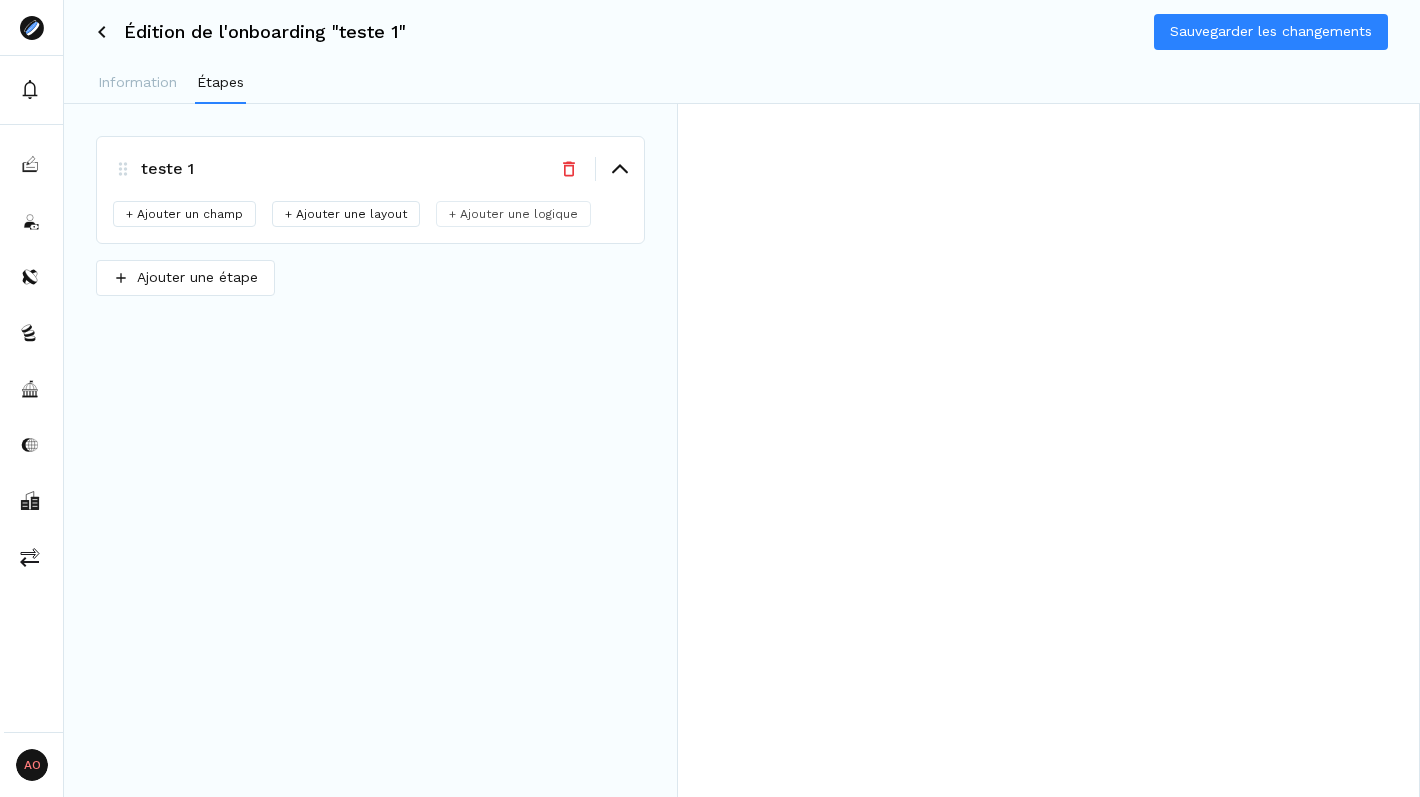 click on "+ Ajouter une logique" at bounding box center [513, 214] 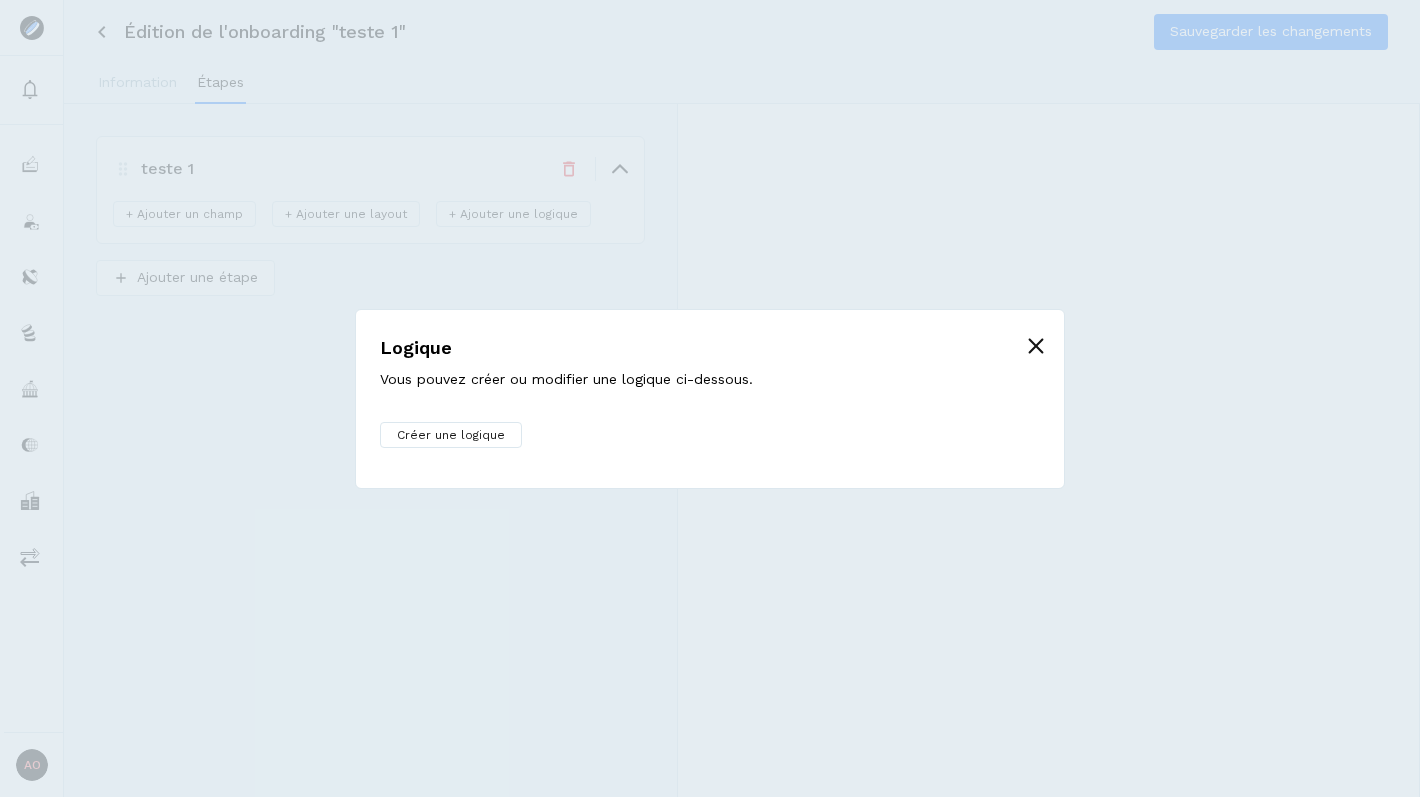 click 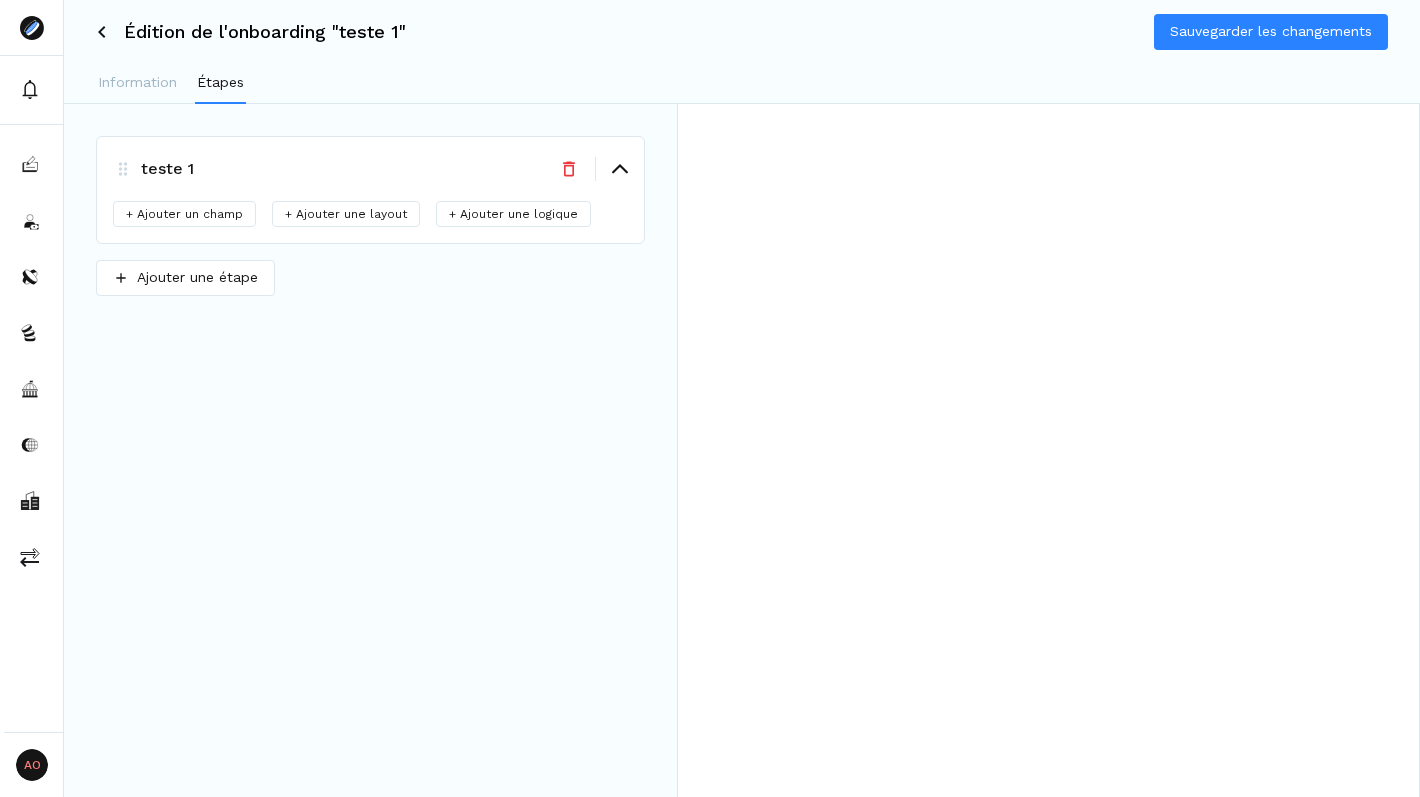 click 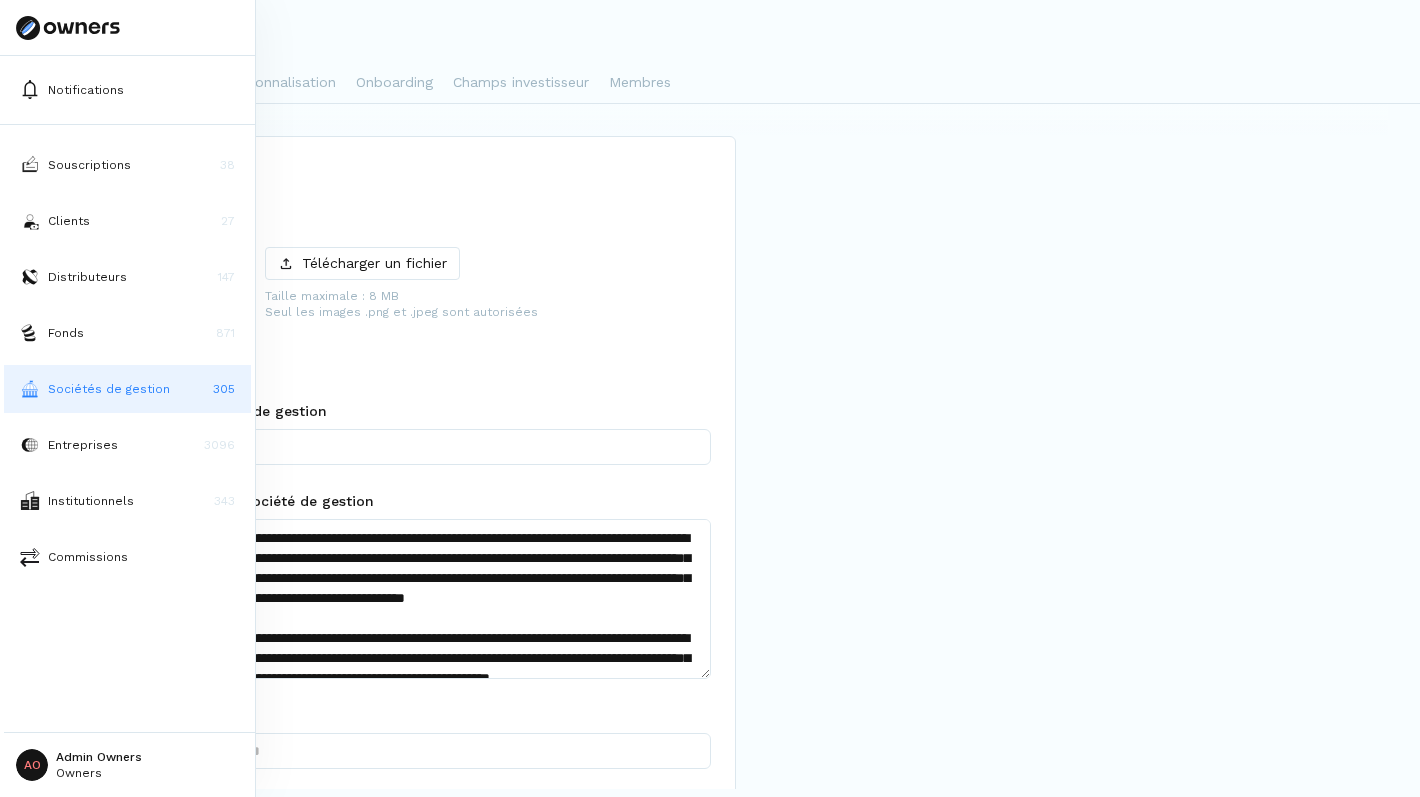 click on "Sociétés de gestion 305" at bounding box center [127, 389] 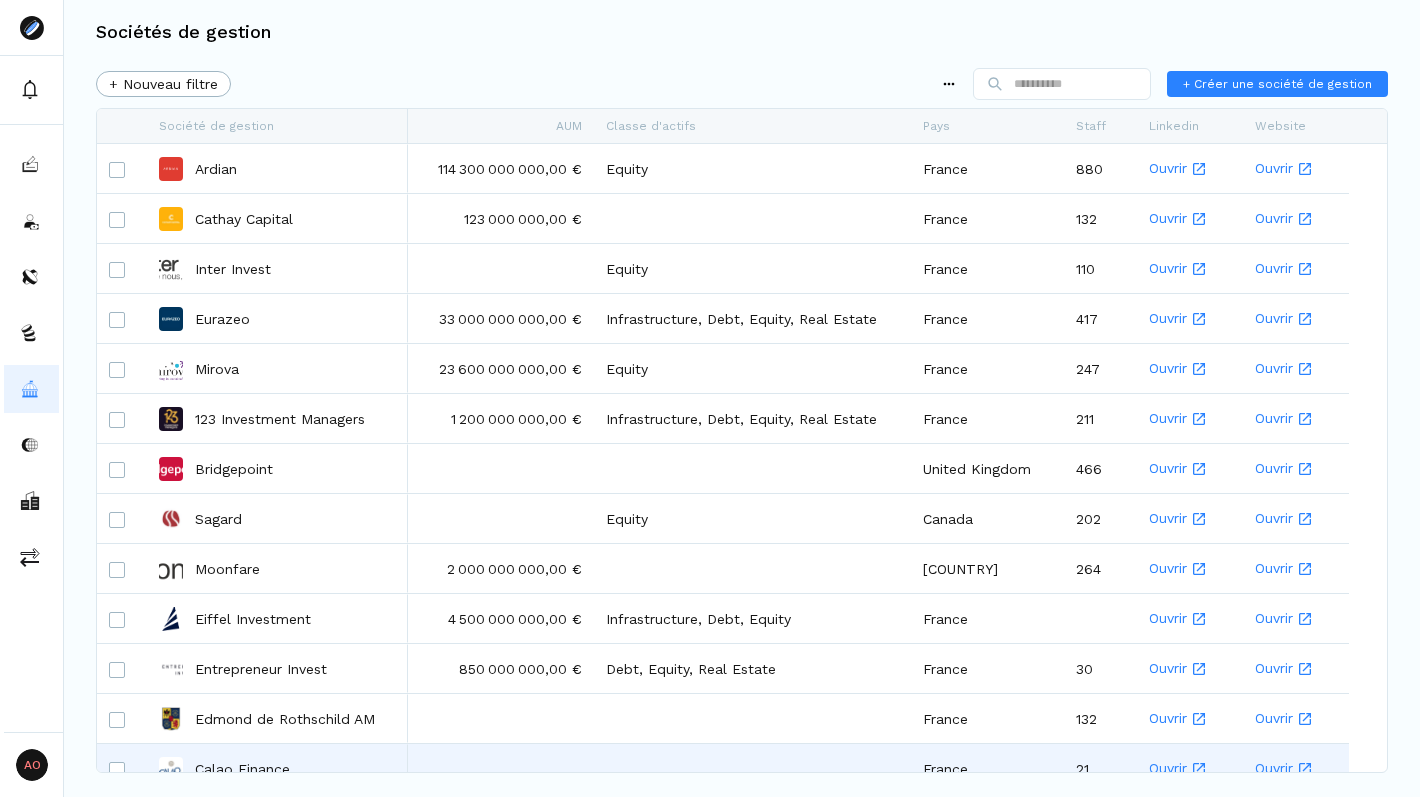 scroll, scrollTop: 13, scrollLeft: 0, axis: vertical 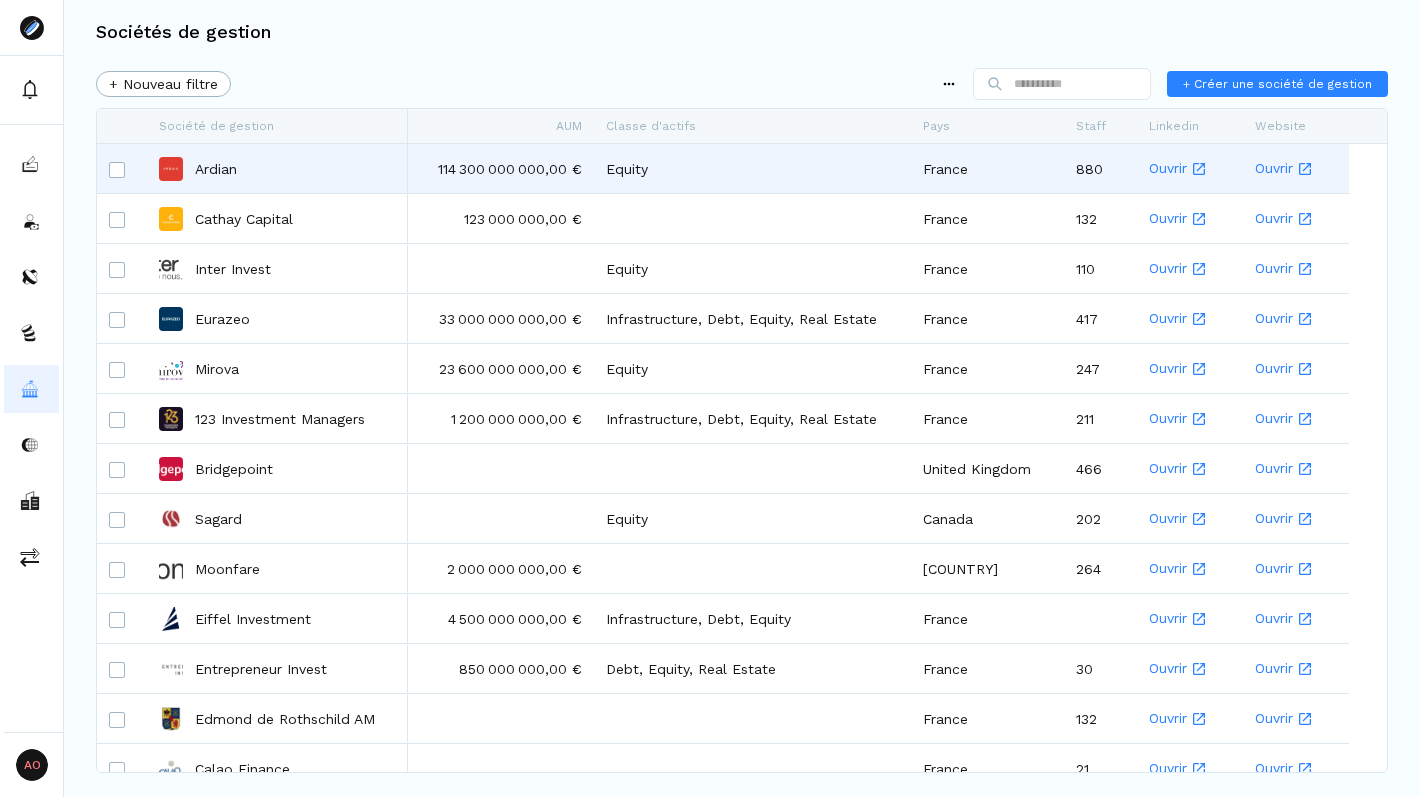 click on "Ardian" at bounding box center (216, 169) 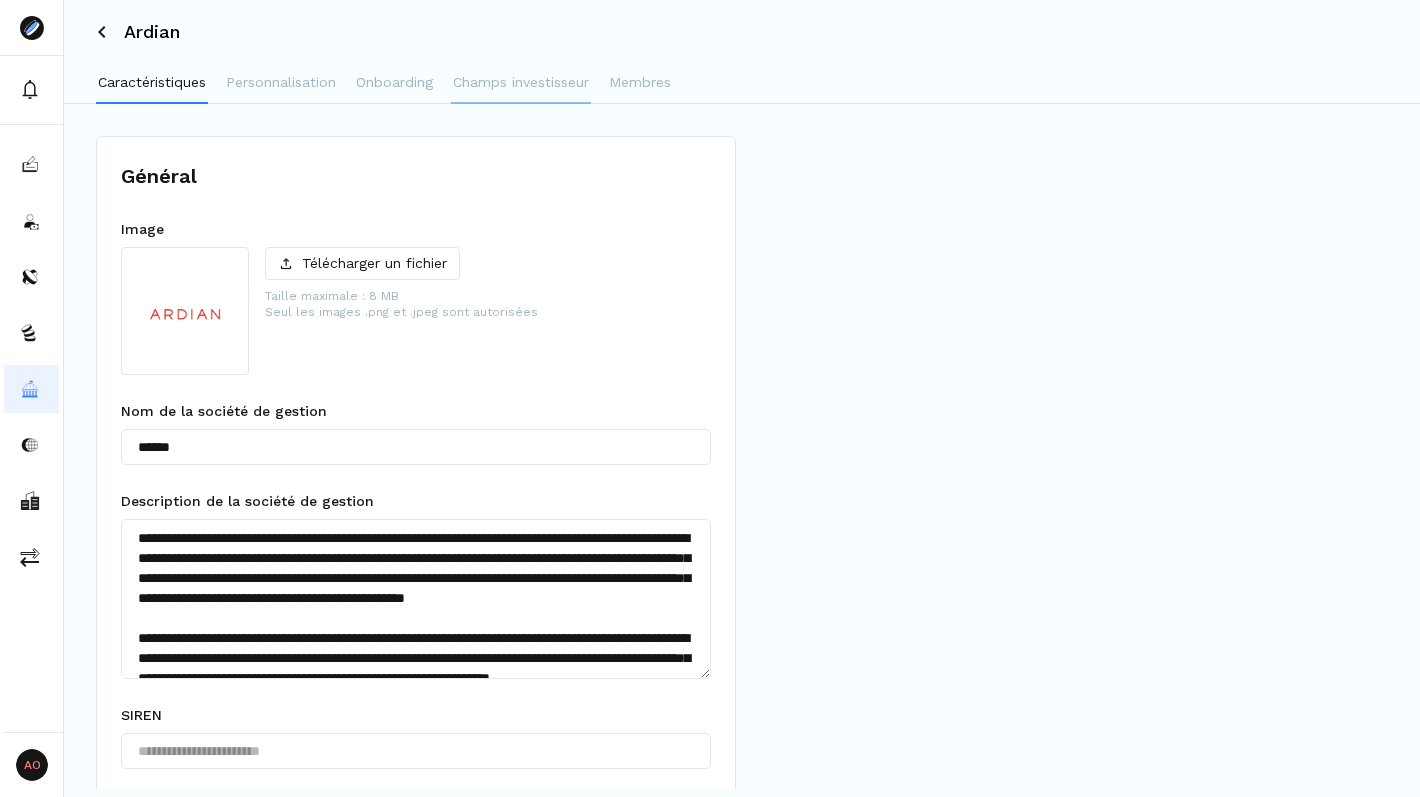 click on "Champs investisseur" at bounding box center [521, 82] 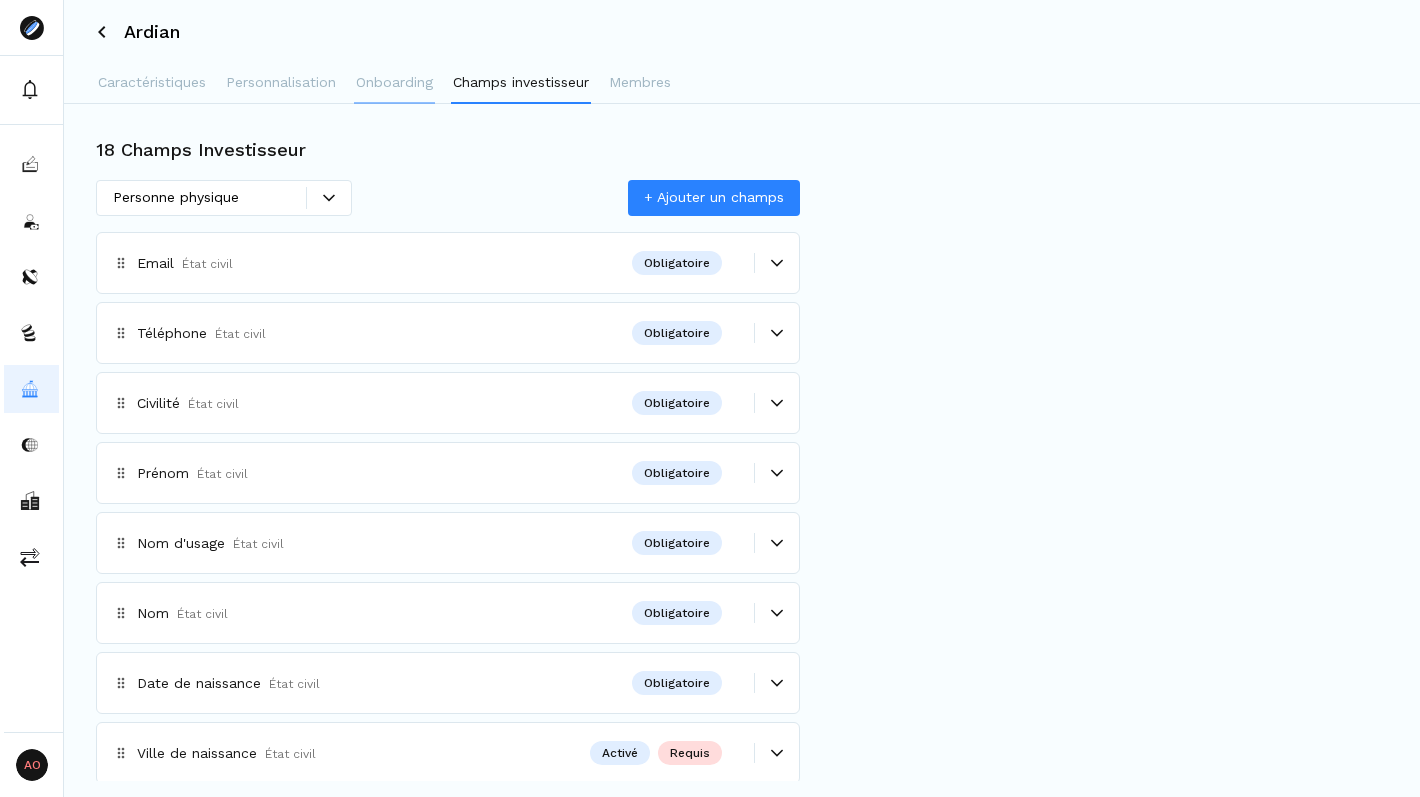 click on "Onboarding" at bounding box center (394, 84) 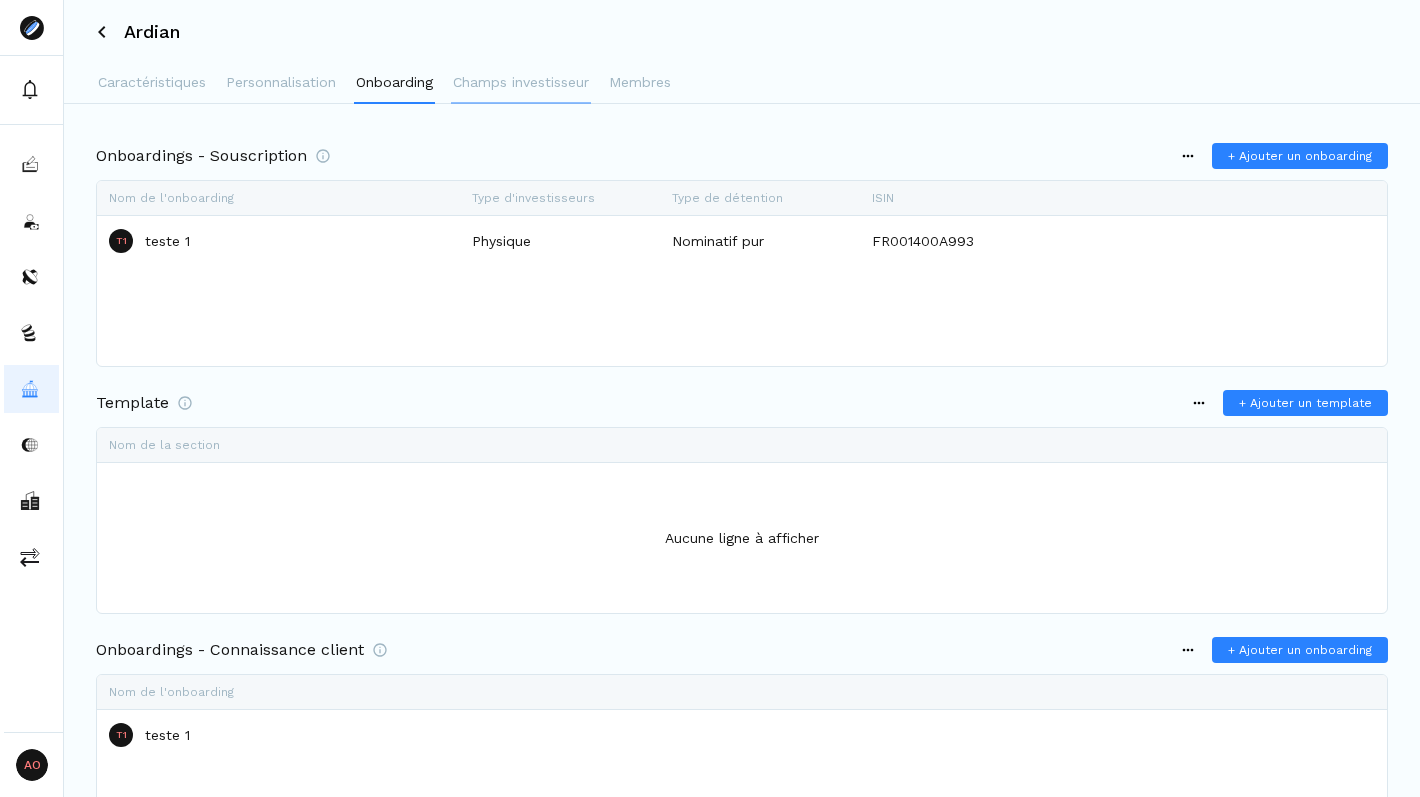 click on "Champs investisseur" at bounding box center [521, 82] 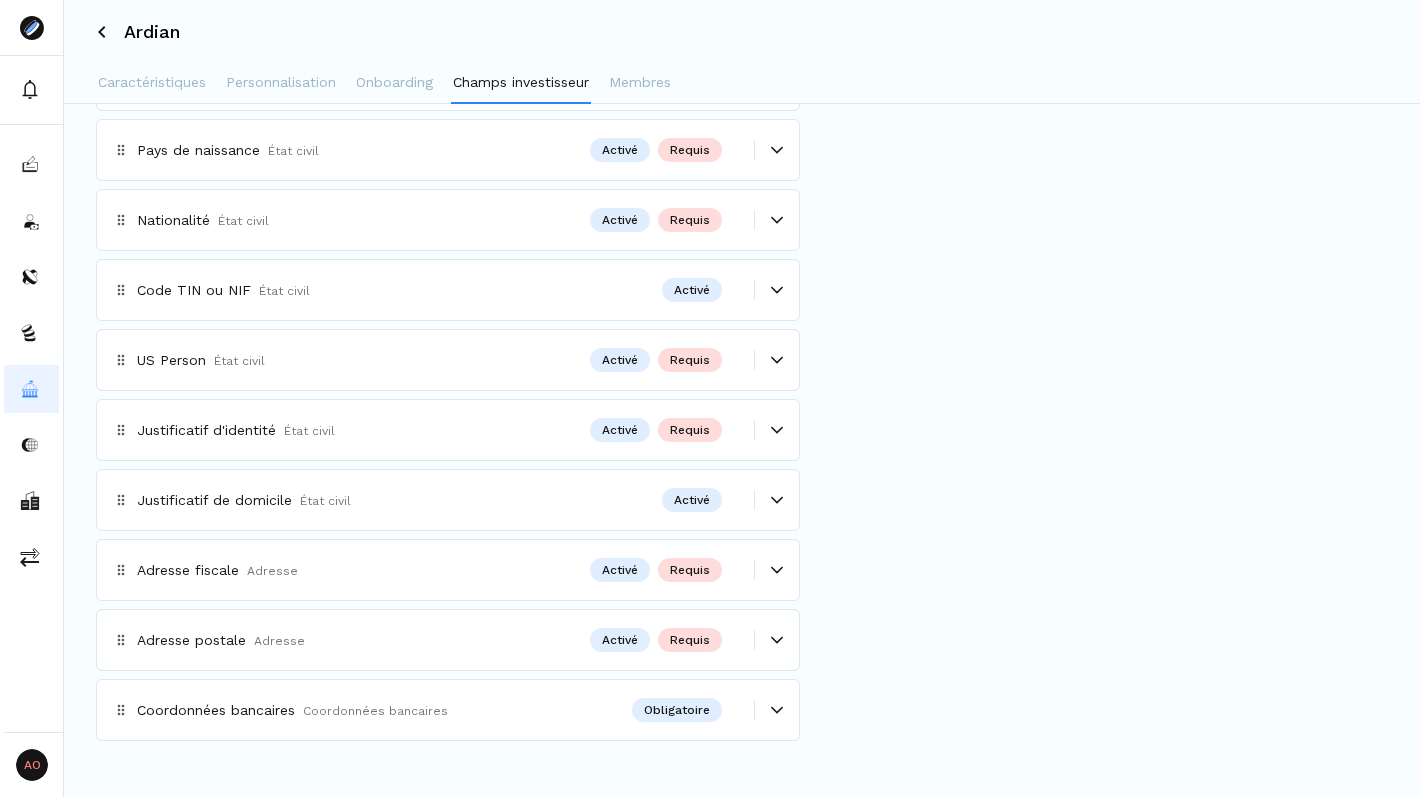scroll, scrollTop: 0, scrollLeft: 0, axis: both 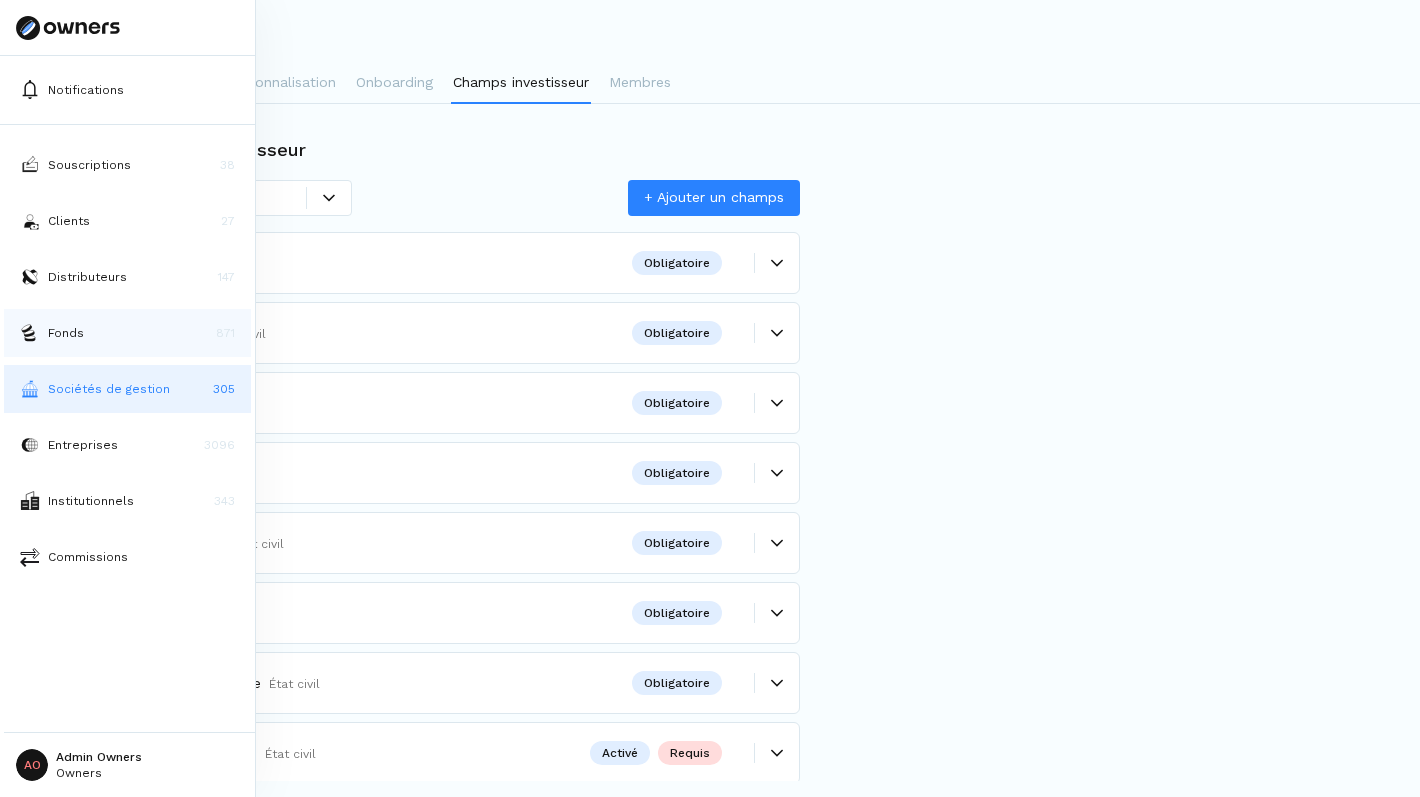 click on "Fonds" at bounding box center [66, 333] 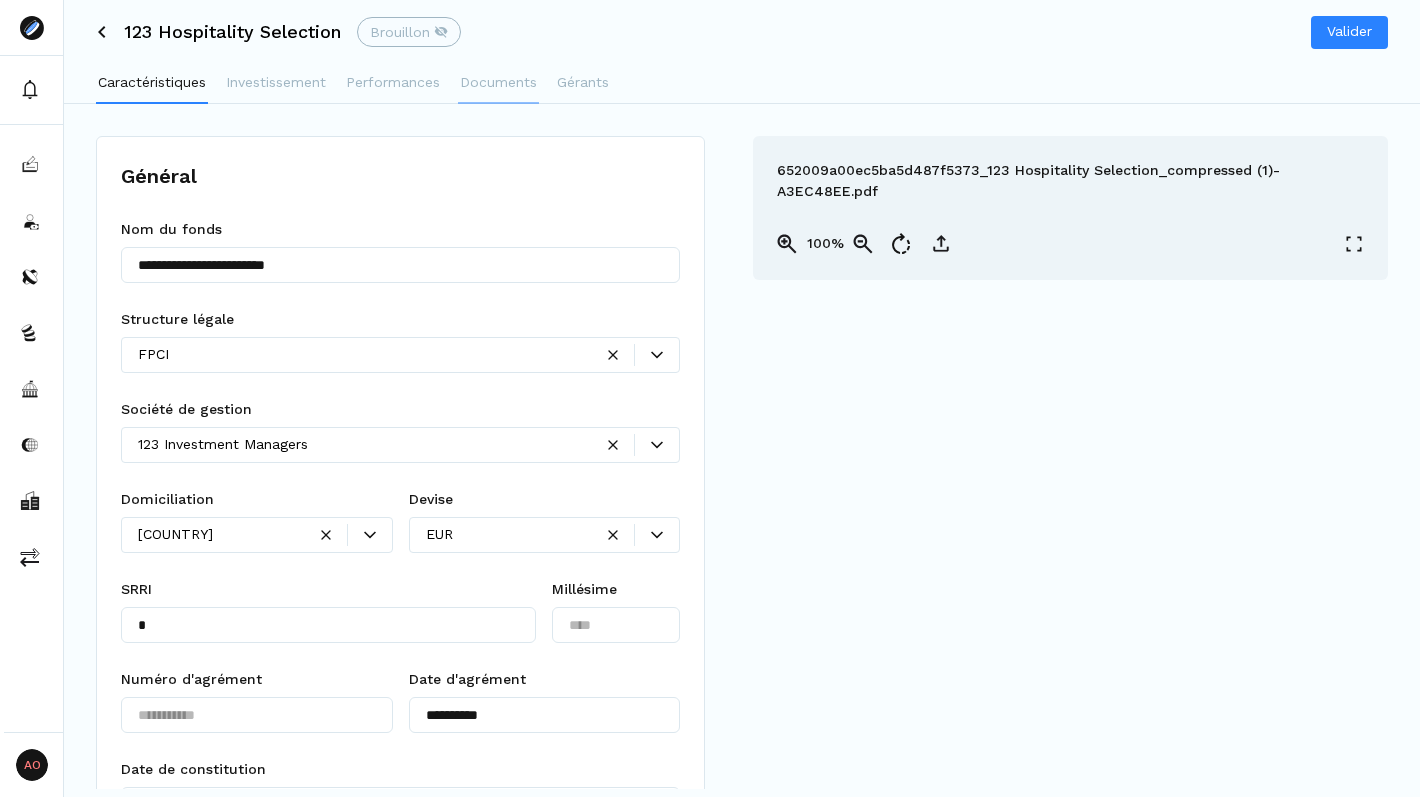 click on "Documents" at bounding box center (498, 82) 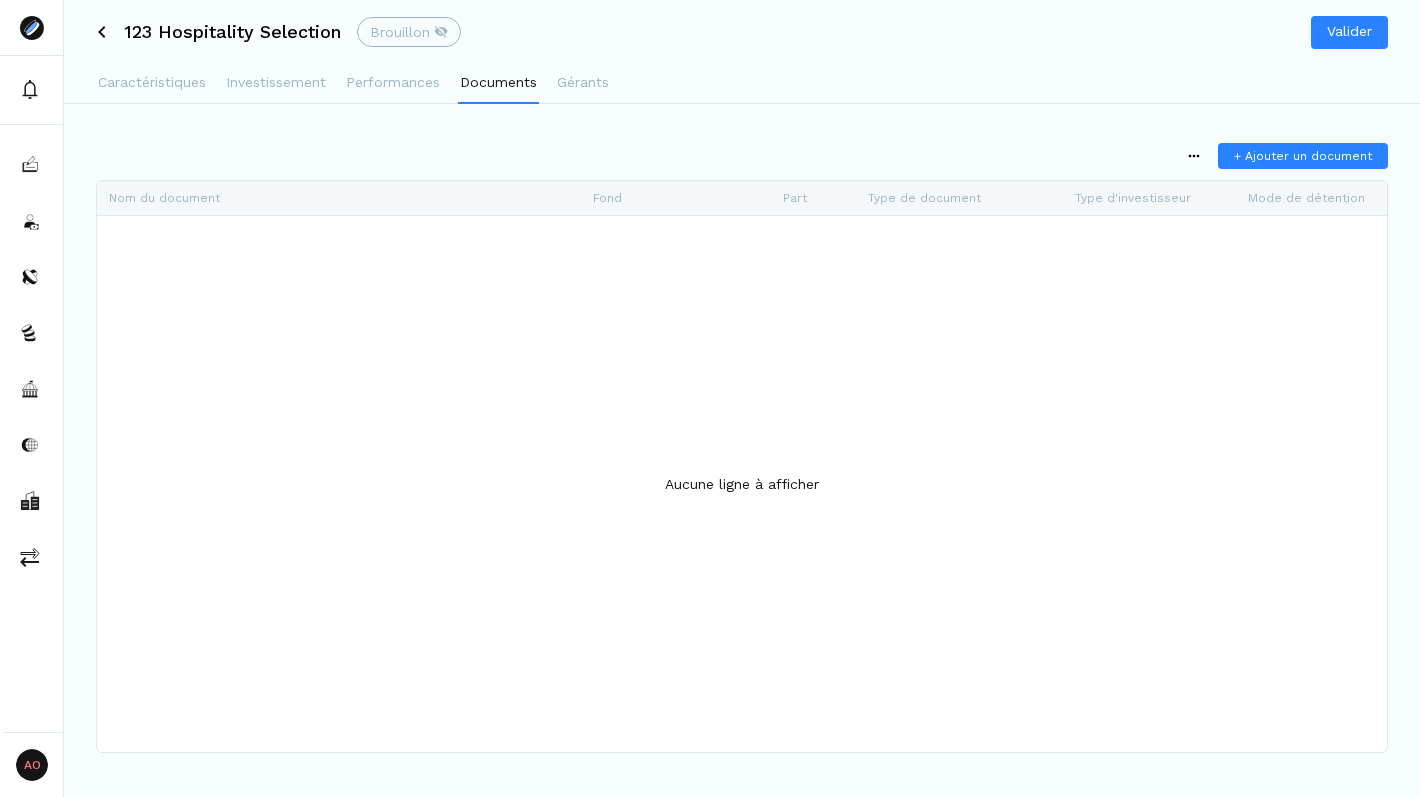 scroll, scrollTop: 0, scrollLeft: 14, axis: horizontal 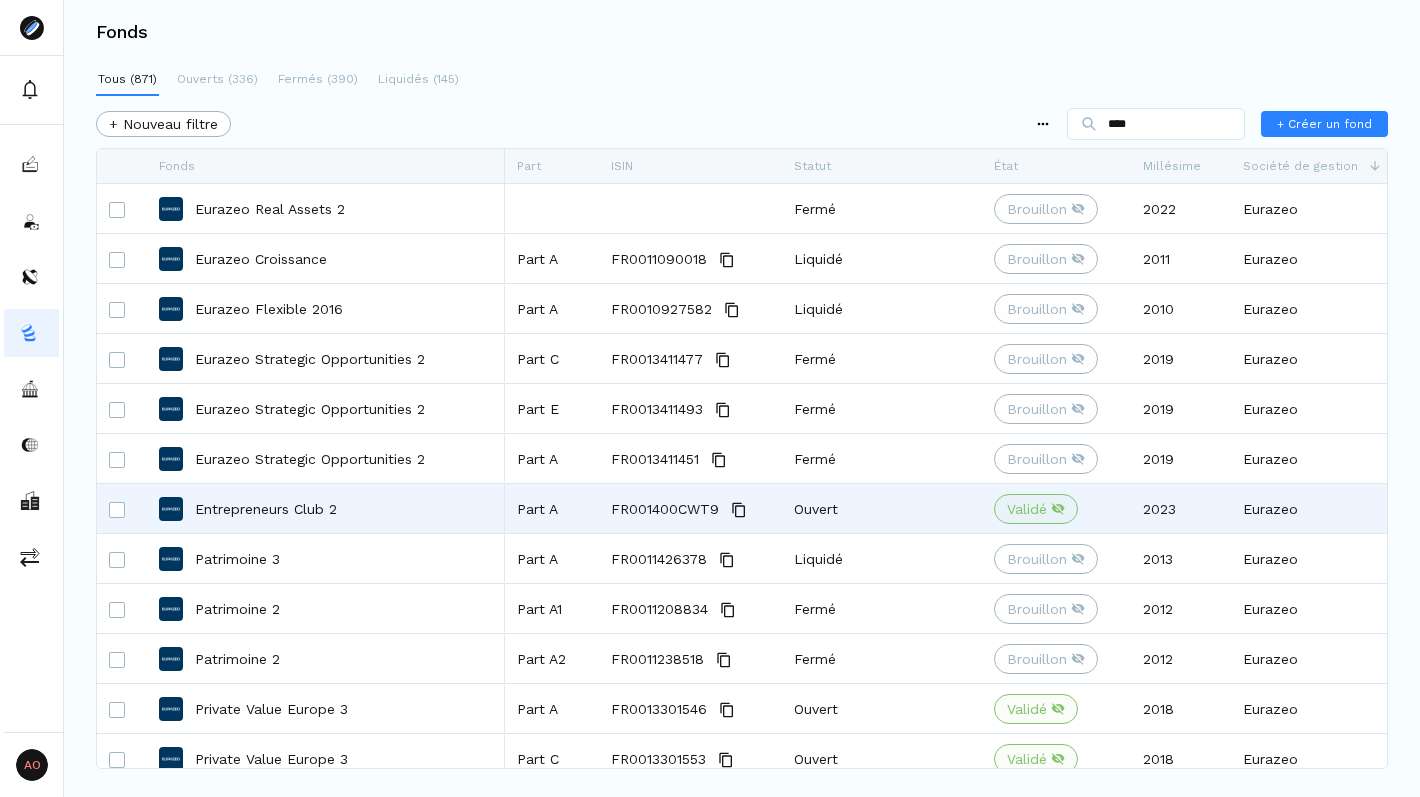 type on "****" 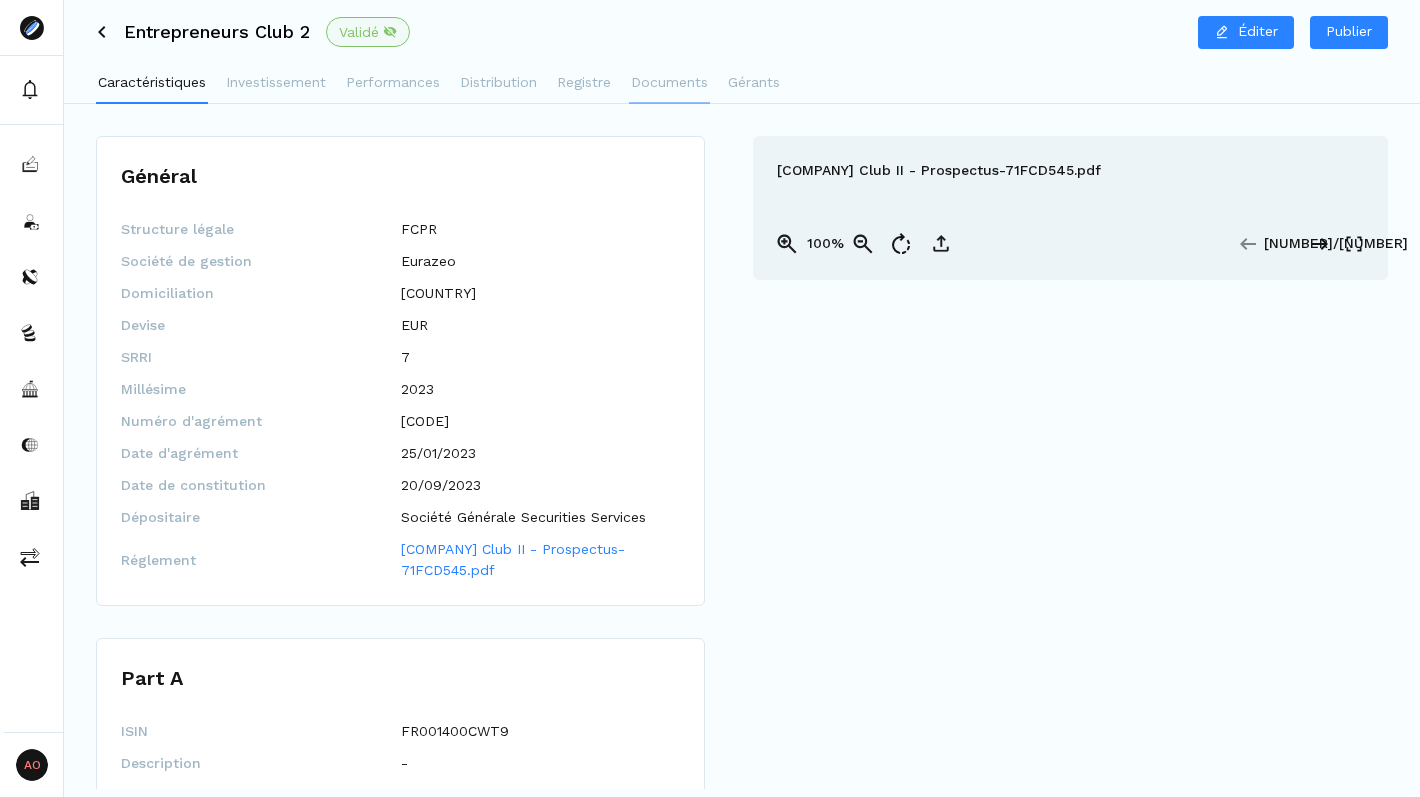 click on "Documents" at bounding box center (669, 82) 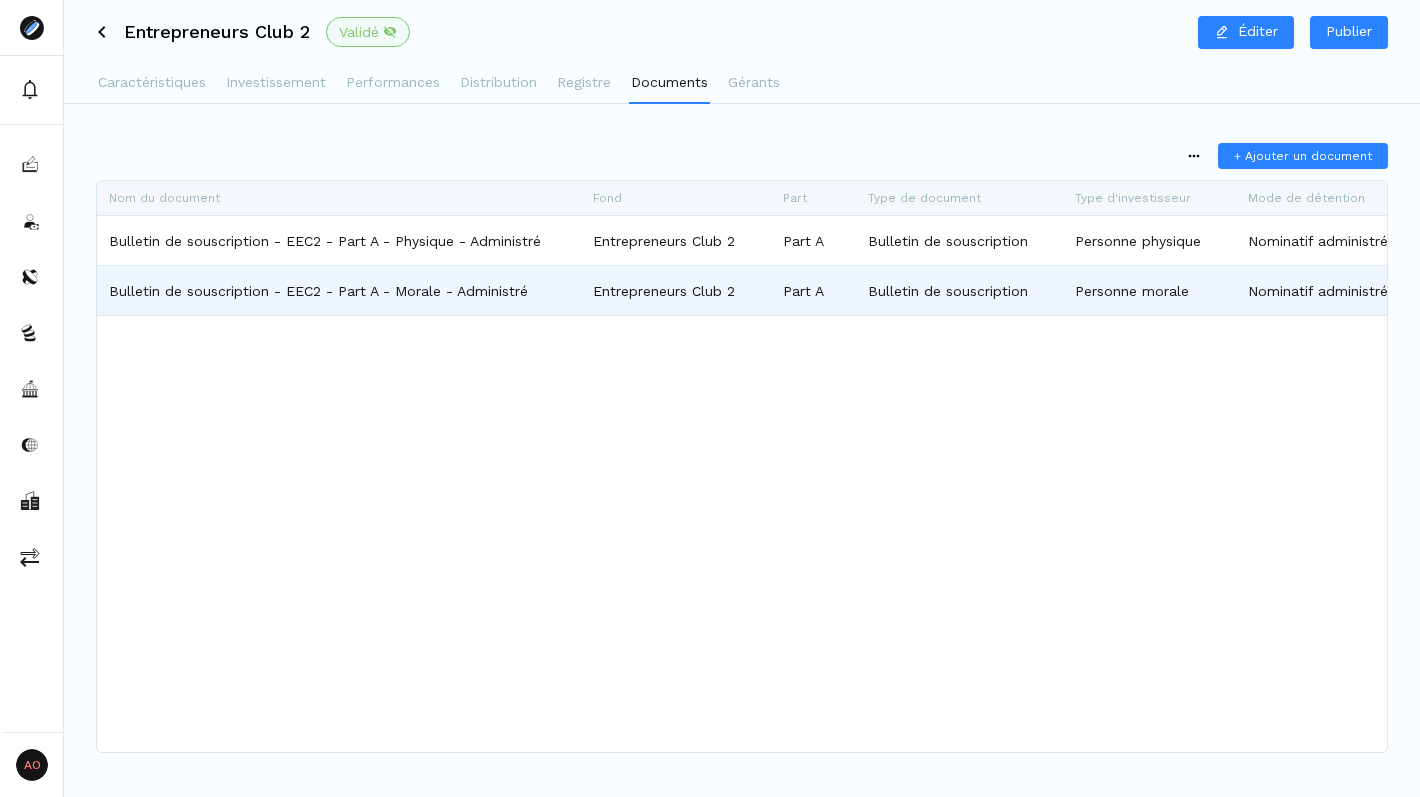 scroll, scrollTop: 0, scrollLeft: 143, axis: horizontal 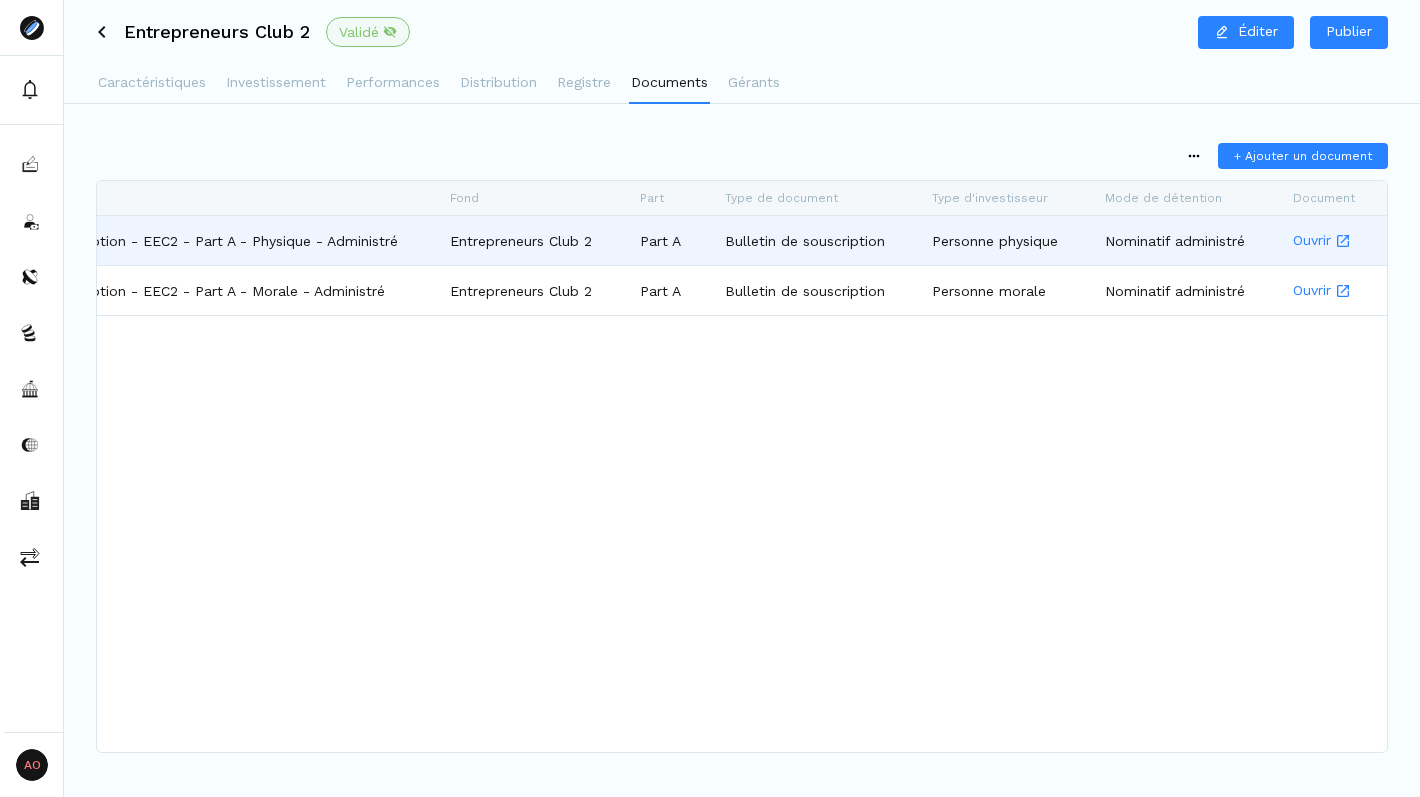 click on "Entrepreneurs Club 2" at bounding box center (533, 240) 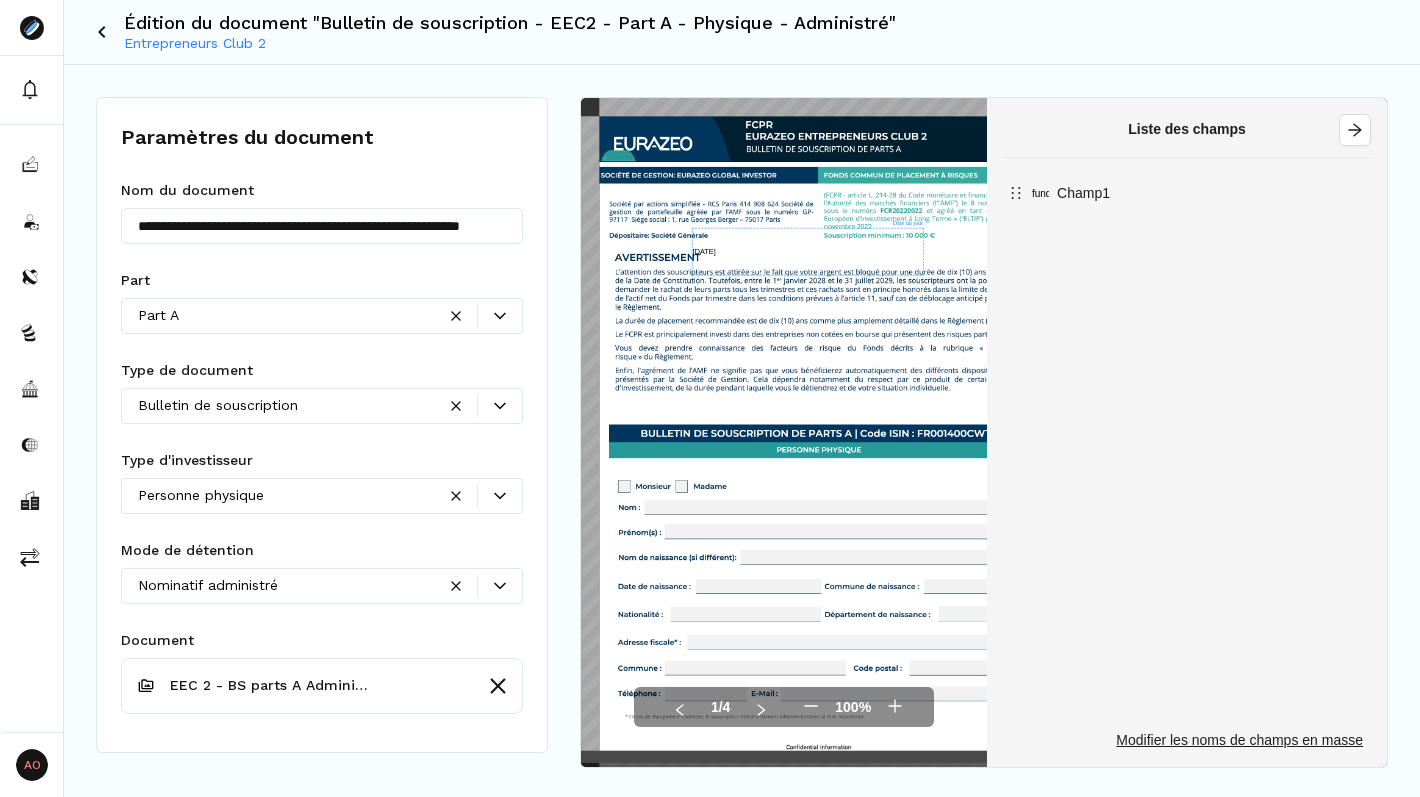 click on "**********" at bounding box center [322, 425] 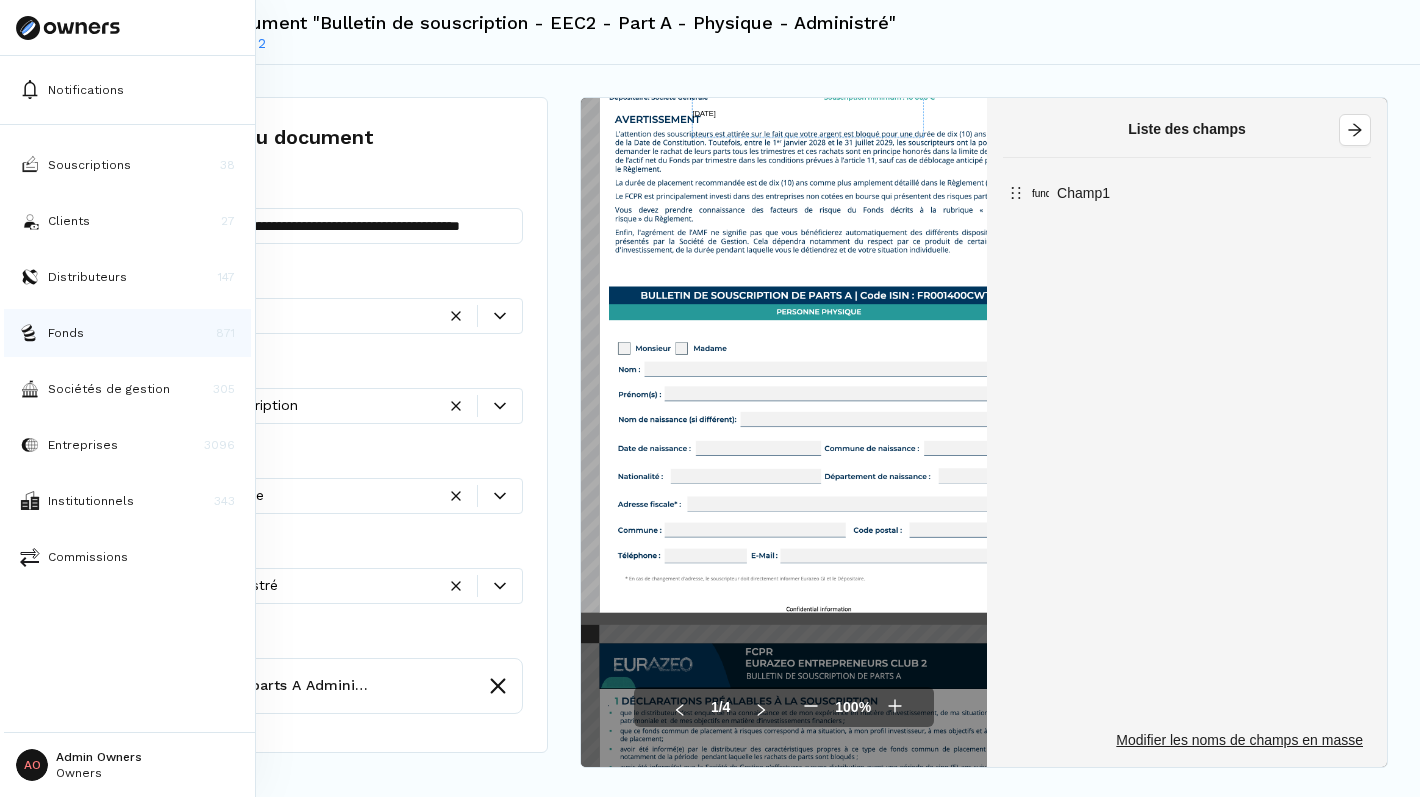 scroll, scrollTop: 144, scrollLeft: 0, axis: vertical 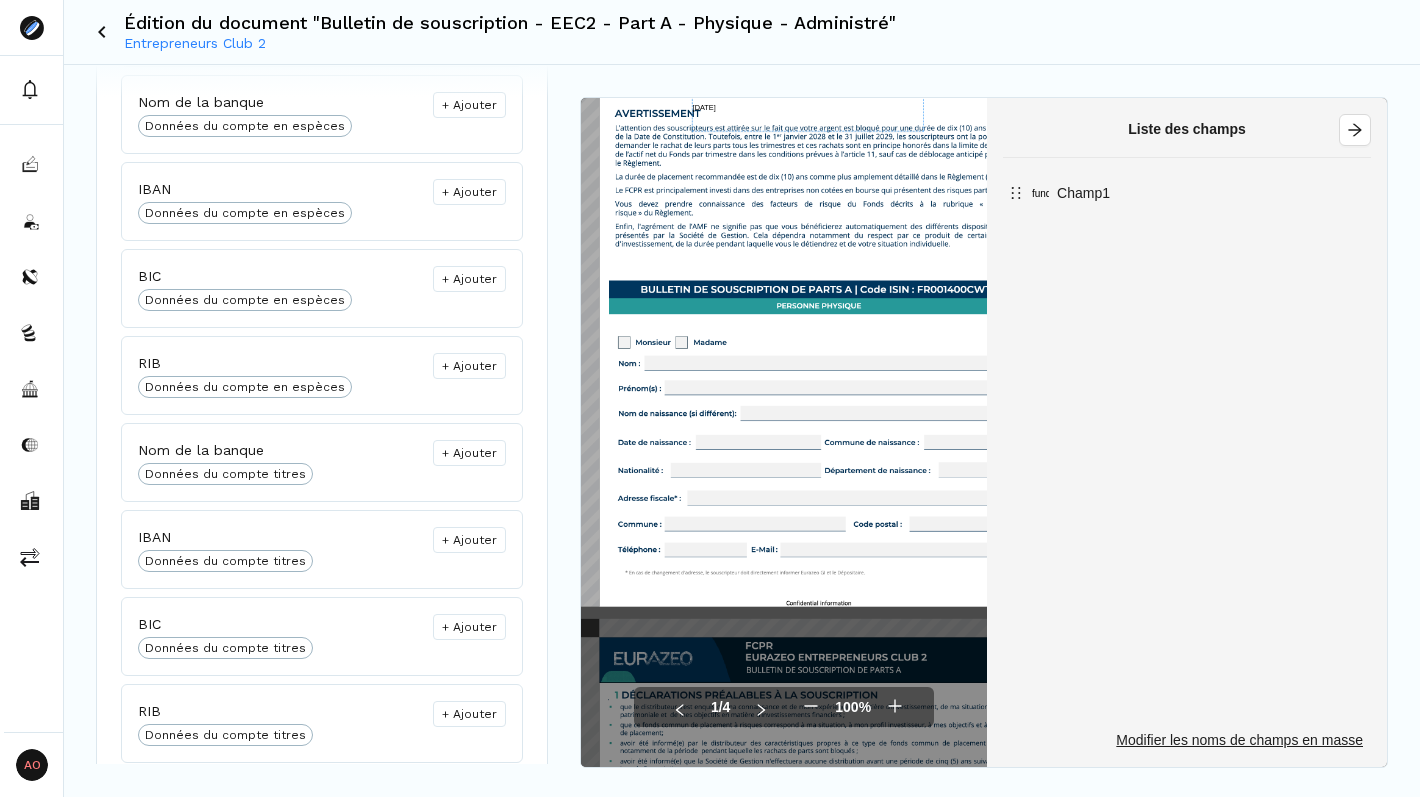 click 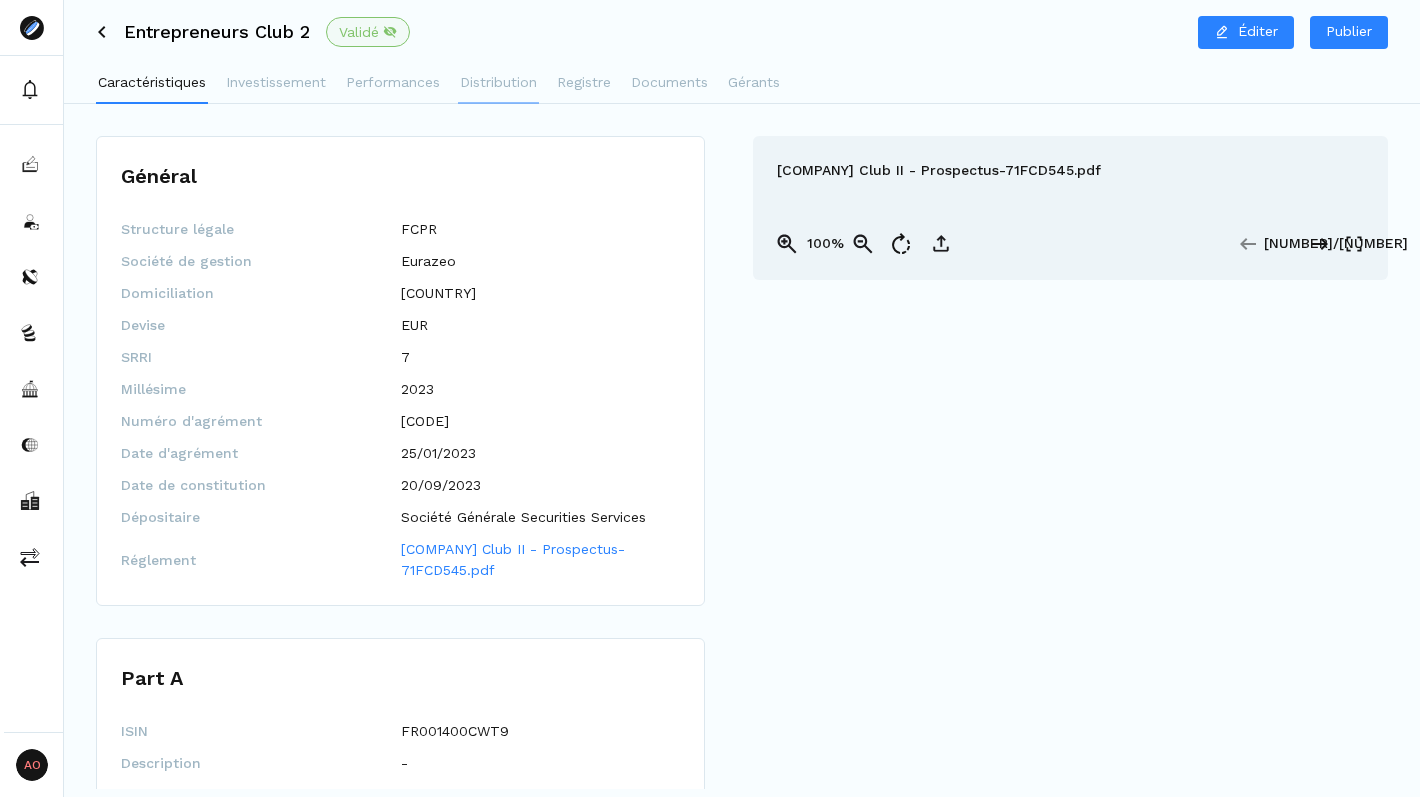 click on "Documents" at bounding box center [669, 82] 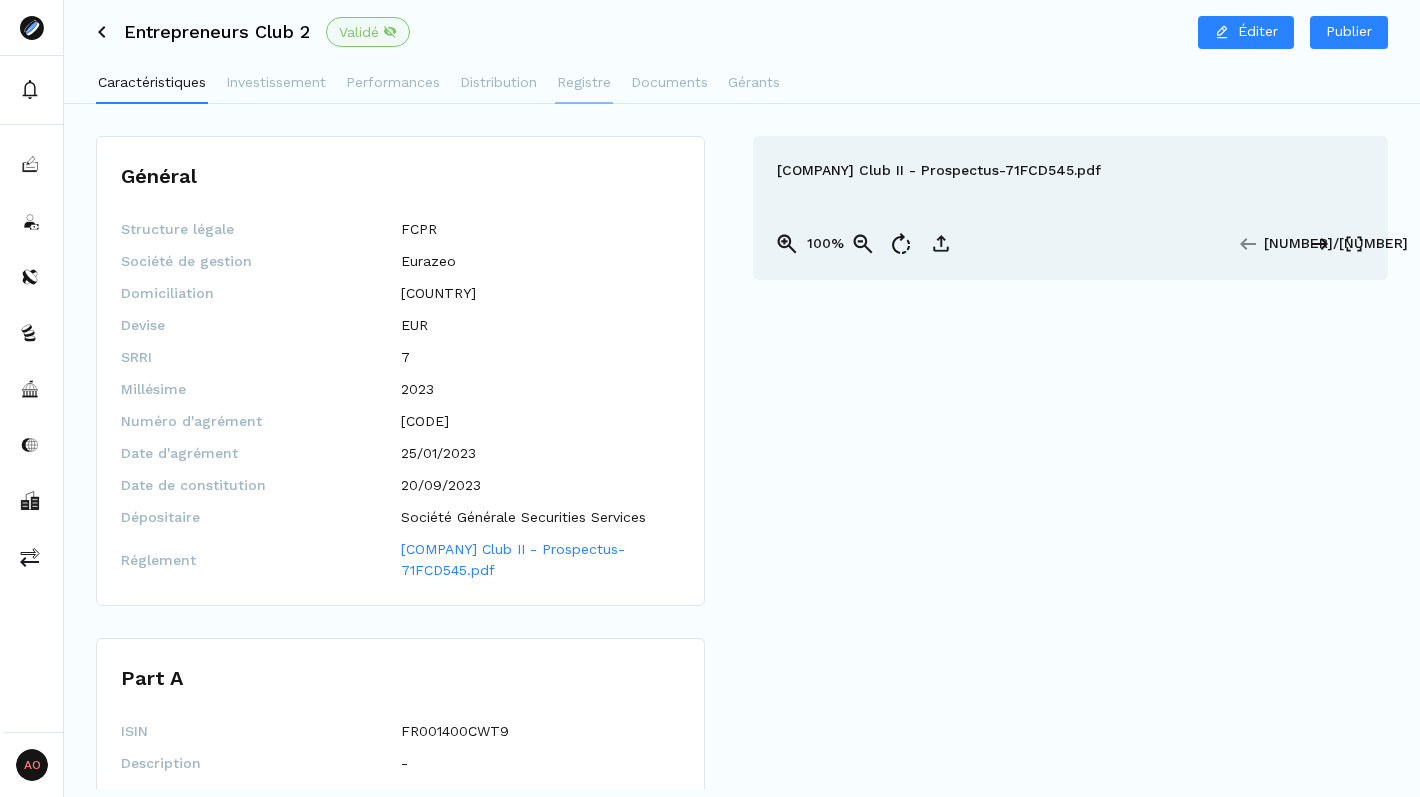 click on "Registre" at bounding box center [584, 82] 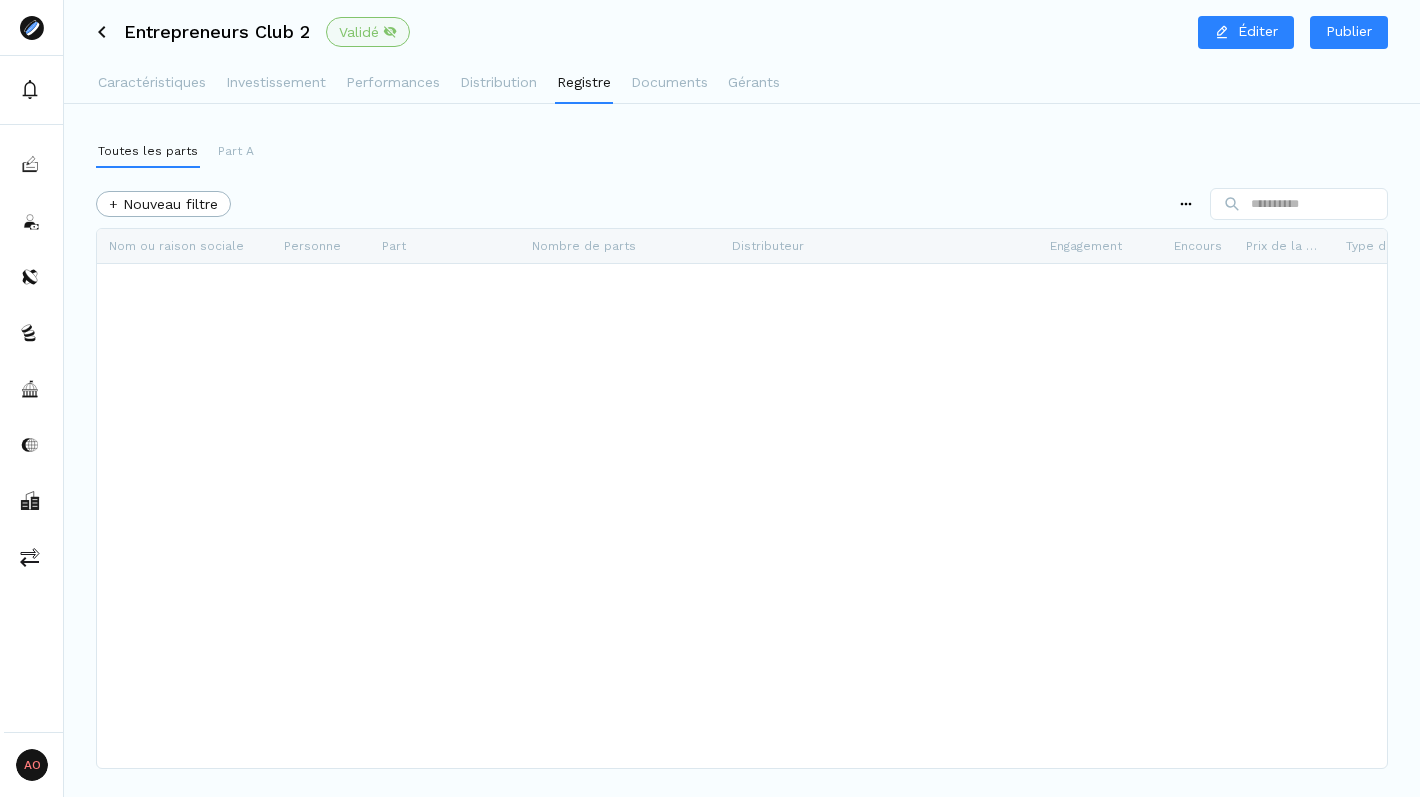 click at bounding box center (742, 516) 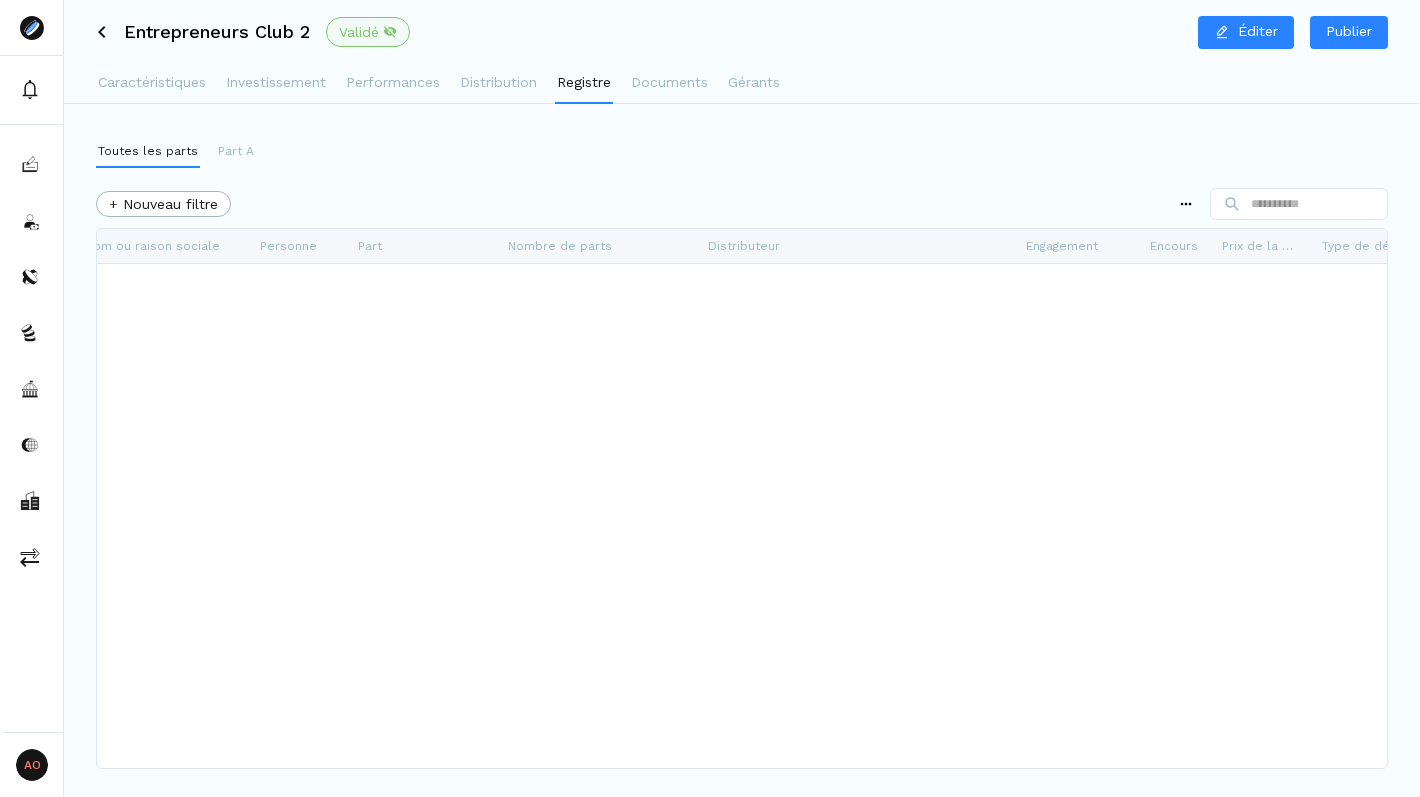 scroll, scrollTop: 0, scrollLeft: 25, axis: horizontal 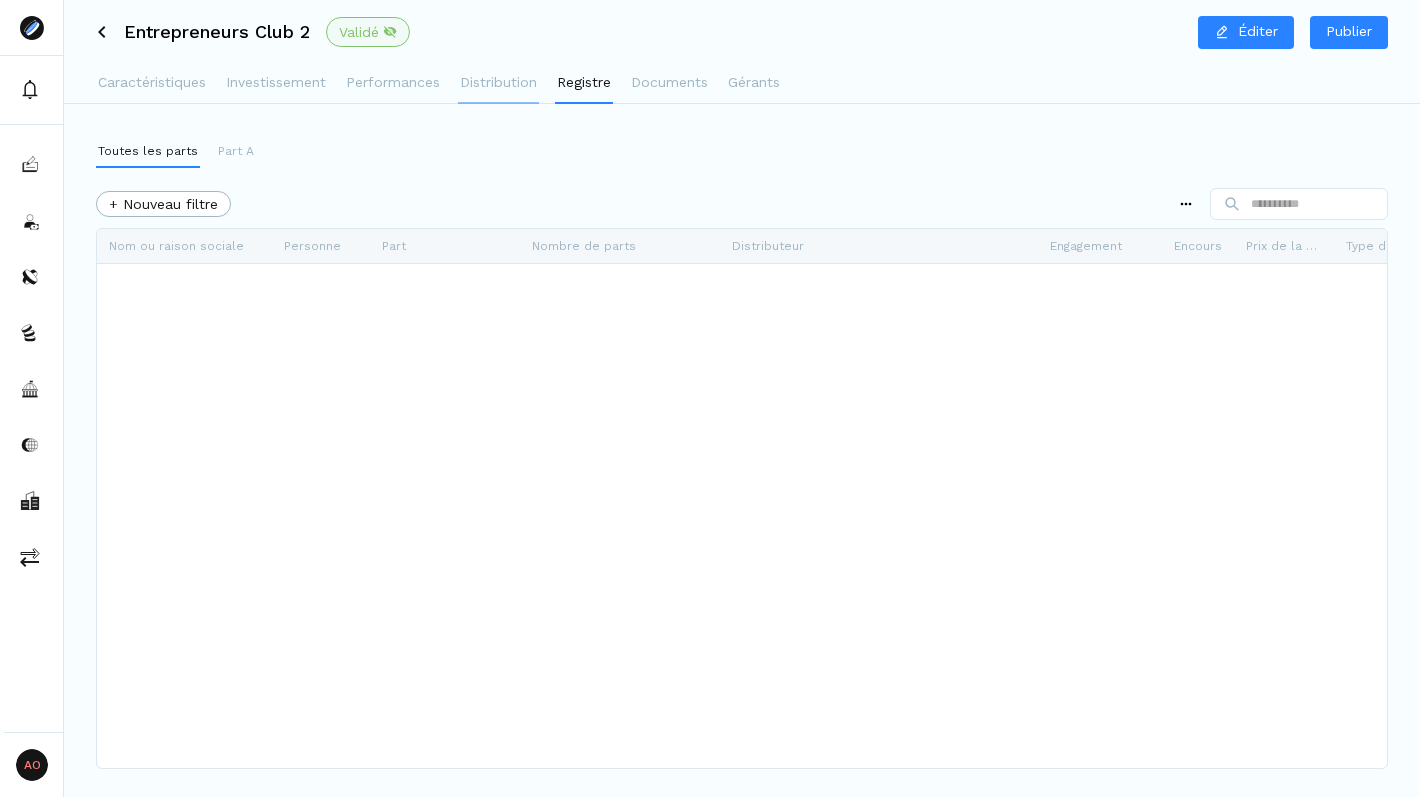 click on "Distribution" at bounding box center (498, 82) 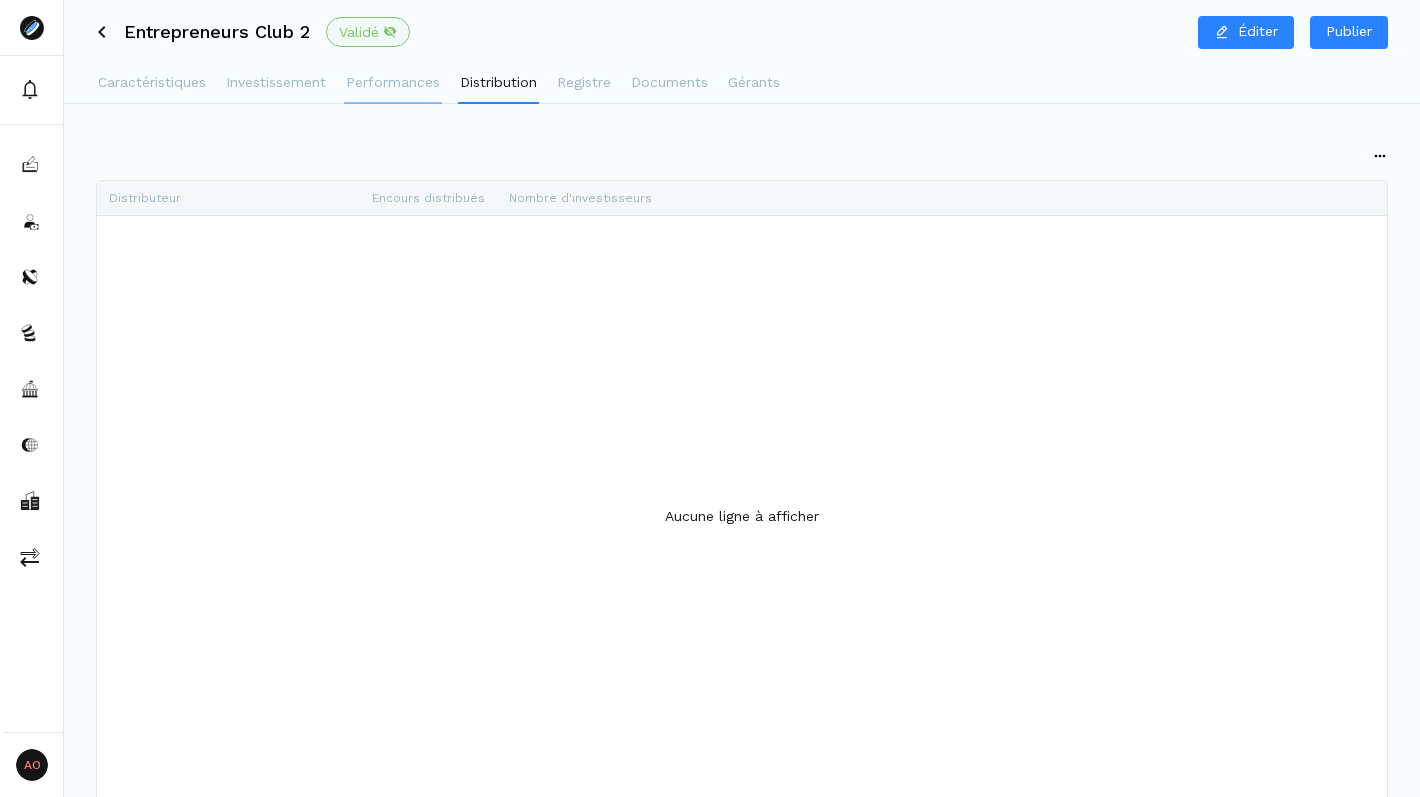 click on "Performances" at bounding box center (393, 82) 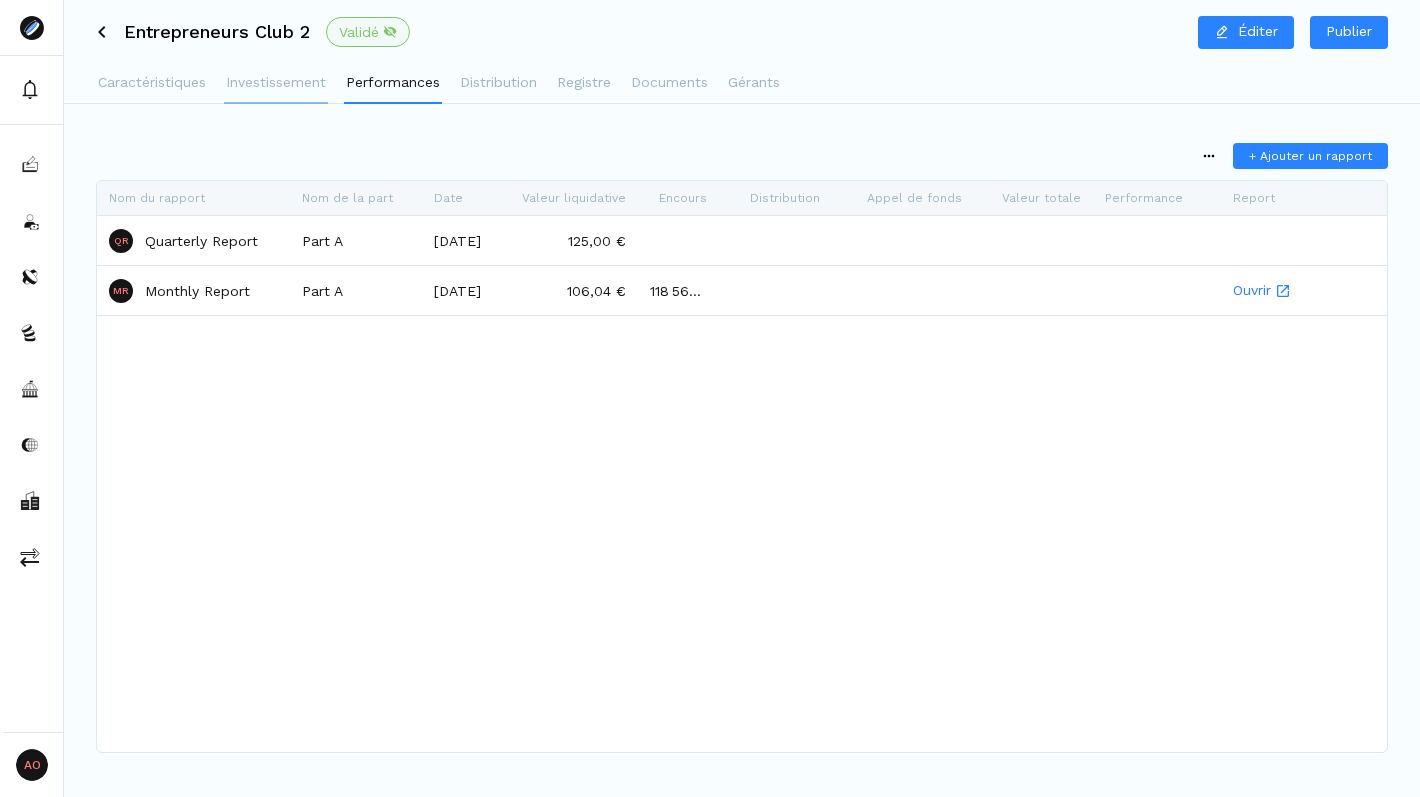 click on "Investissement" at bounding box center (276, 82) 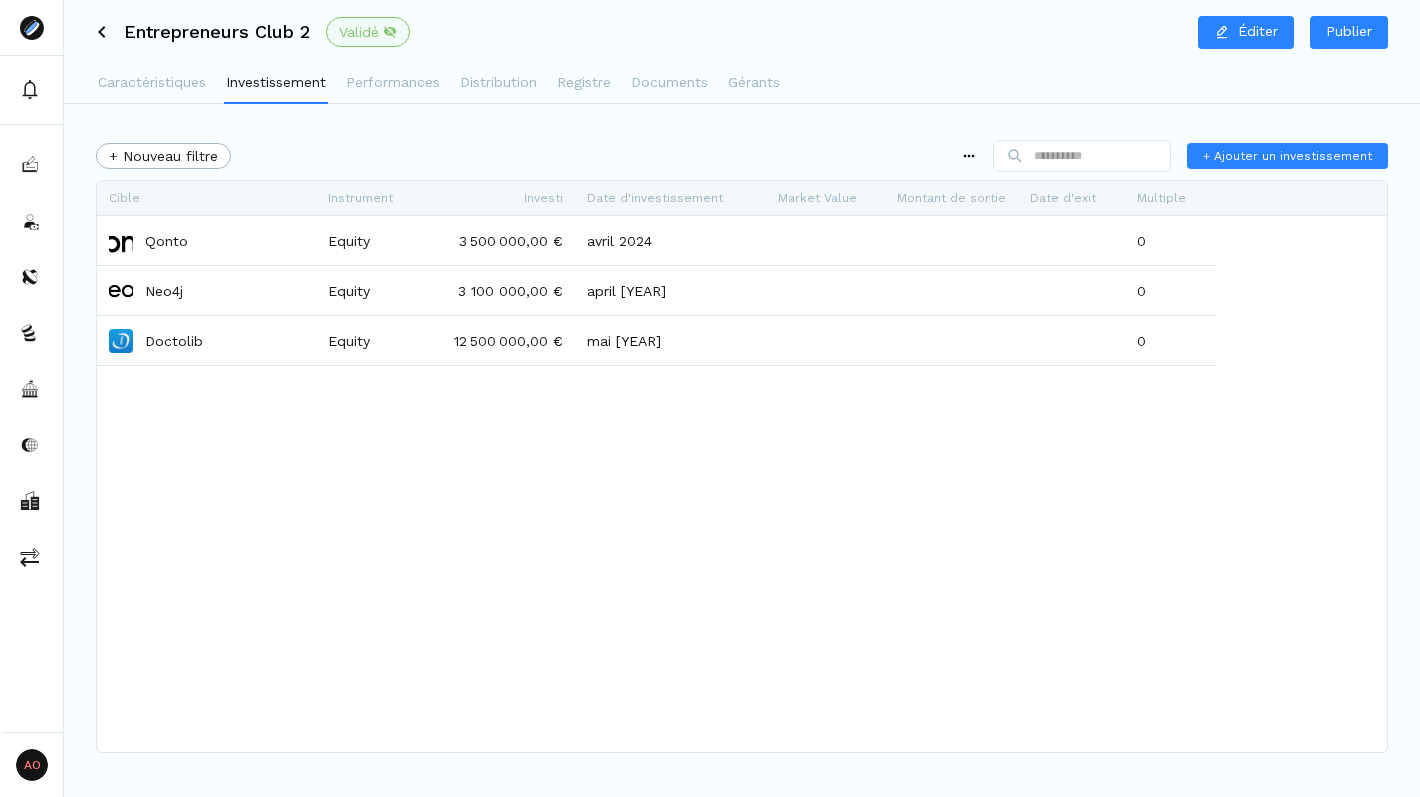 click 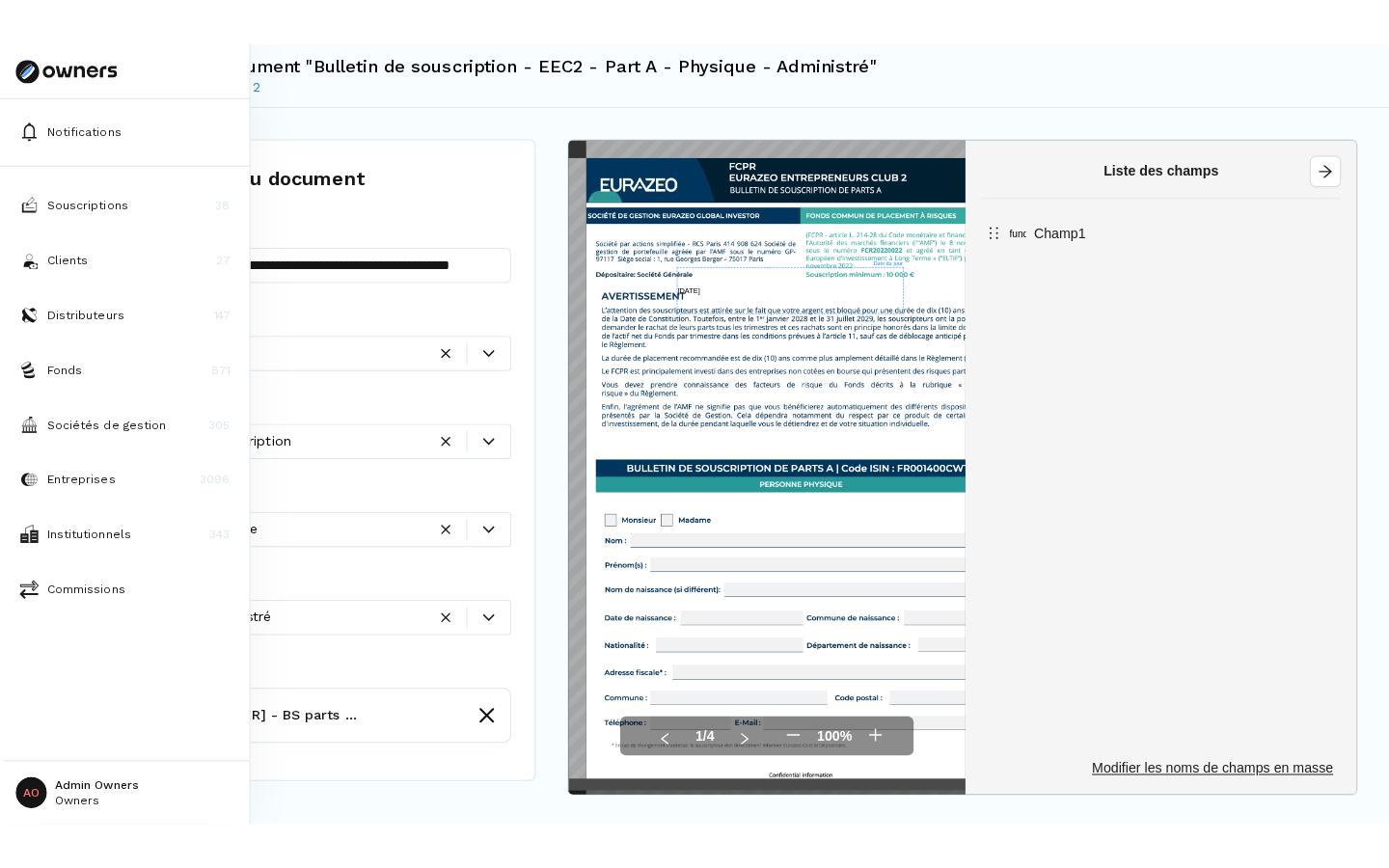 scroll, scrollTop: 0, scrollLeft: 0, axis: both 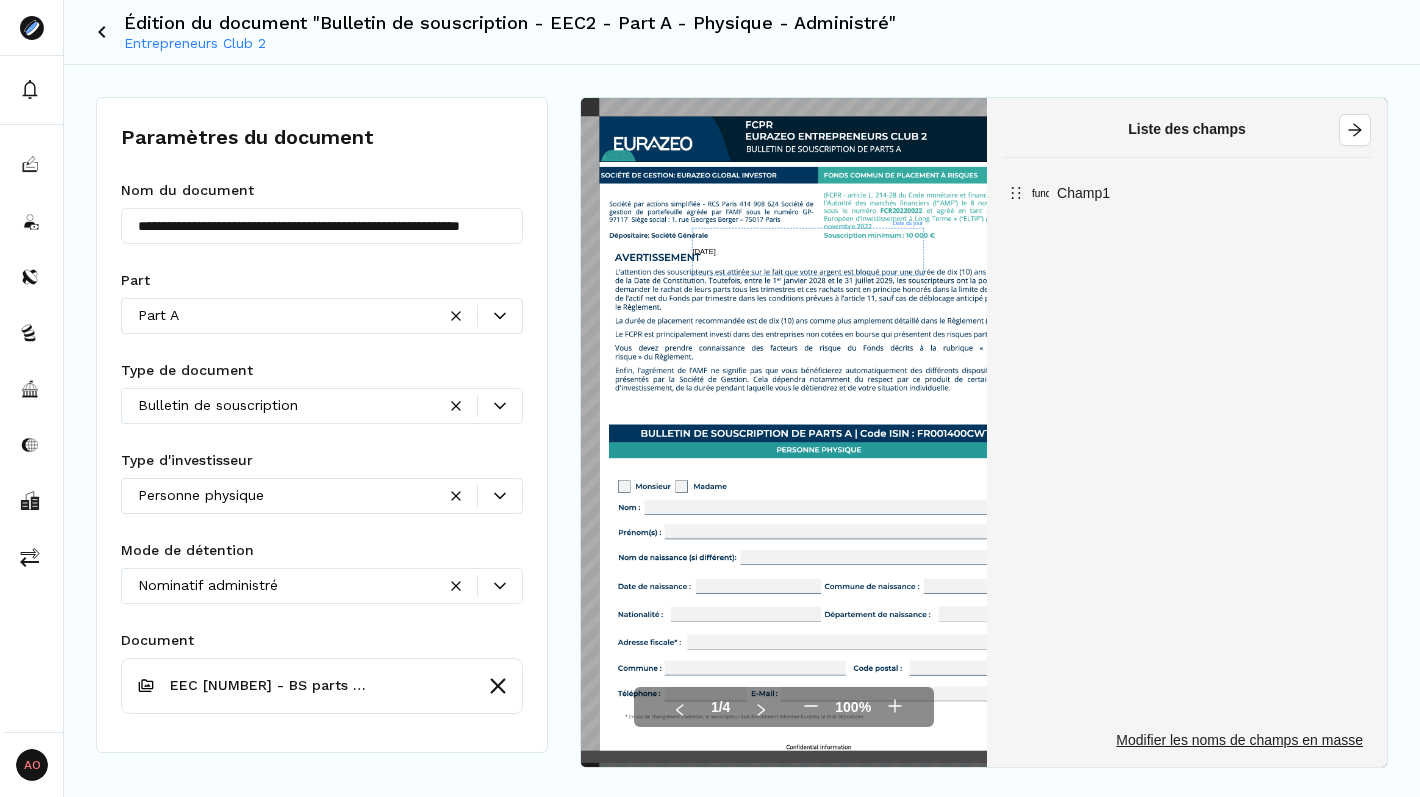 click on "Édition du document "Bulletin de souscription - EEC2 - Part A - Physique - Administré" Entrepreneurs Club 2" at bounding box center [742, 32] 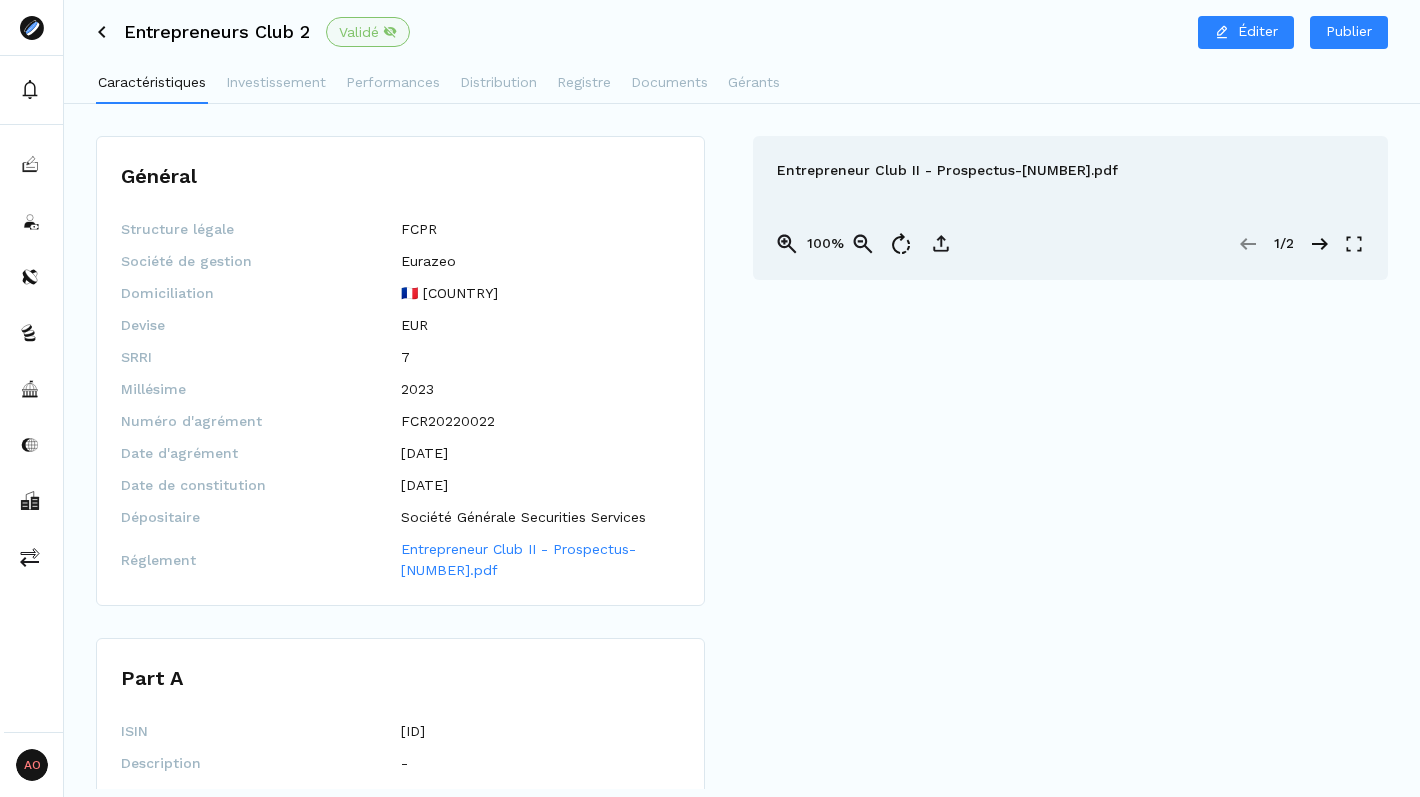 click 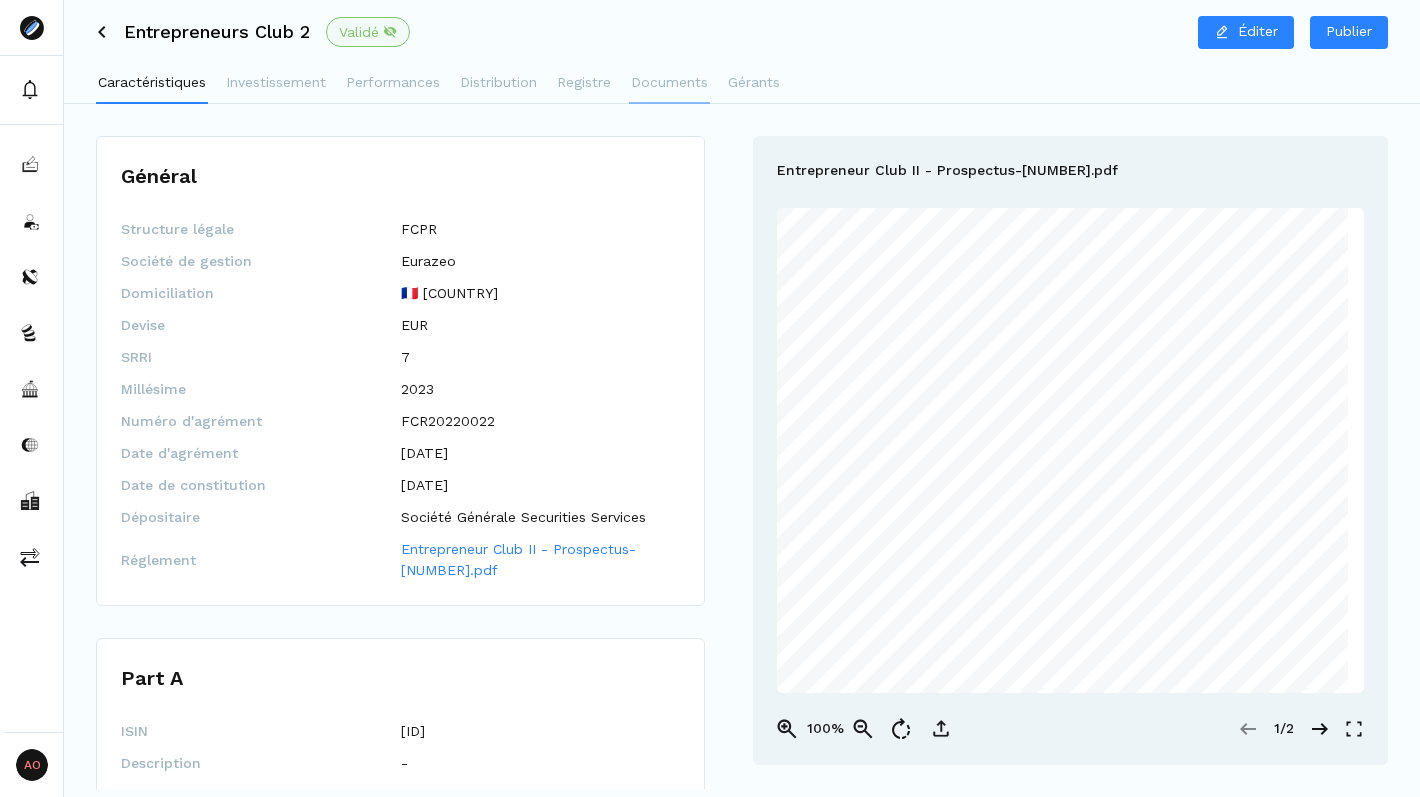 click on "Distribution" at bounding box center [498, 82] 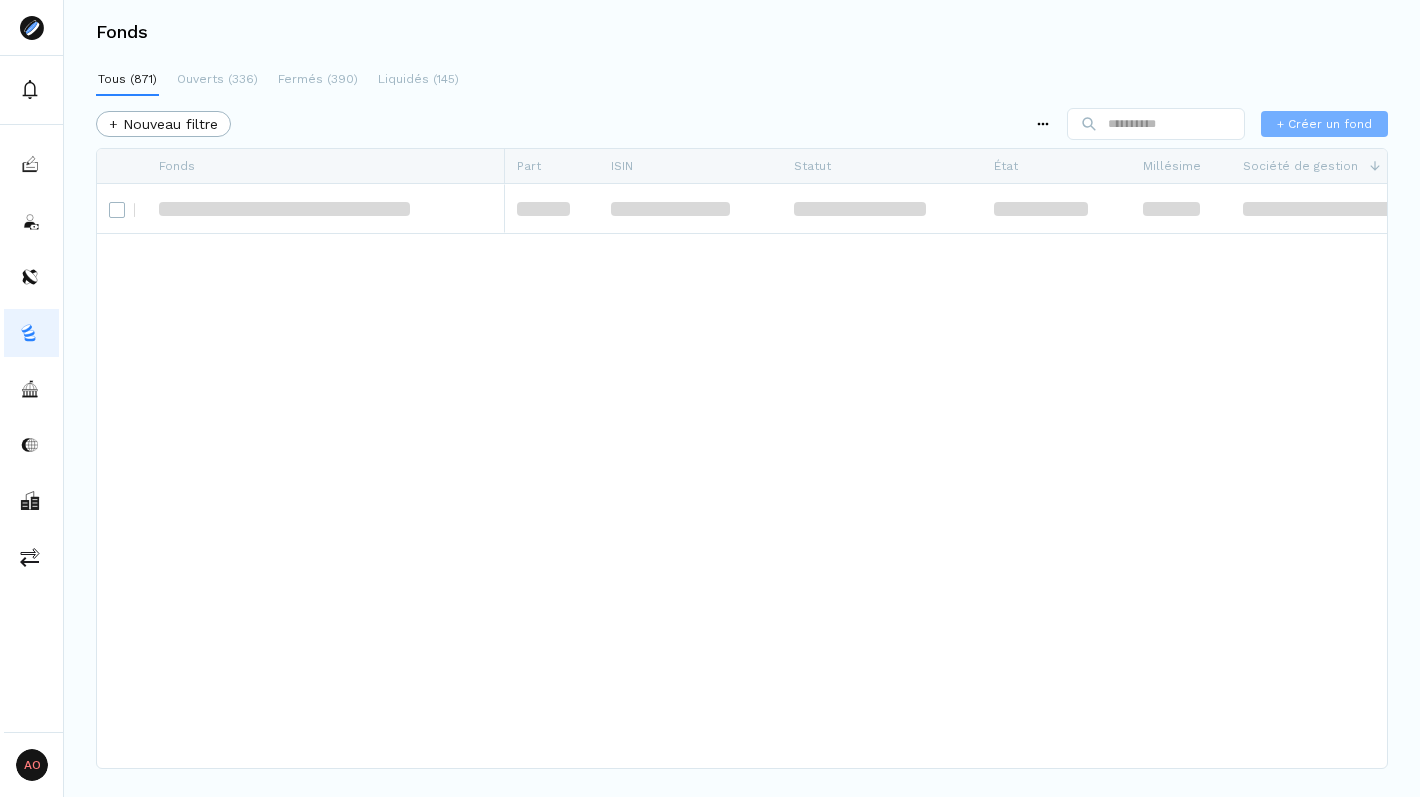 click on "+ Créer un fond" at bounding box center (1324, 124) 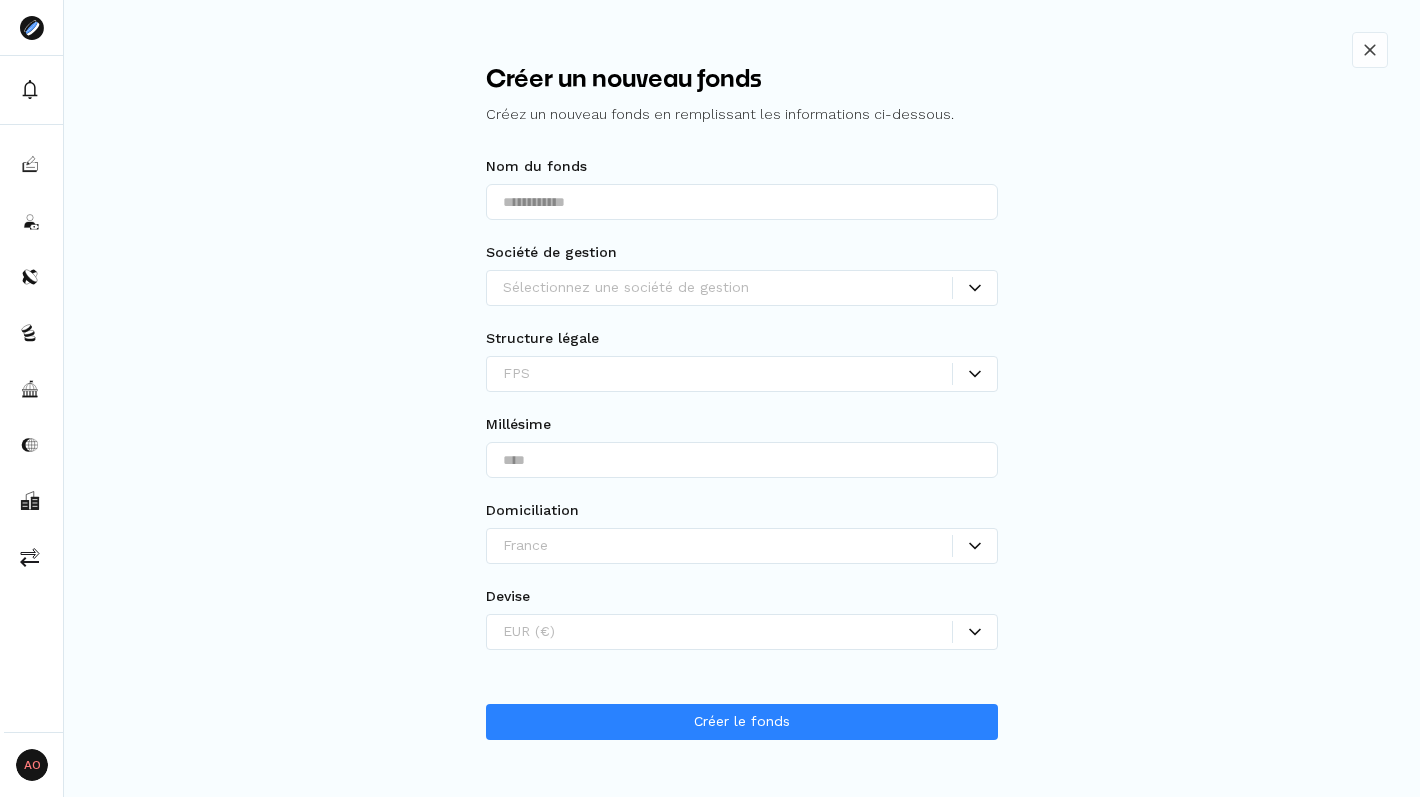 click 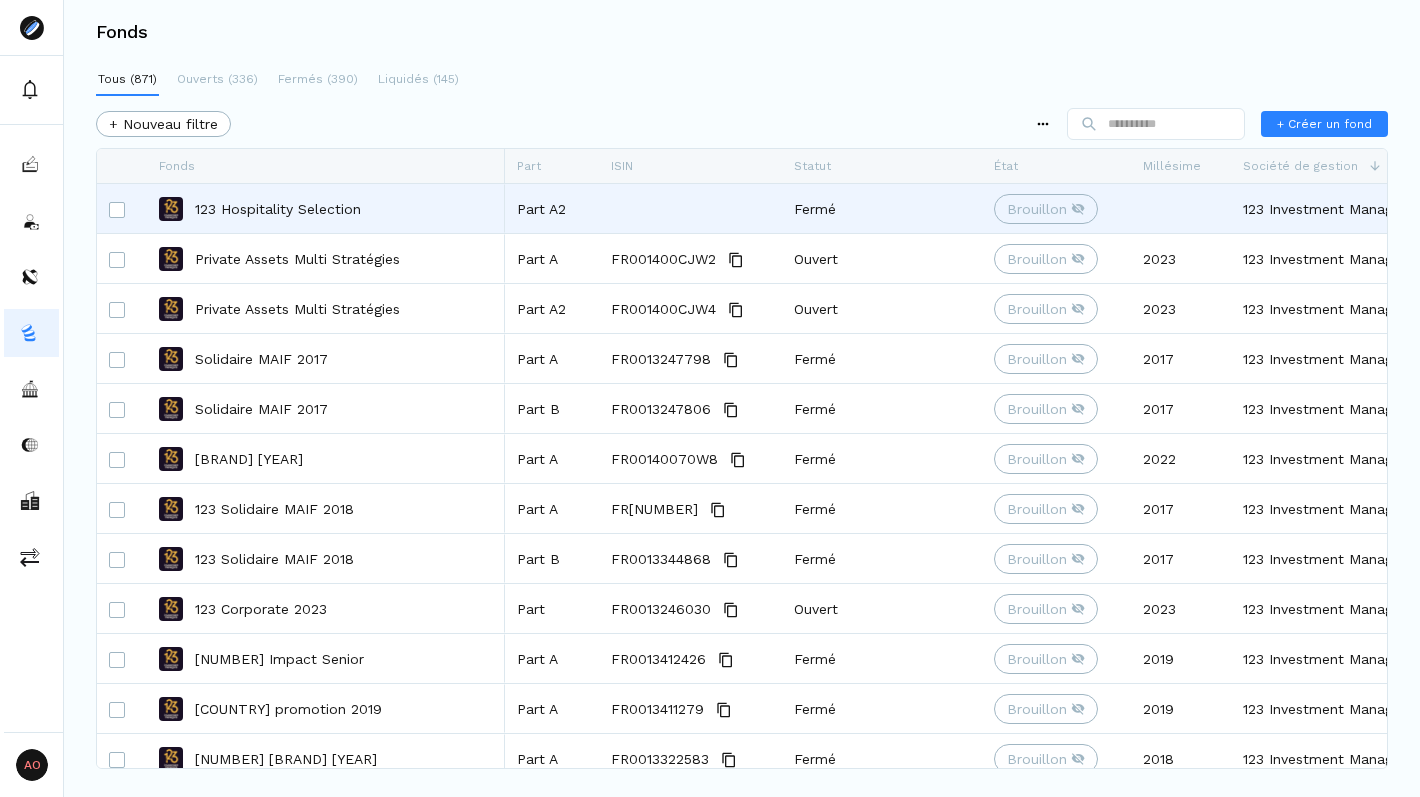 click on "123 Hospitality Selection" at bounding box center [278, 209] 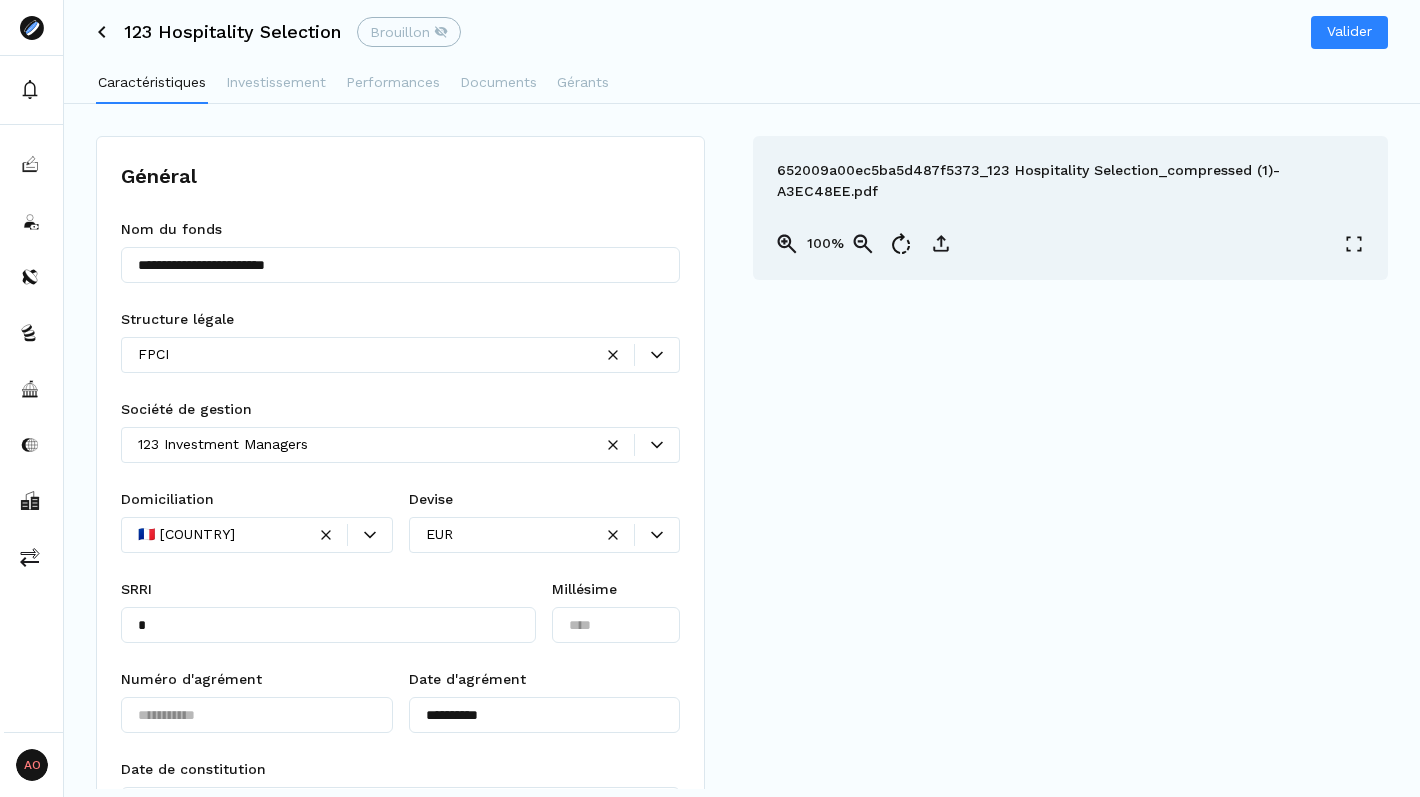 click on "Documents" at bounding box center (498, 82) 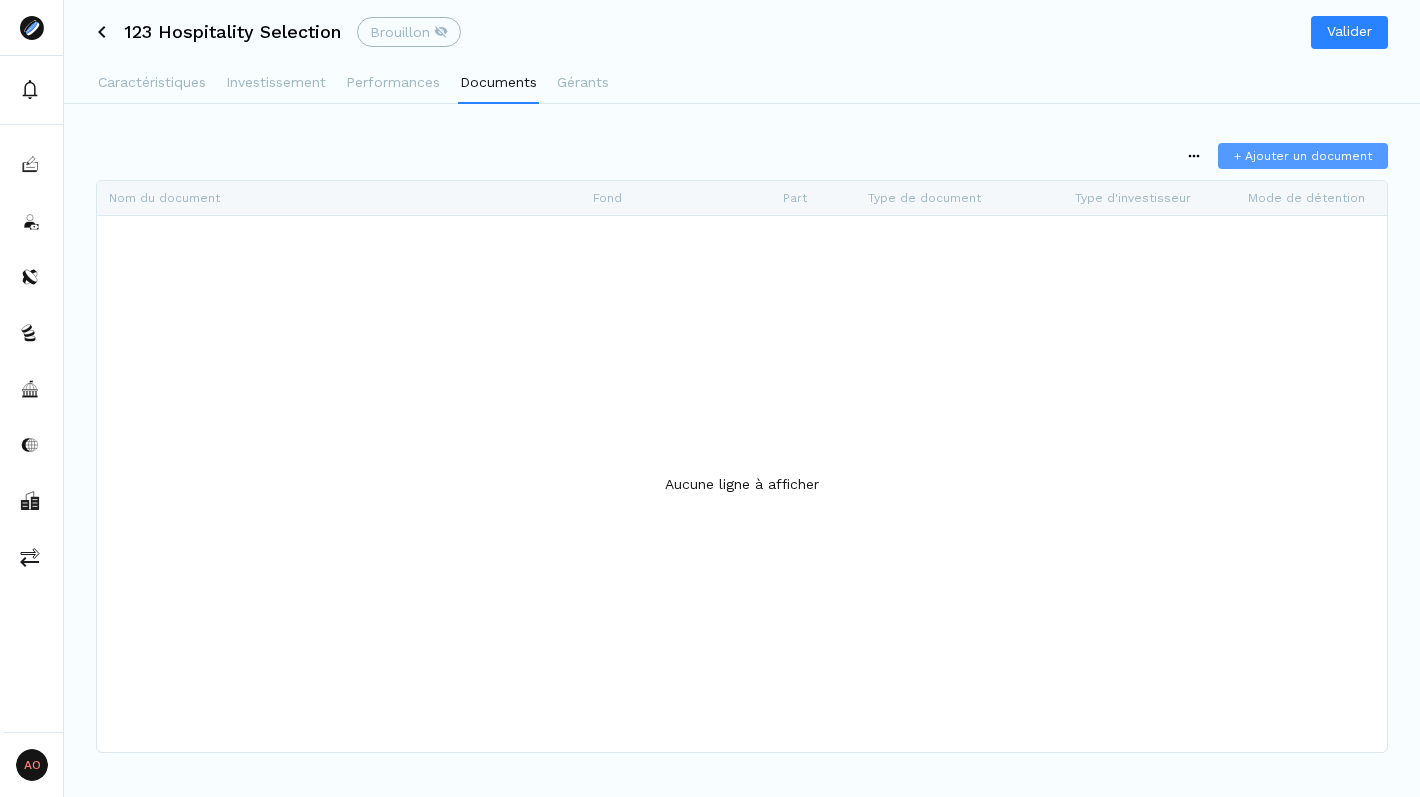 click on "+ Ajouter un document" at bounding box center (1303, 156) 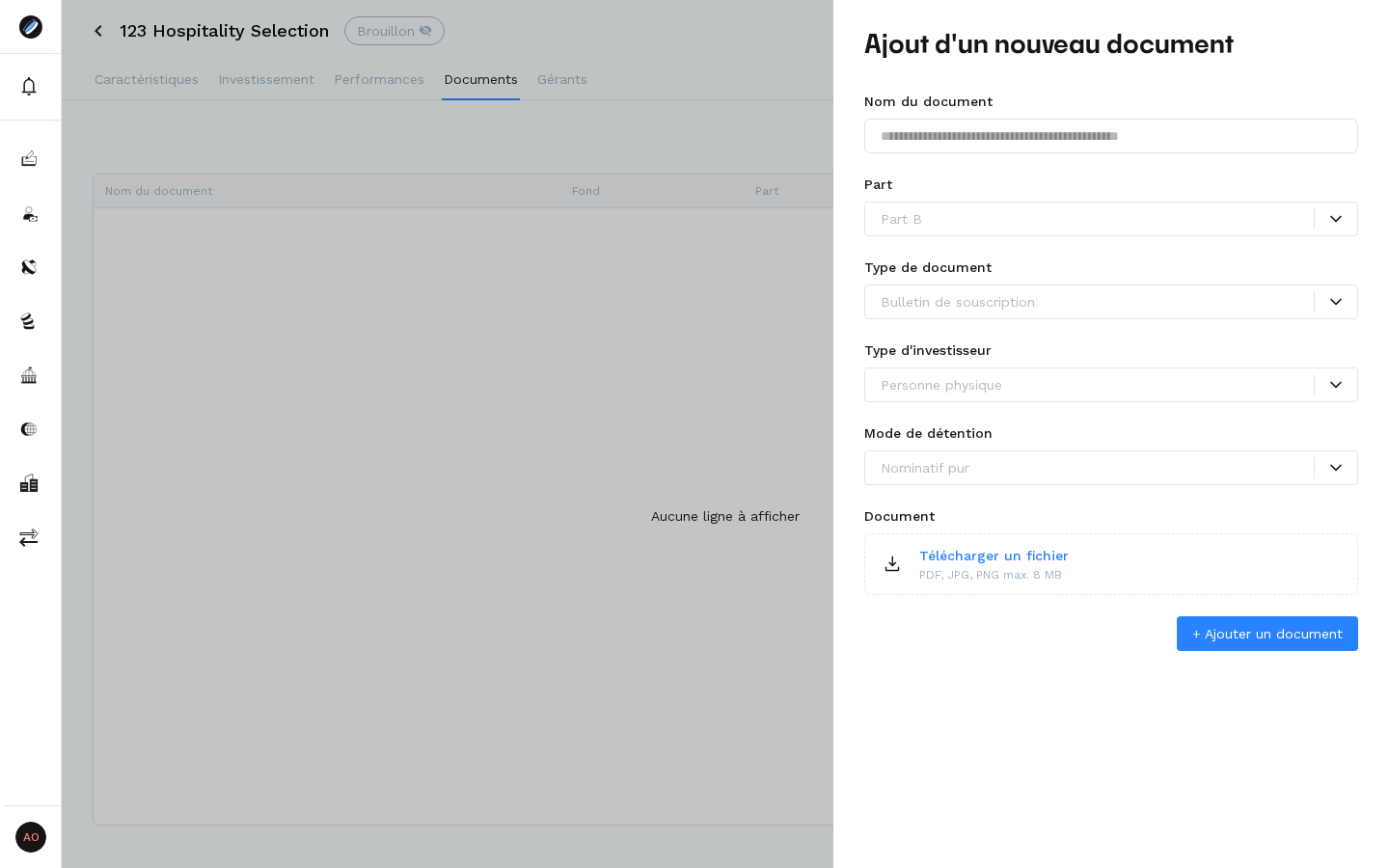 click at bounding box center [694, 434] 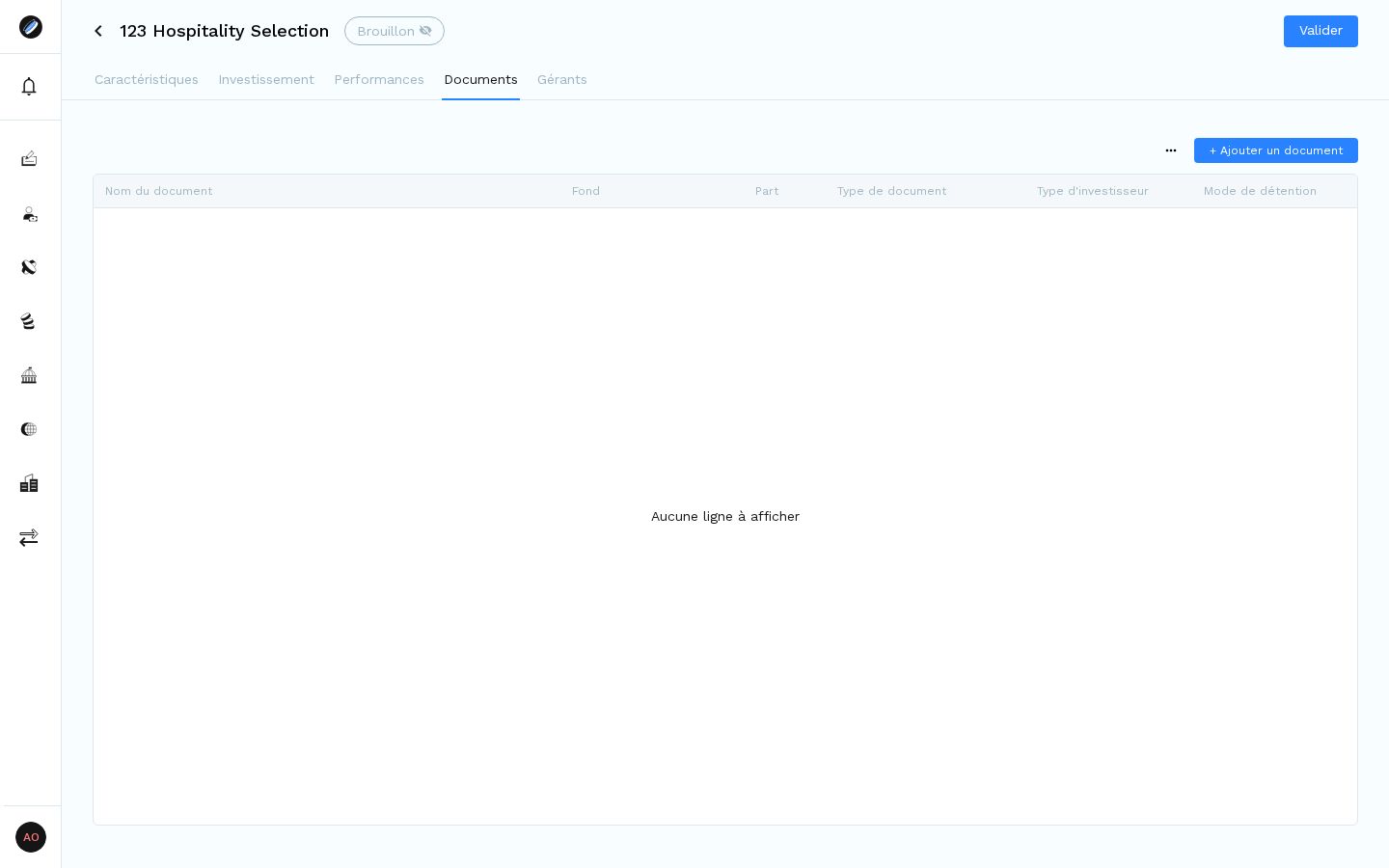 click 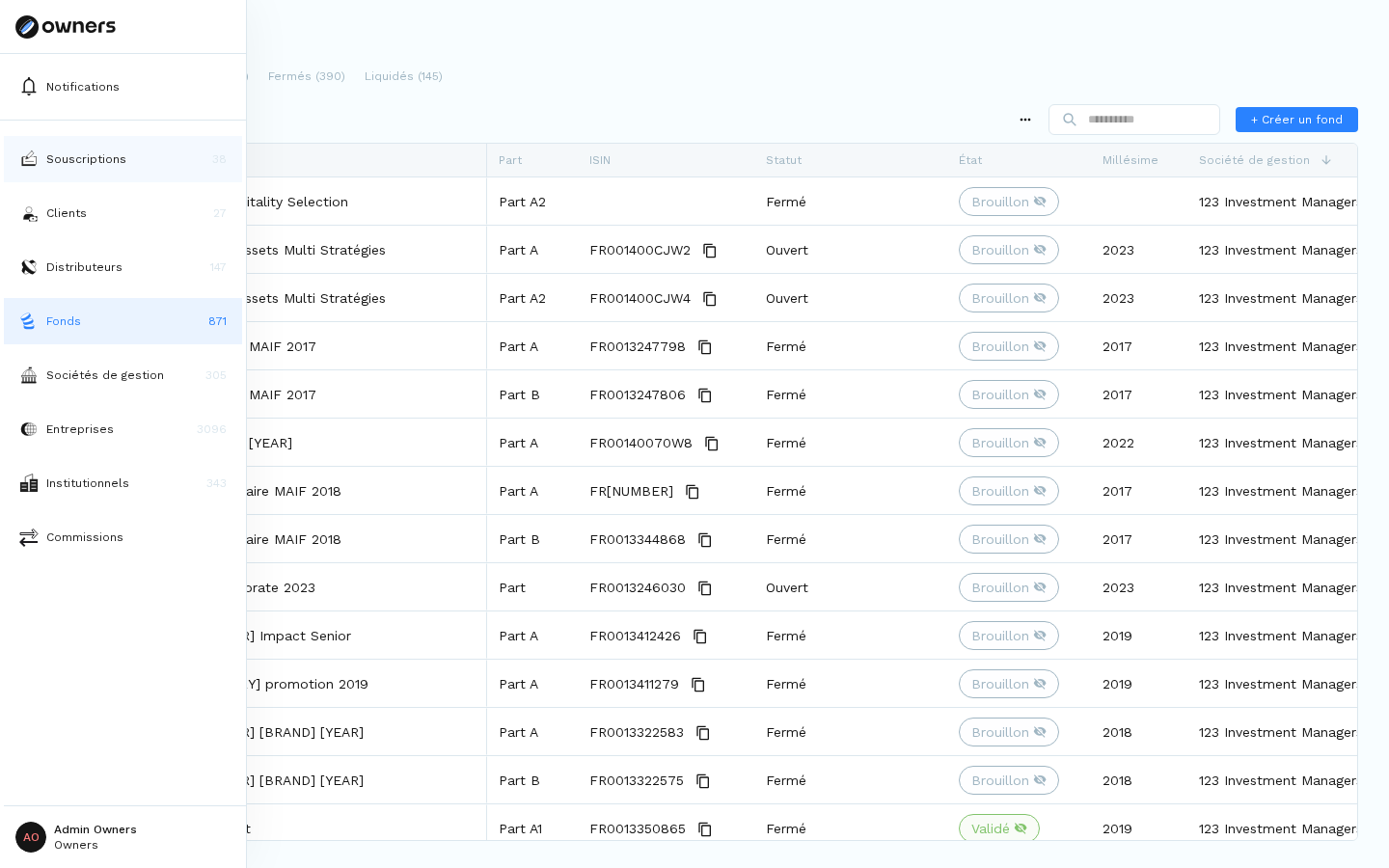 click on "Souscriptions" at bounding box center (86, 159) 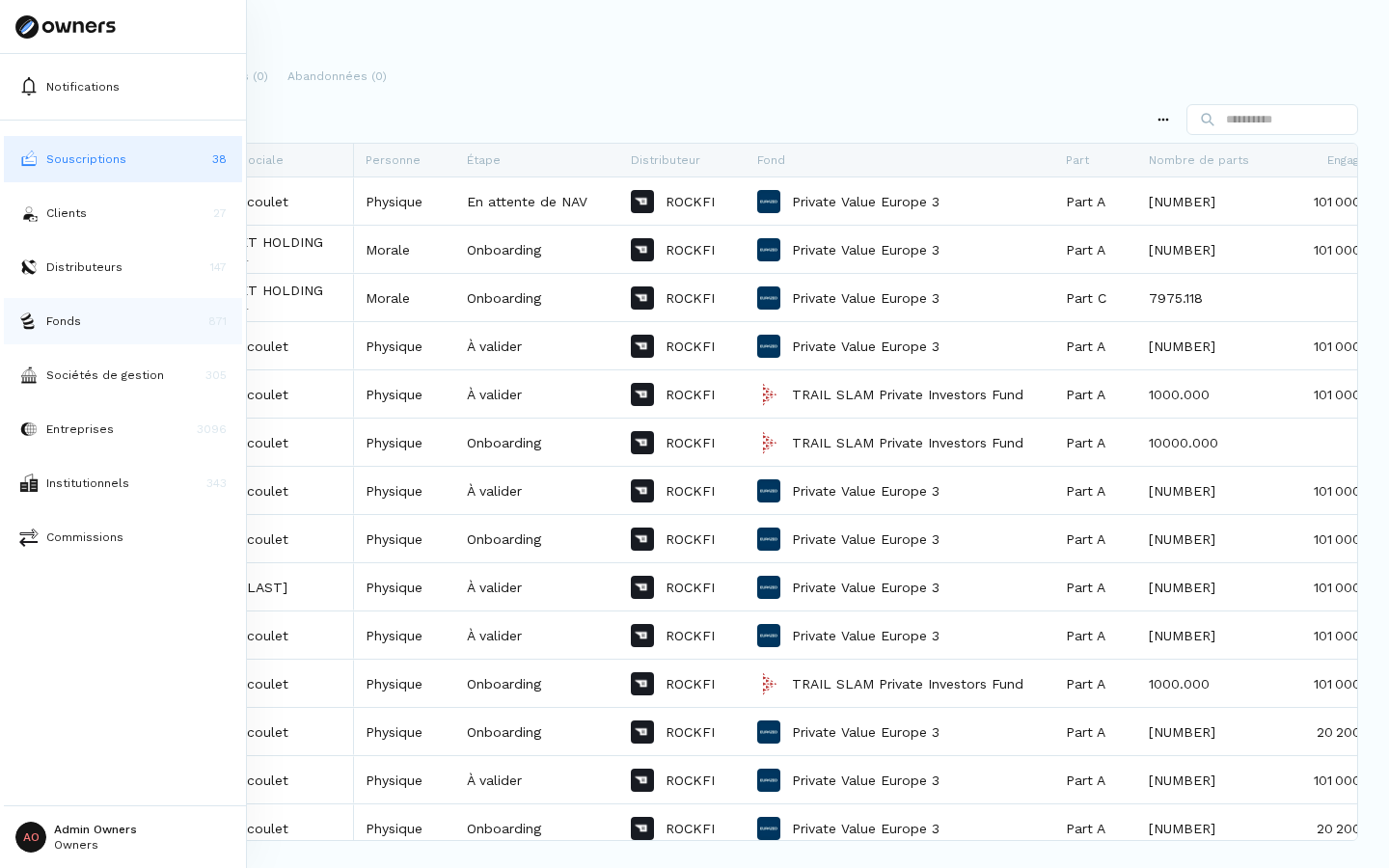 click on "Fonds" at bounding box center (64, 321) 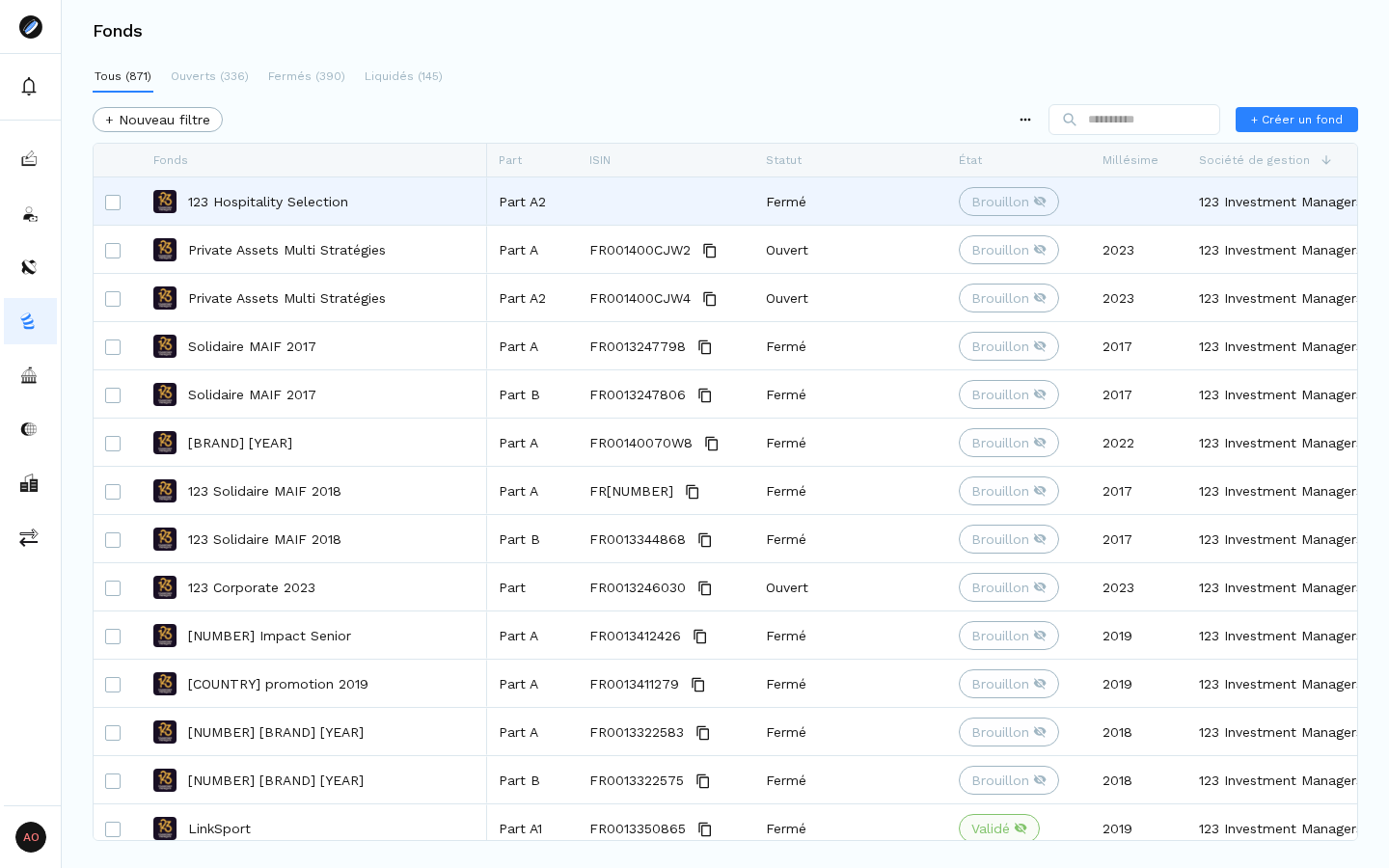 click on "123 Hospitality Selection" at bounding box center (268, 202) 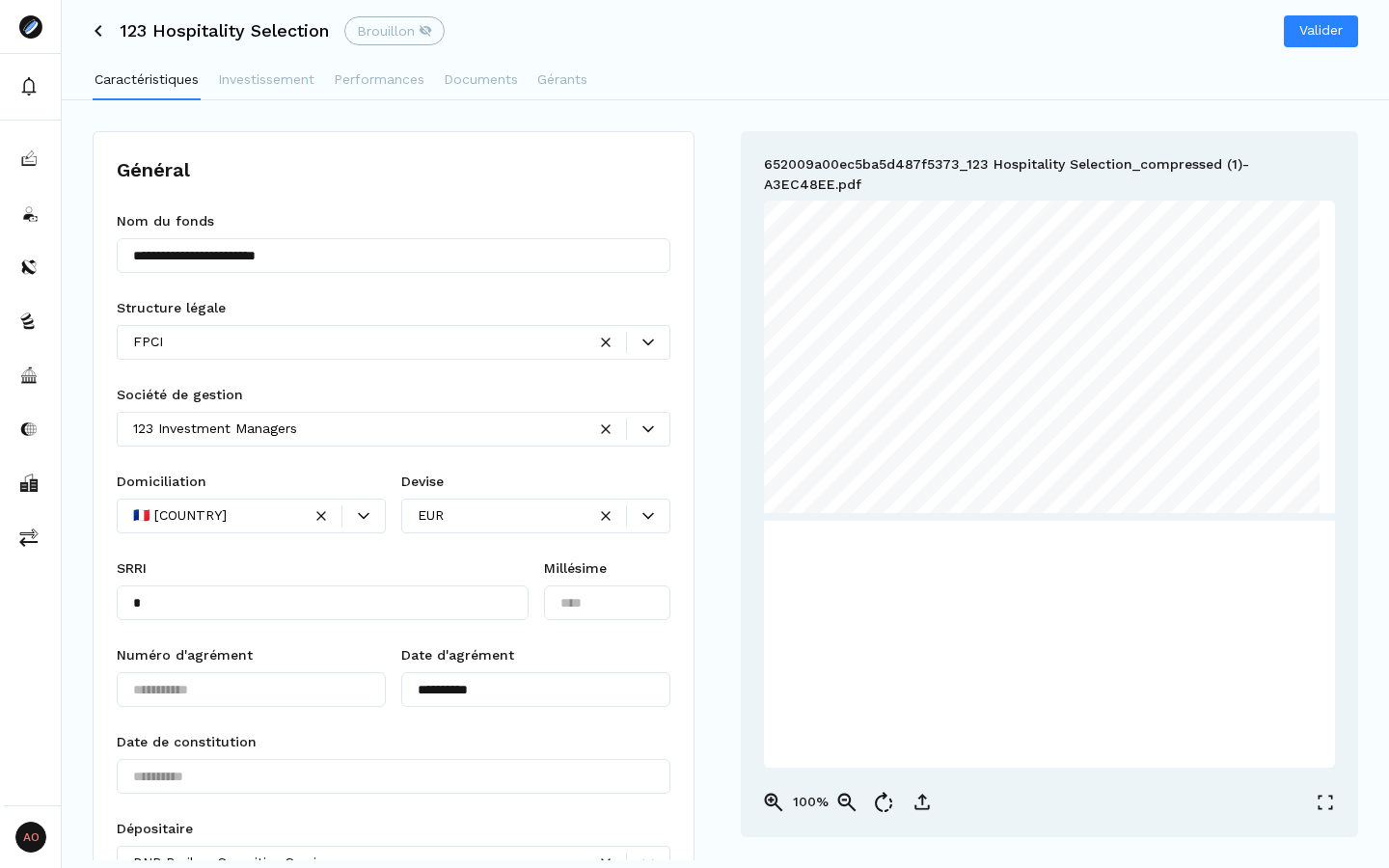 click 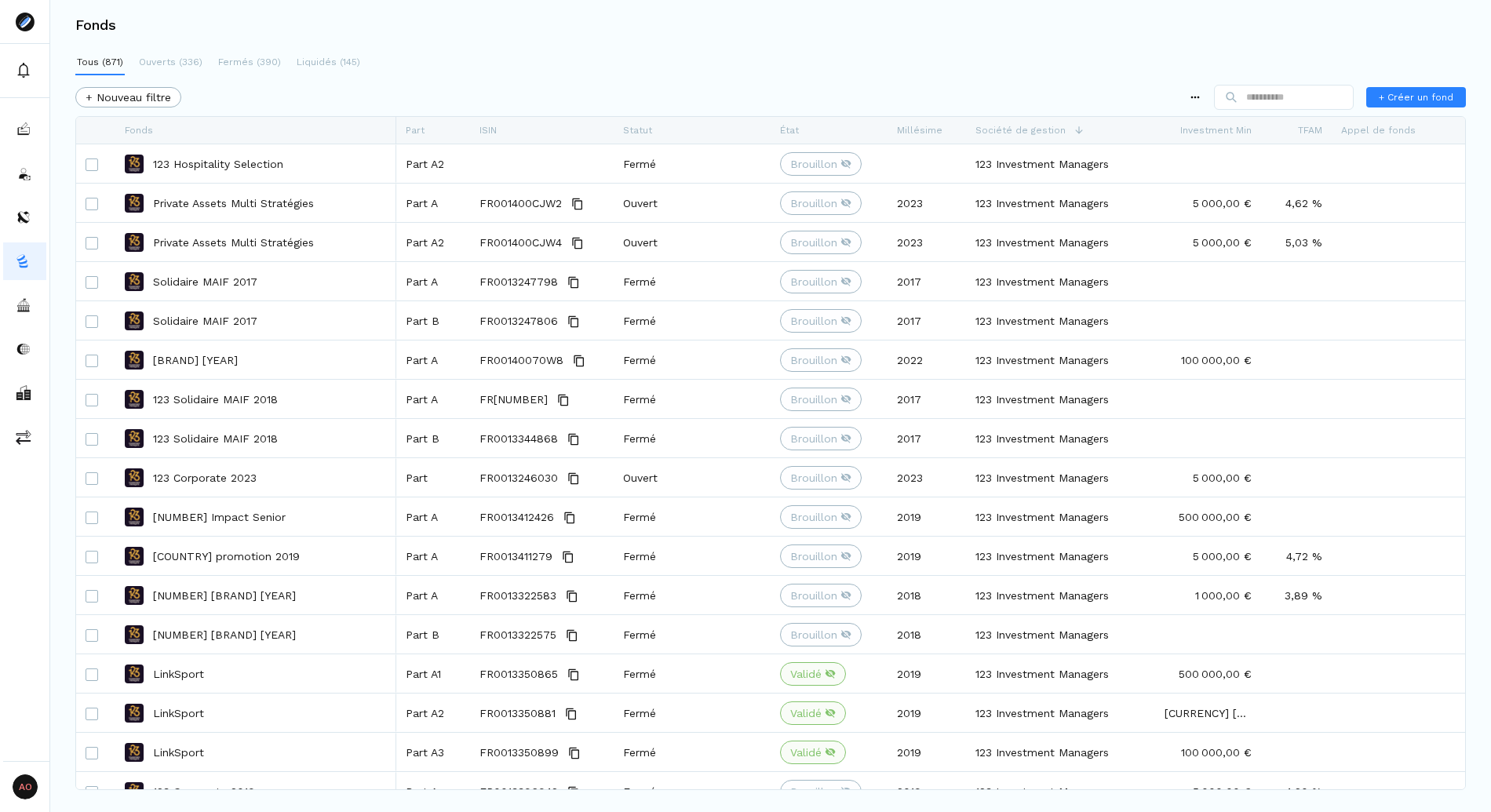 click on "Tous (871) Ouverts (336) Fermés (390) Liquidés (145) + Nouveau filtre + Créer un fond Faites glisser ici pour définir les groupes de lignes Faites glisser ici pour définir les étiquettes de colonnes
Fonds
Part
ISIN
Statut
État
Millésime TFAM" at bounding box center [771, 402] 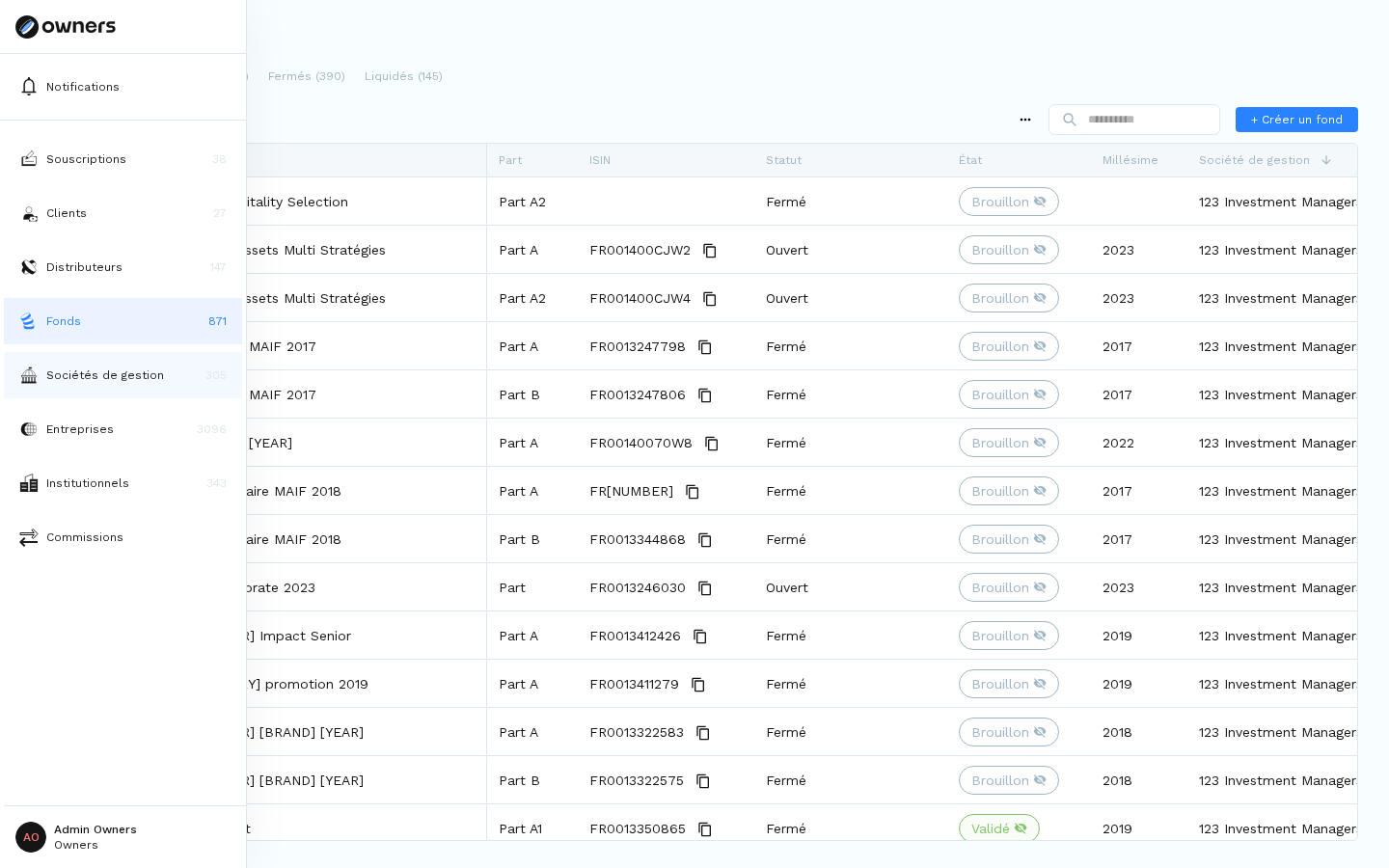 click at bounding box center [29, 375] 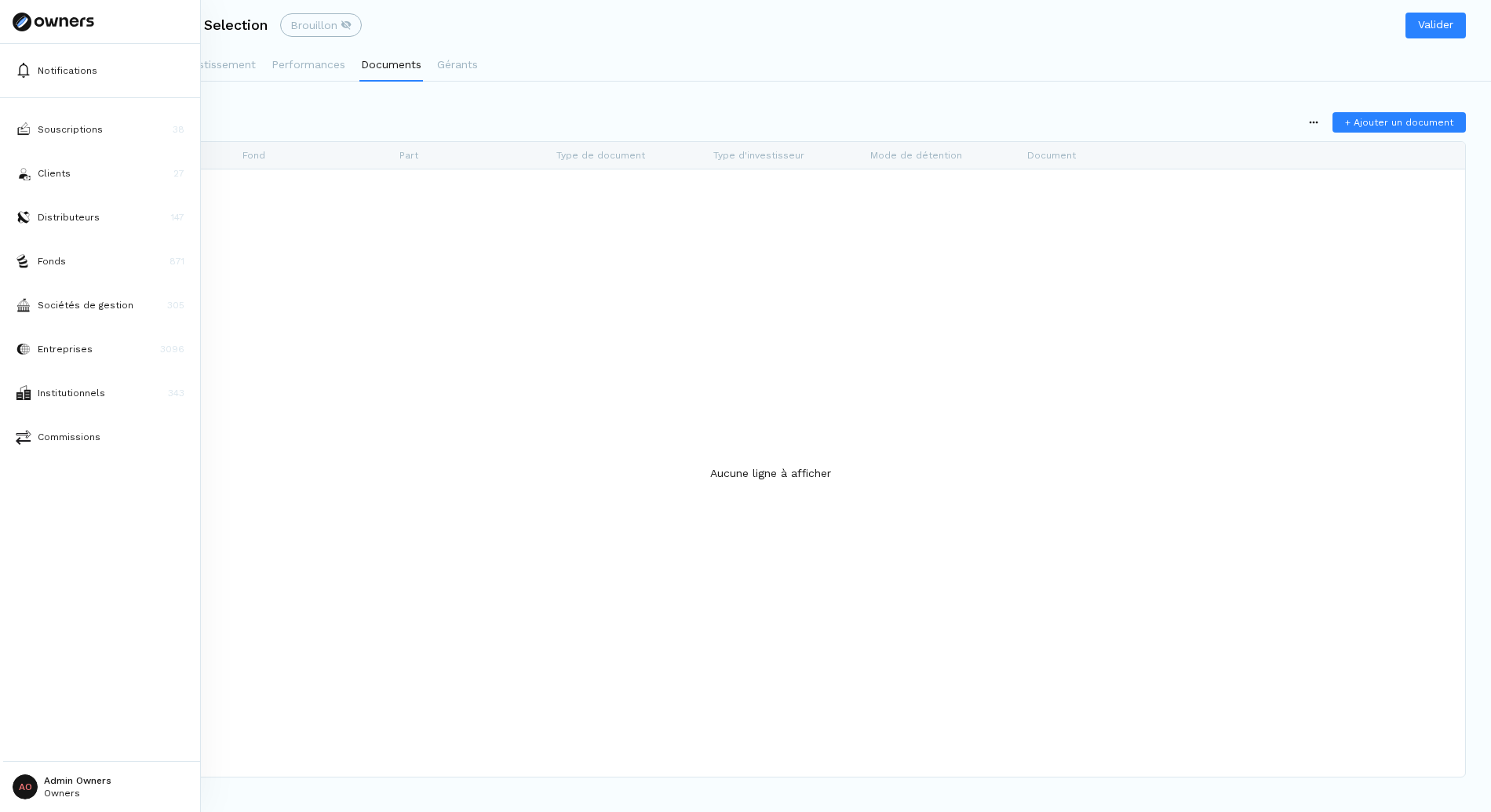 scroll, scrollTop: 0, scrollLeft: 0, axis: both 